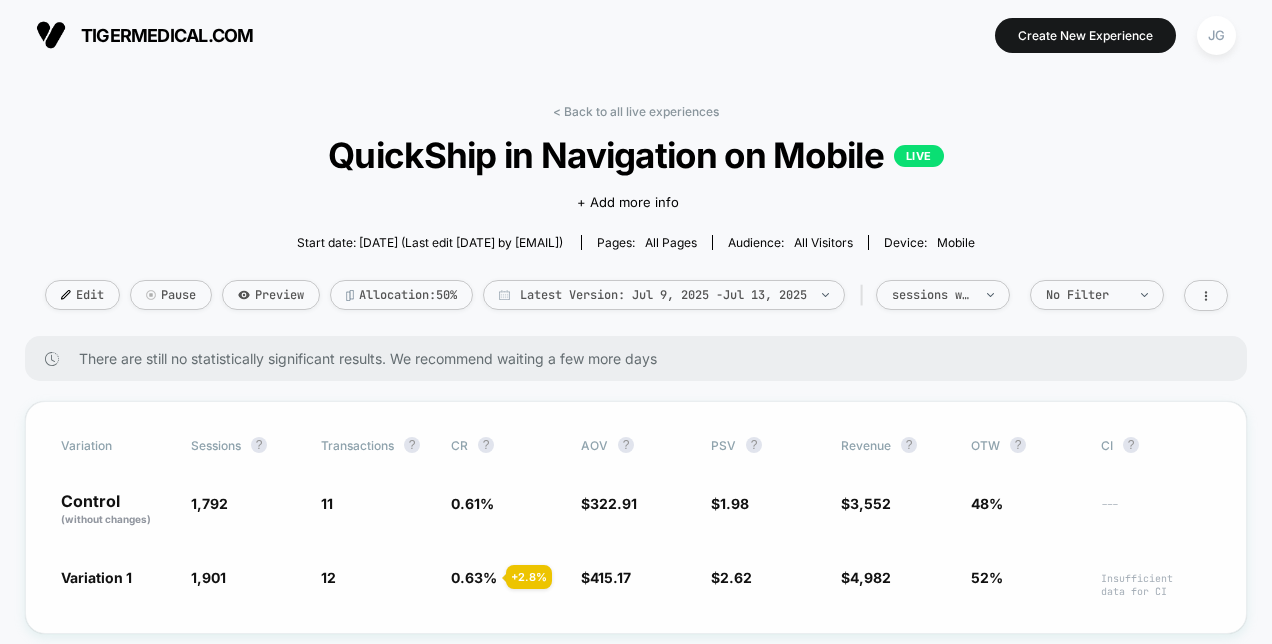scroll, scrollTop: 0, scrollLeft: 0, axis: both 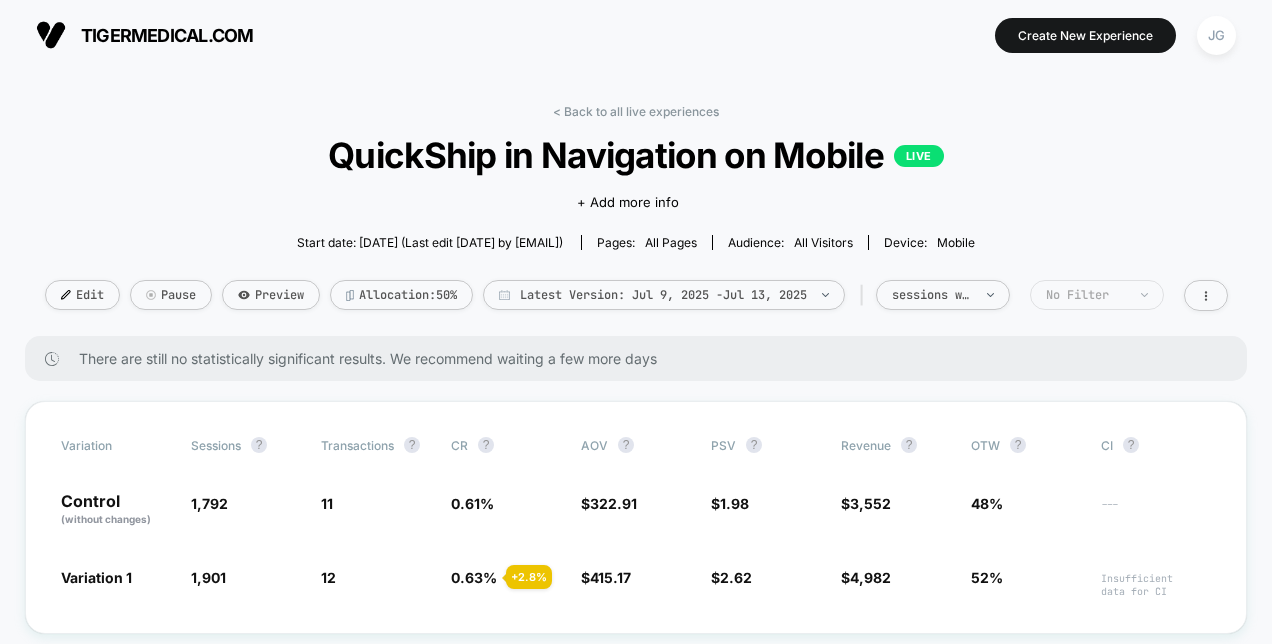 click on "No Filter" at bounding box center (1086, 295) 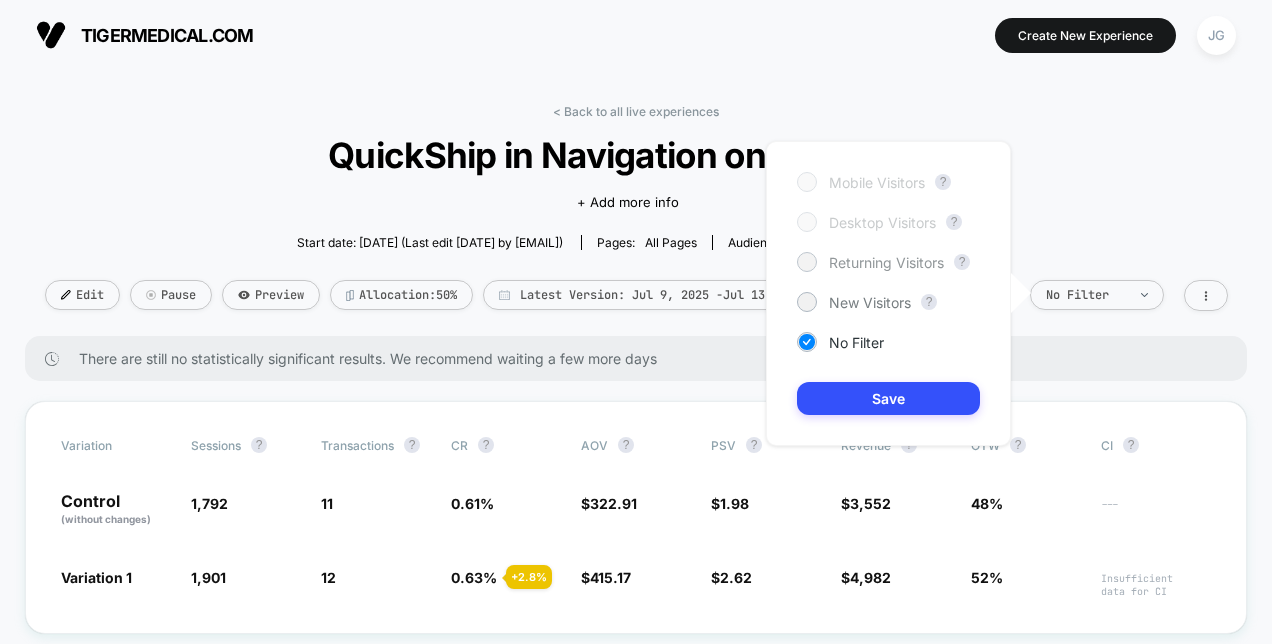 click at bounding box center (806, 261) 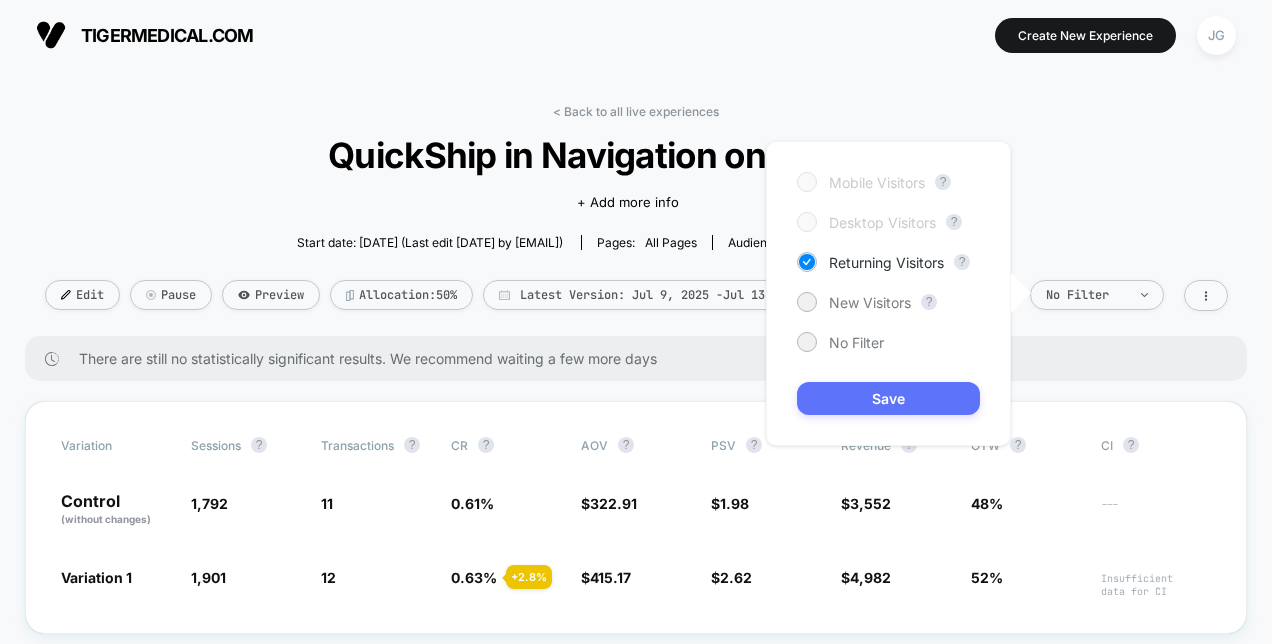 click on "Save" at bounding box center [888, 398] 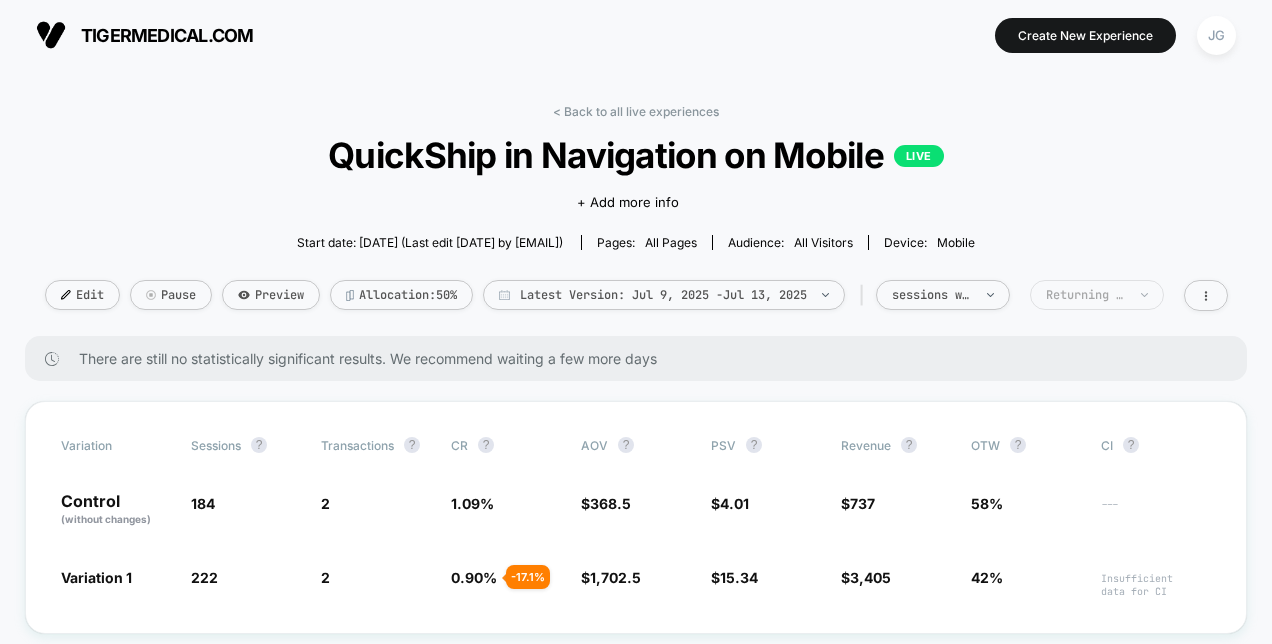 click on "Returning Visitors" at bounding box center [1086, 295] 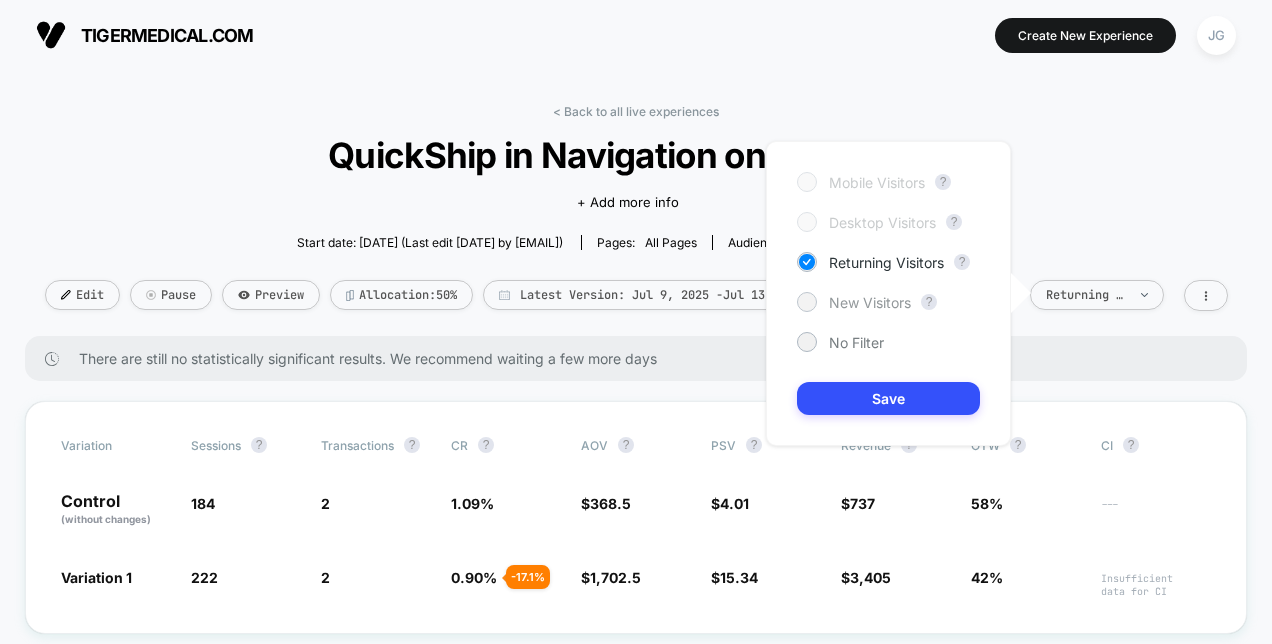 click on "New Visitors" at bounding box center [854, 302] 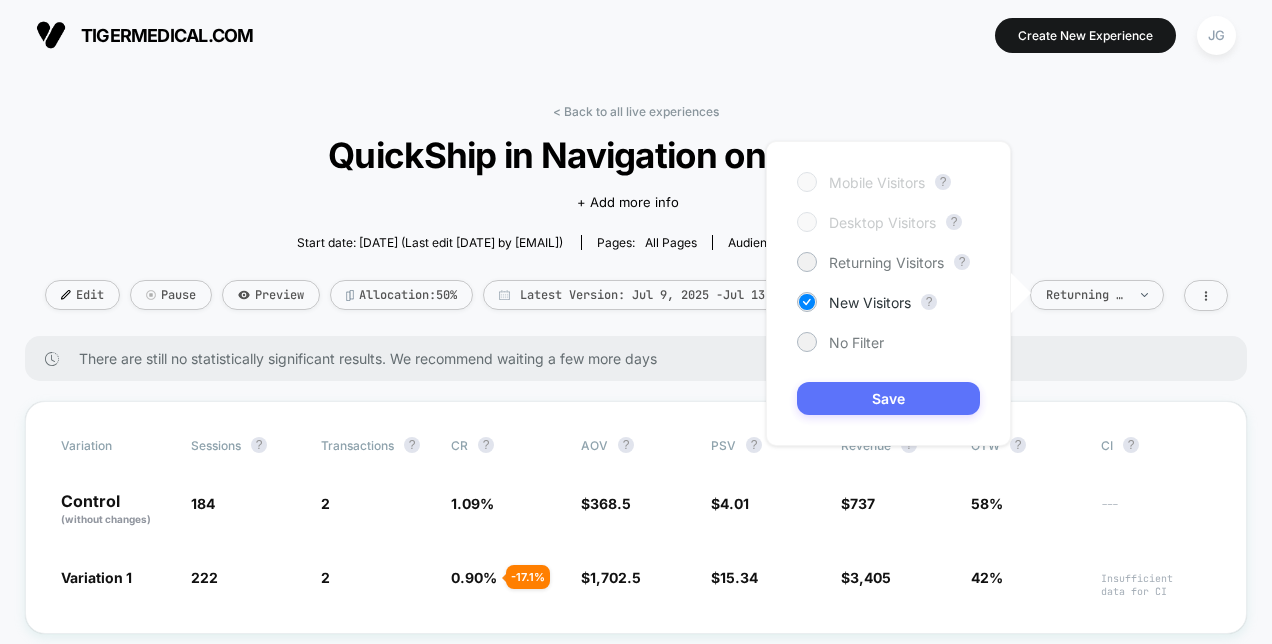 click on "Save" at bounding box center (888, 398) 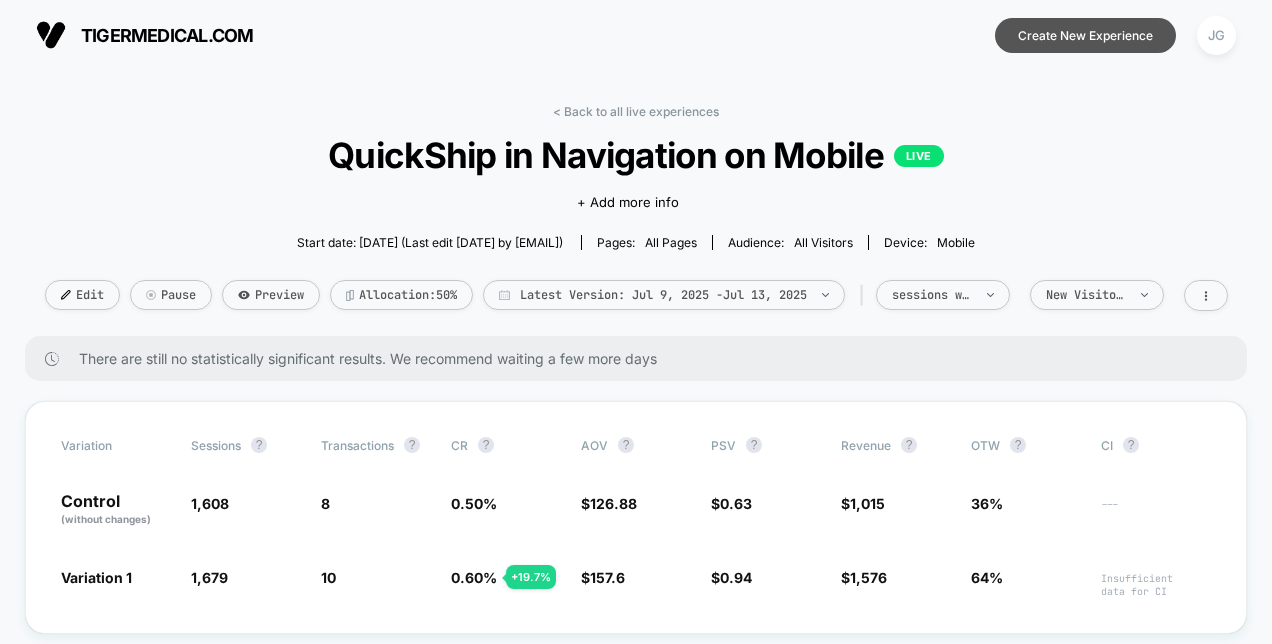 click on "Create New Experience" at bounding box center (1085, 35) 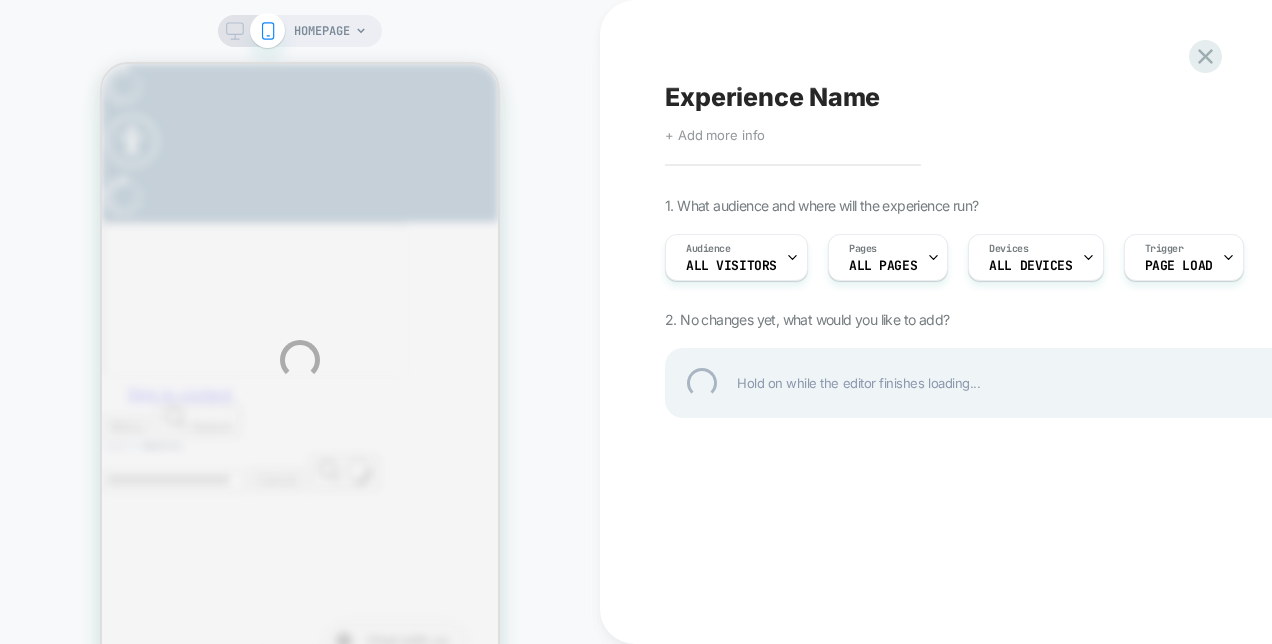 scroll, scrollTop: 0, scrollLeft: 0, axis: both 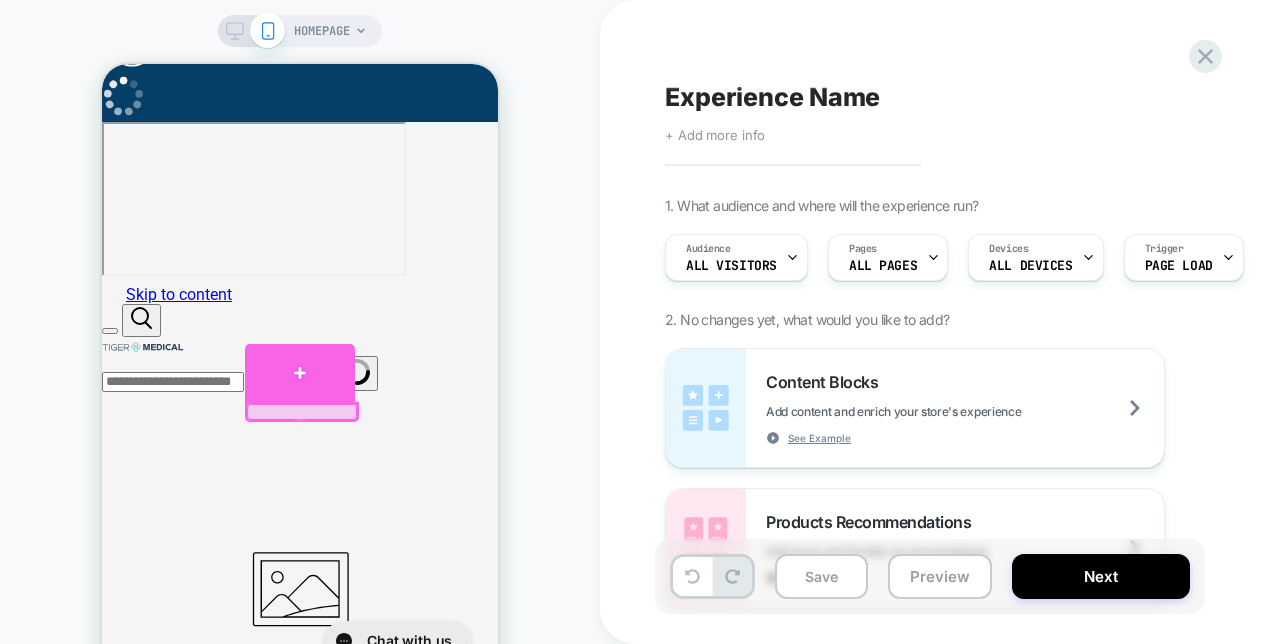click at bounding box center (300, 373) 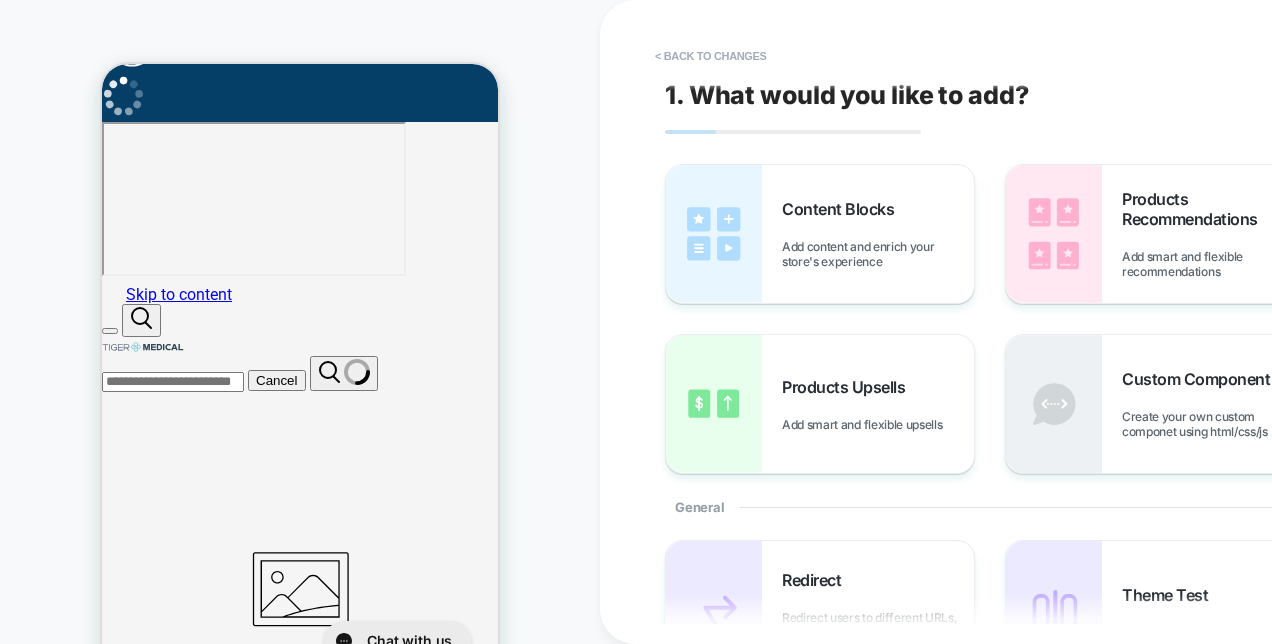 scroll, scrollTop: 53, scrollLeft: 0, axis: vertical 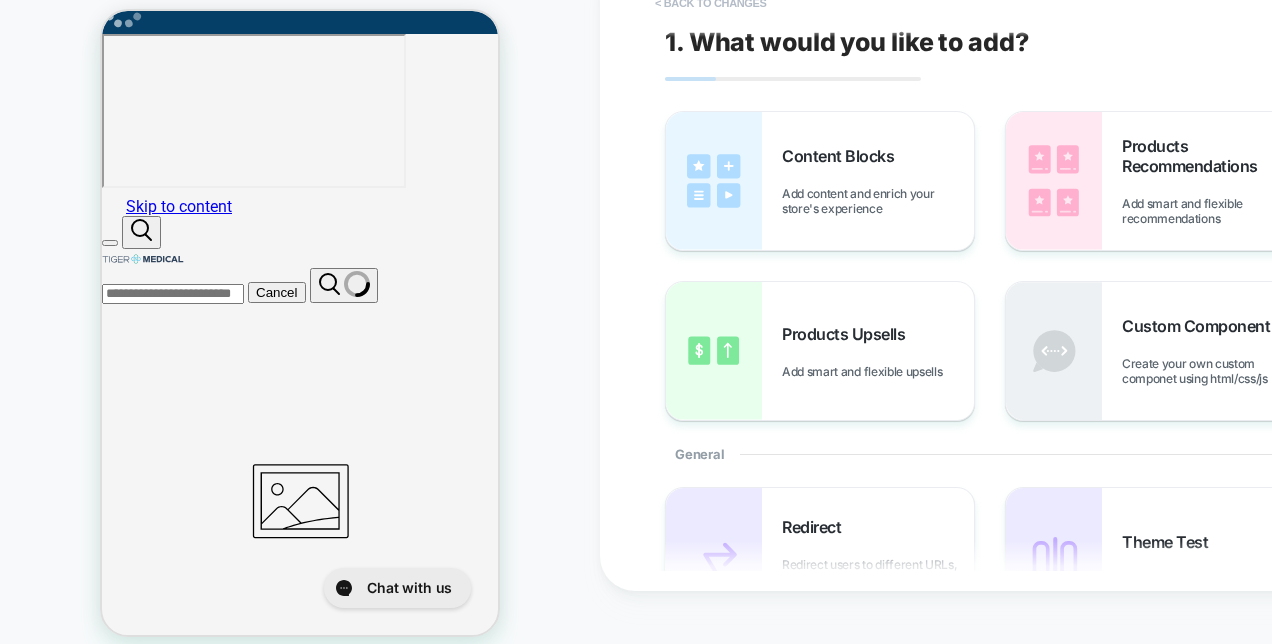 click on "< Back to changes" at bounding box center (711, 3) 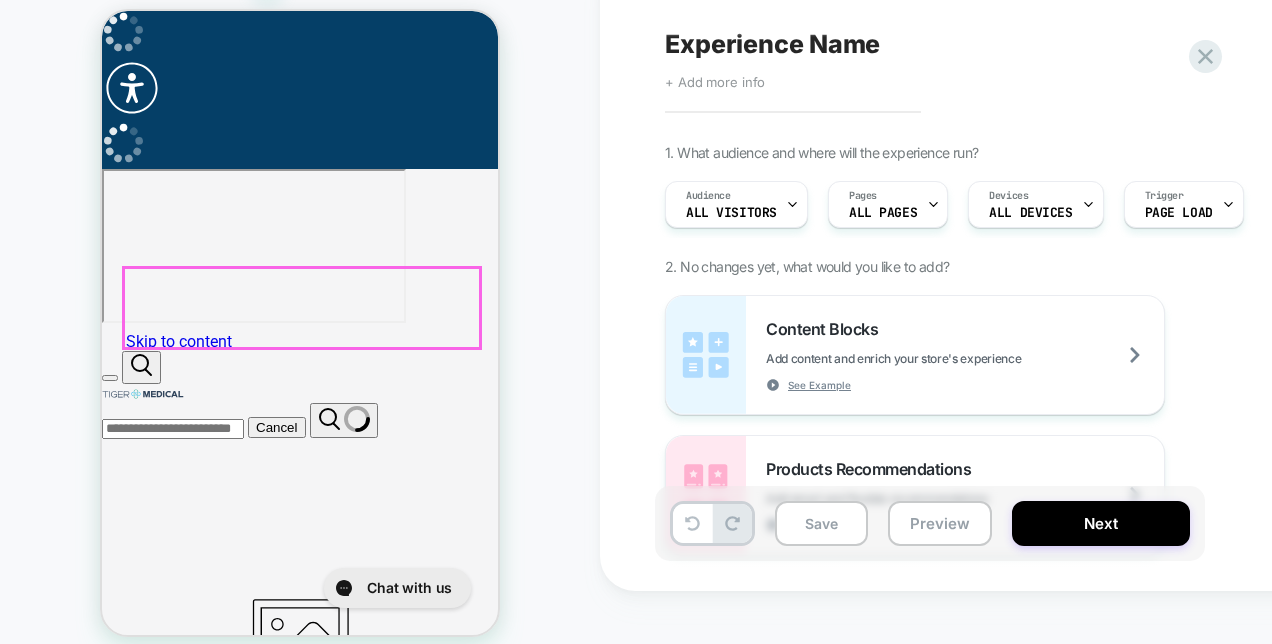 scroll, scrollTop: 0, scrollLeft: 0, axis: both 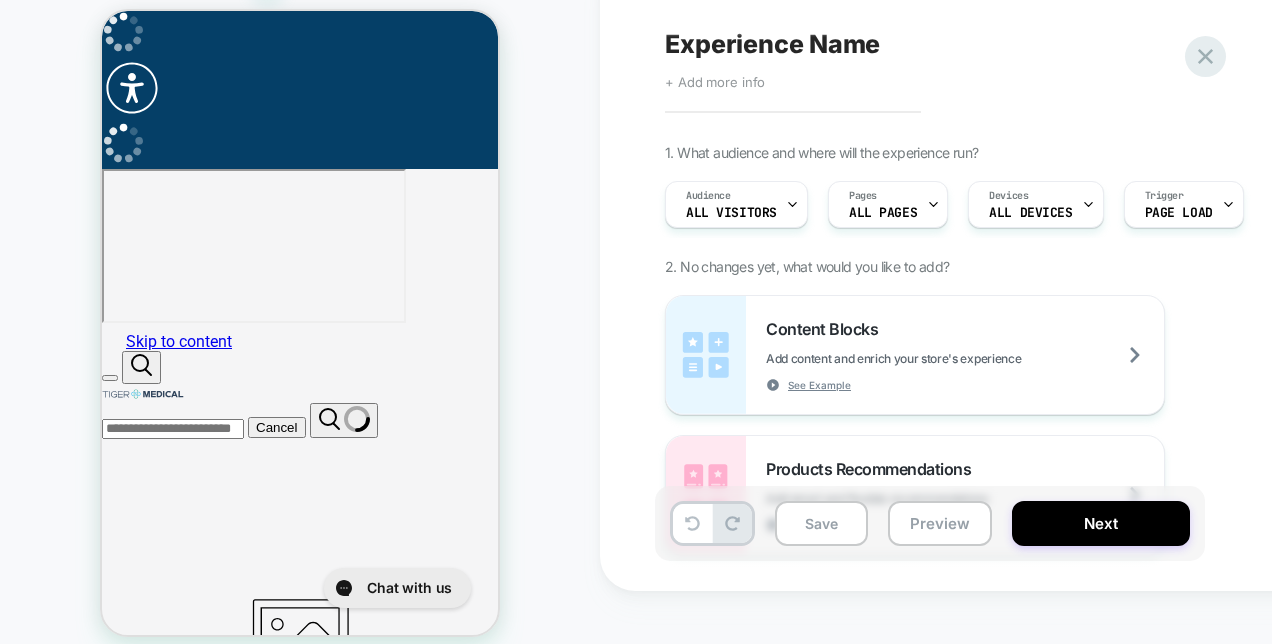 click 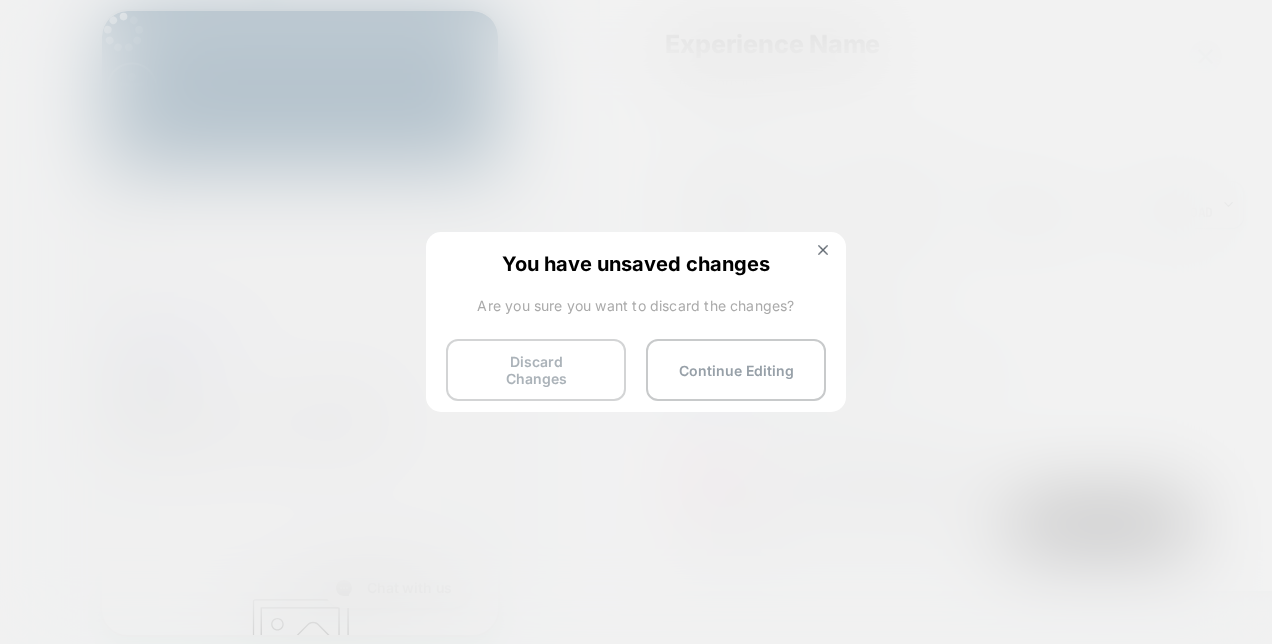 click on "Discard Changes" at bounding box center [536, 370] 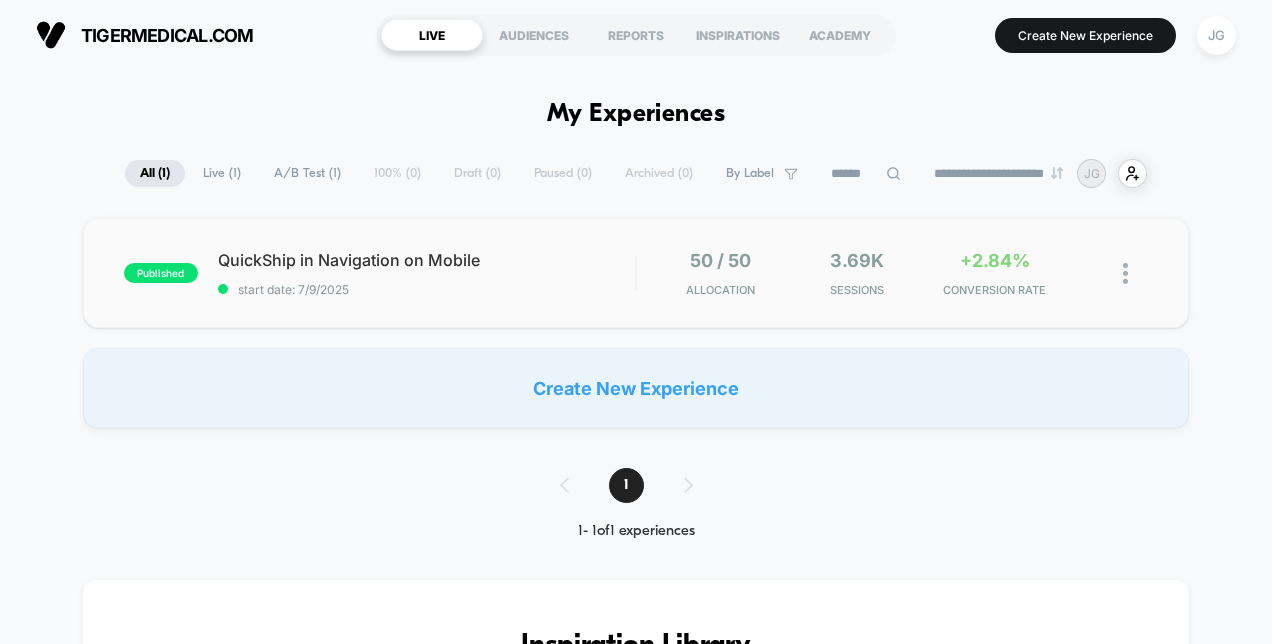 scroll, scrollTop: 0, scrollLeft: 0, axis: both 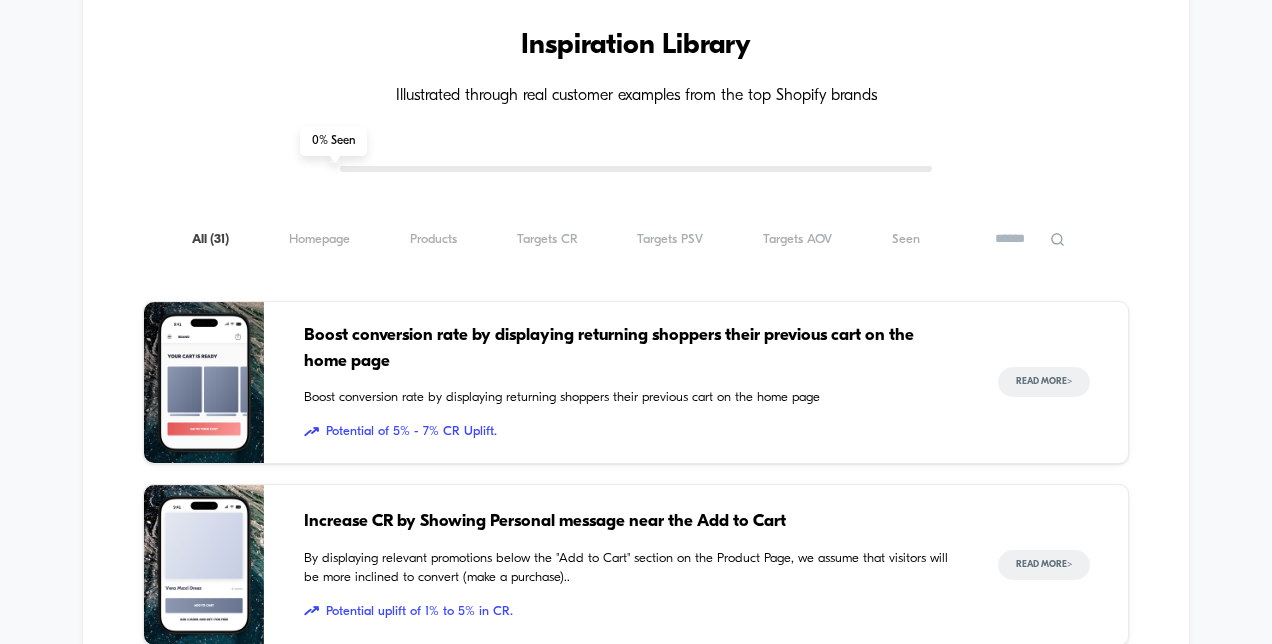 click on "Boost conversion rate by displaying returning shoppers their previous cart on the home page" at bounding box center (631, 348) 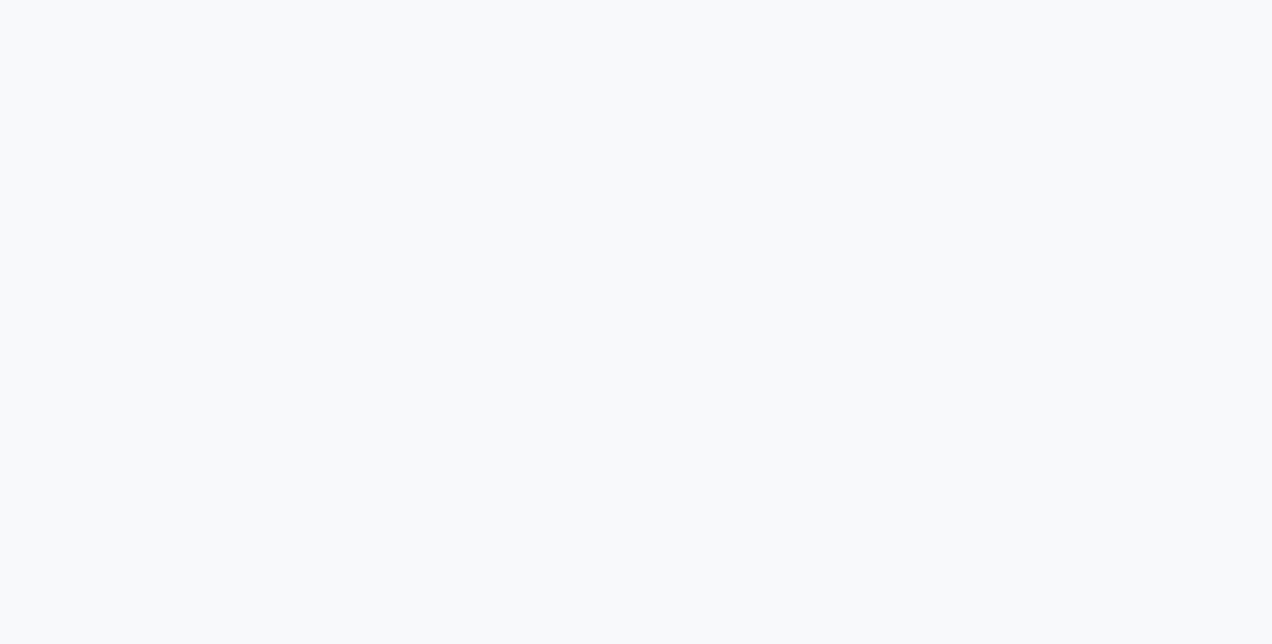 scroll, scrollTop: 0, scrollLeft: 0, axis: both 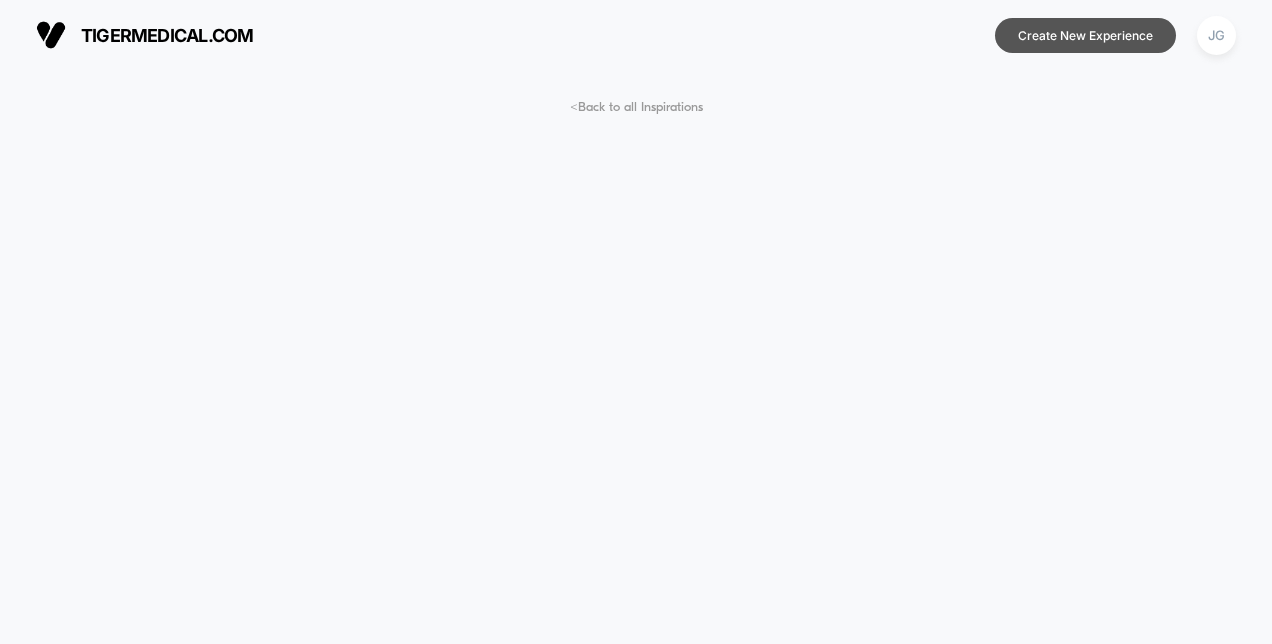 click on "Create New Experience" at bounding box center [1085, 35] 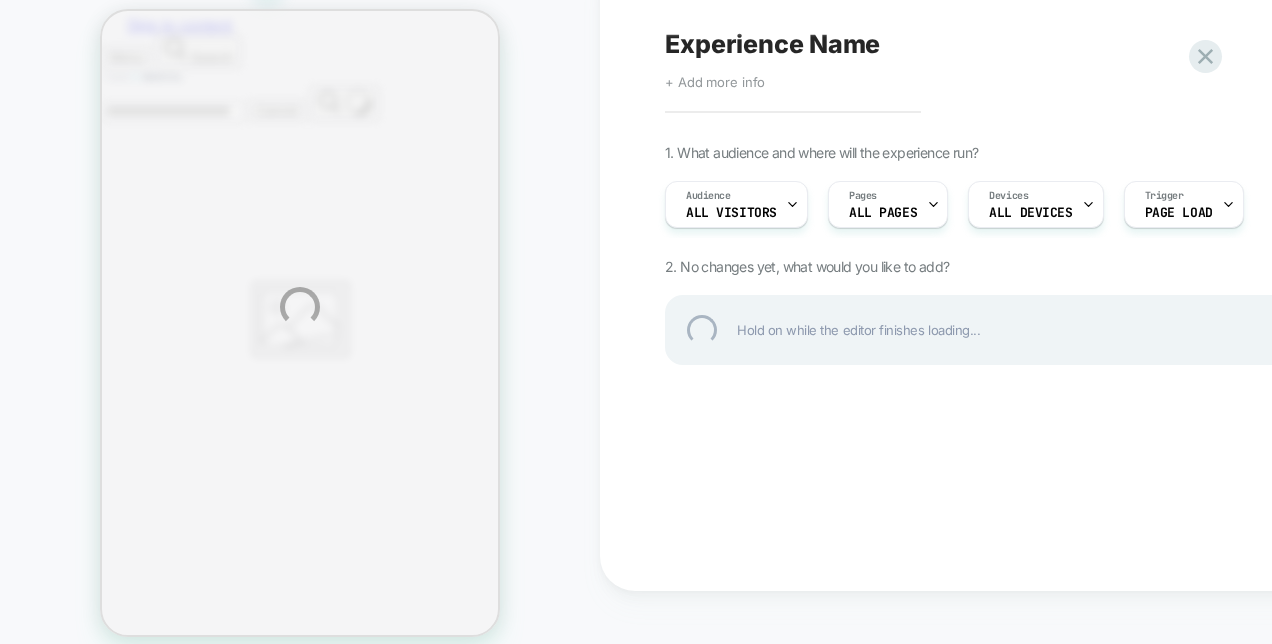 scroll, scrollTop: 0, scrollLeft: 0, axis: both 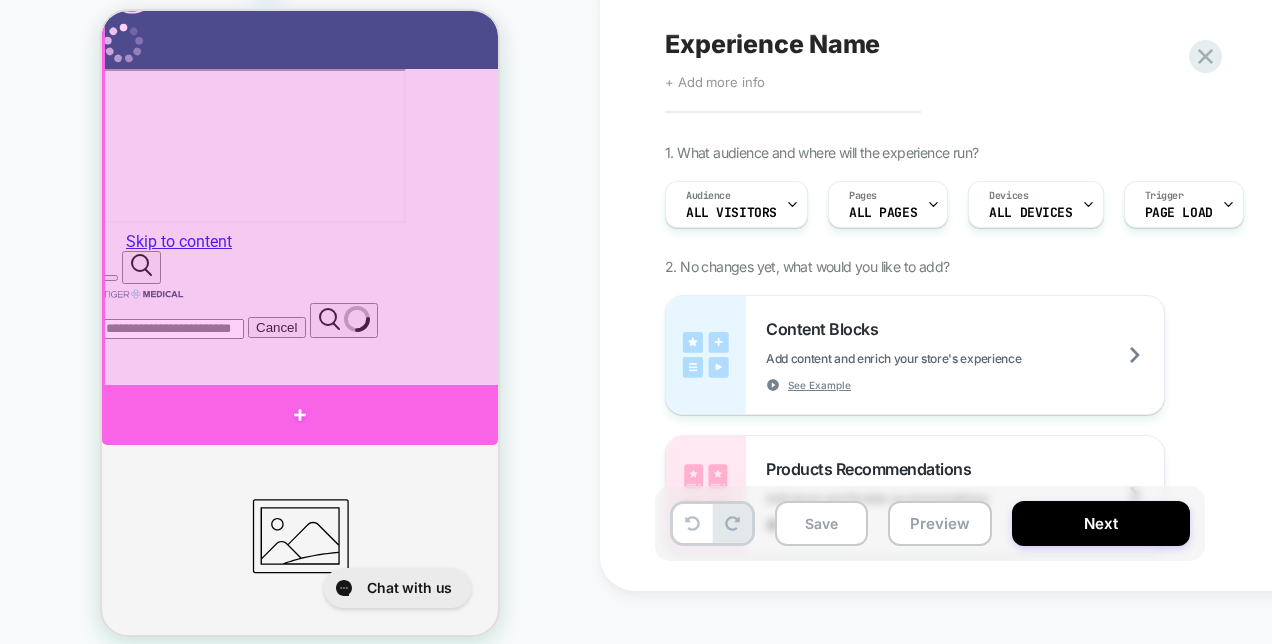 click at bounding box center [300, 415] 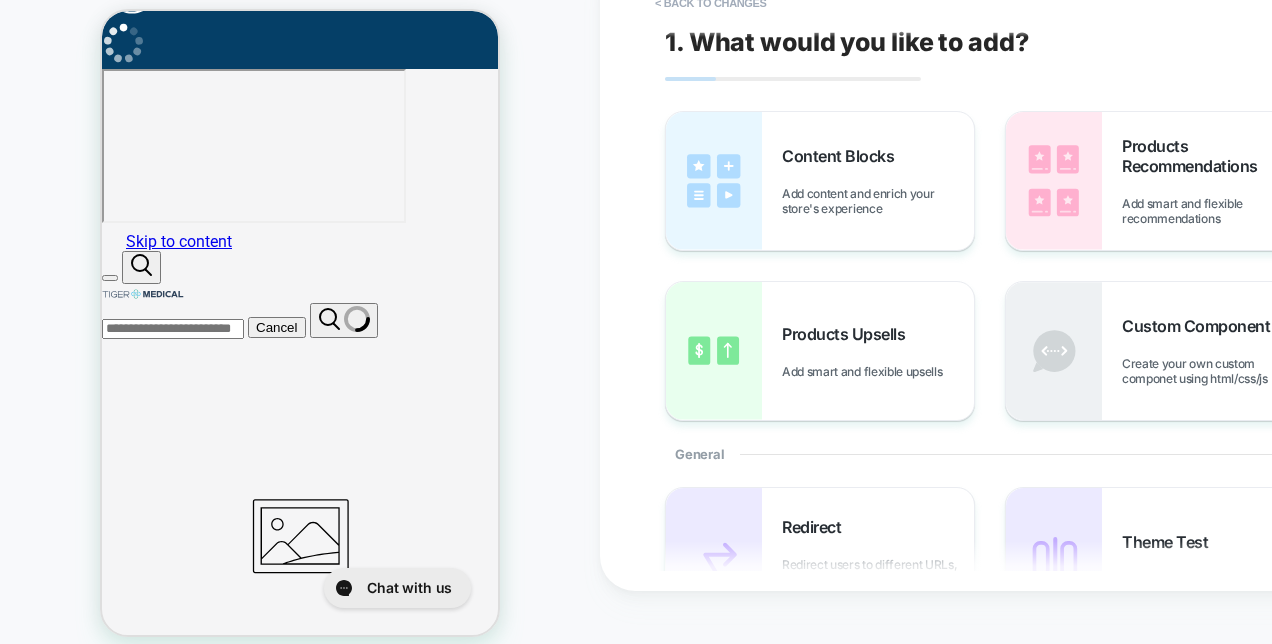 scroll, scrollTop: 202, scrollLeft: 0, axis: vertical 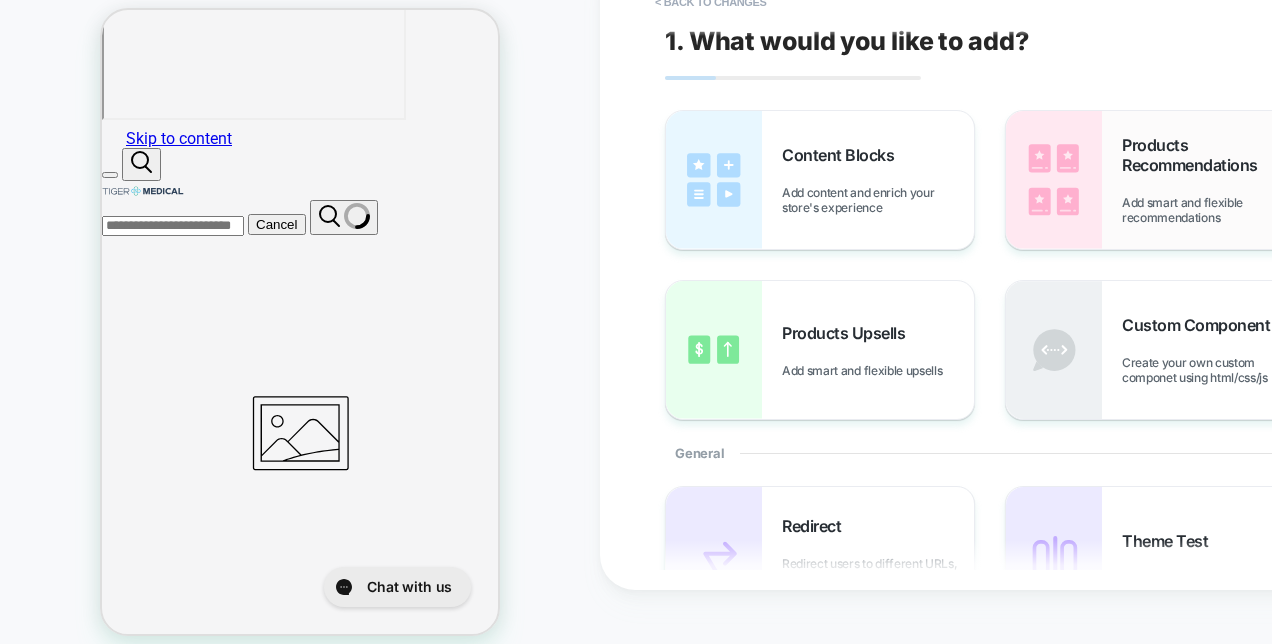 click at bounding box center [1054, 180] 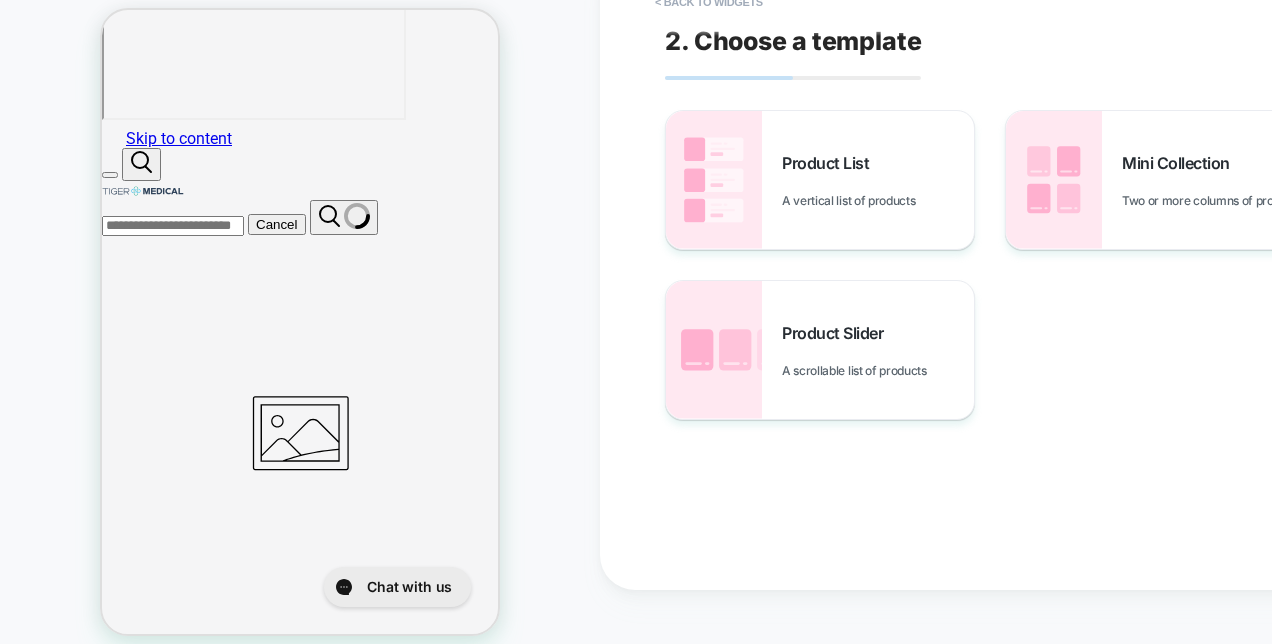 scroll, scrollTop: 276, scrollLeft: 0, axis: vertical 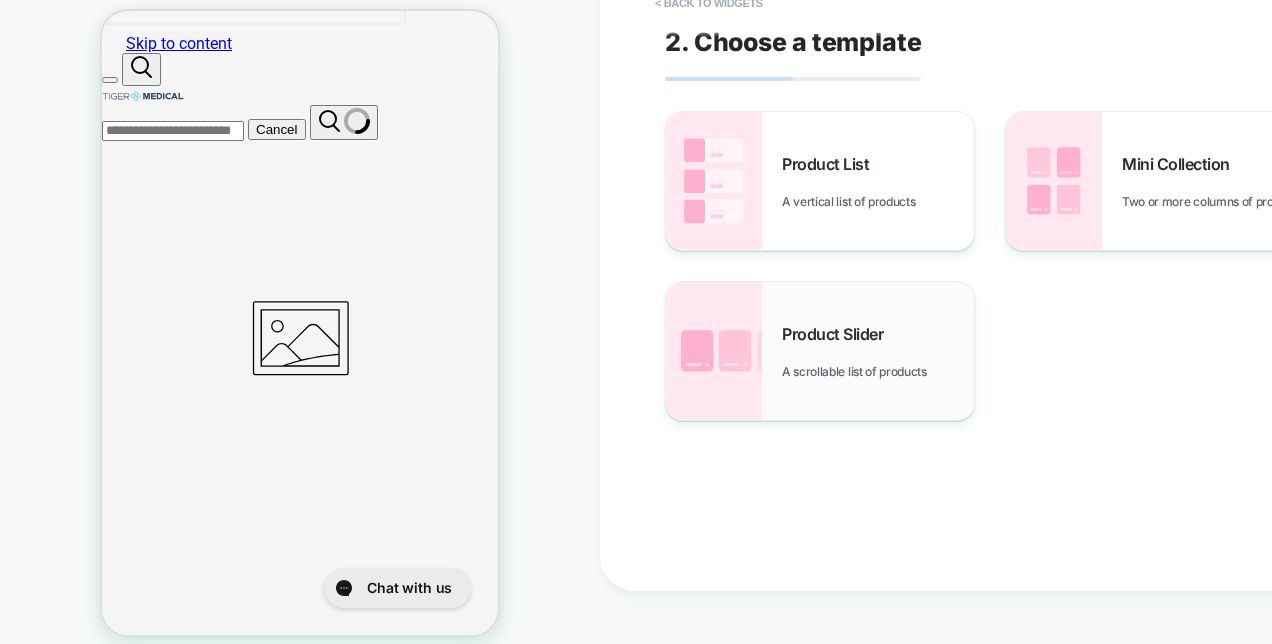 click on "Product Slider A scrollable list of products" at bounding box center [878, 351] 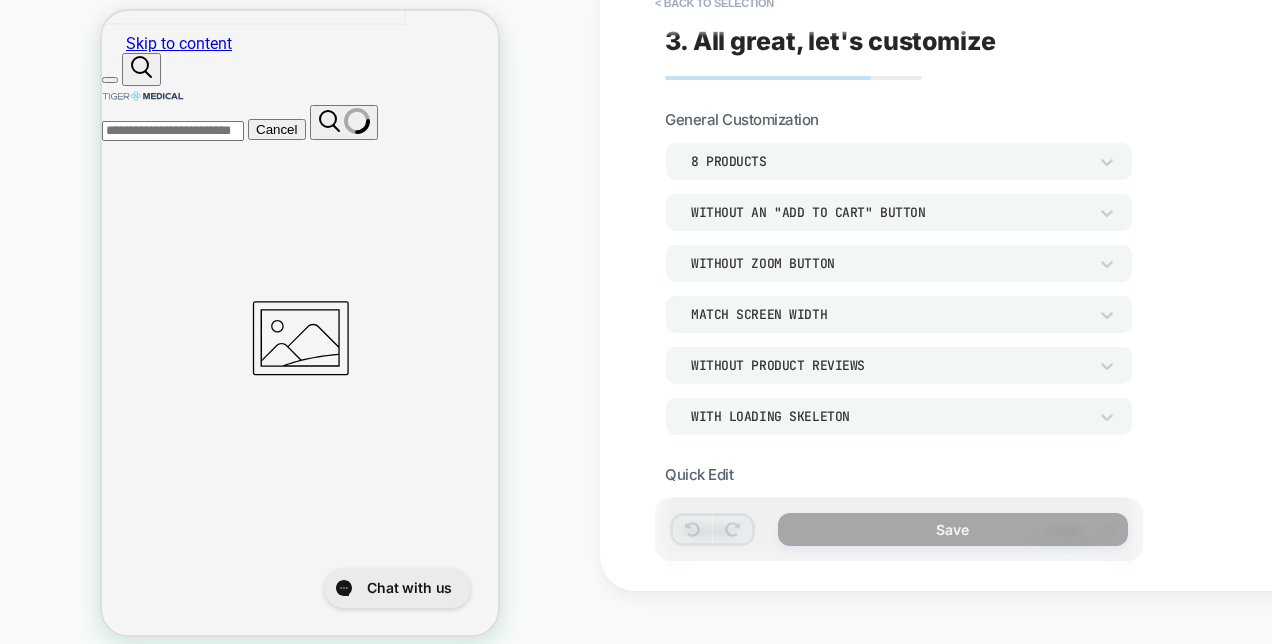 scroll, scrollTop: 0, scrollLeft: 0, axis: both 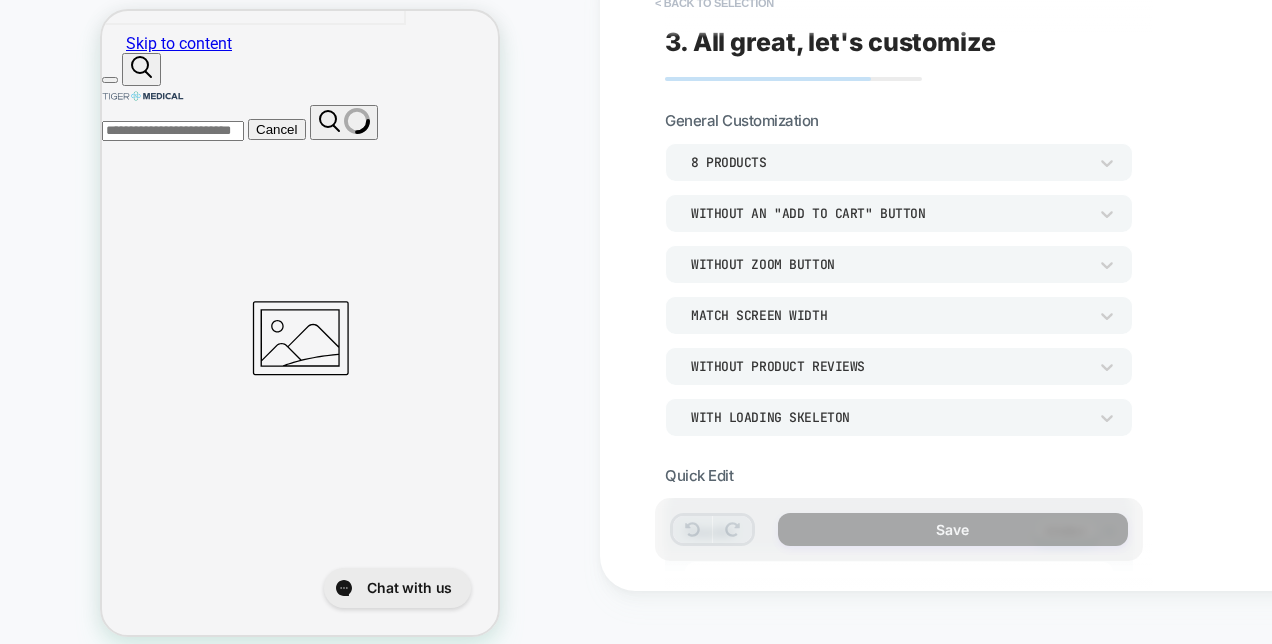 click on "< Back to selection" at bounding box center (714, 3) 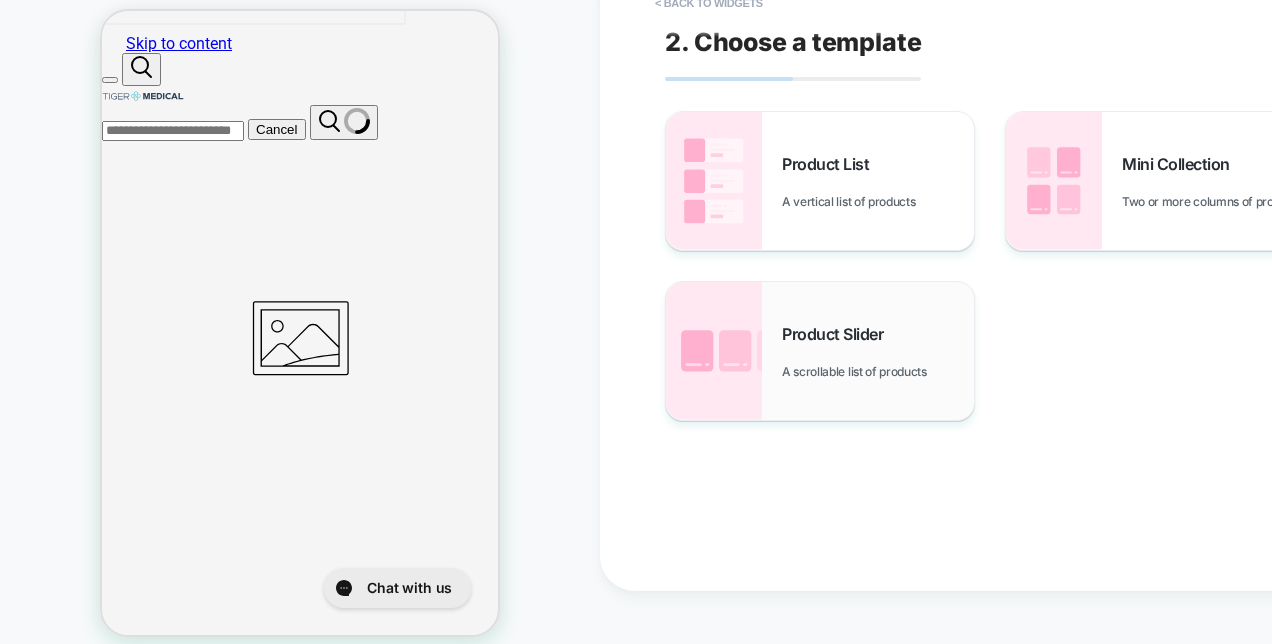 scroll, scrollTop: 402, scrollLeft: 0, axis: vertical 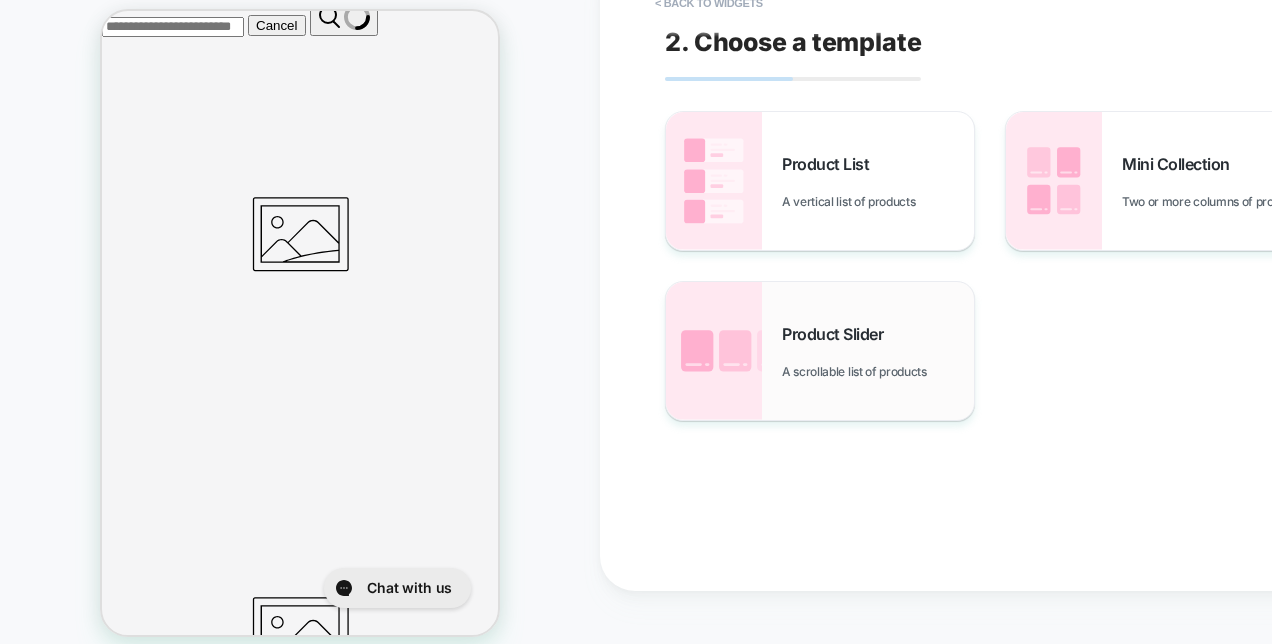 click on "Product Slider A scrollable list of products" at bounding box center (878, 351) 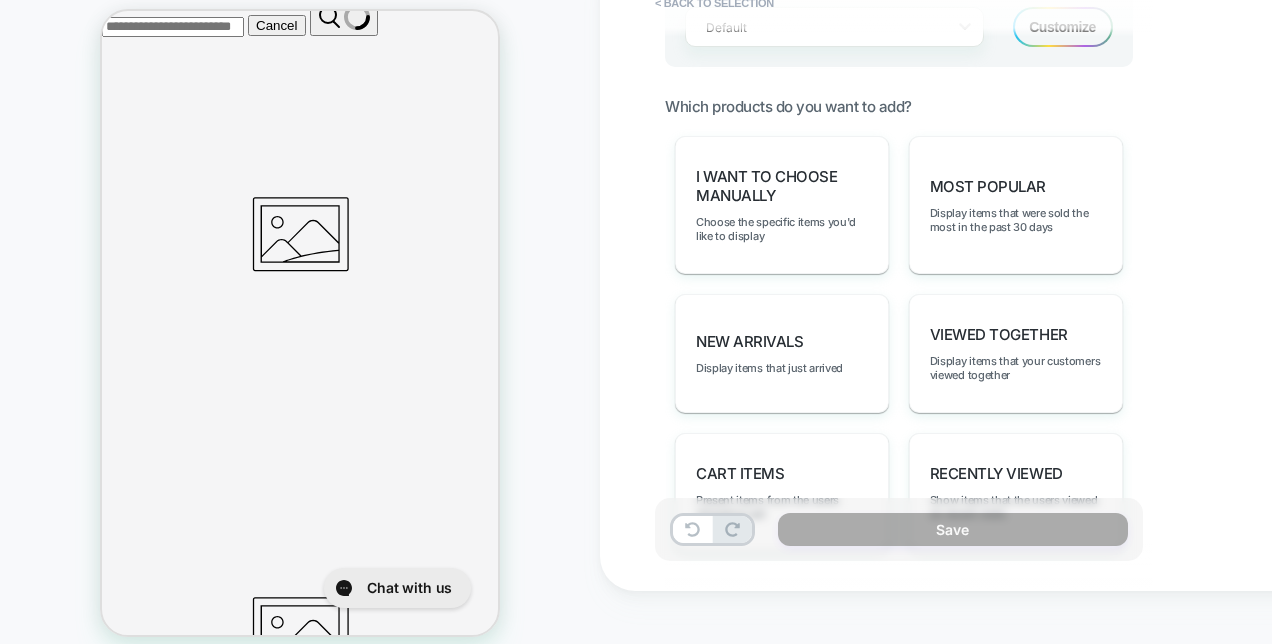 scroll, scrollTop: 1000, scrollLeft: 0, axis: vertical 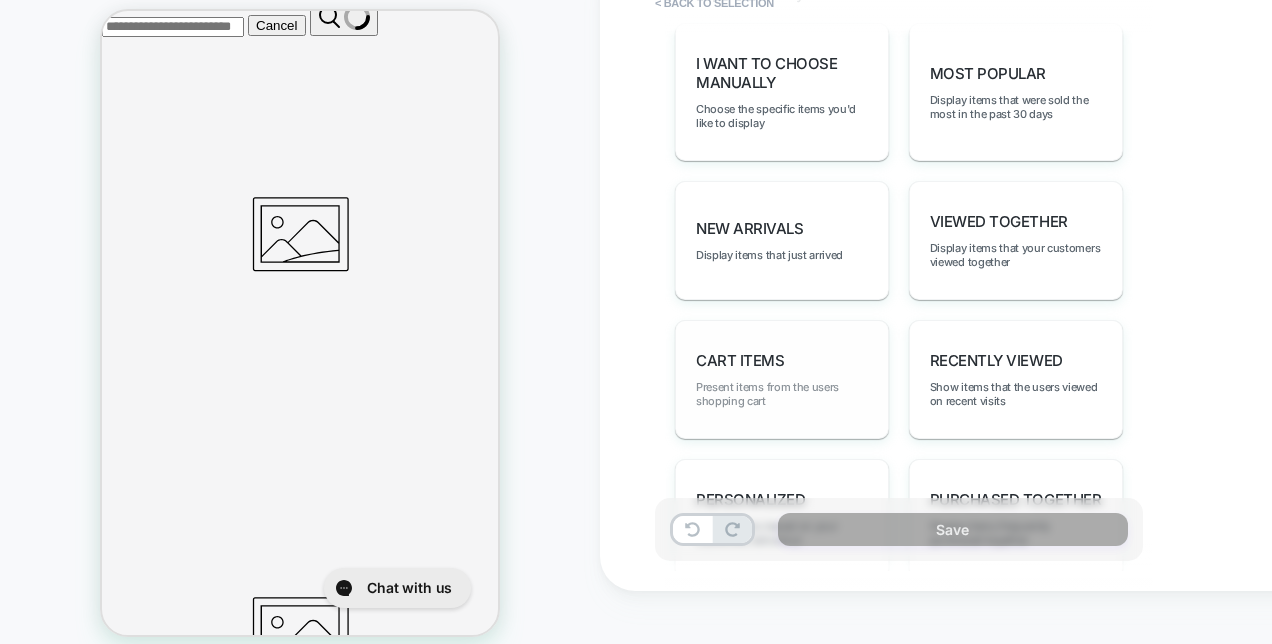 click on "Present items from the users shopping cart" at bounding box center [782, 394] 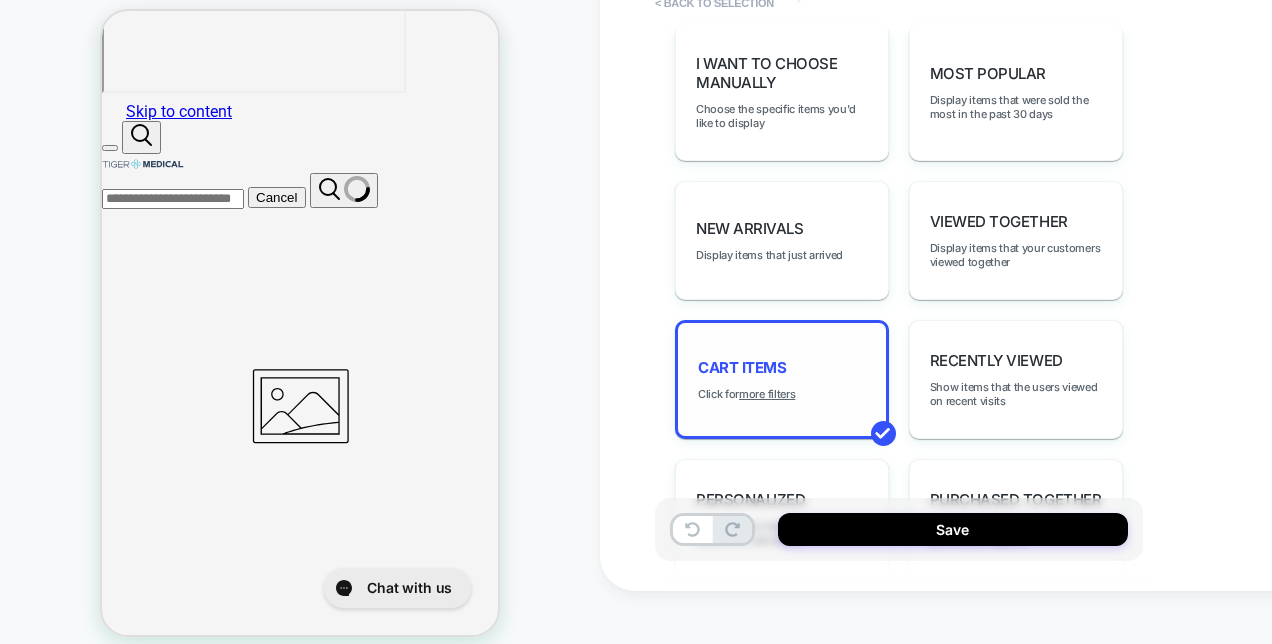 scroll, scrollTop: 202, scrollLeft: 0, axis: vertical 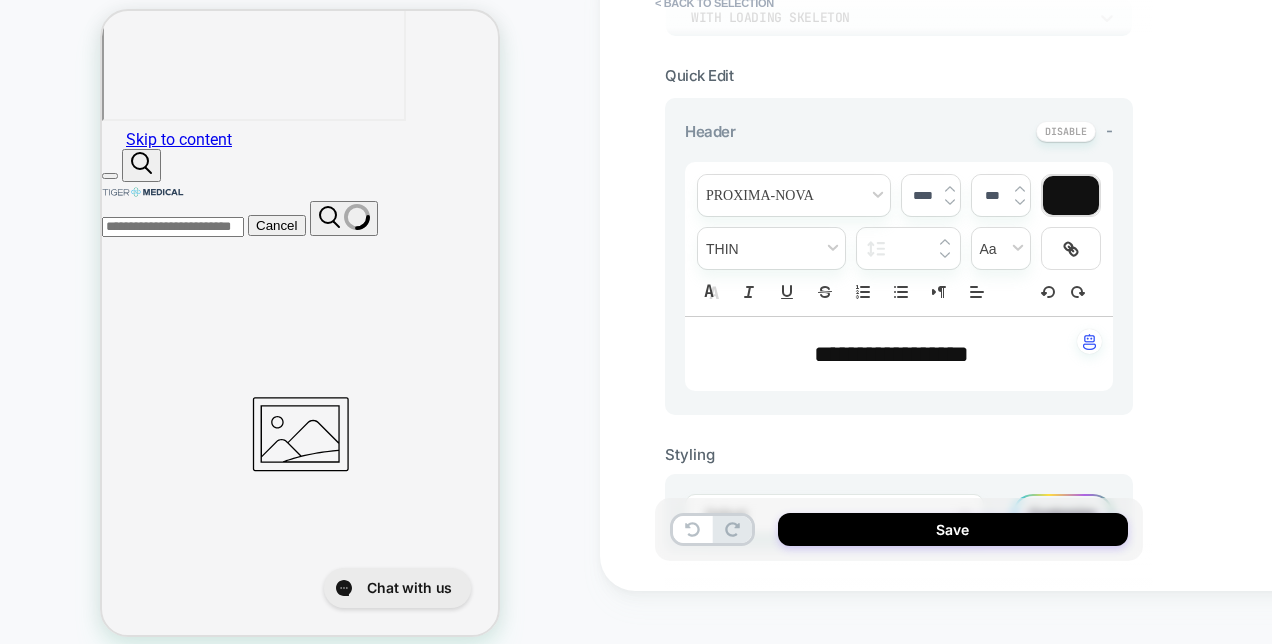 click on "**********" at bounding box center (891, 354) 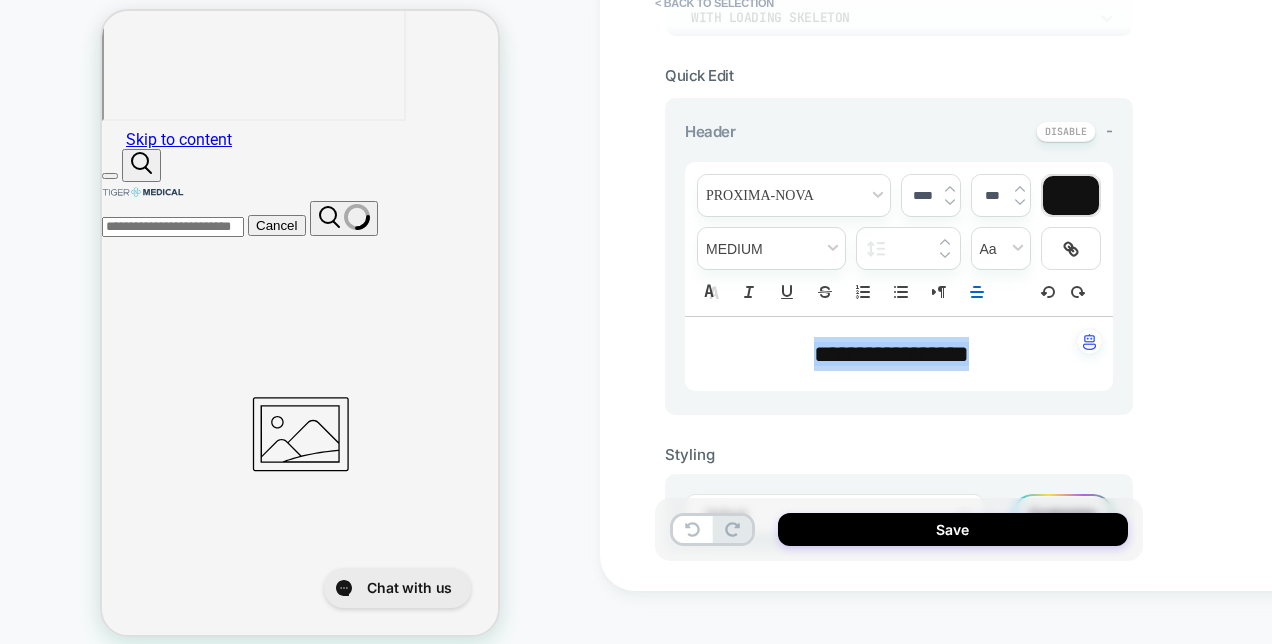 type 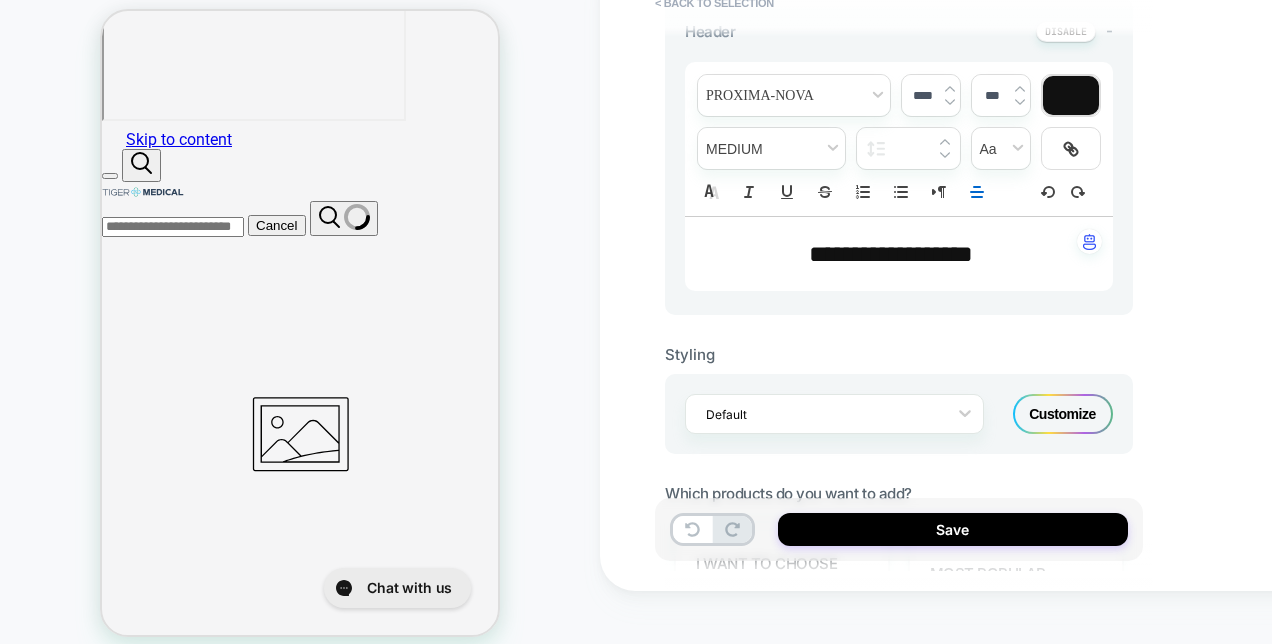 scroll, scrollTop: 600, scrollLeft: 0, axis: vertical 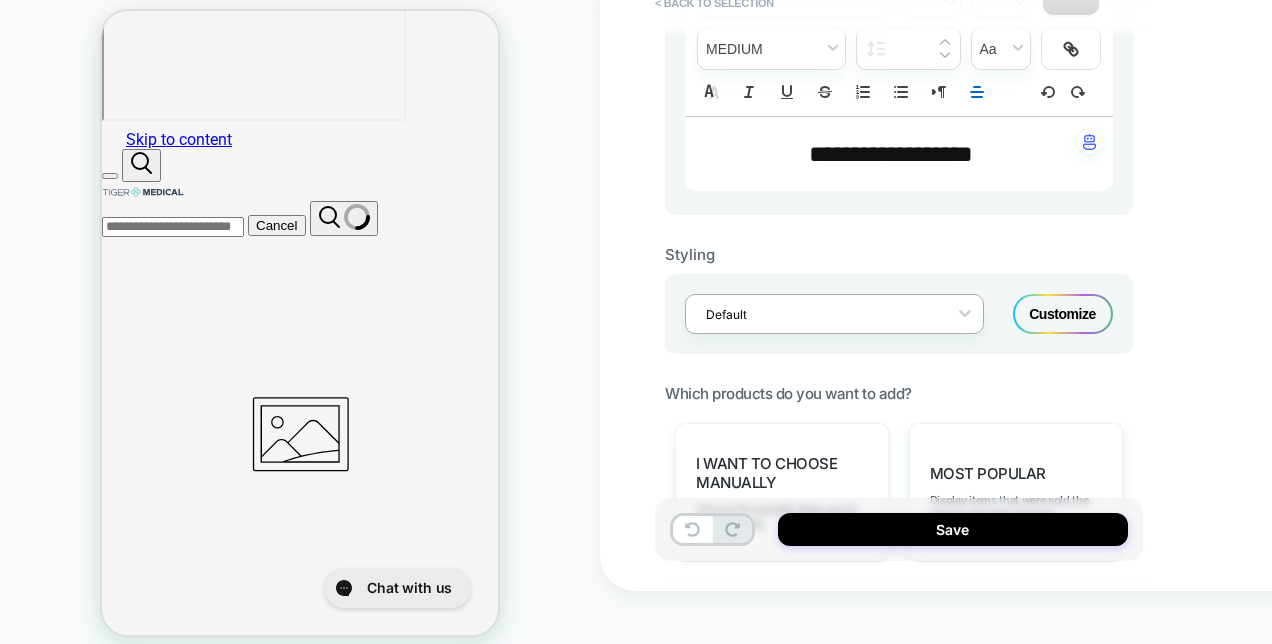 click on "Default" at bounding box center (821, 314) 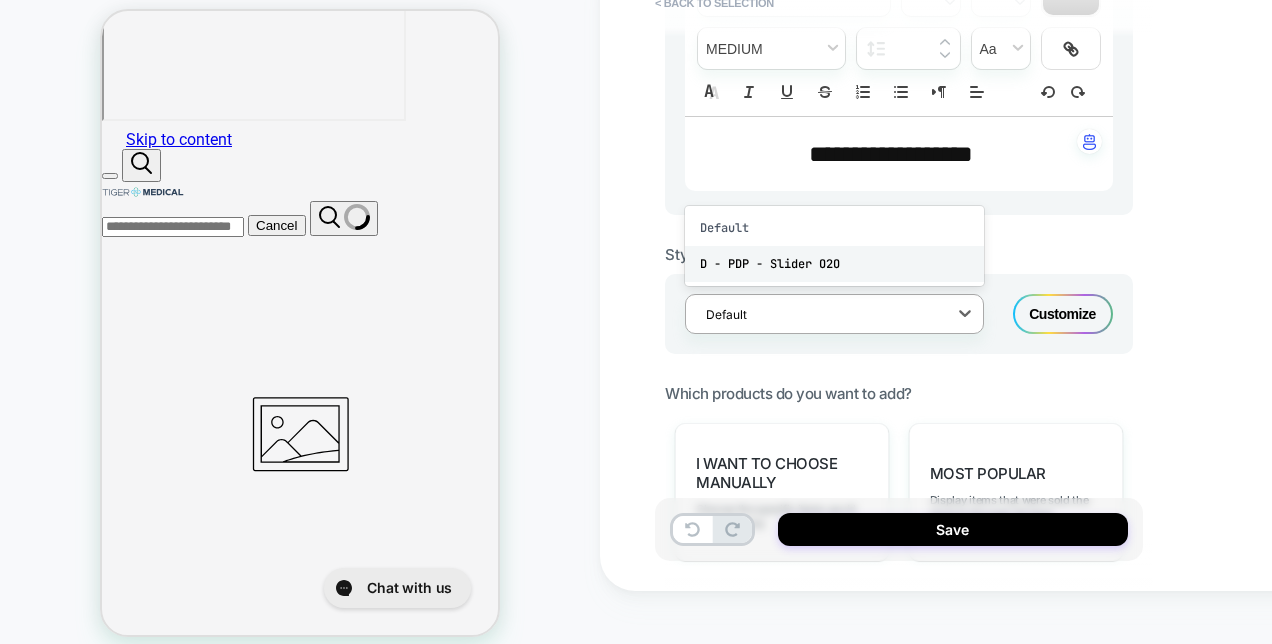 click on "D - PDP - Slider O2O" at bounding box center (834, 264) 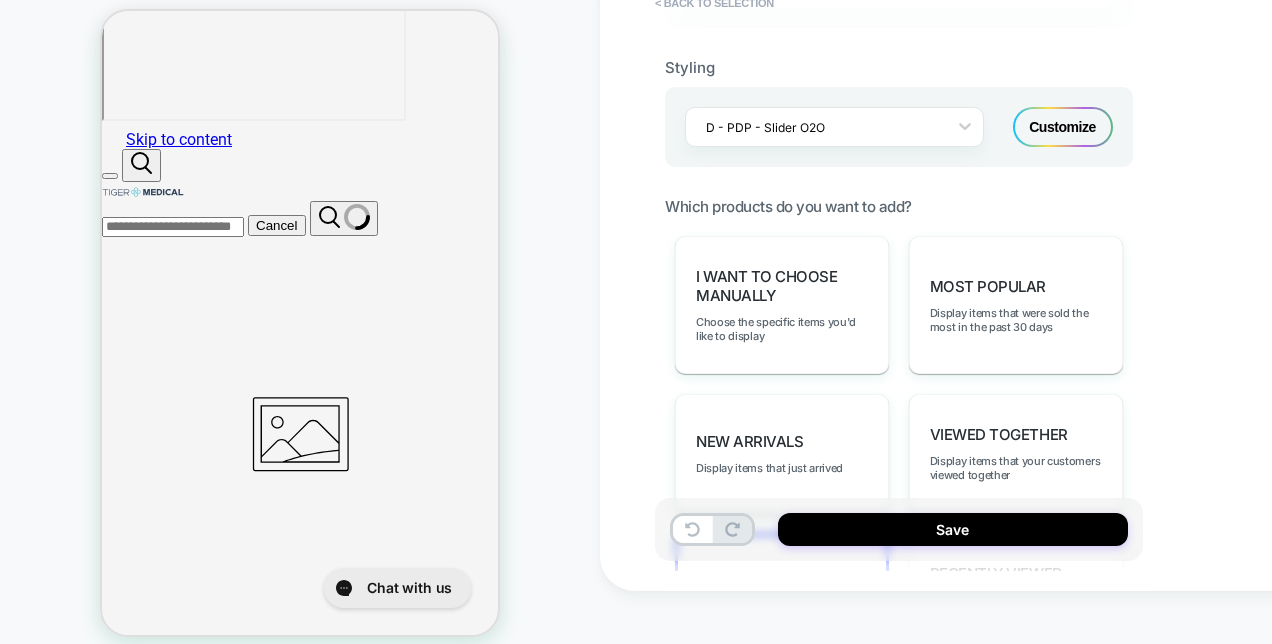 type on "*" 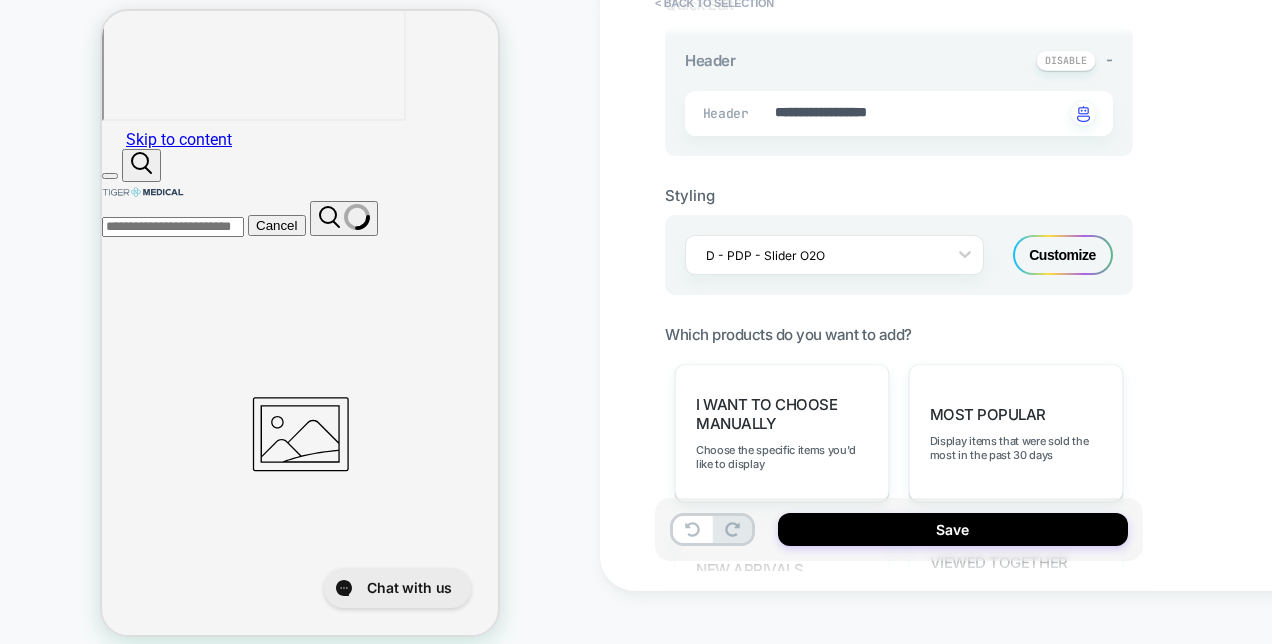 scroll, scrollTop: 348, scrollLeft: 0, axis: vertical 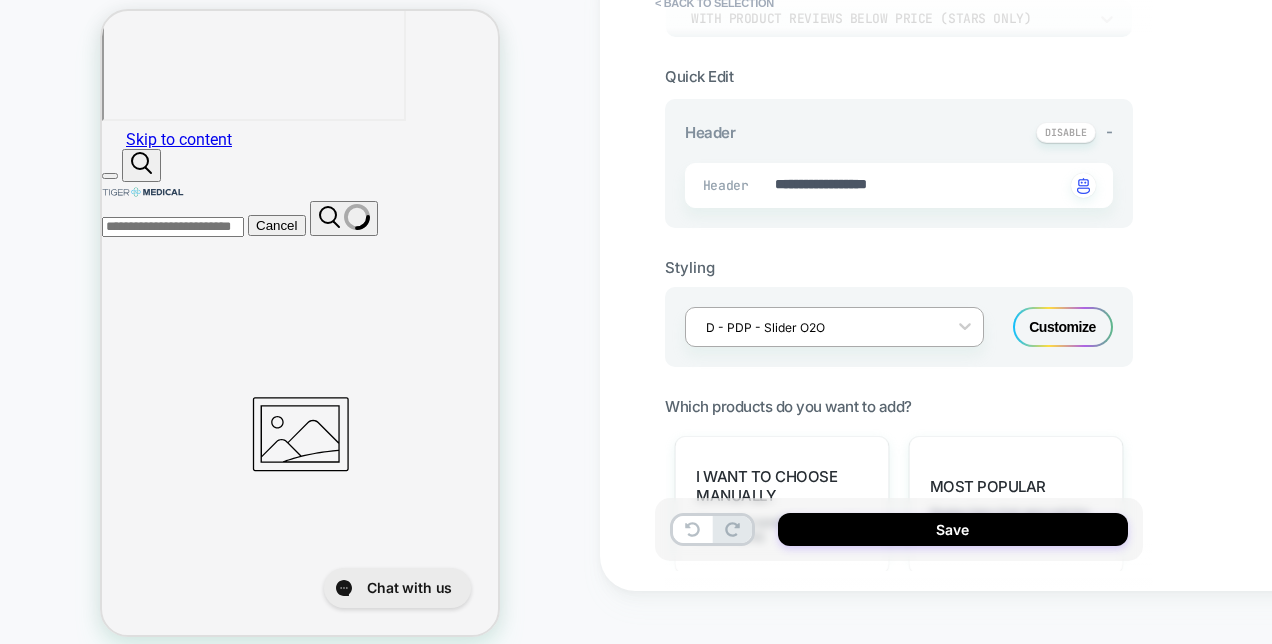 click at bounding box center (821, 327) 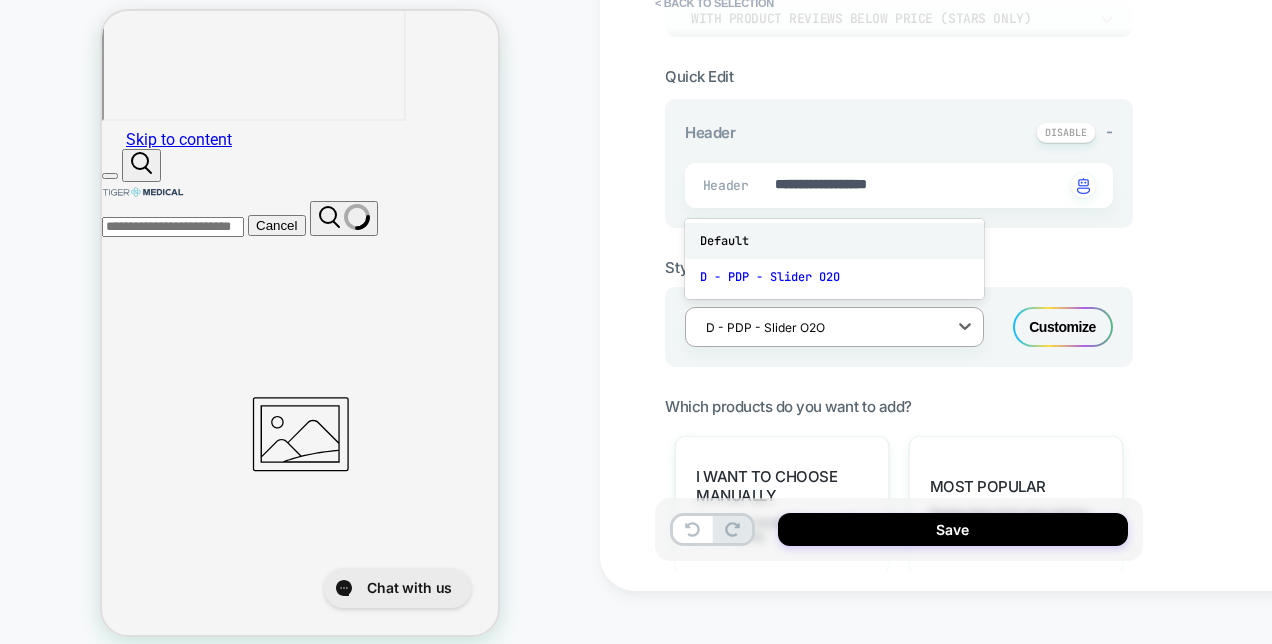 click on "Default" at bounding box center (834, 241) 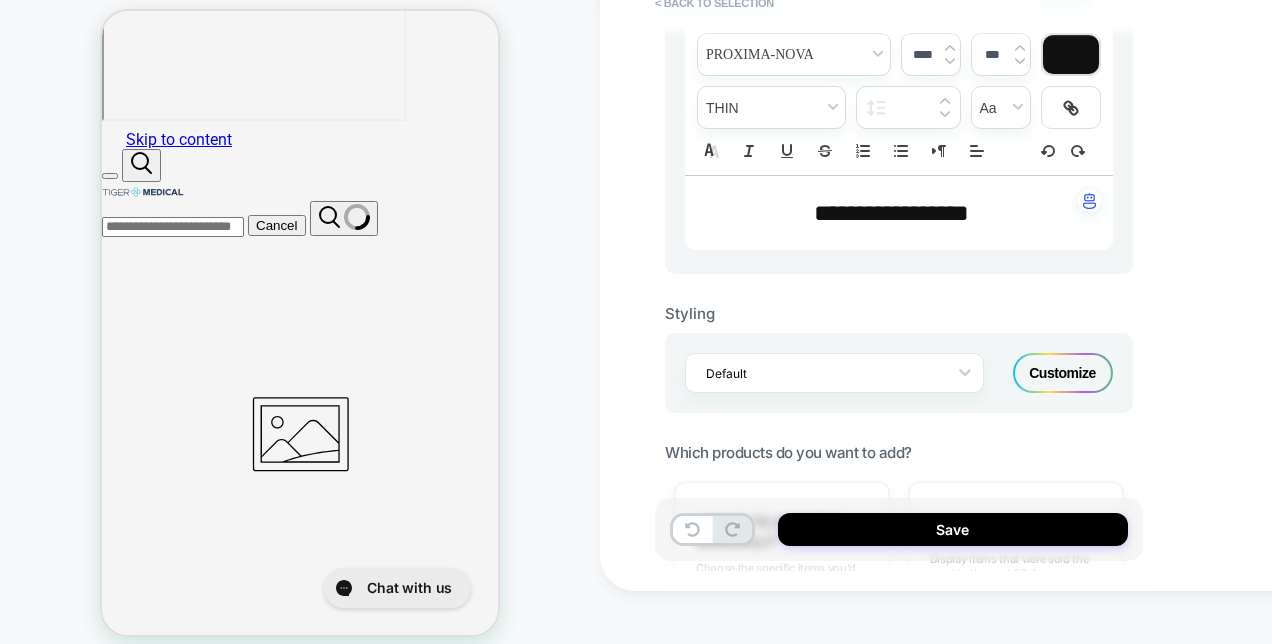 scroll, scrollTop: 548, scrollLeft: 0, axis: vertical 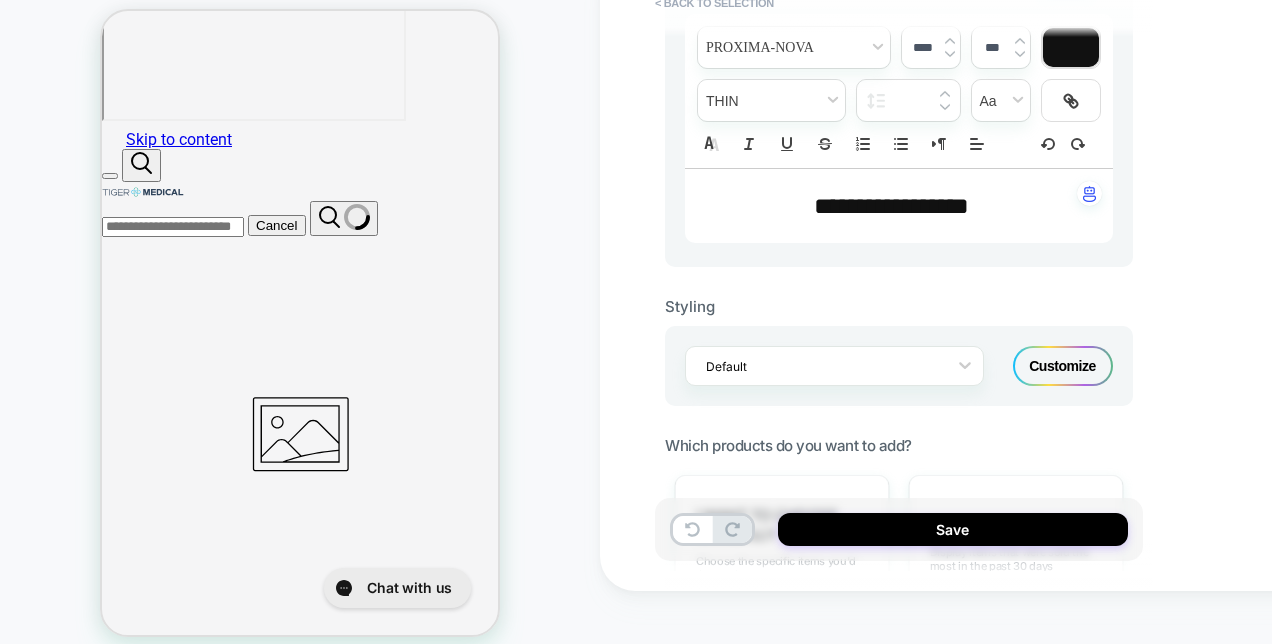 click on "**********" at bounding box center [891, 206] 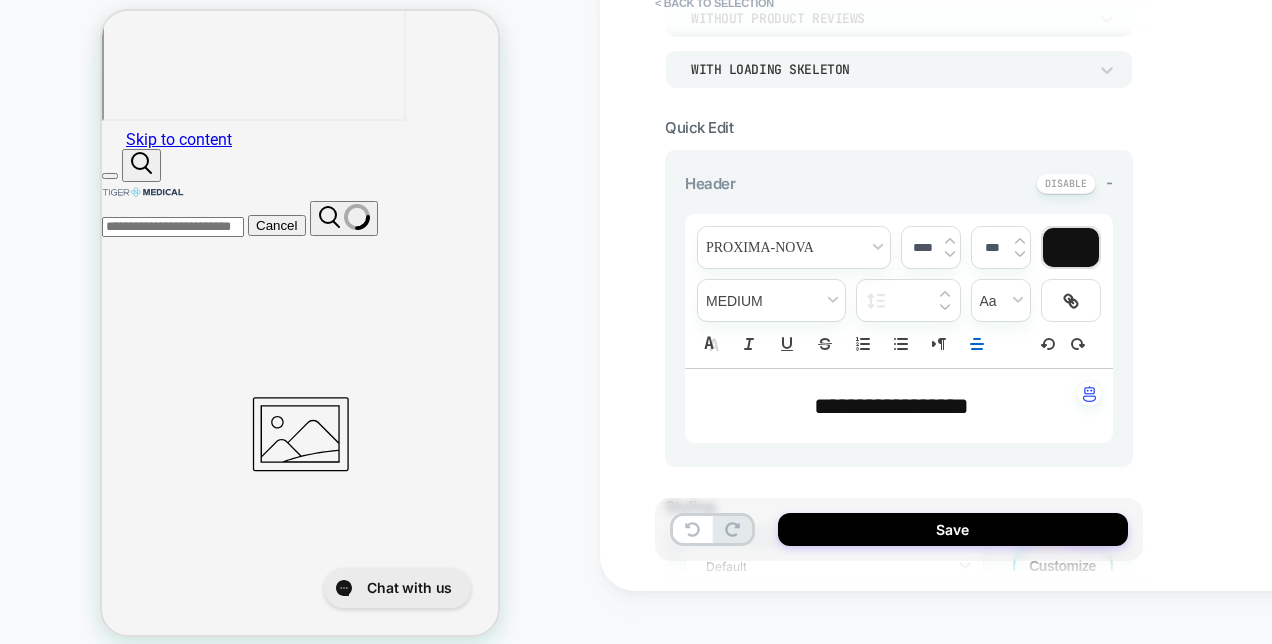 scroll, scrollTop: 548, scrollLeft: 0, axis: vertical 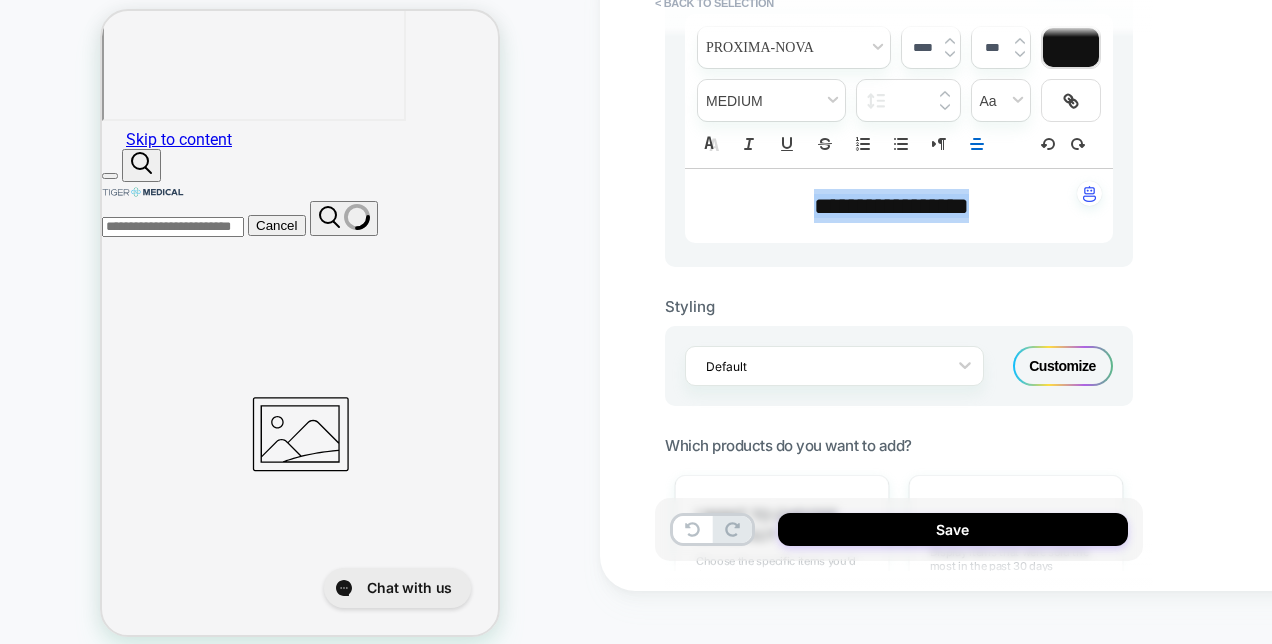 type 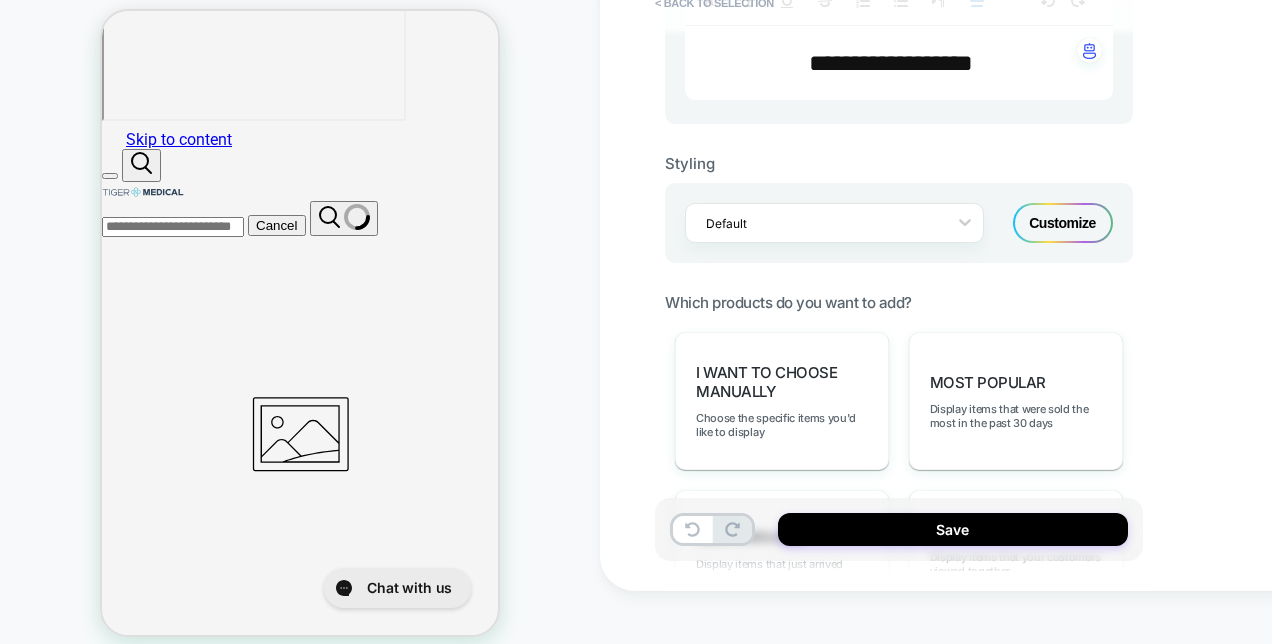 scroll, scrollTop: 700, scrollLeft: 0, axis: vertical 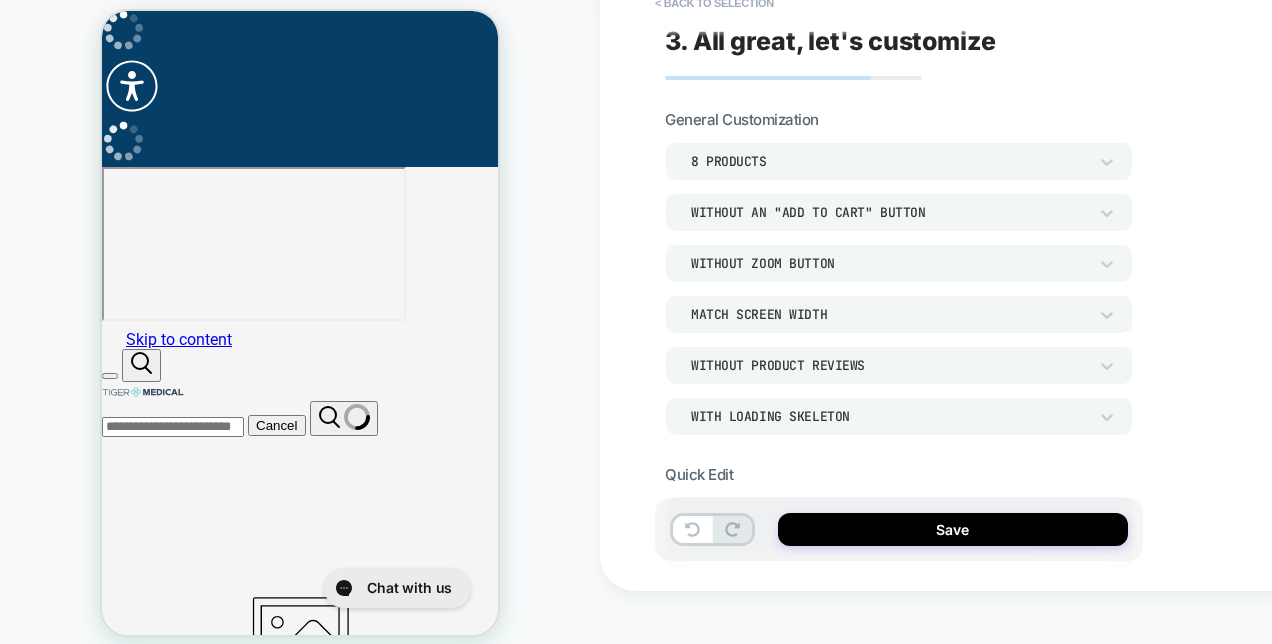 click on "Without Product Reviews" at bounding box center (889, 365) 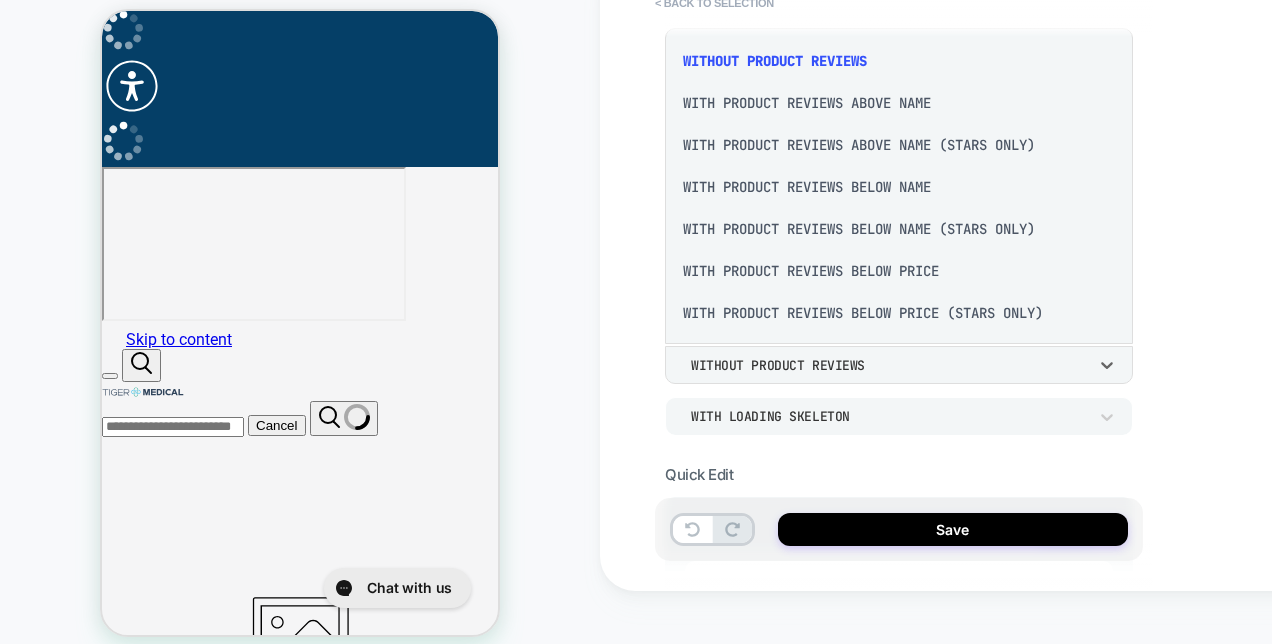 scroll, scrollTop: 2, scrollLeft: 0, axis: vertical 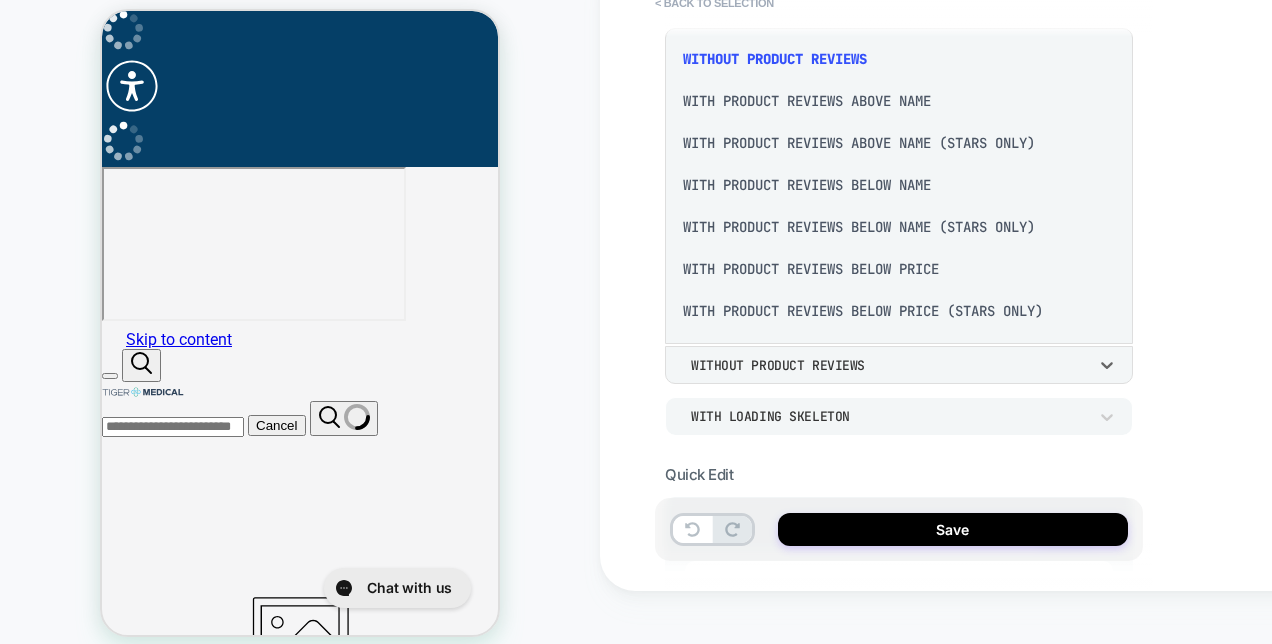 click on "With Product Reviews Below Price (Stars Only)" at bounding box center [899, 311] 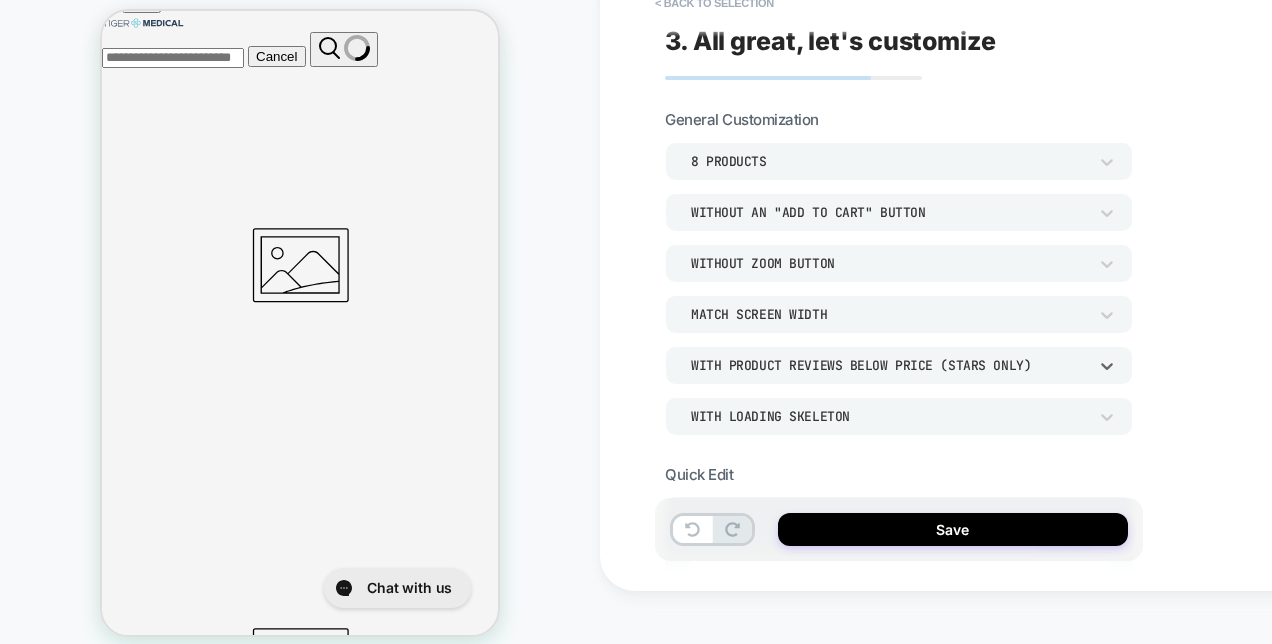 scroll, scrollTop: 402, scrollLeft: 0, axis: vertical 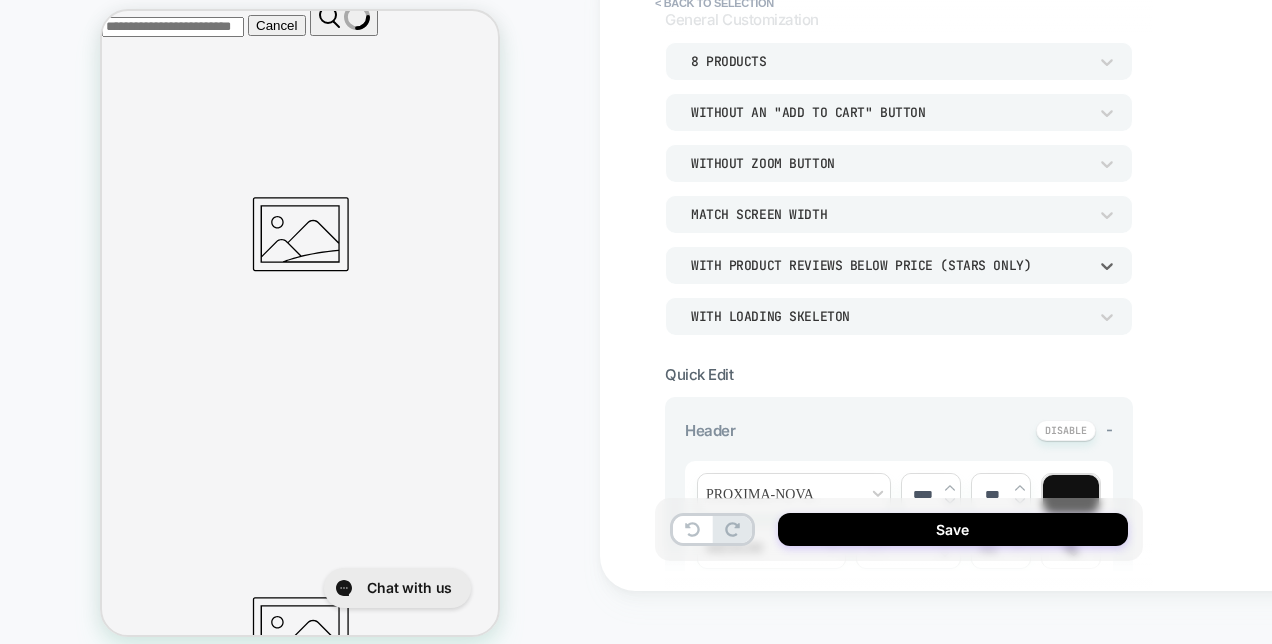 click on "WITH LOADING SKELETON" at bounding box center (889, 316) 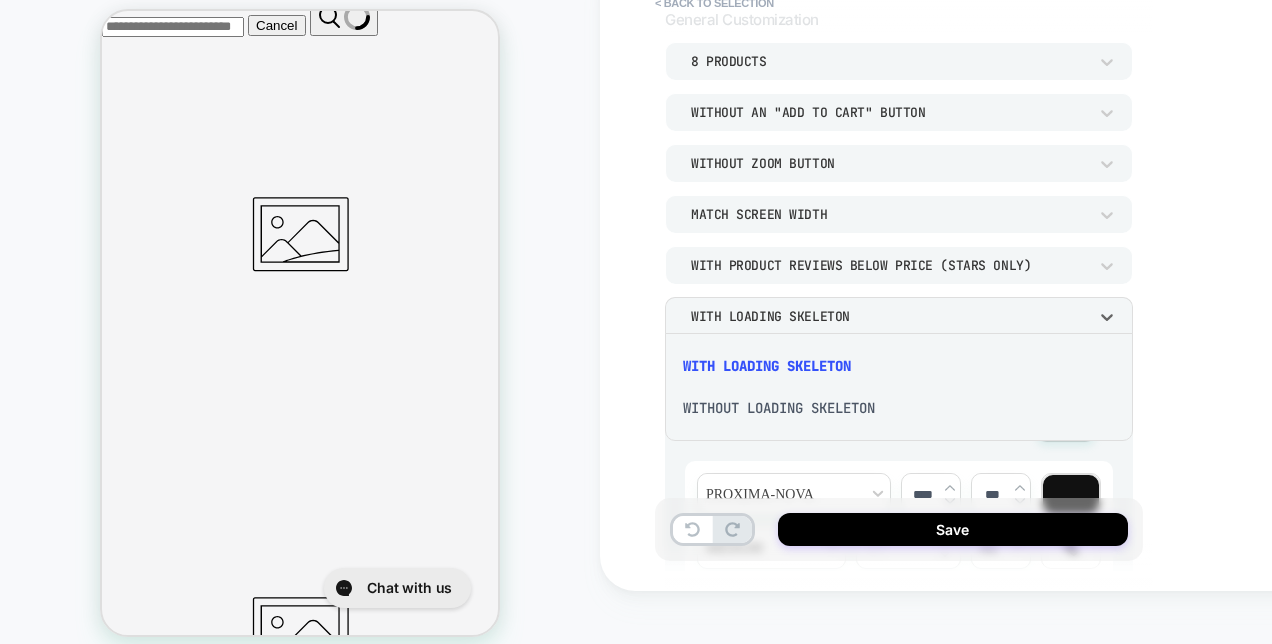 click at bounding box center [636, 322] 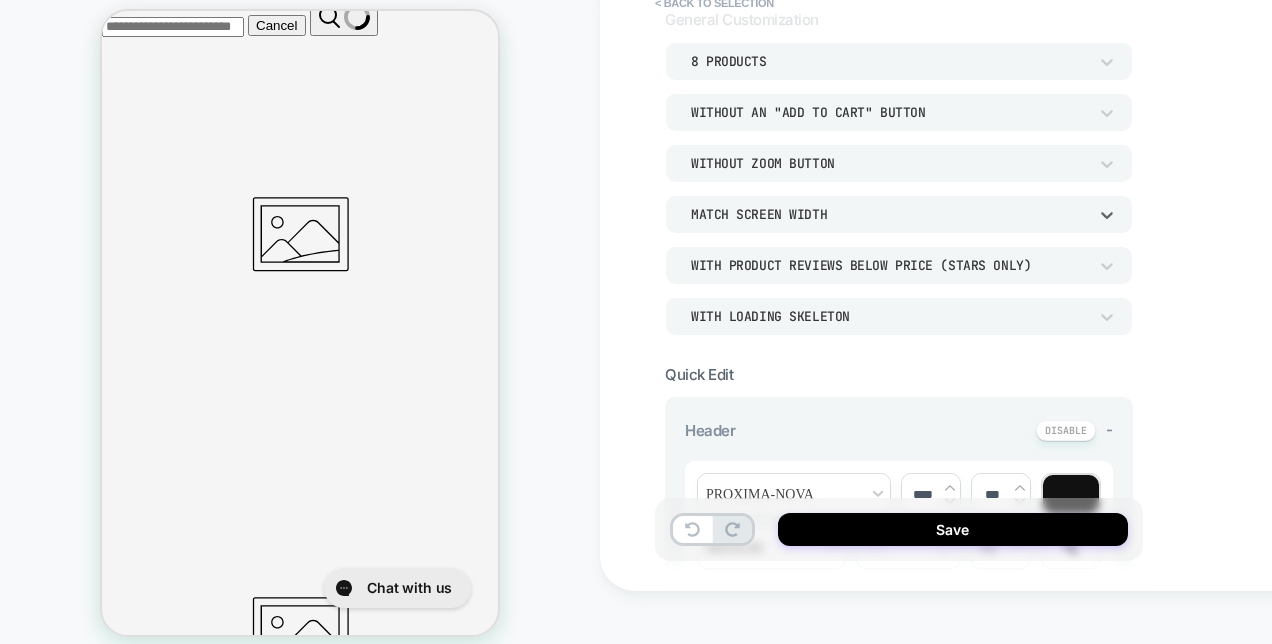 click on "Match Screen Width" at bounding box center [889, 214] 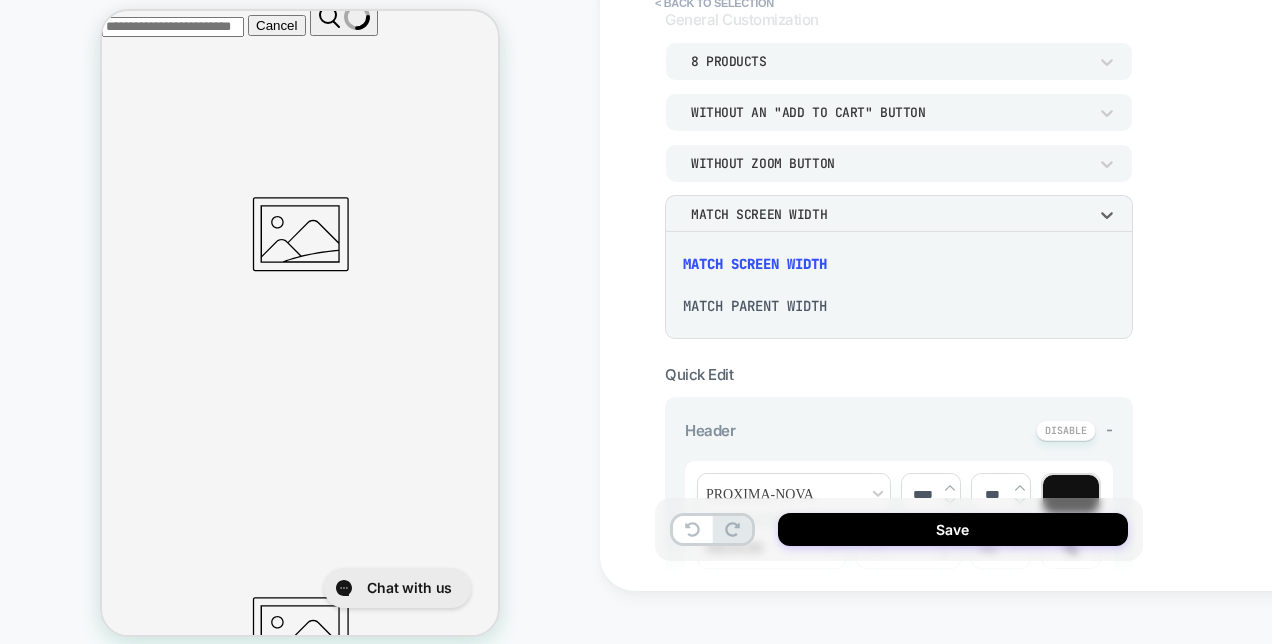click at bounding box center (636, 322) 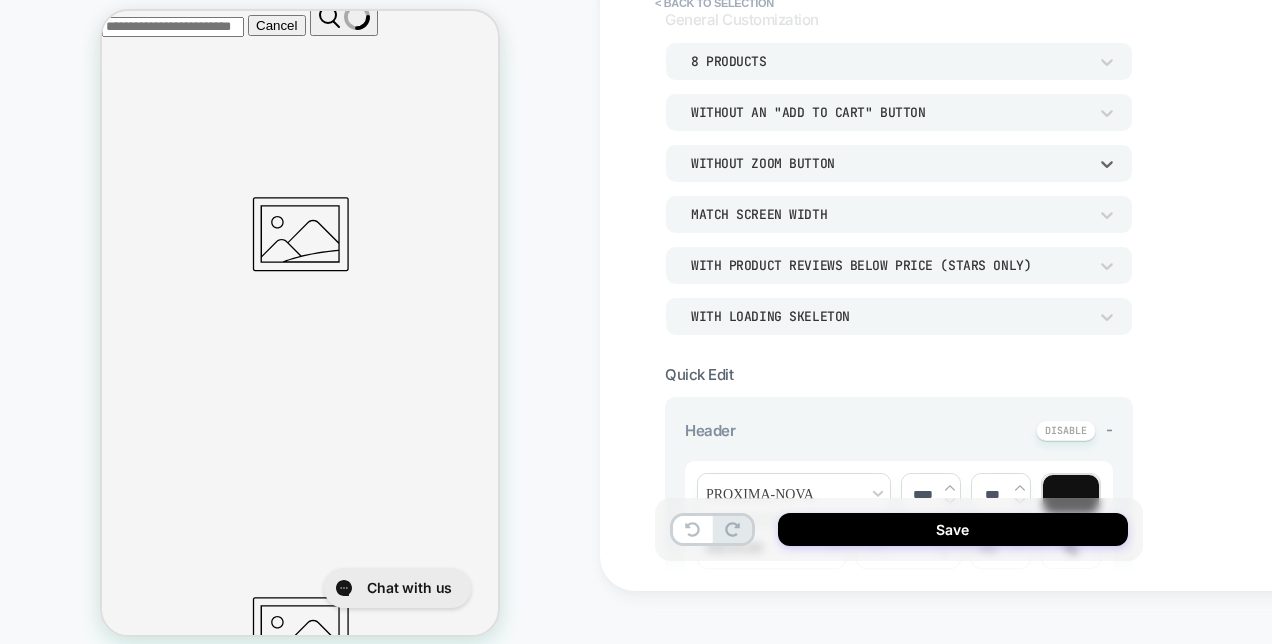 click on "Without Zoom Button" at bounding box center [889, 163] 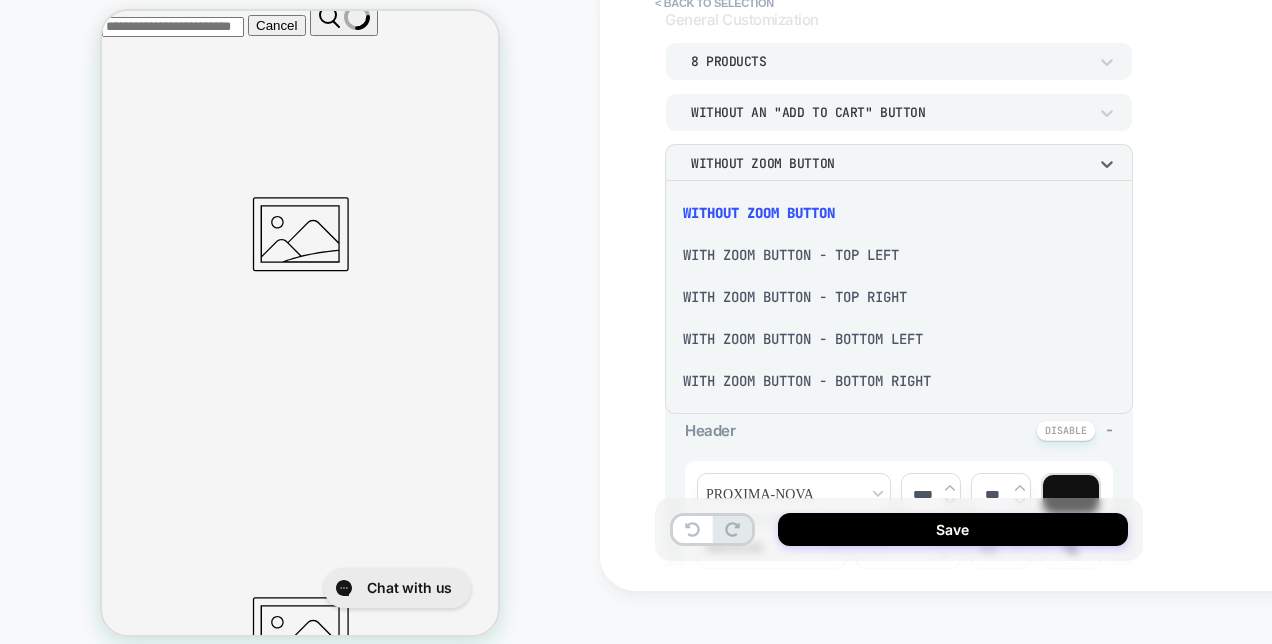 click at bounding box center [636, 322] 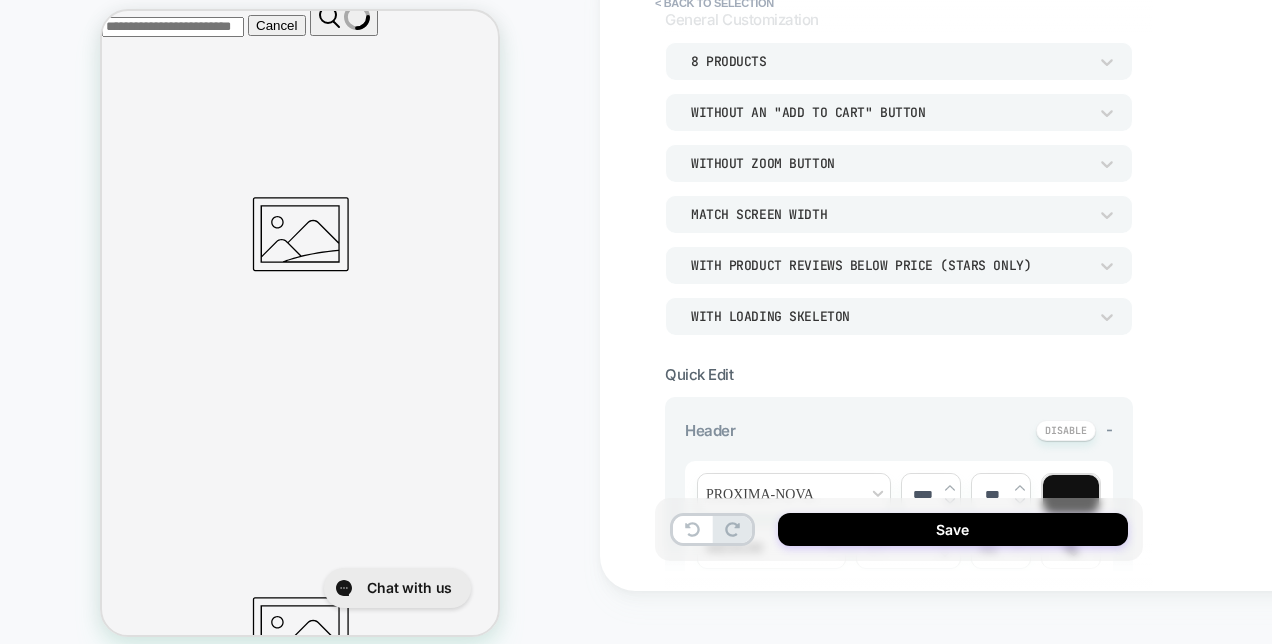 click on "Without an "add to cart" button" at bounding box center [889, 112] 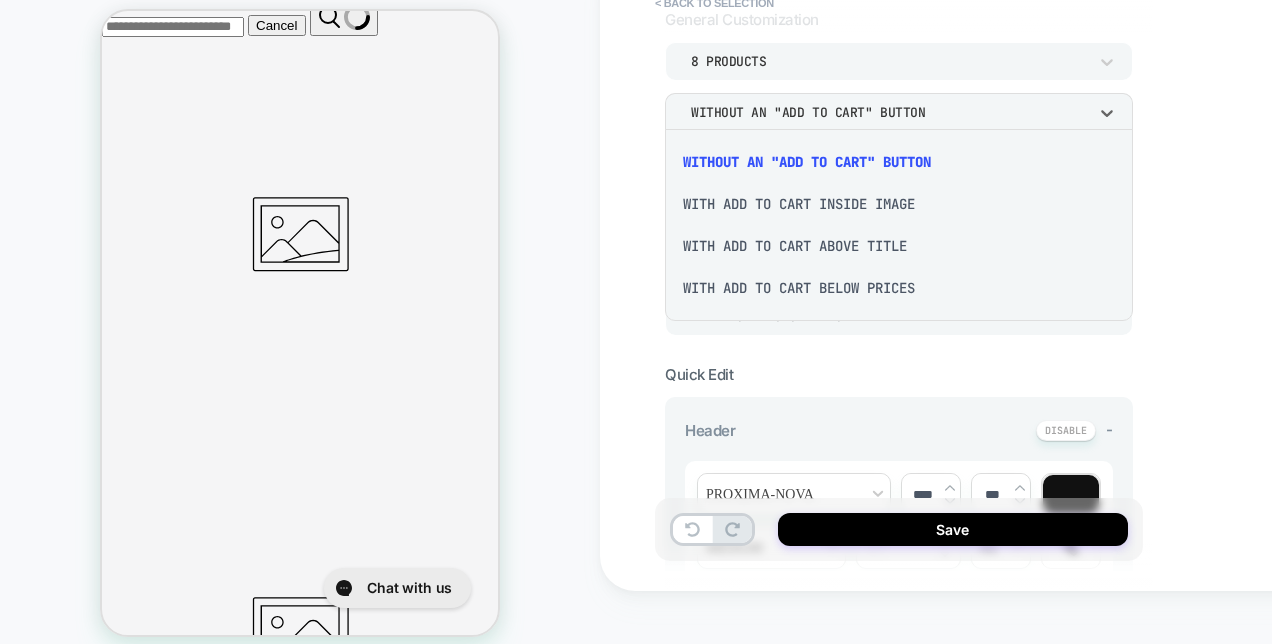 click at bounding box center (636, 322) 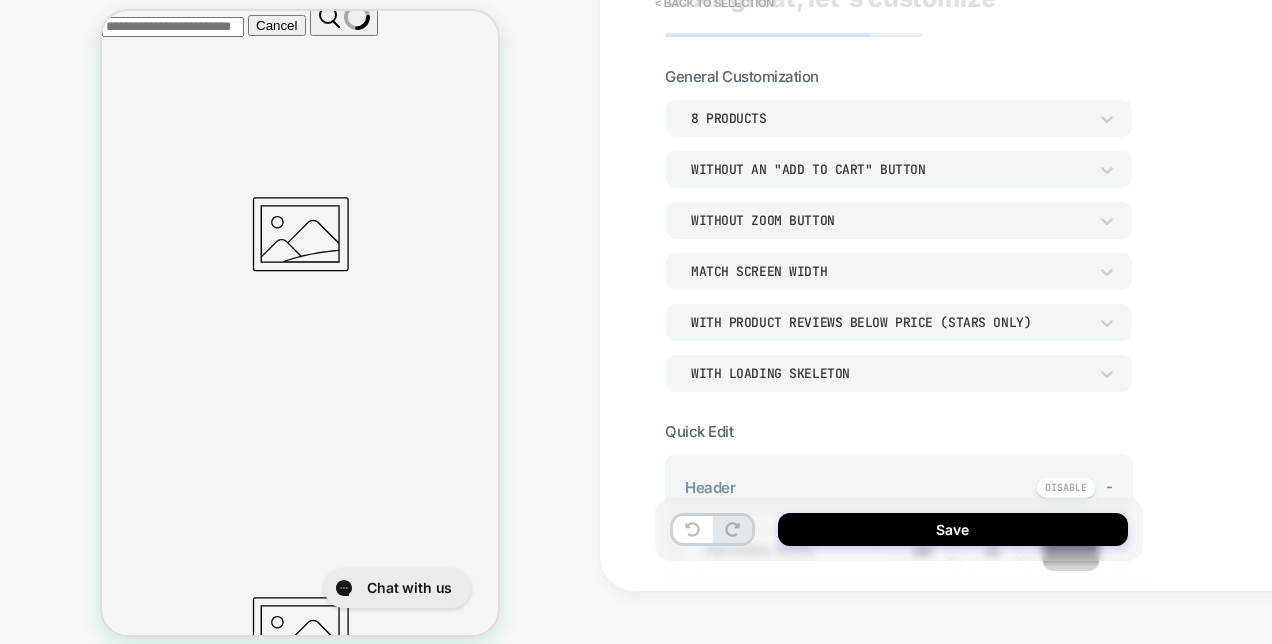 scroll, scrollTop: 1, scrollLeft: 0, axis: vertical 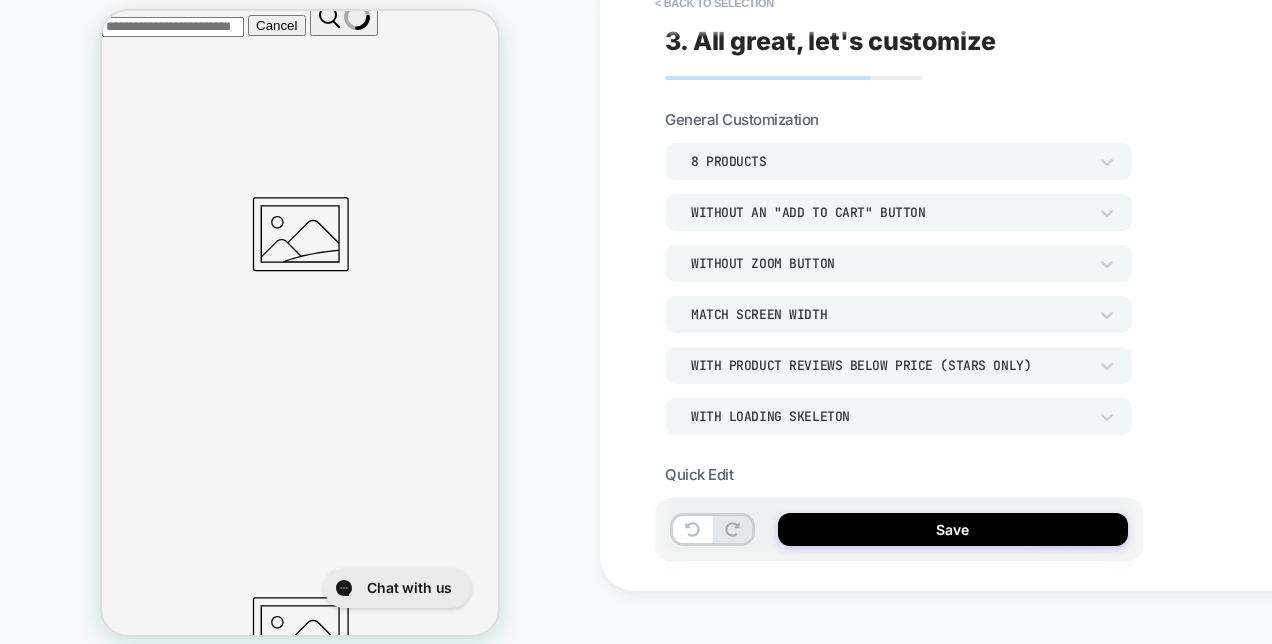 click on "8 Products" at bounding box center (899, 161) 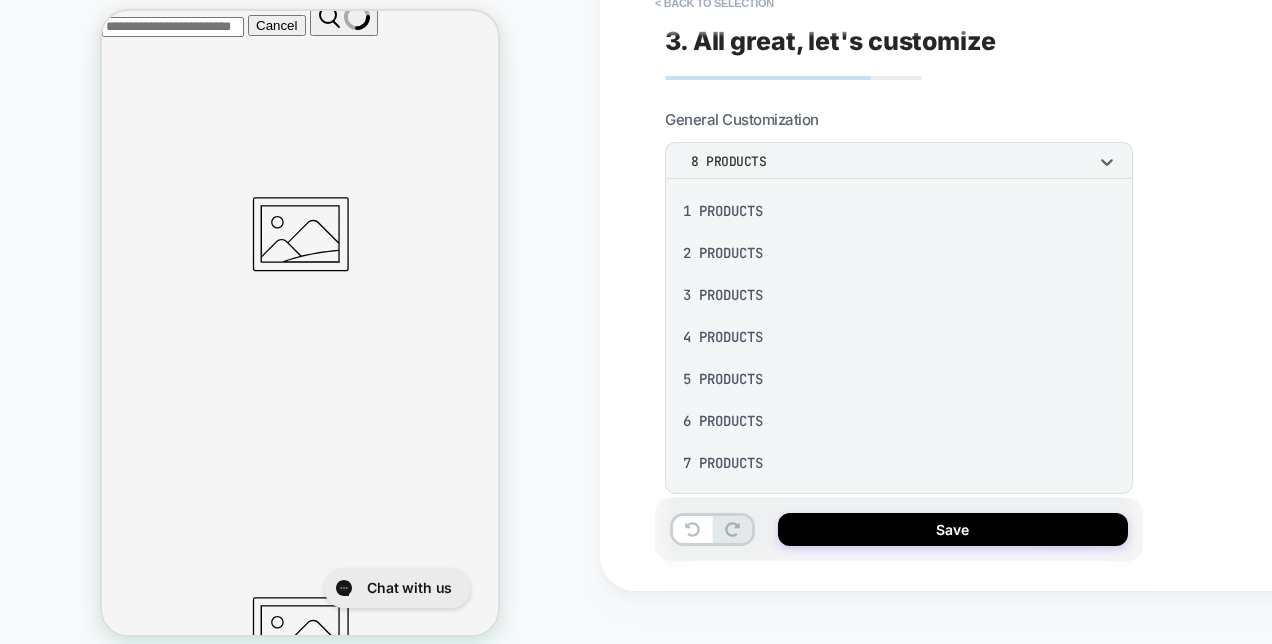 click at bounding box center (636, 322) 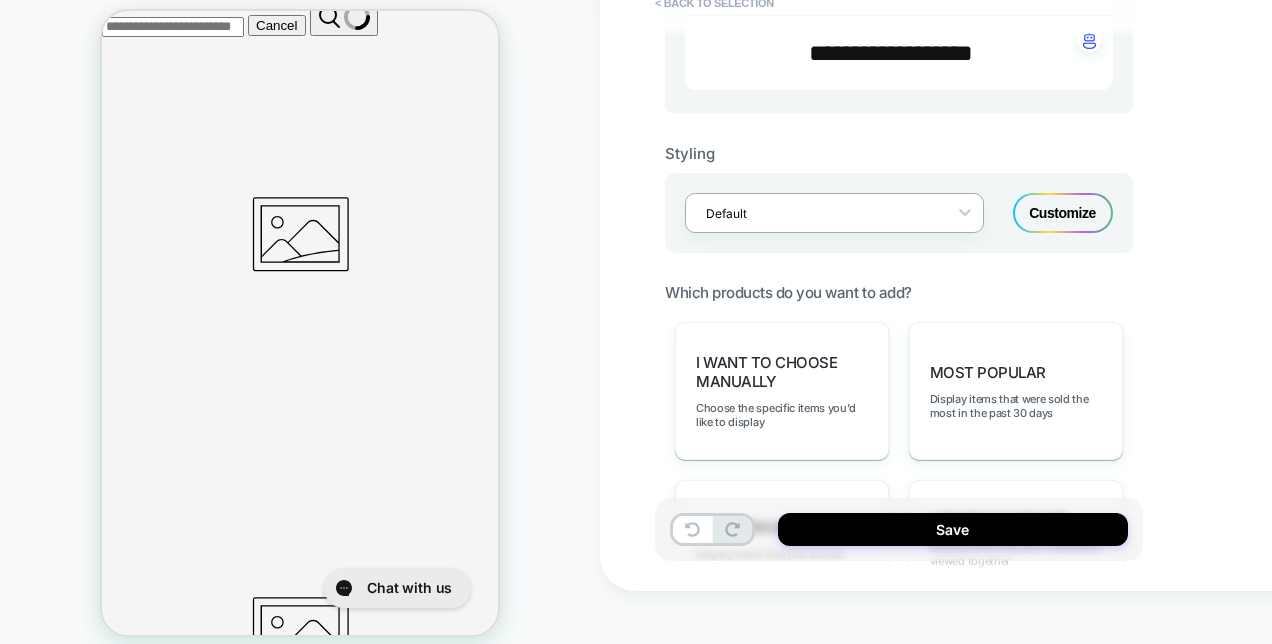 scroll, scrollTop: 801, scrollLeft: 0, axis: vertical 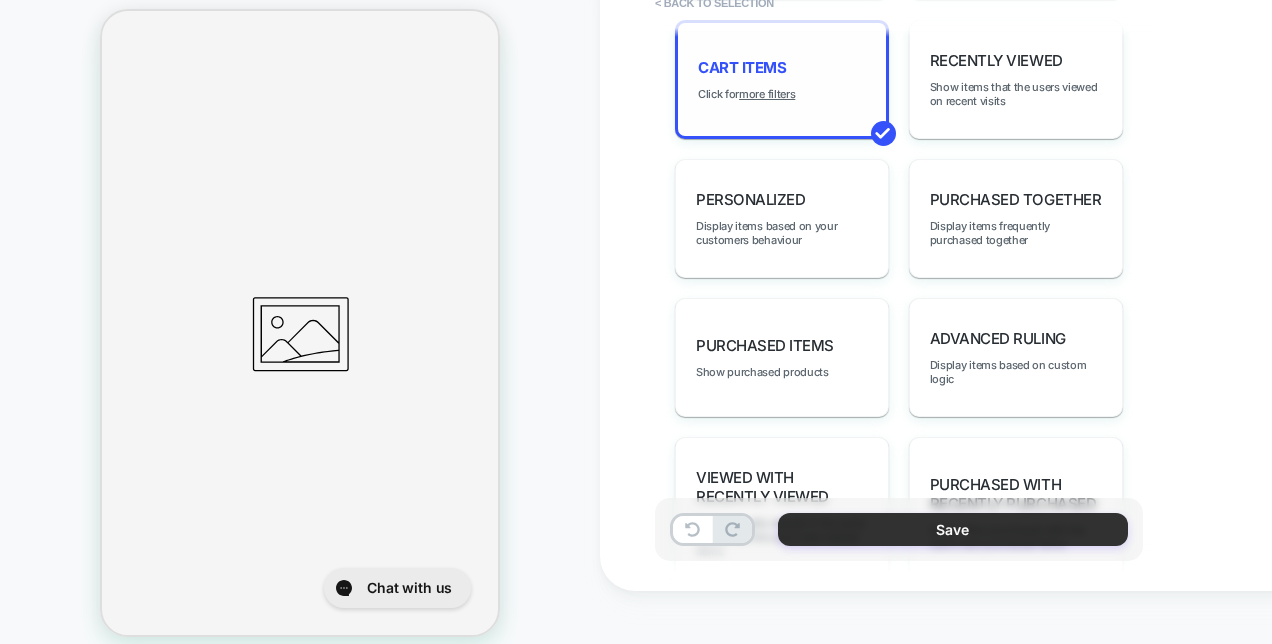 click on "Save" at bounding box center [953, 529] 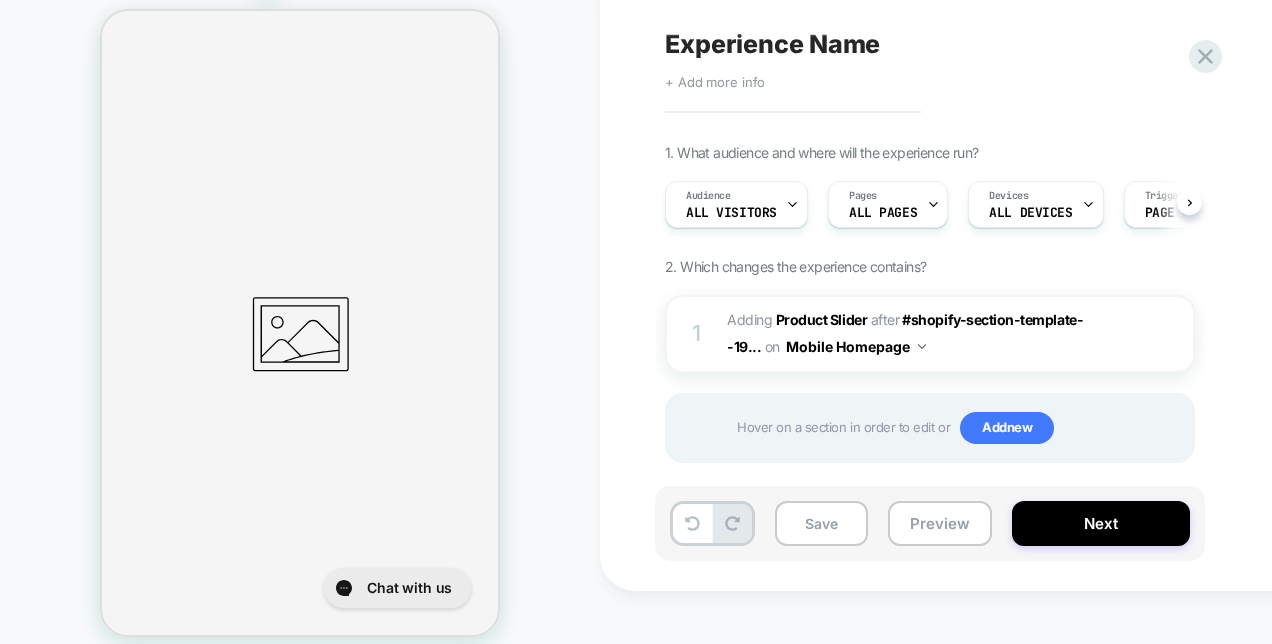 scroll, scrollTop: 0, scrollLeft: 1, axis: horizontal 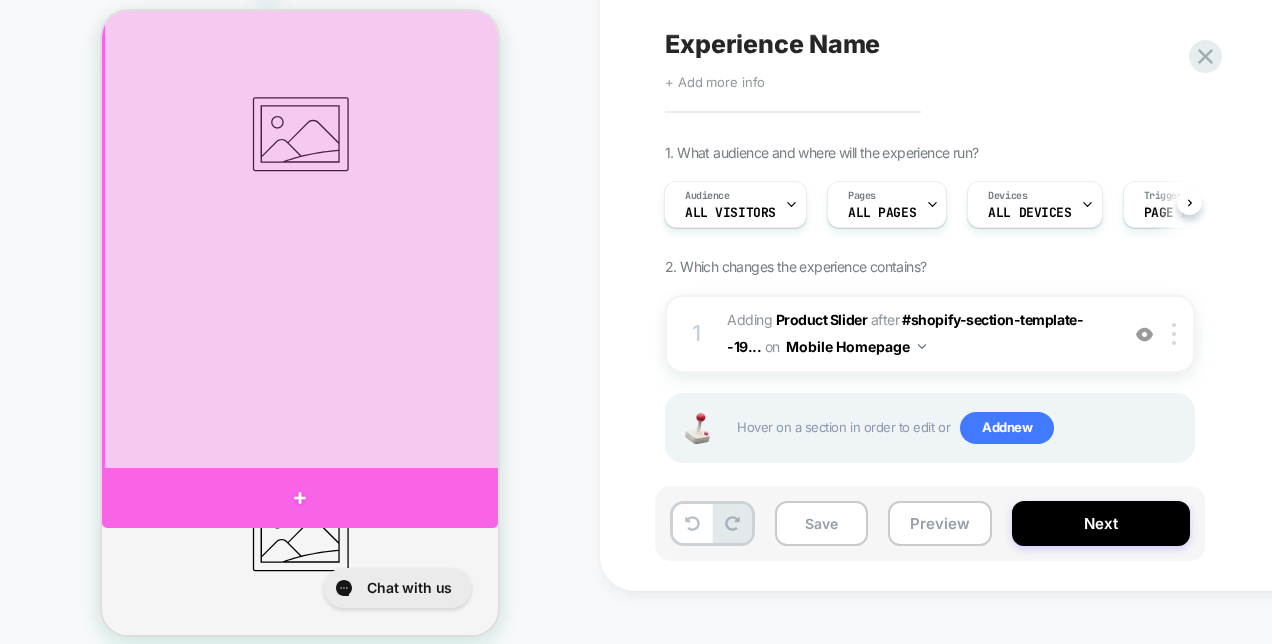 click at bounding box center (300, 498) 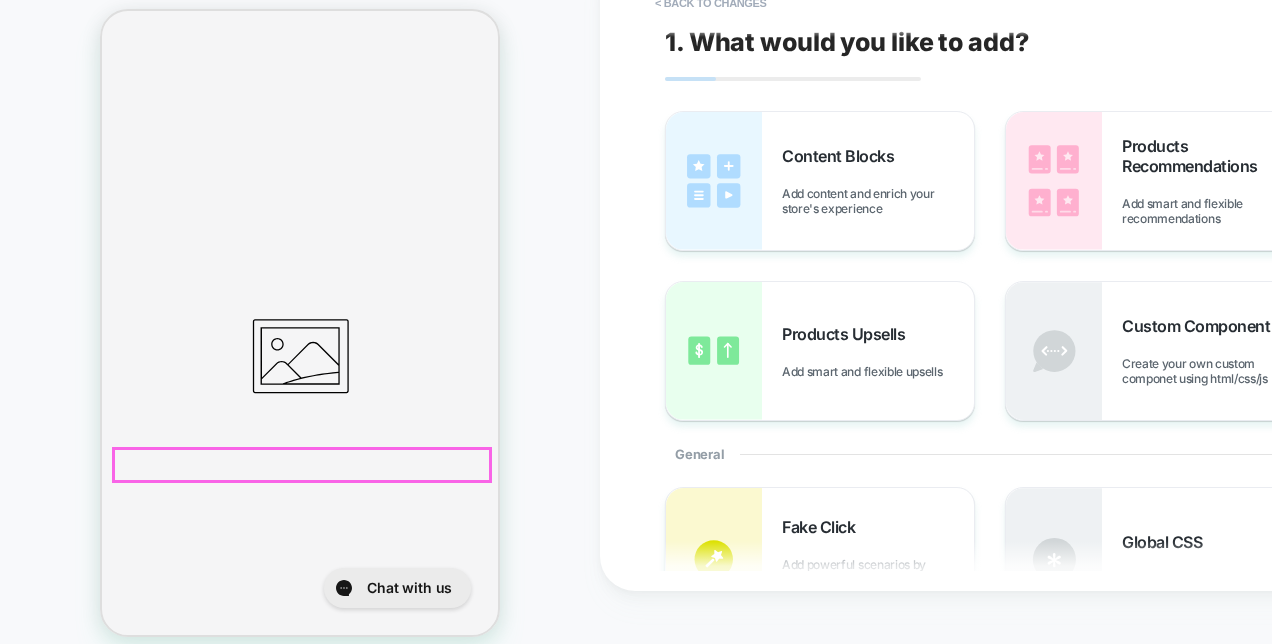 scroll, scrollTop: 694, scrollLeft: 0, axis: vertical 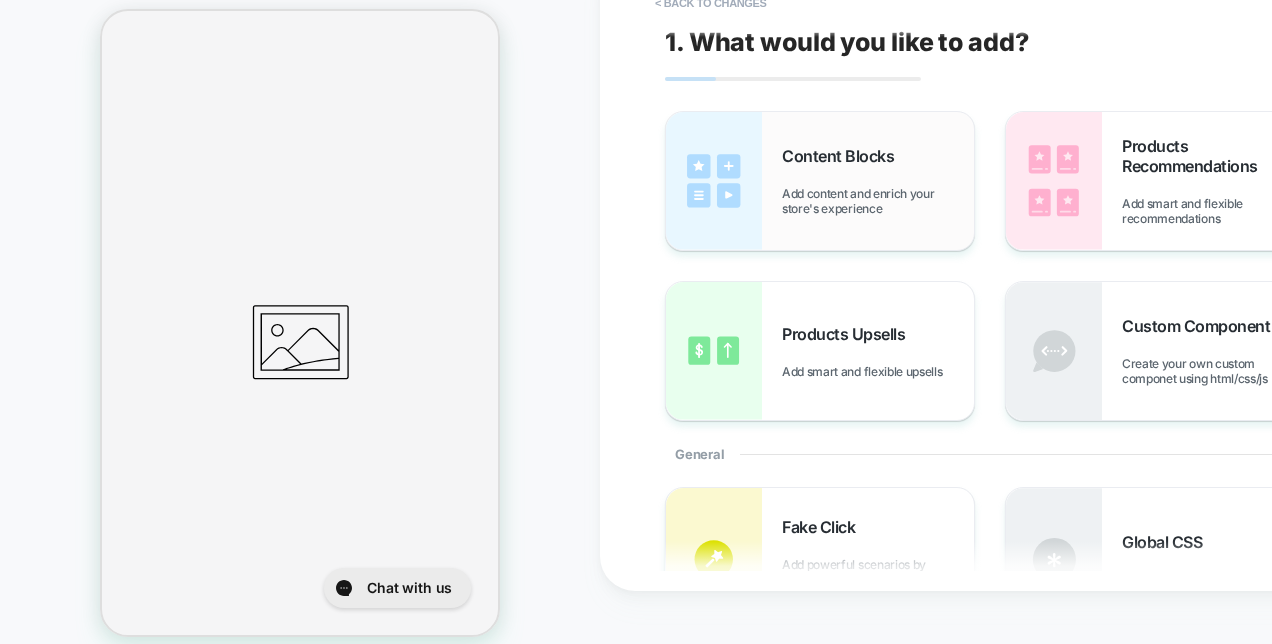 click on "Add content and enrich your store's experience" at bounding box center [878, 201] 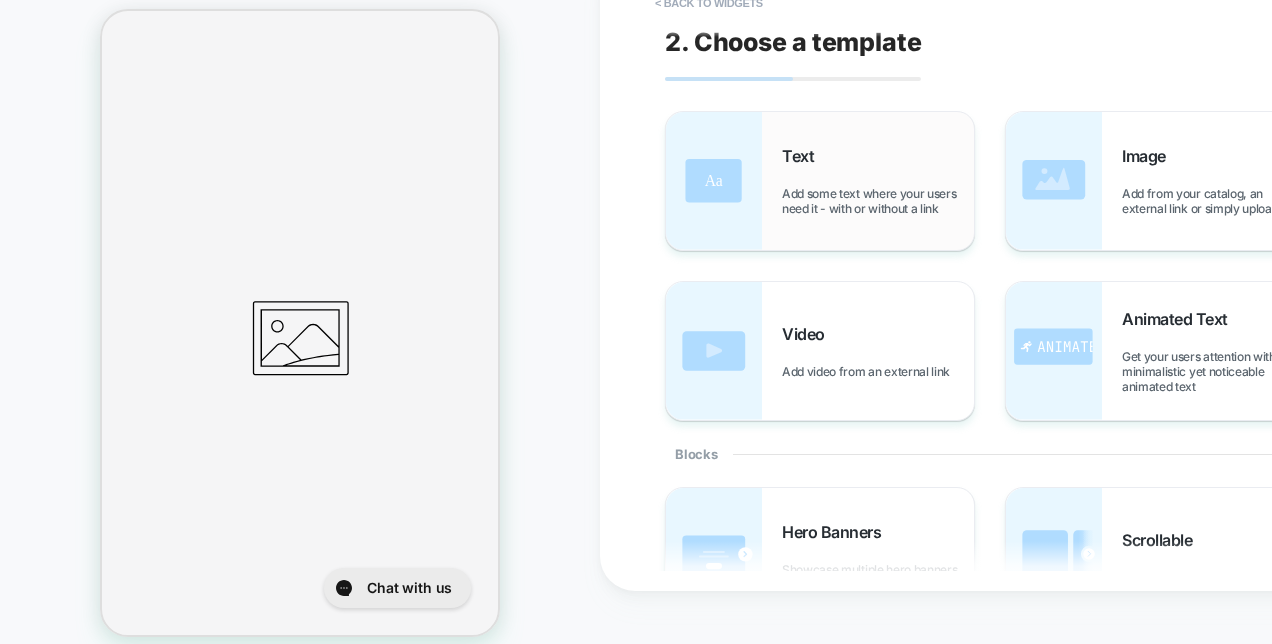 scroll, scrollTop: 694, scrollLeft: 0, axis: vertical 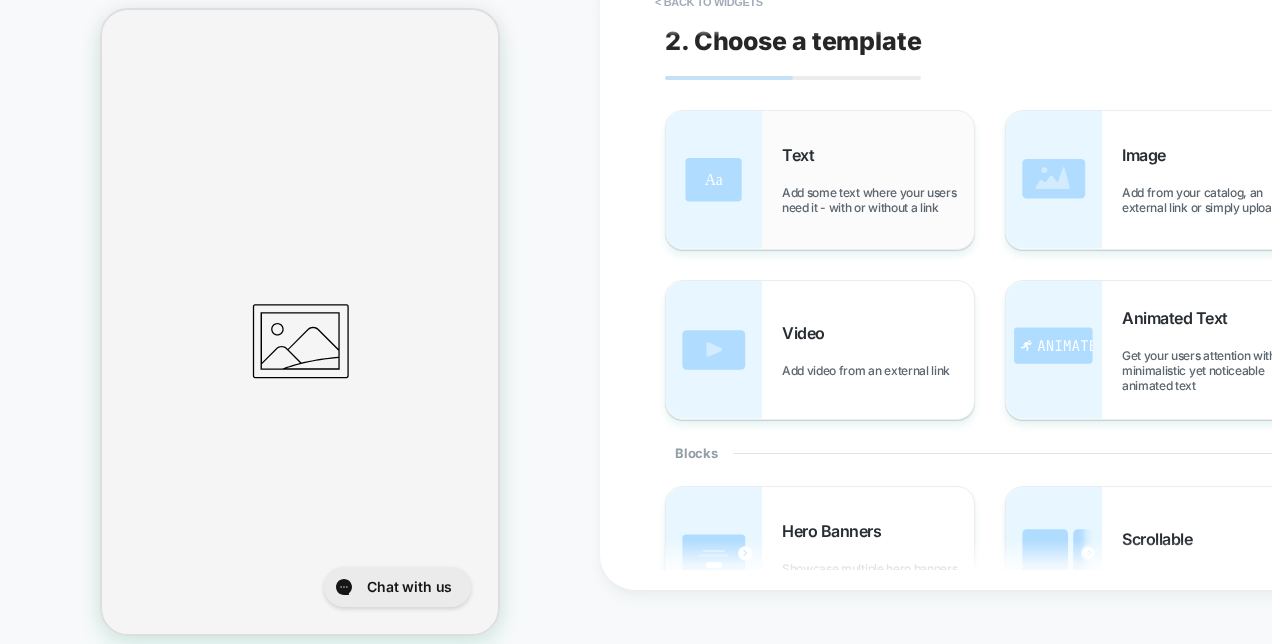 click on "Text Add some text where your users need it - with or without a link" at bounding box center [878, 180] 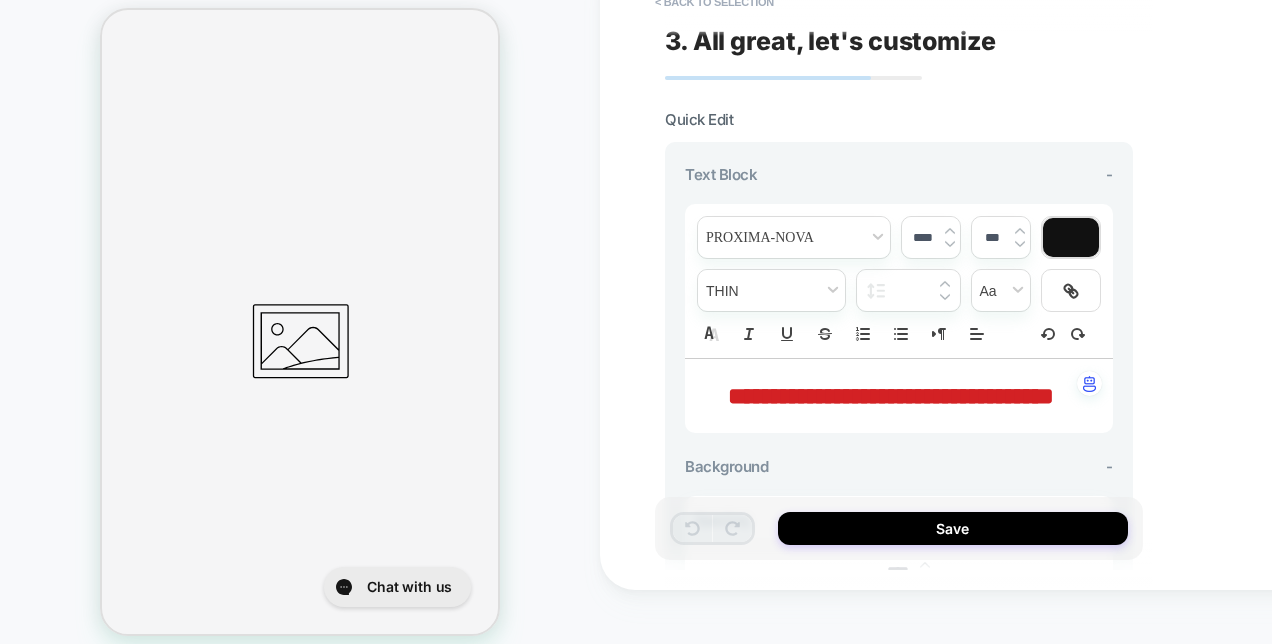 click on "**********" at bounding box center [891, 396] 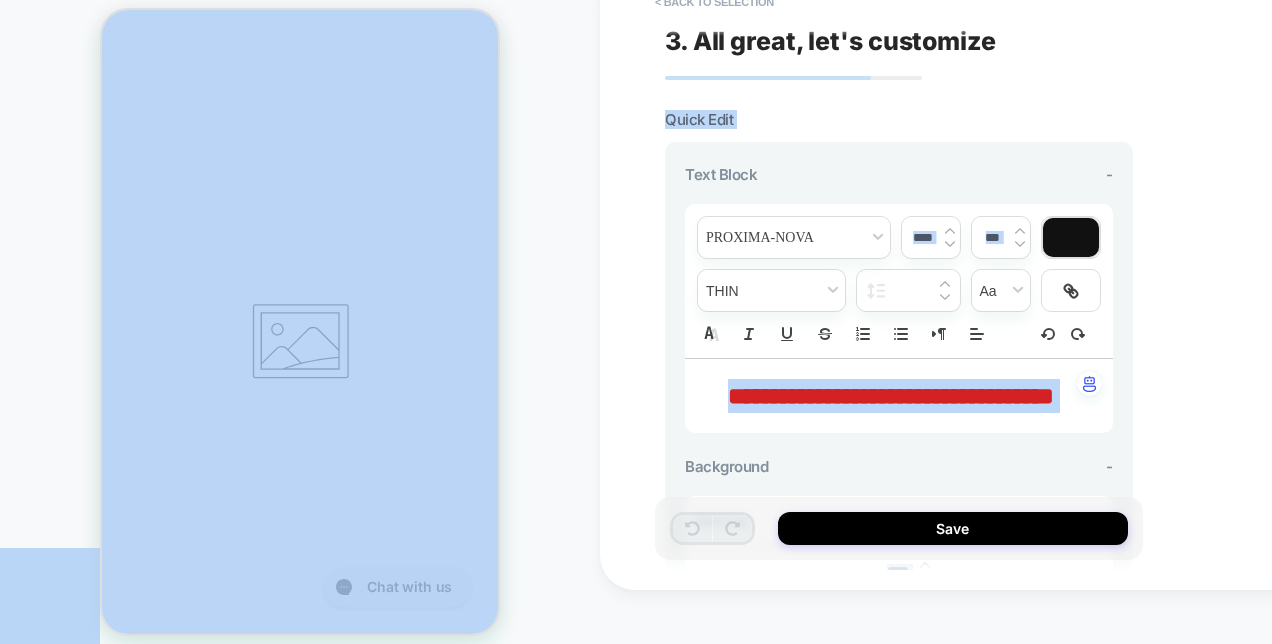 click on "**********" at bounding box center (891, 396) 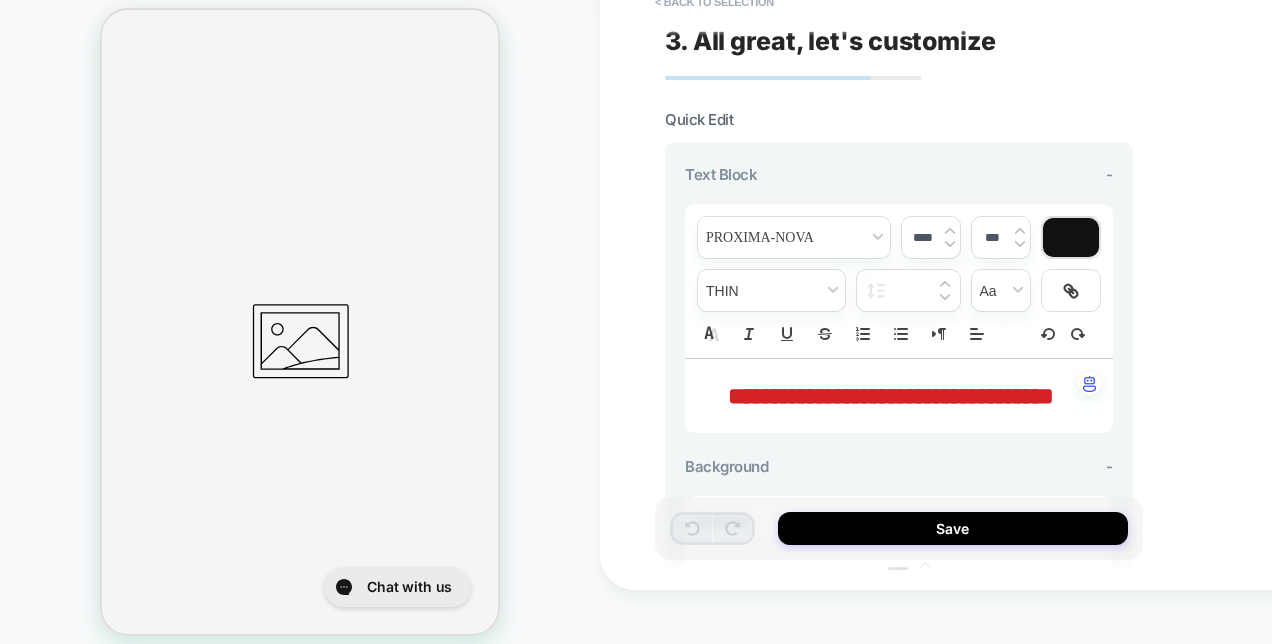 click on "**********" at bounding box center [891, 396] 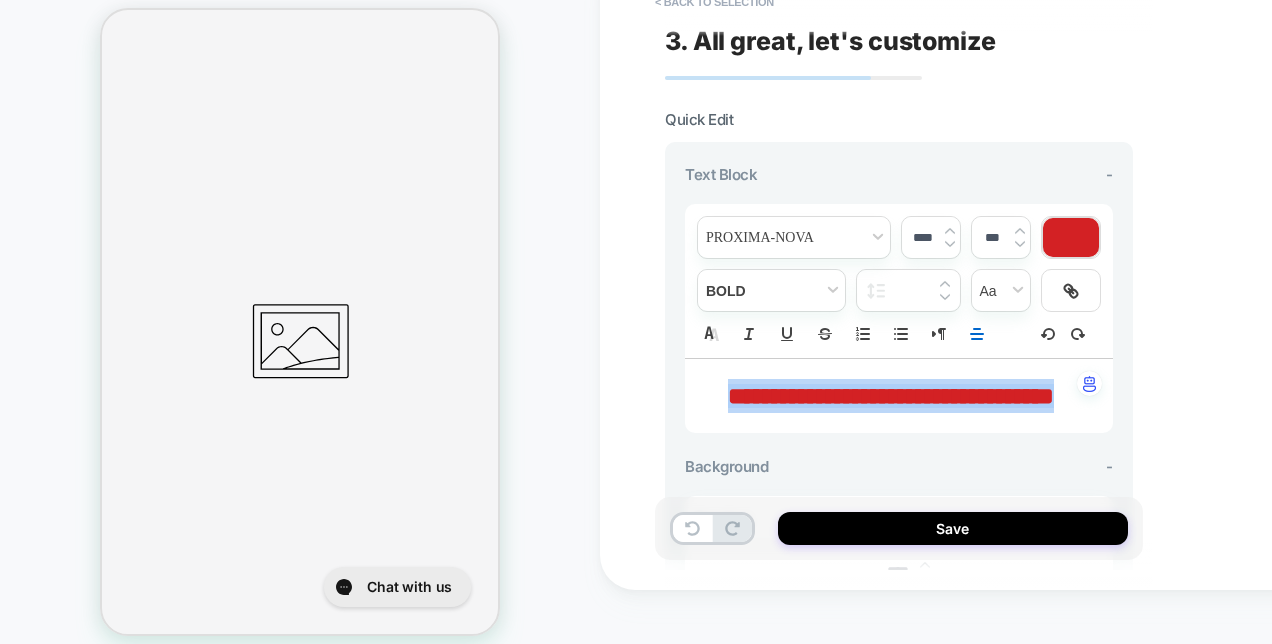 type 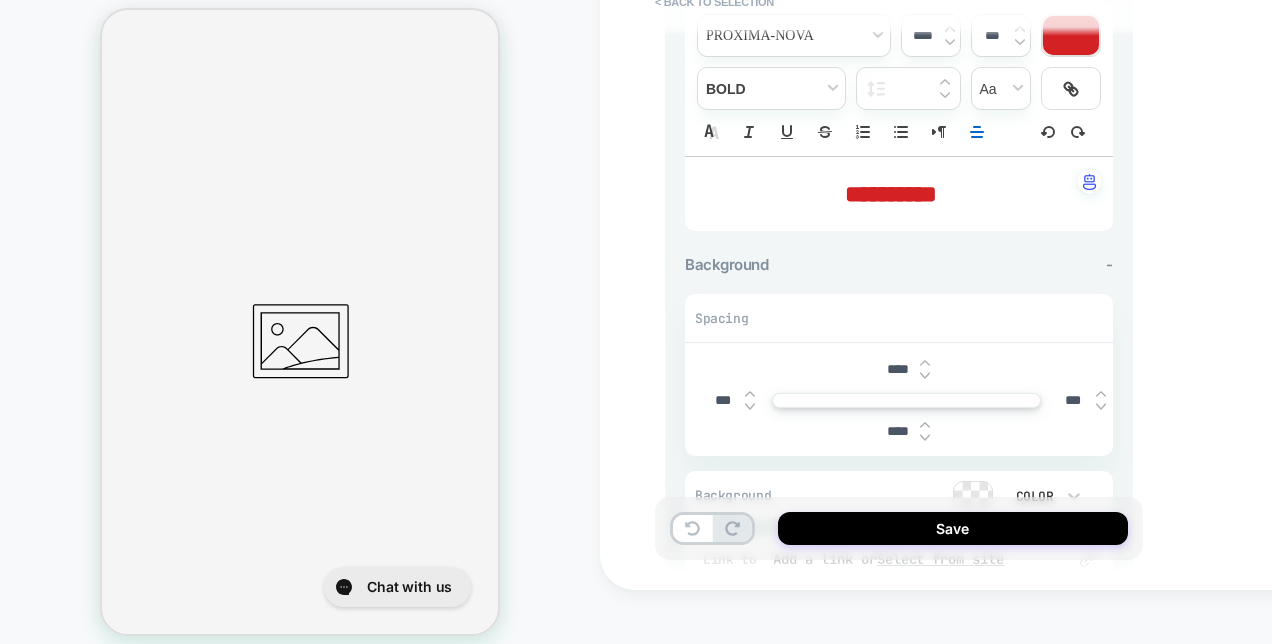 scroll, scrollTop: 400, scrollLeft: 0, axis: vertical 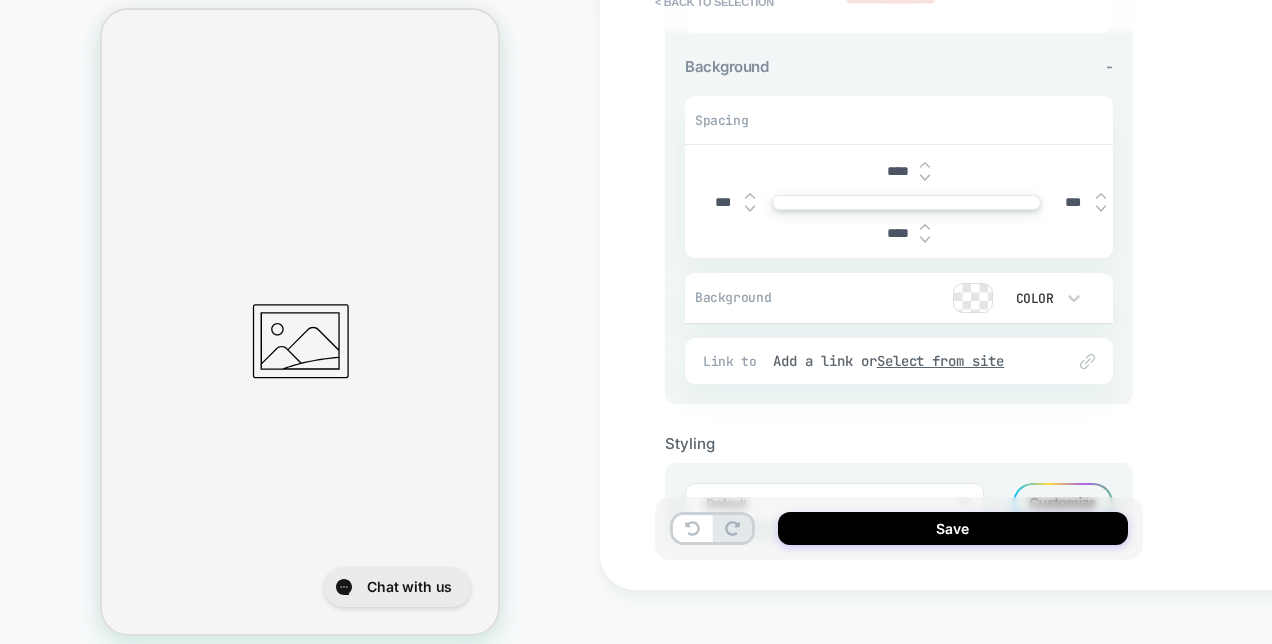 click at bounding box center [973, 298] 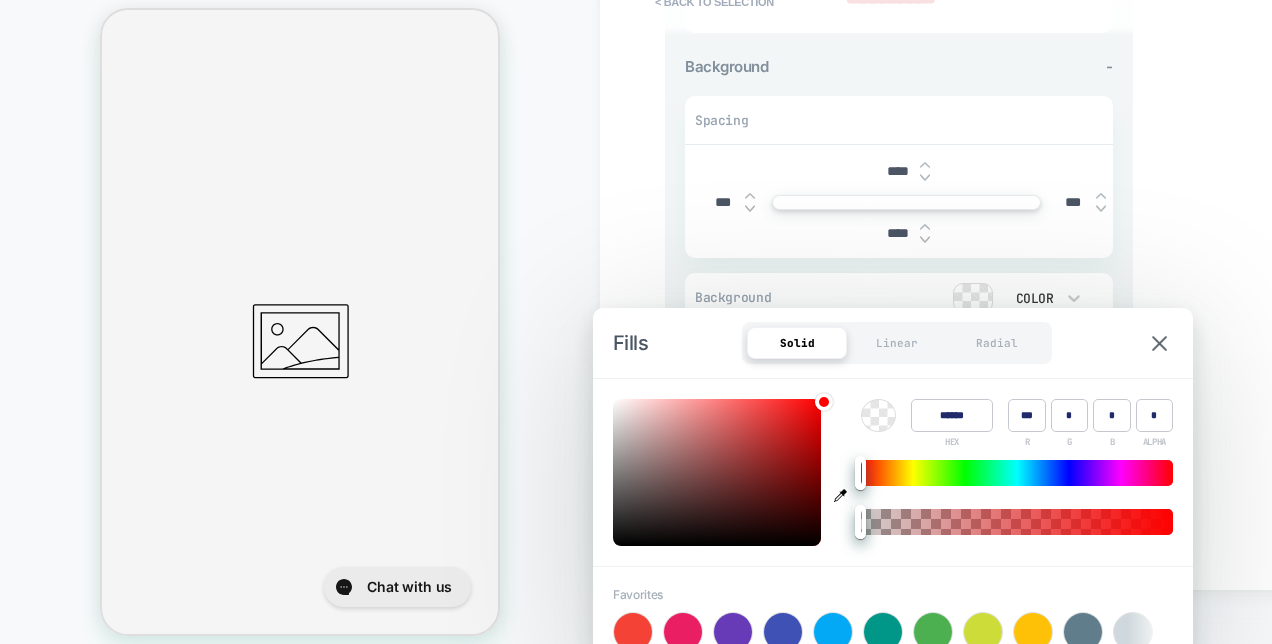 type on "******" 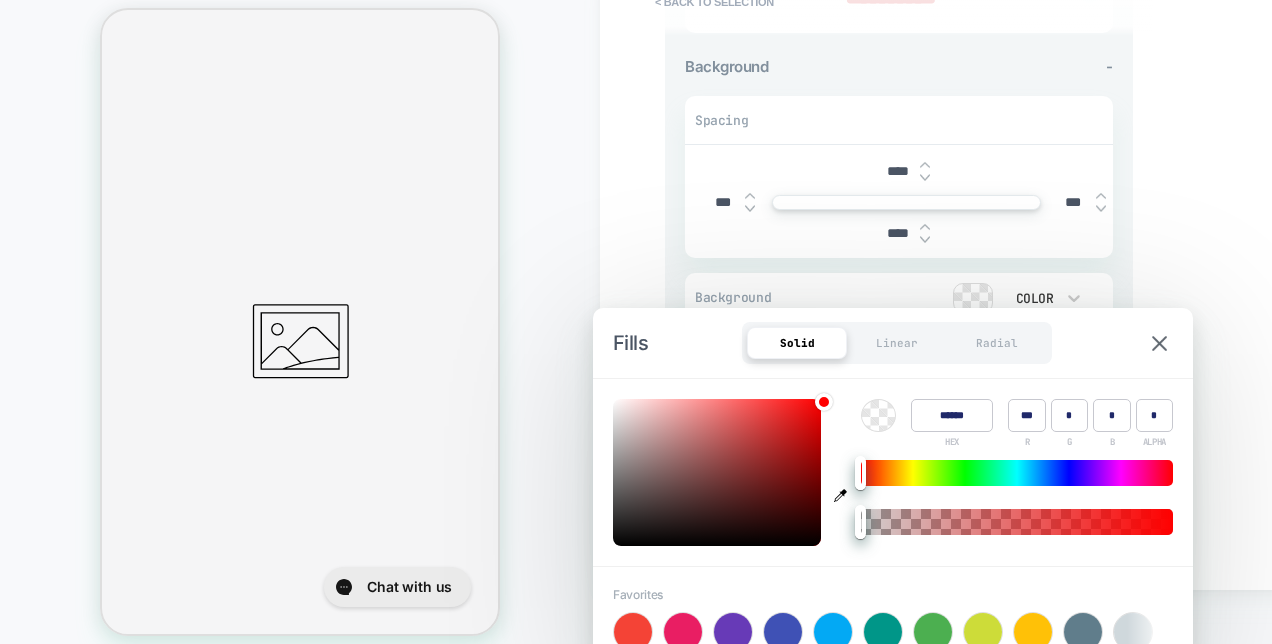 type on "*" 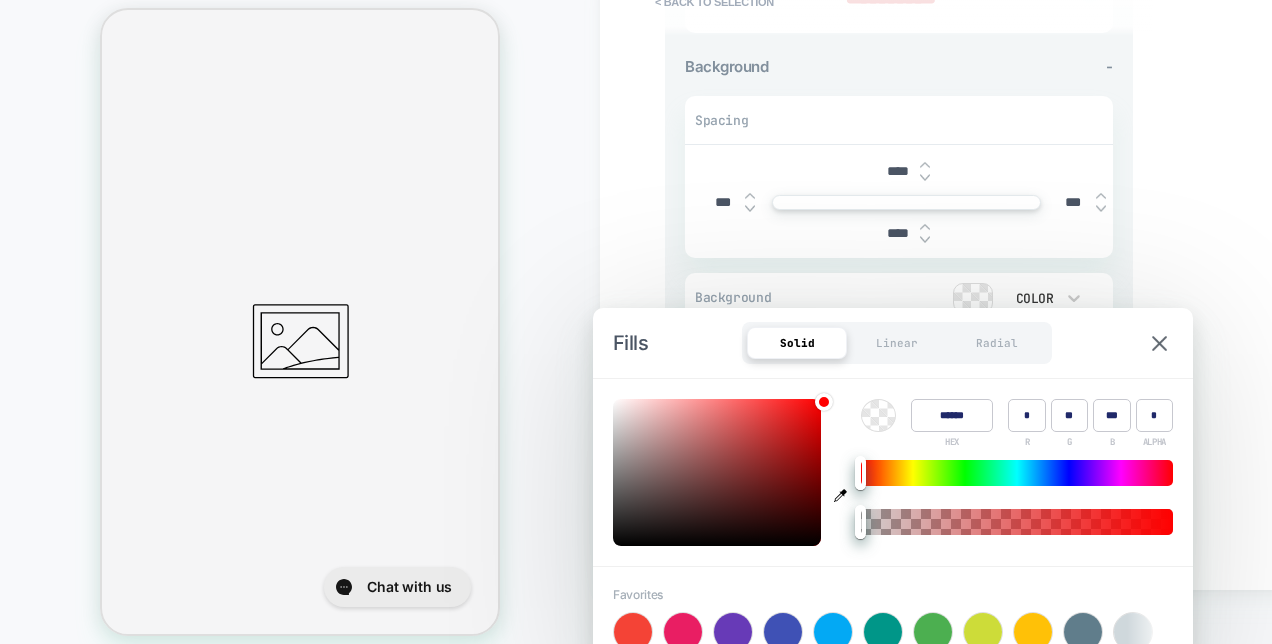 click at bounding box center (1017, 473) 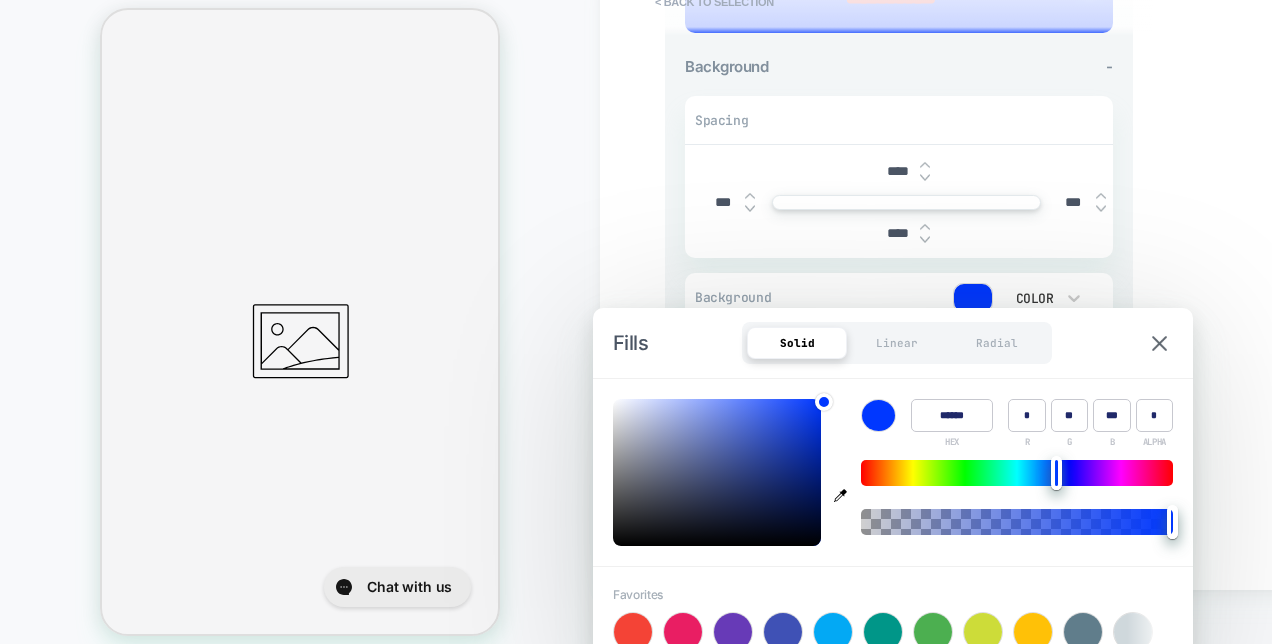 type on "******" 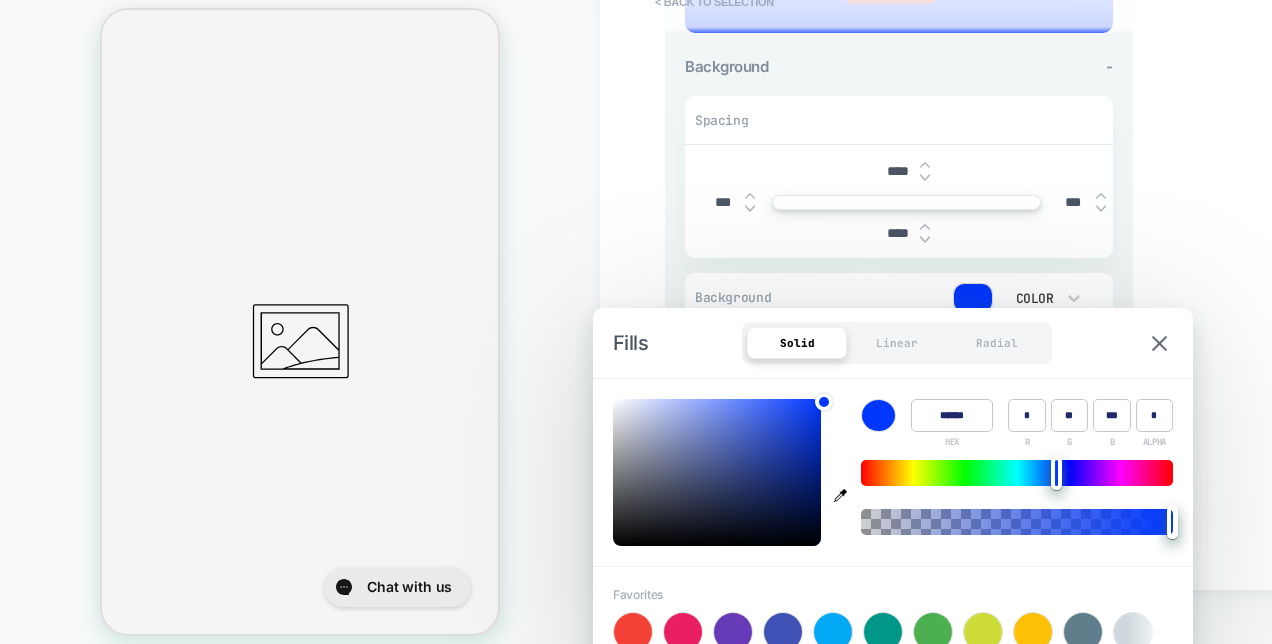 type on "*" 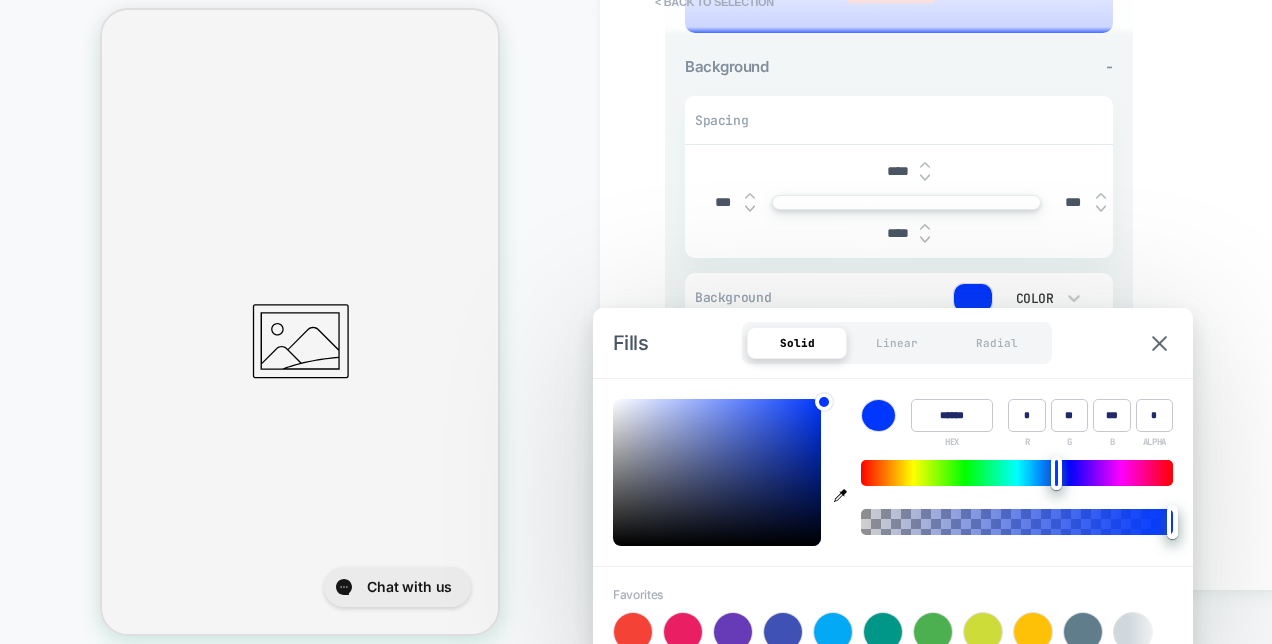 type on "******" 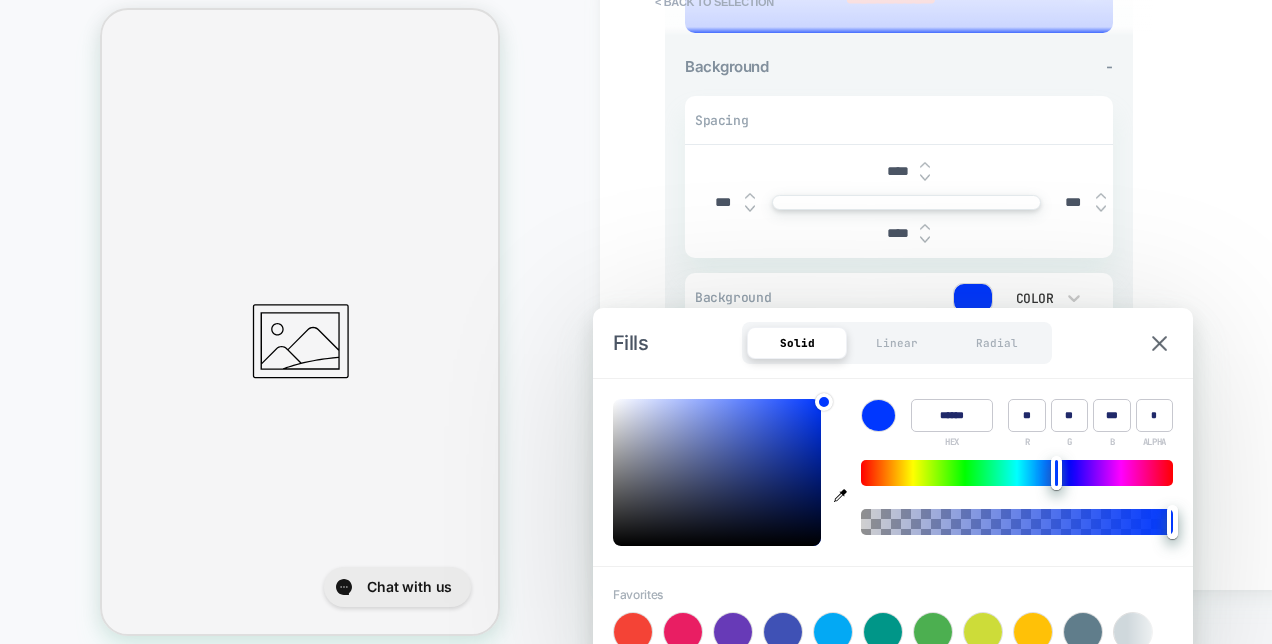 type on "******" 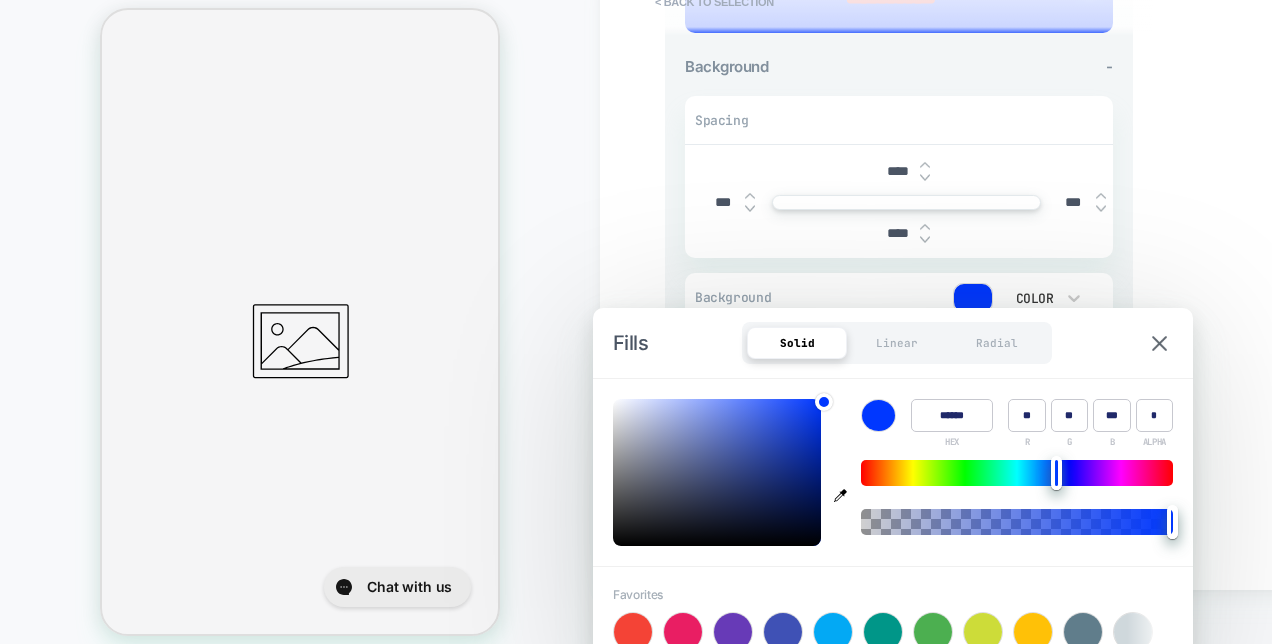 type on "******" 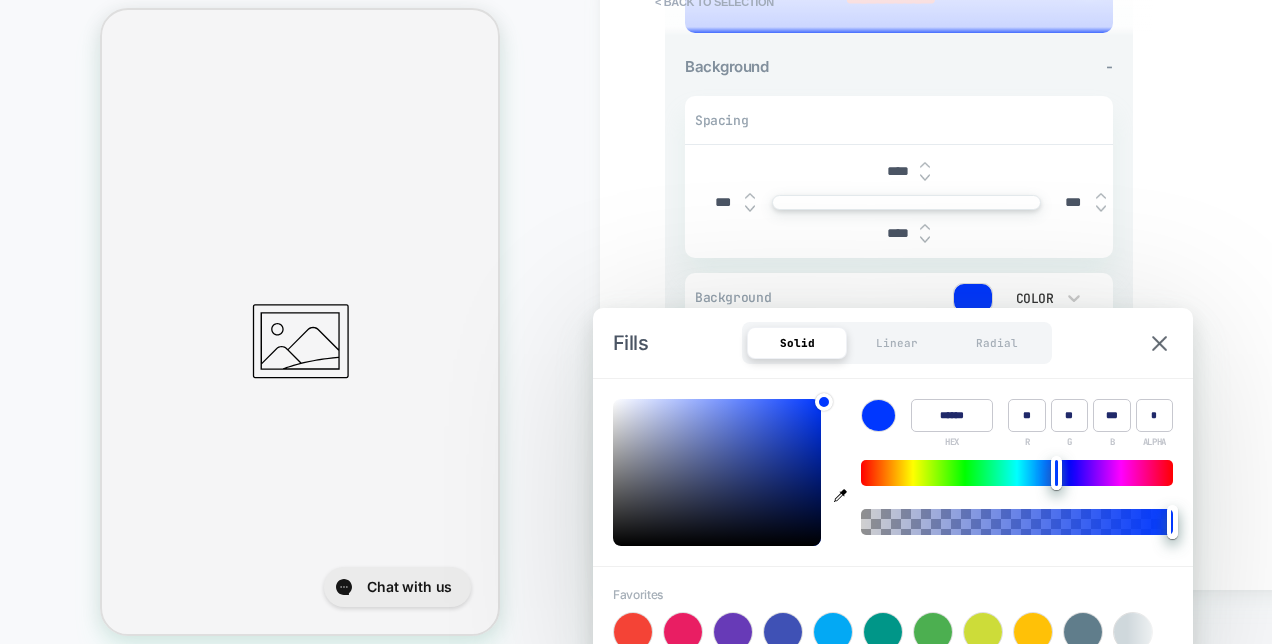type on "***" 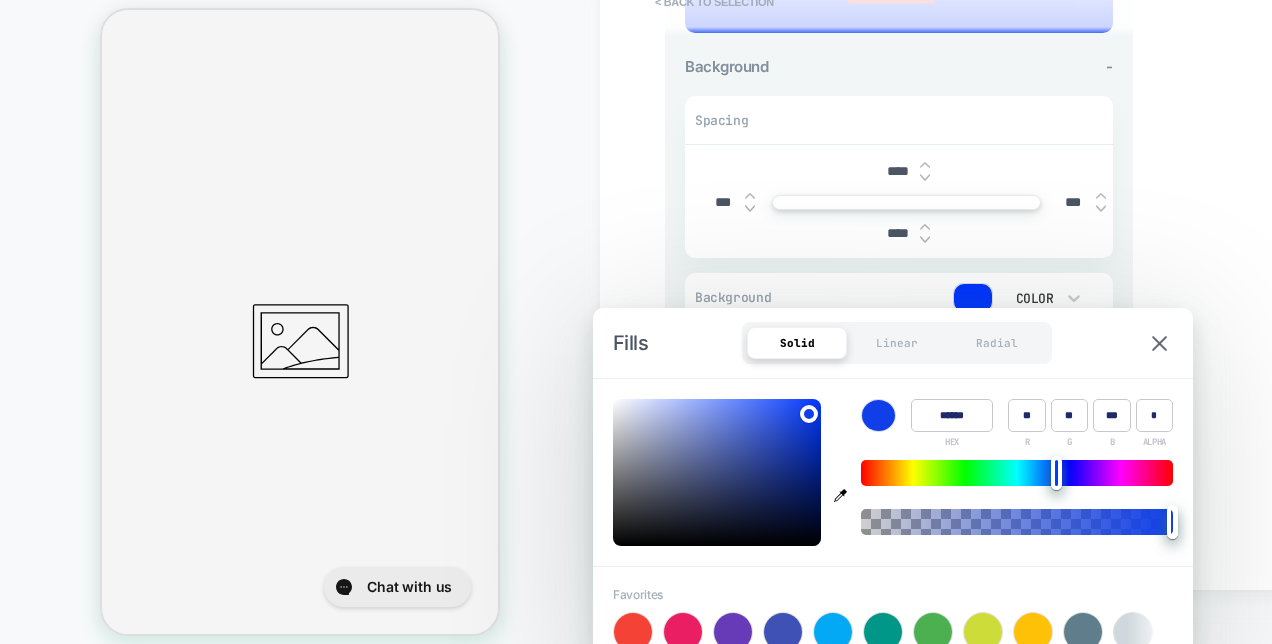 type on "******" 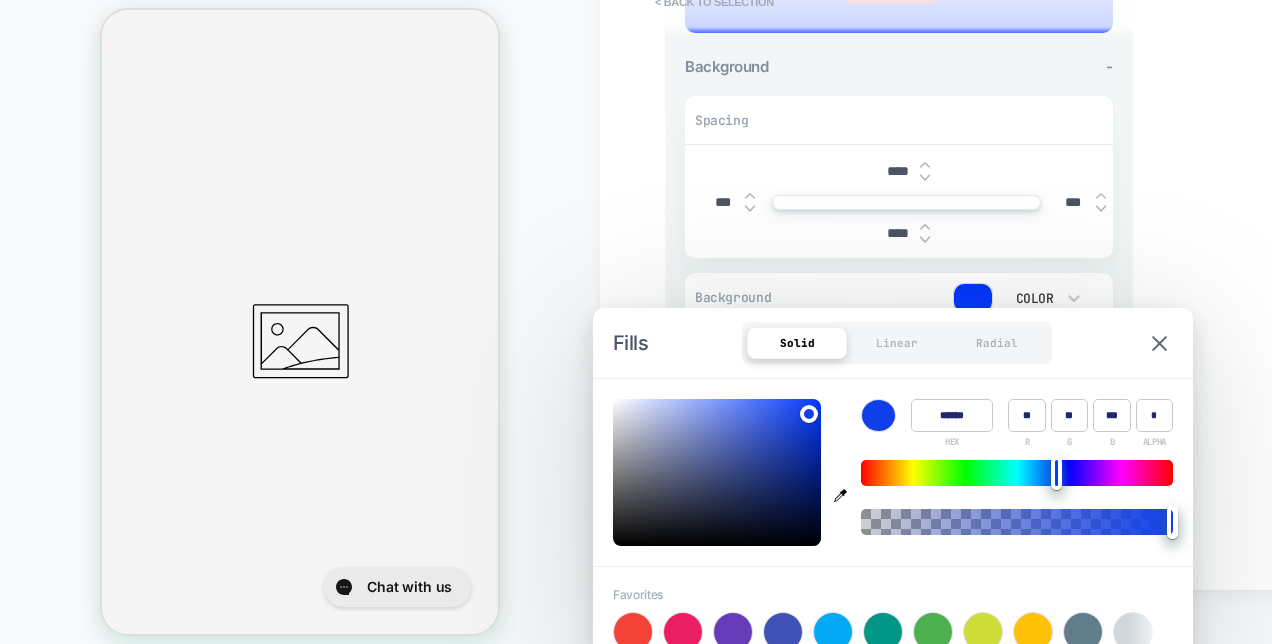 type on "**" 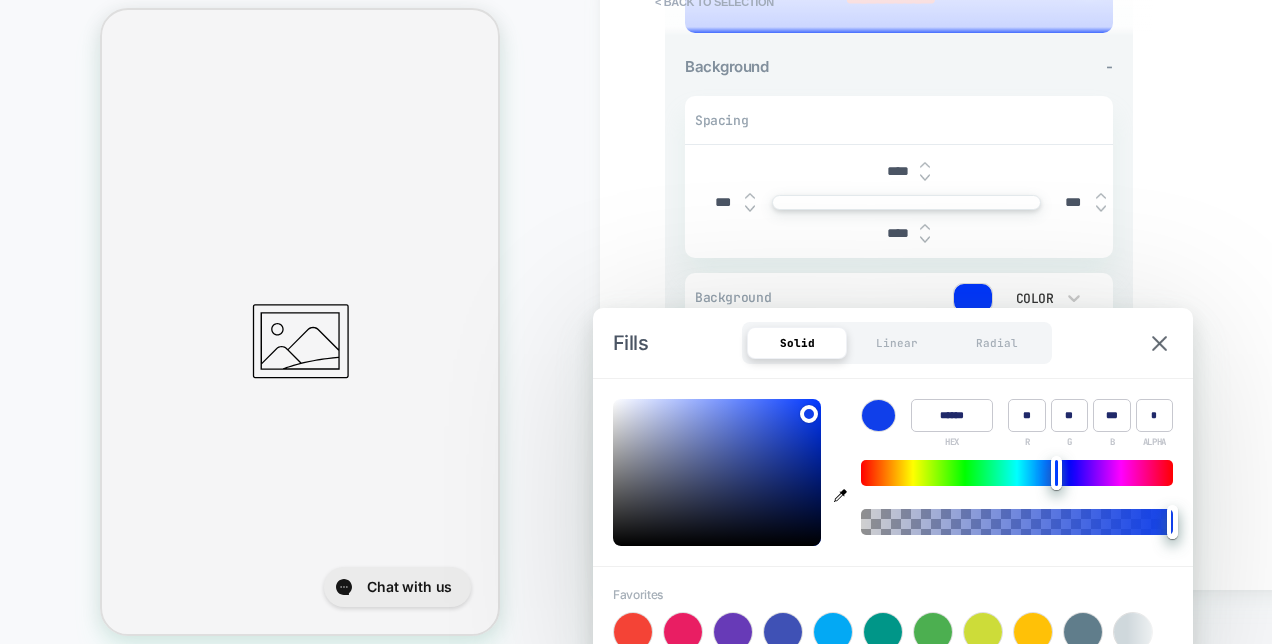 type on "******" 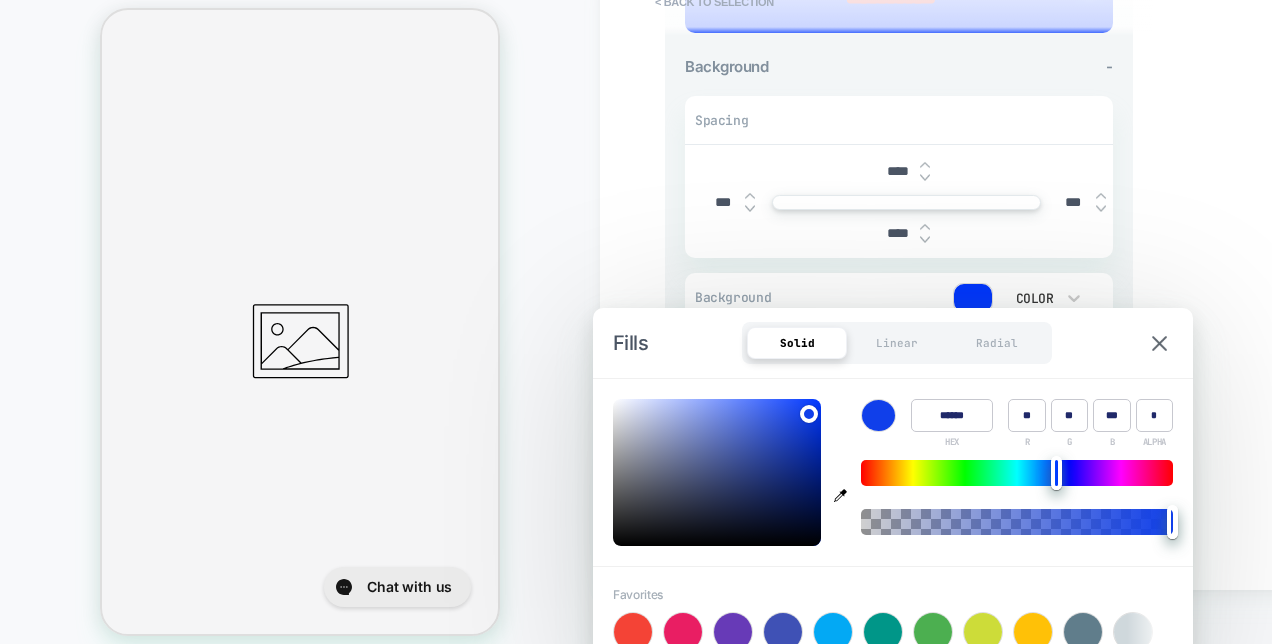 type on "**" 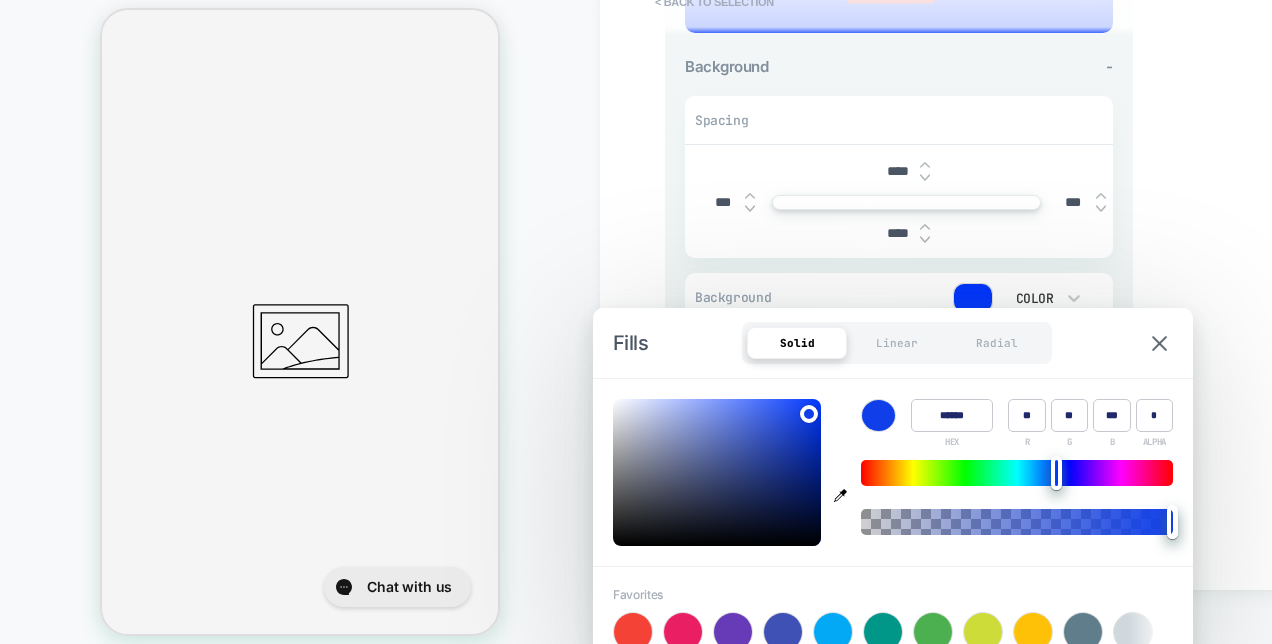 type on "******" 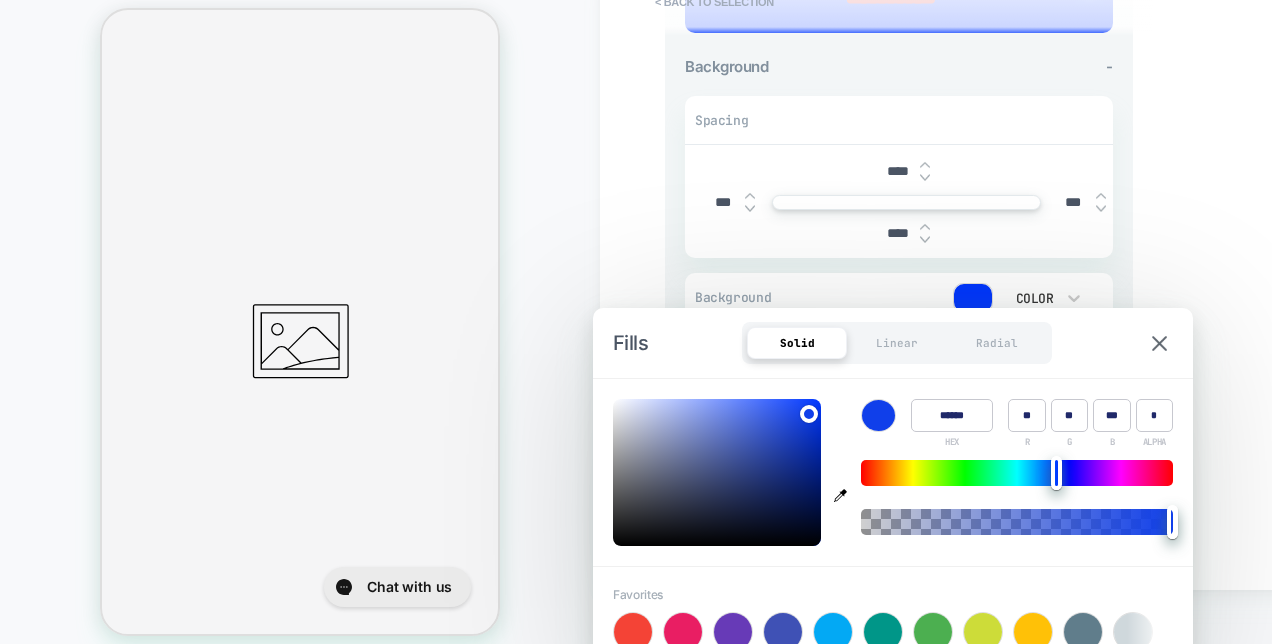 type on "**" 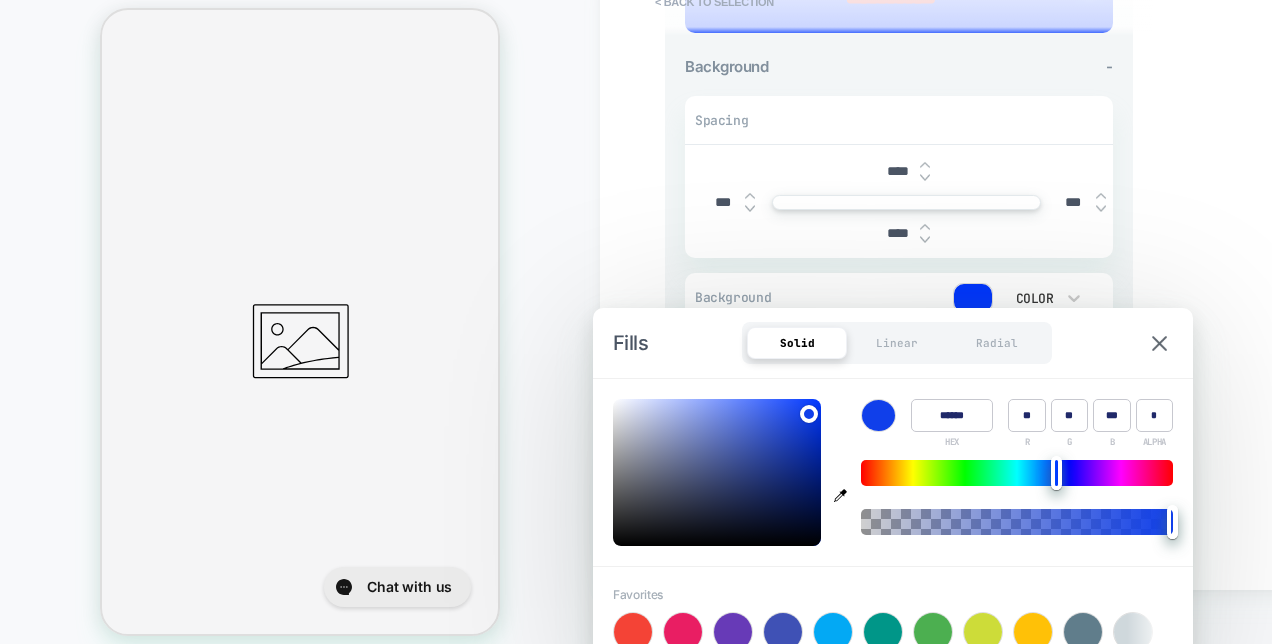 type on "******" 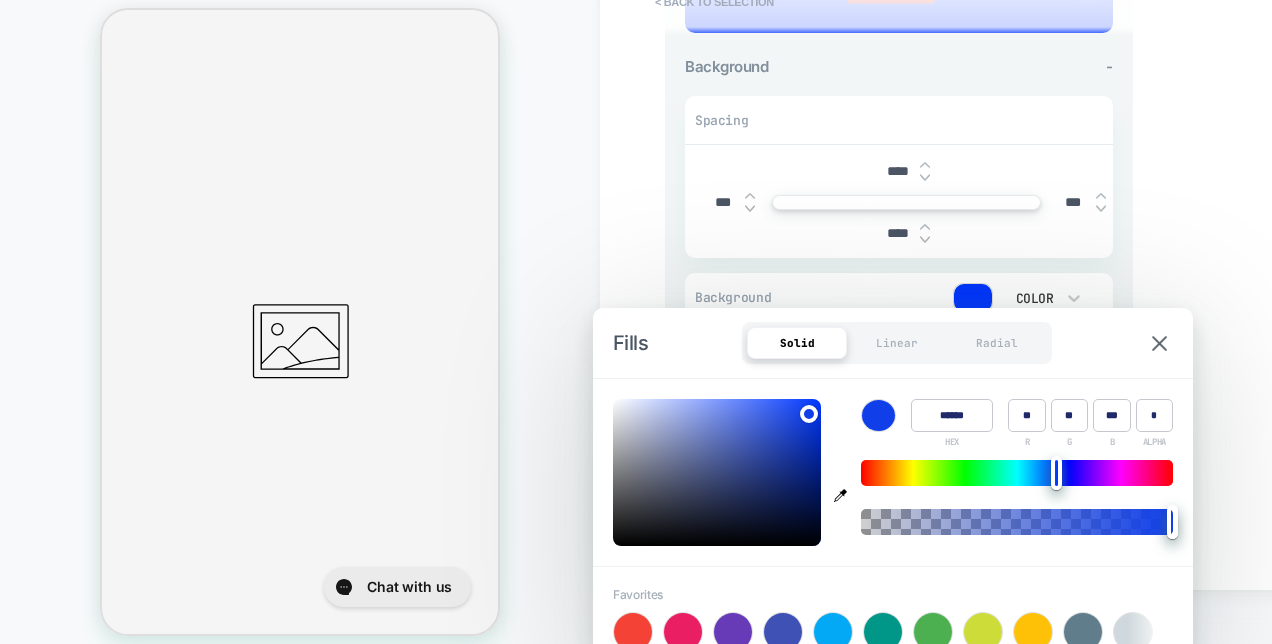 type on "**" 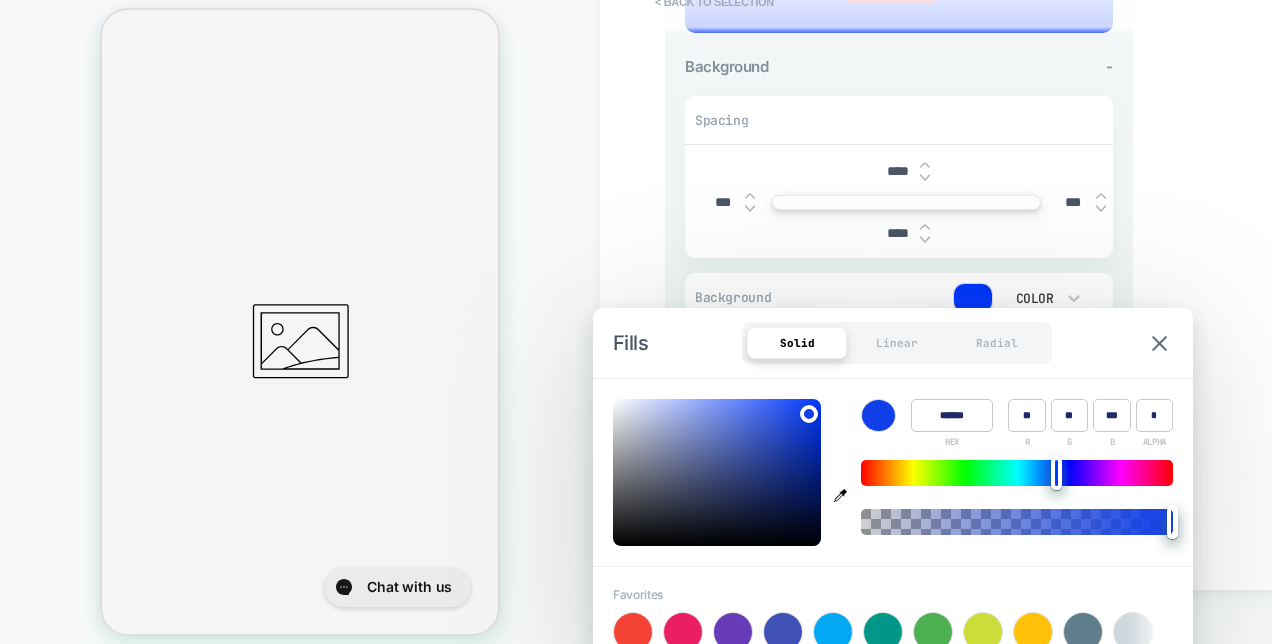type on "******" 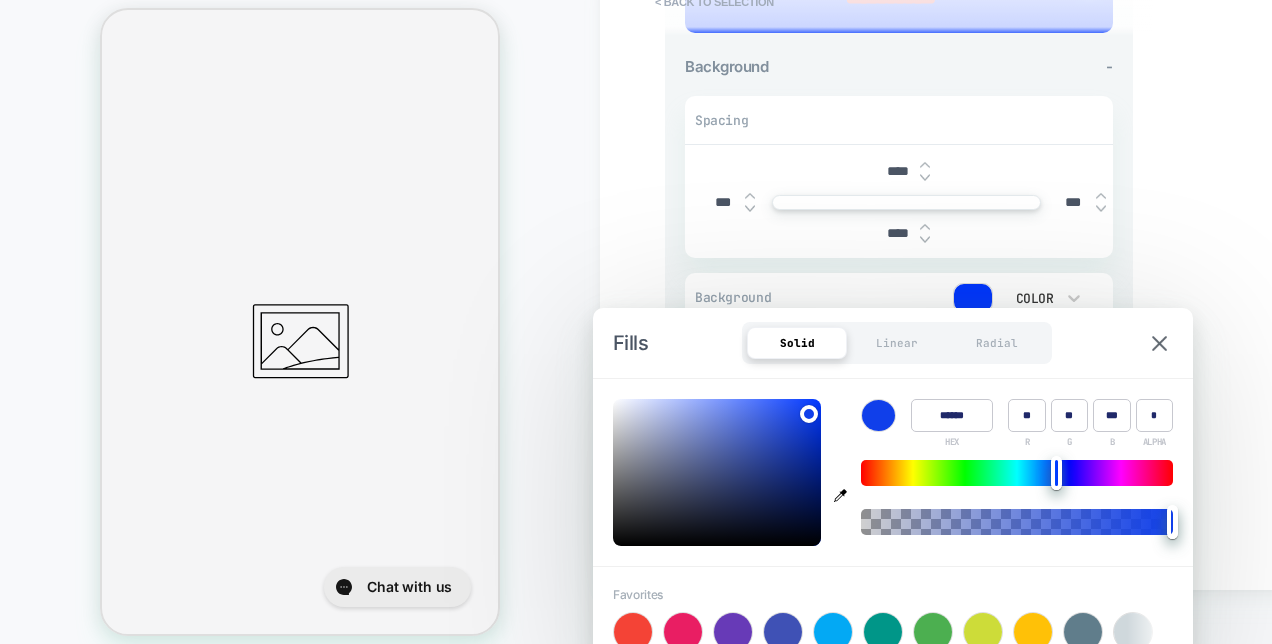 type on "**" 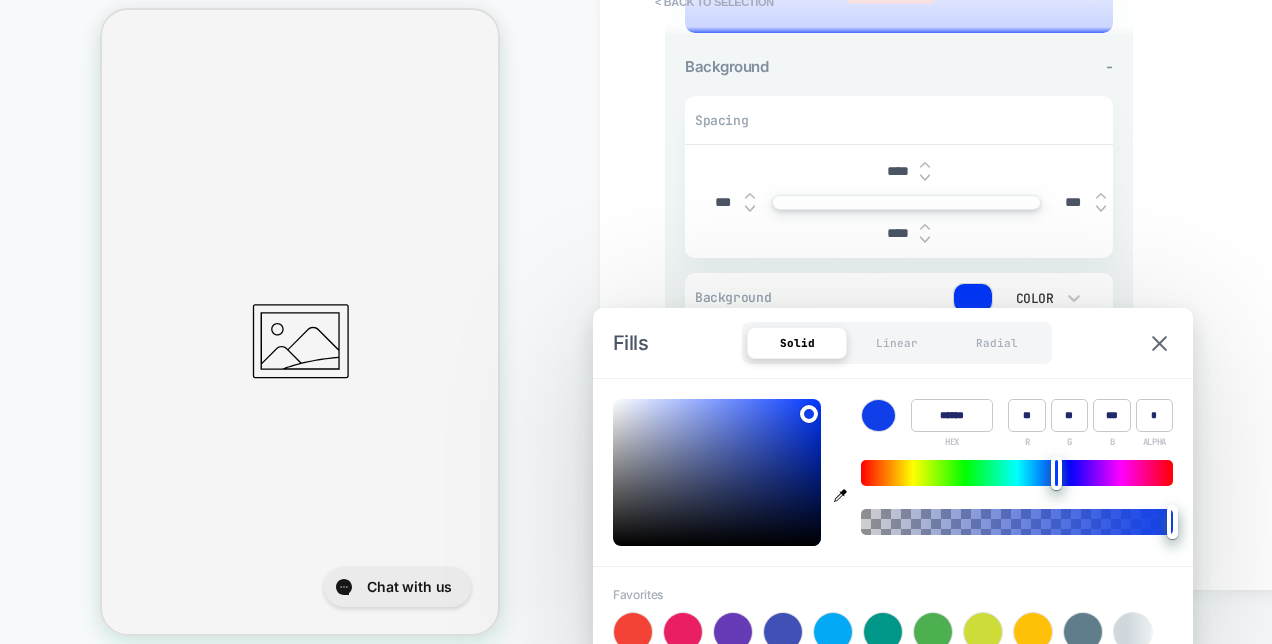 type on "******" 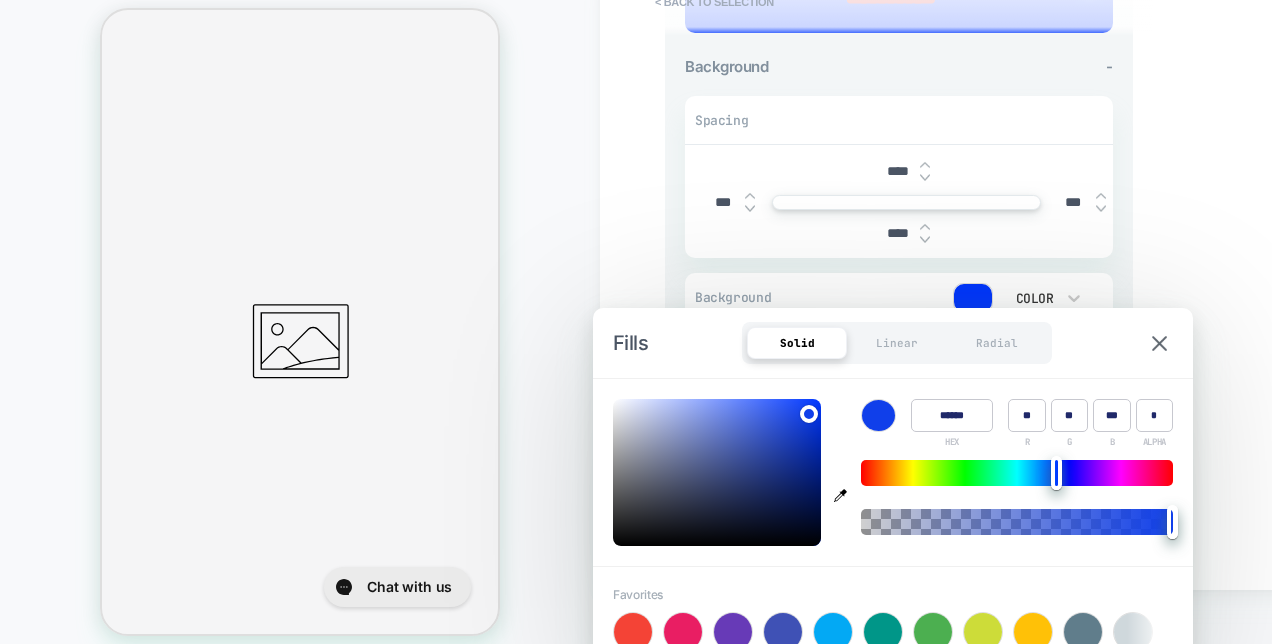 type on "**" 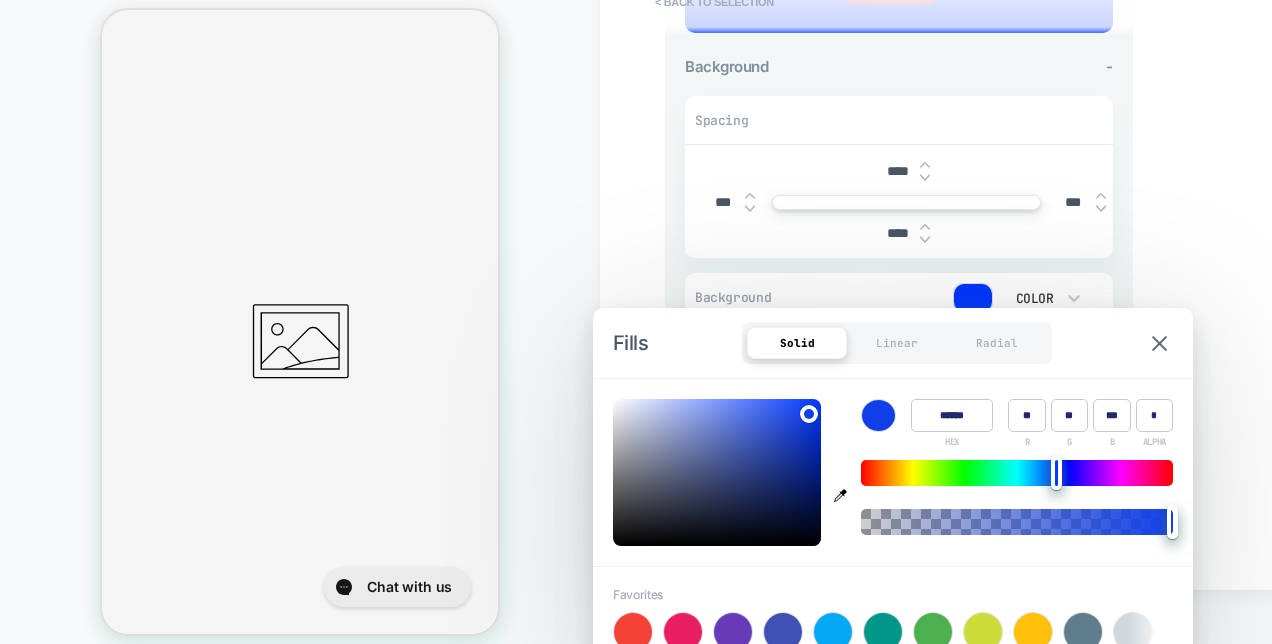 type on "******" 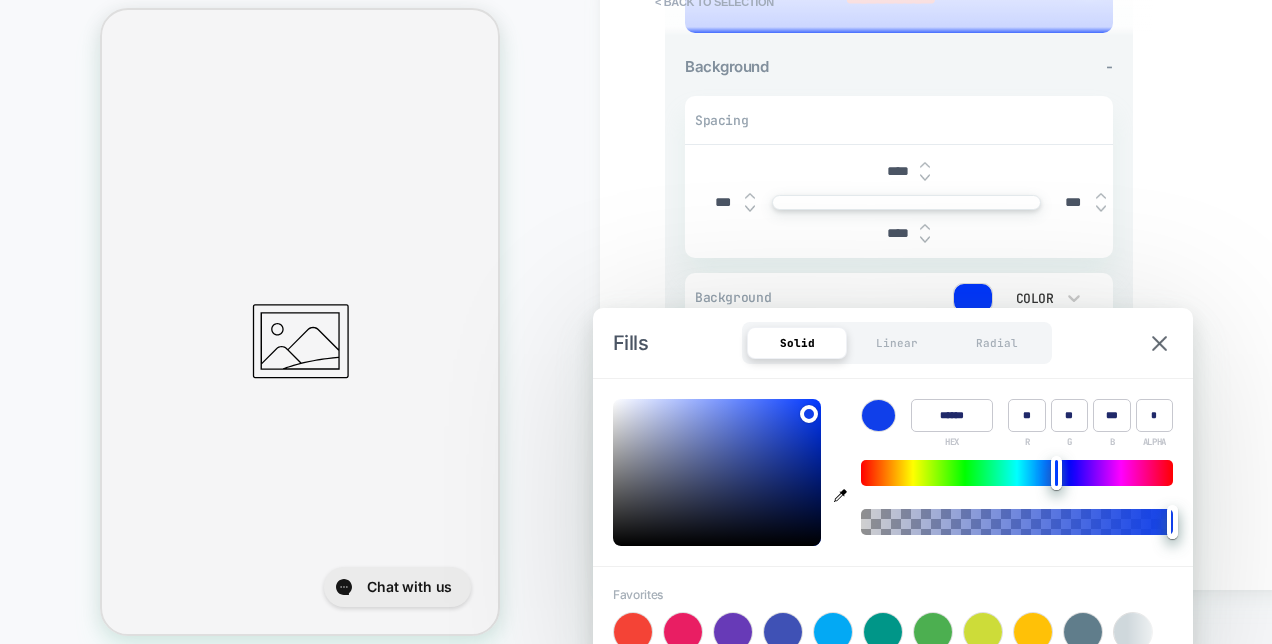 type on "**" 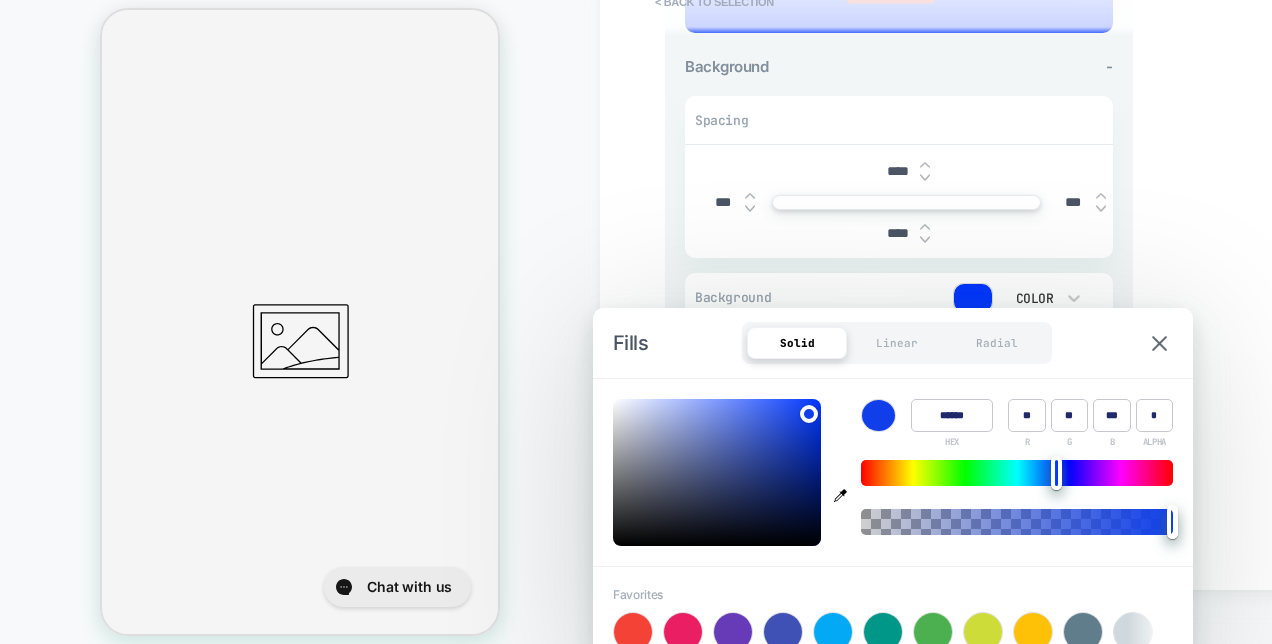 type on "******" 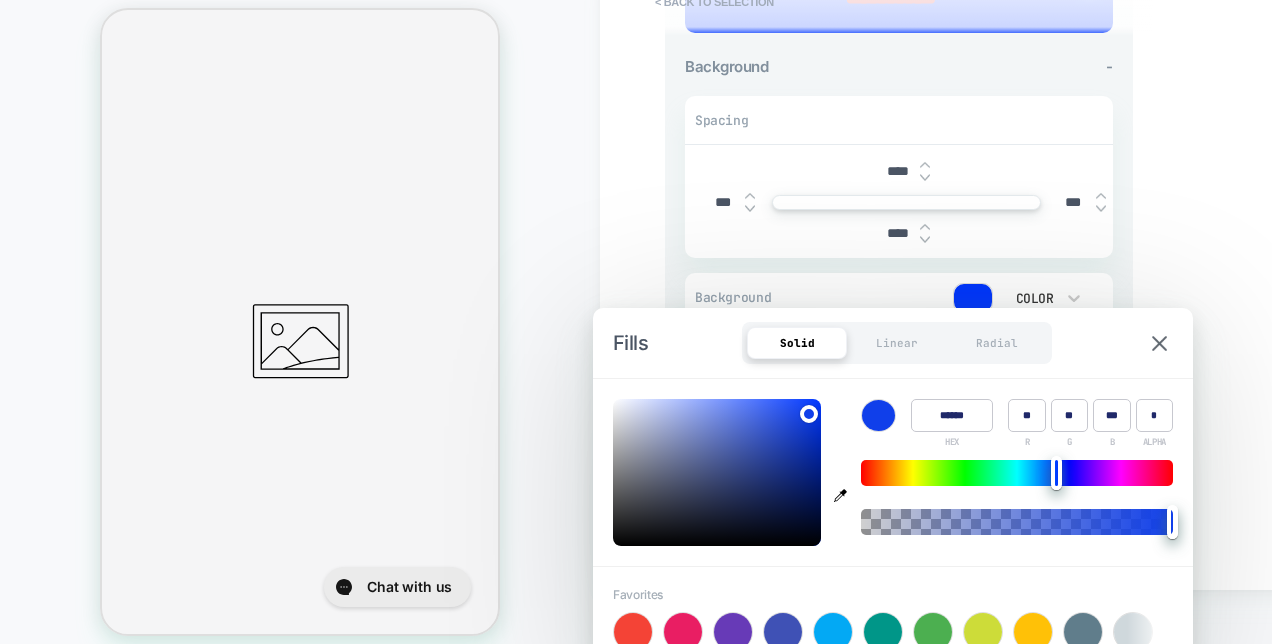 type on "**" 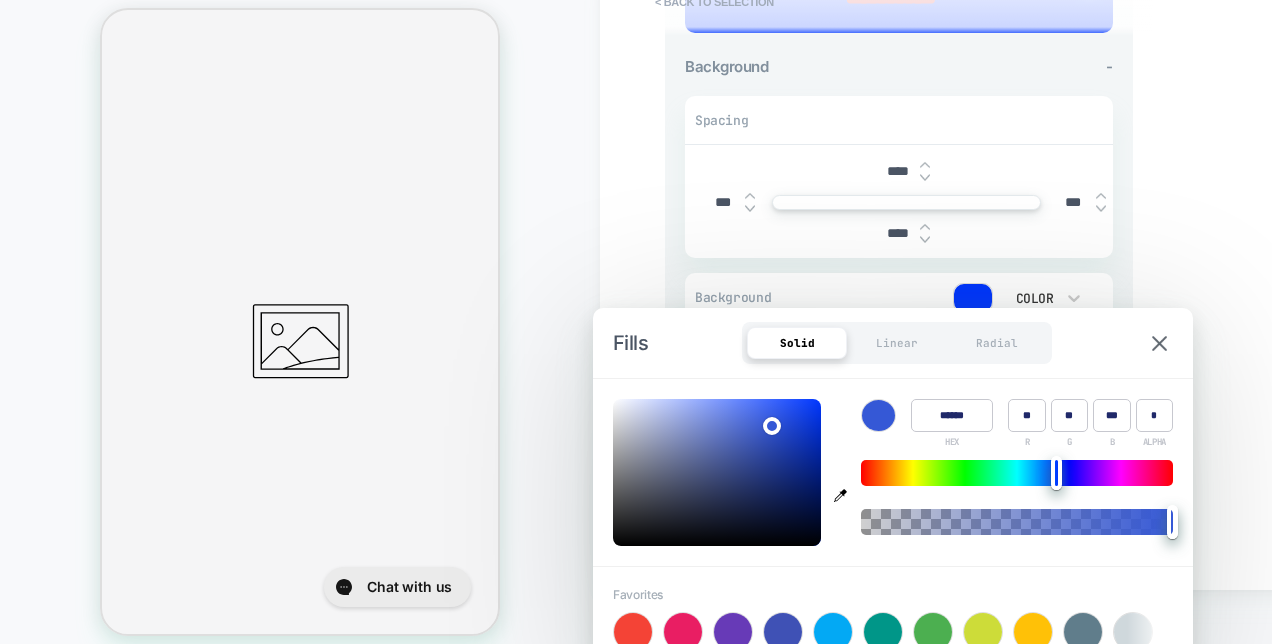 type on "******" 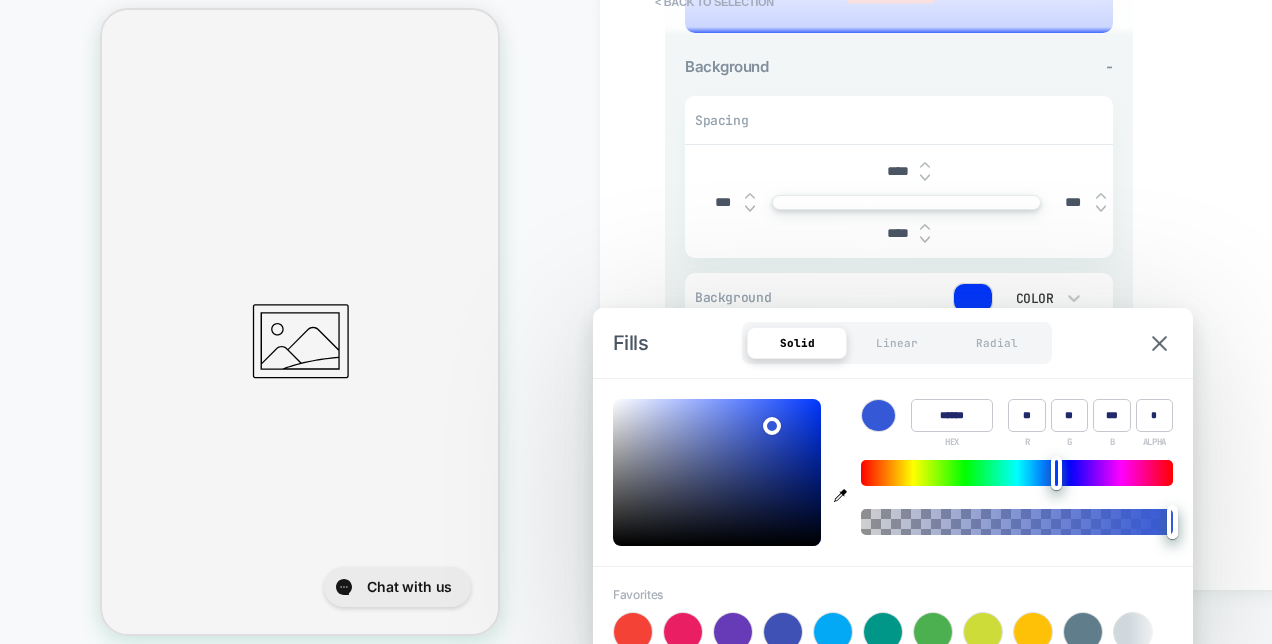 type on "**" 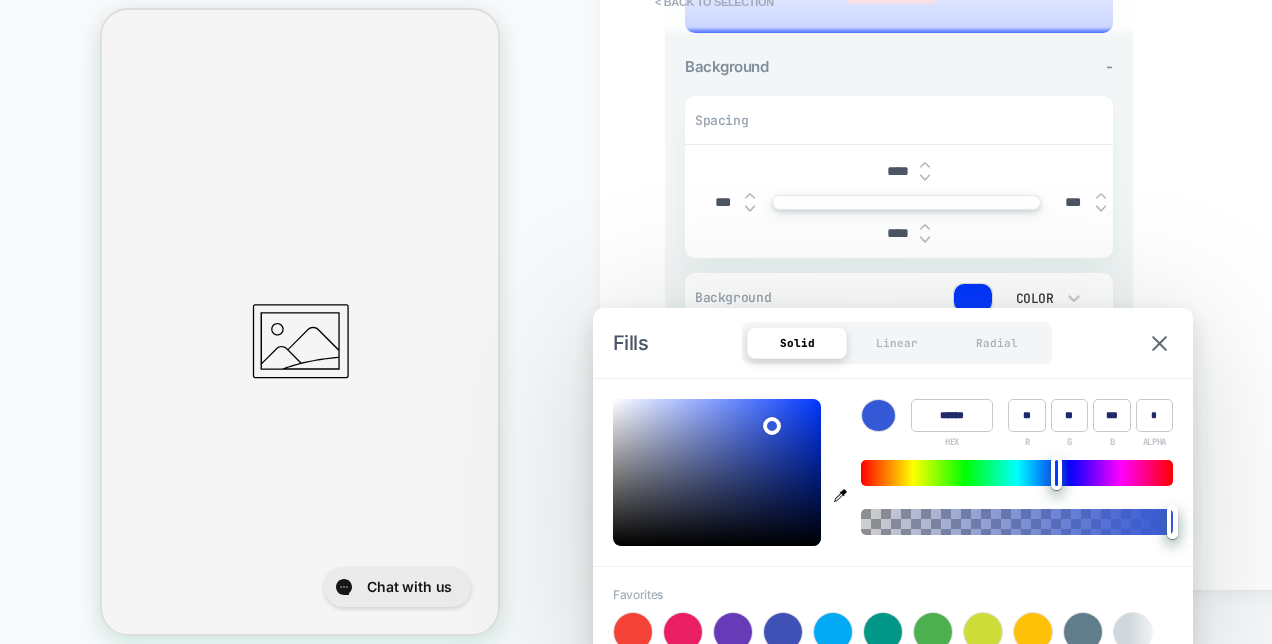 type on "******" 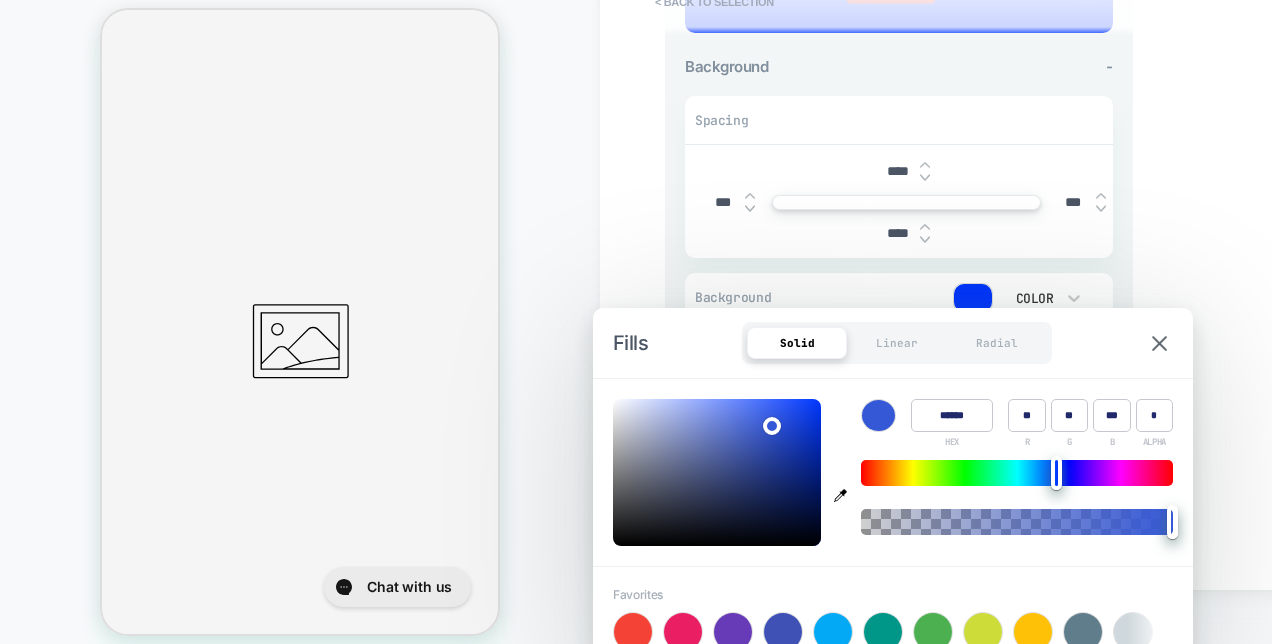 type on "**" 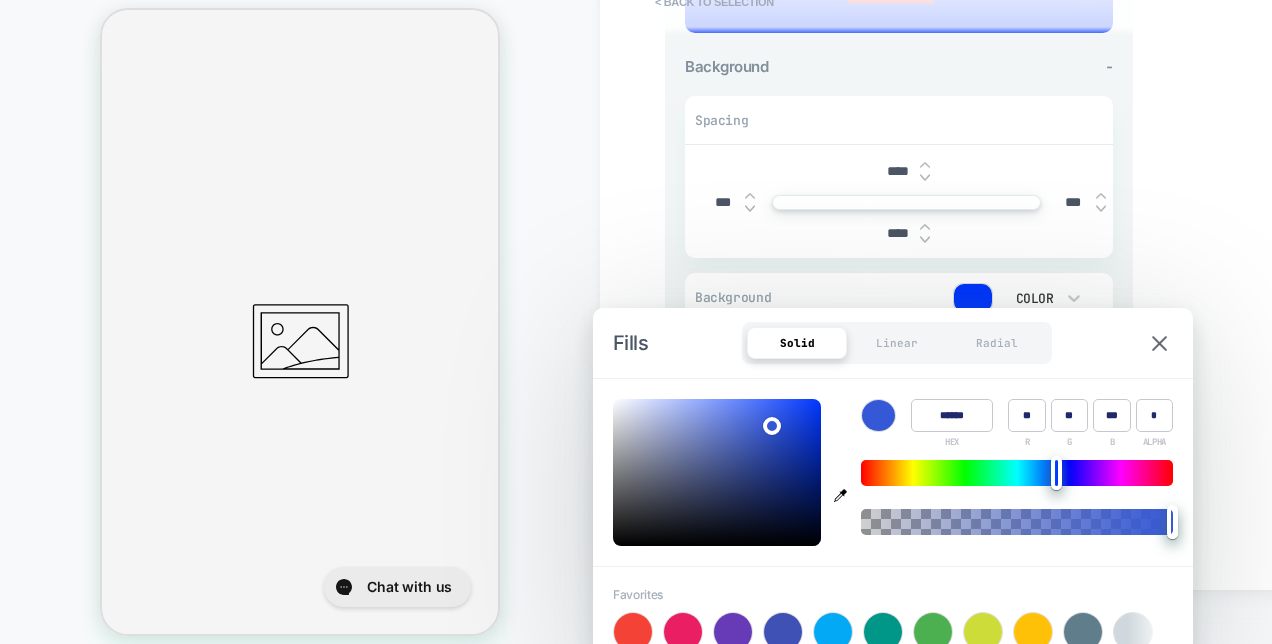 type on "******" 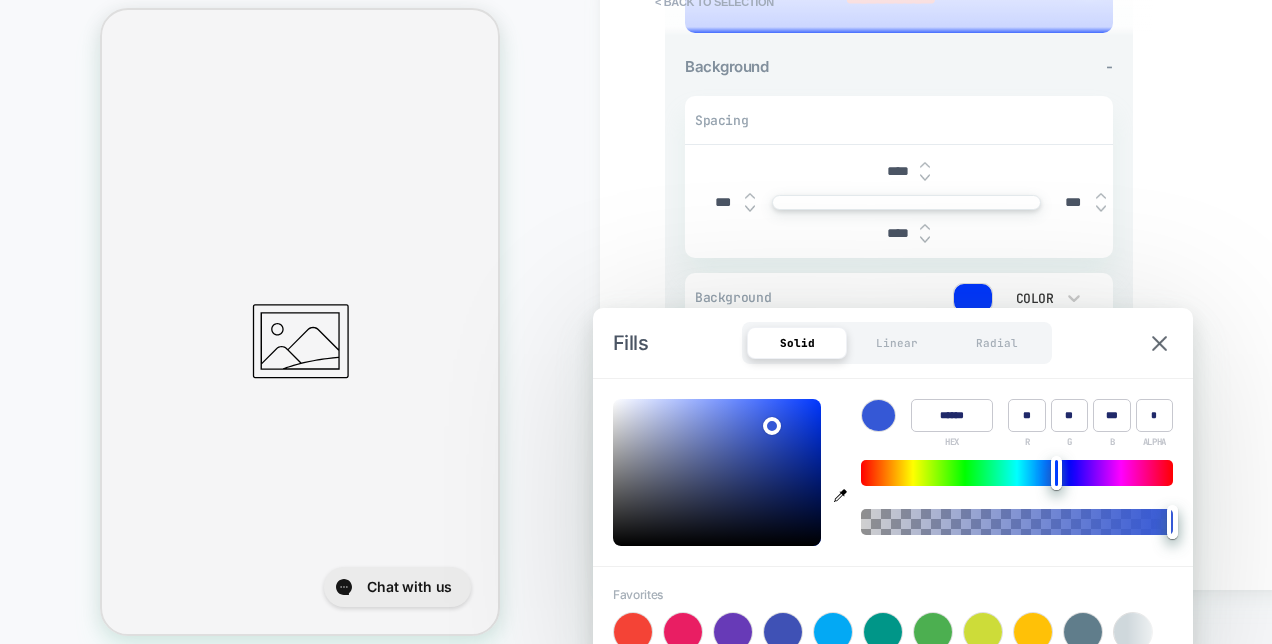 type on "**" 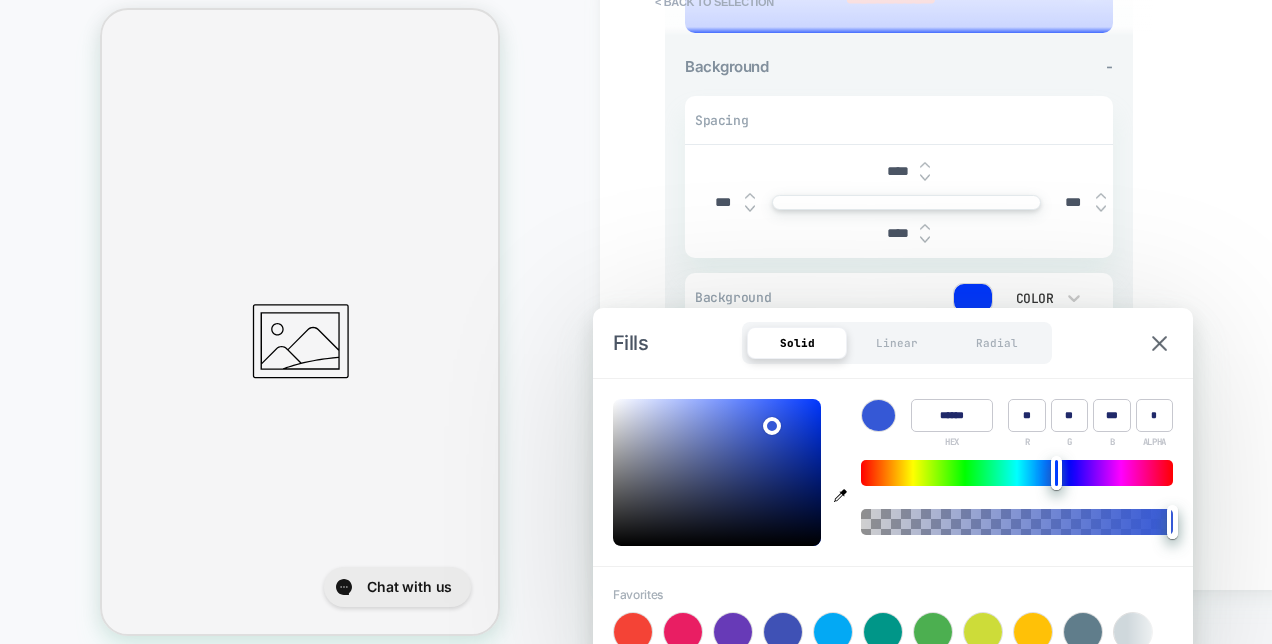 type on "******" 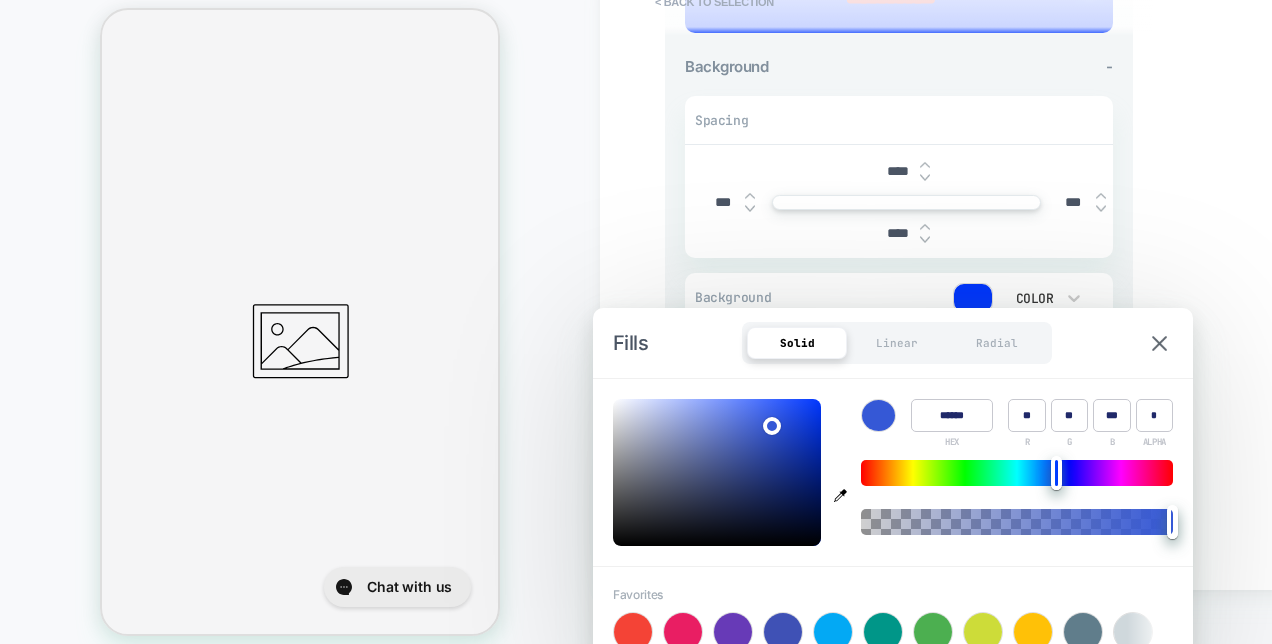 type on "**" 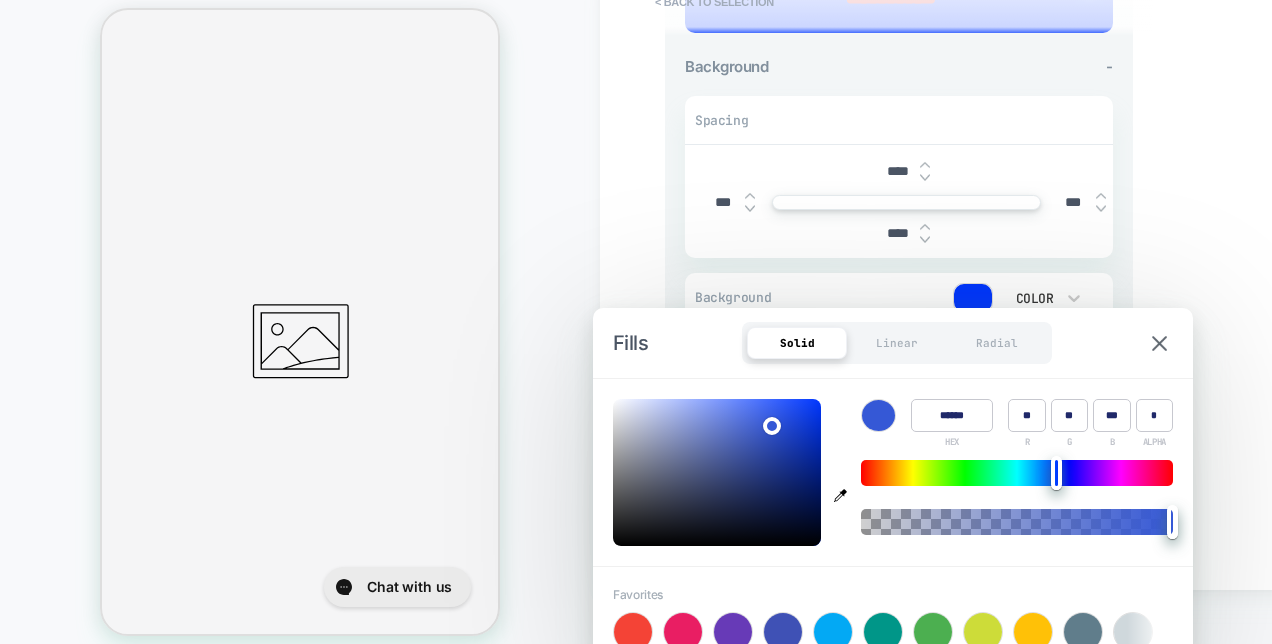 type on "******" 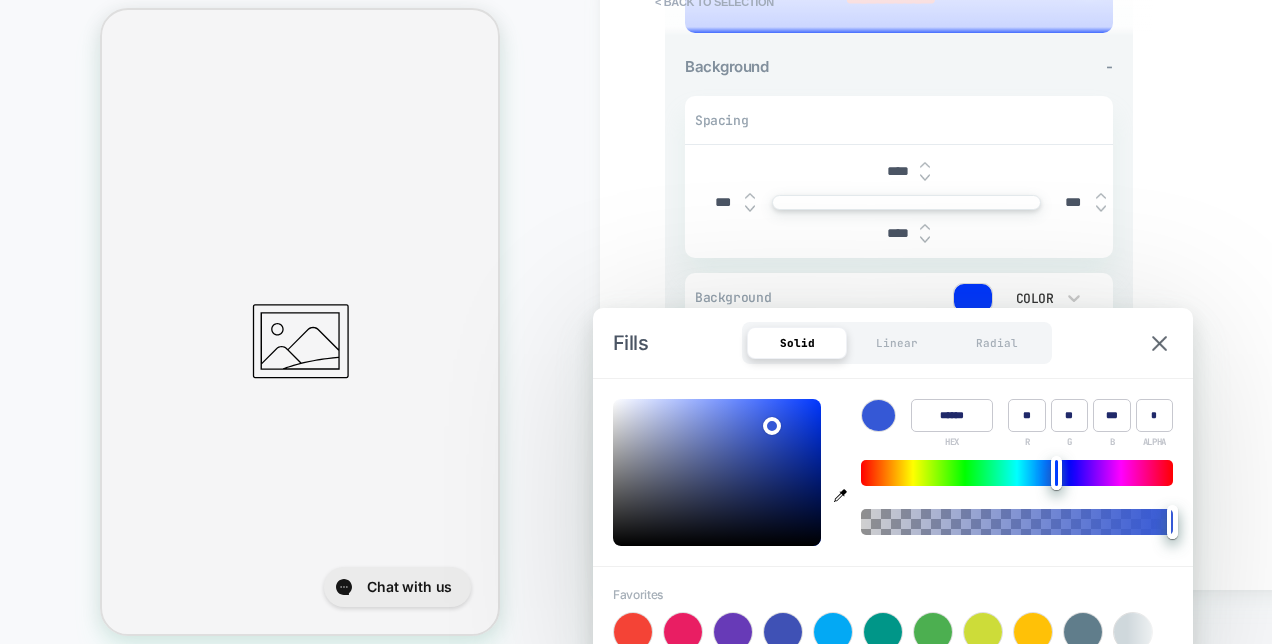 type on "**" 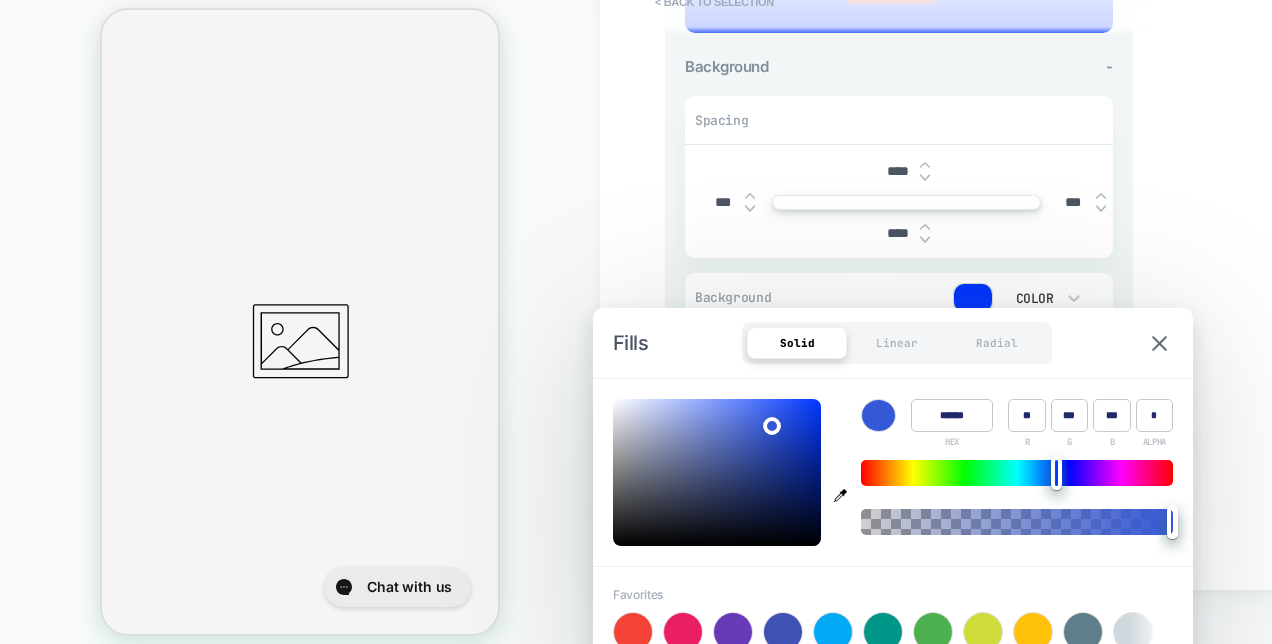 type on "******" 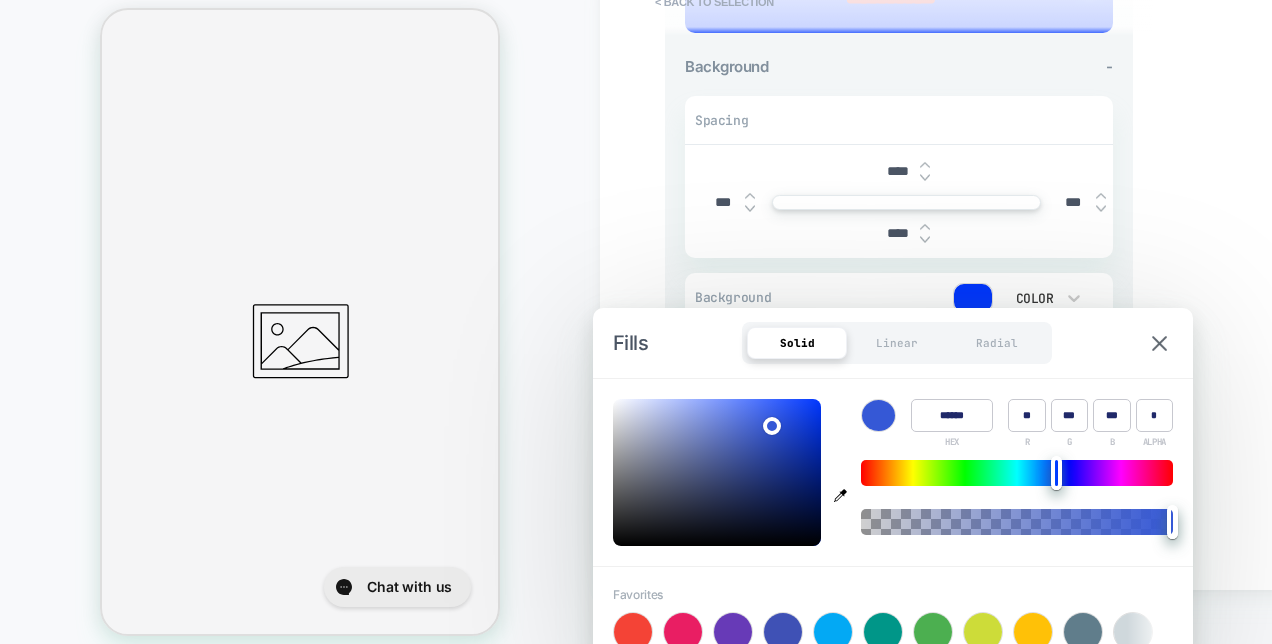 type on "**" 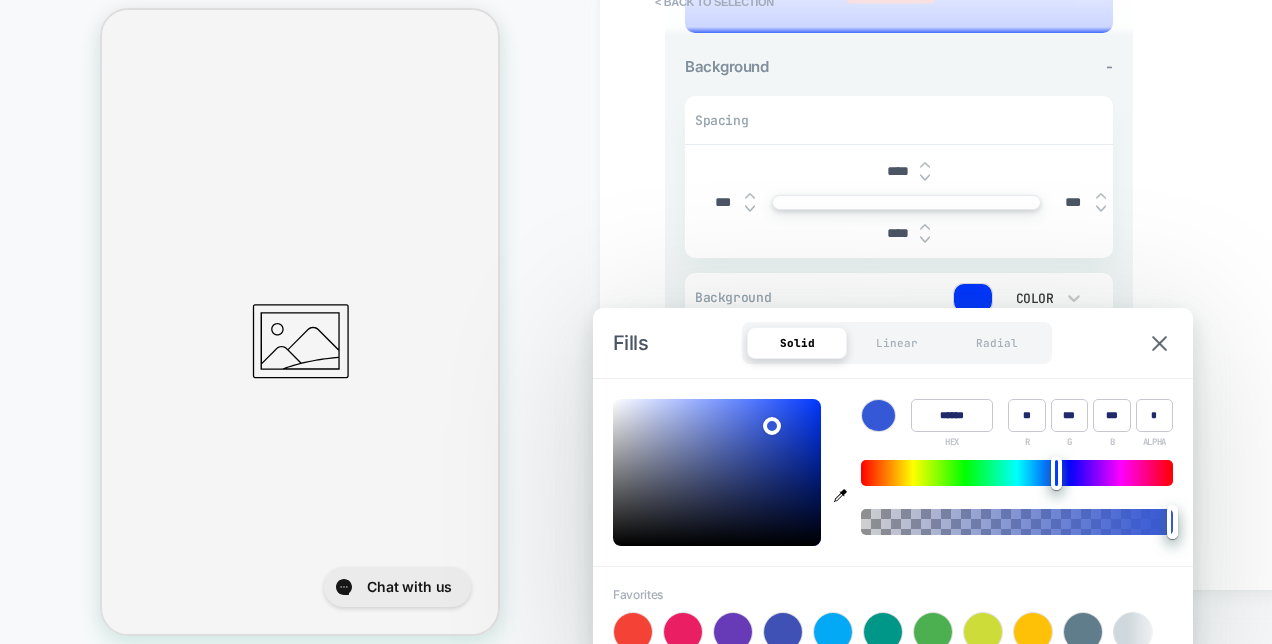 type on "******" 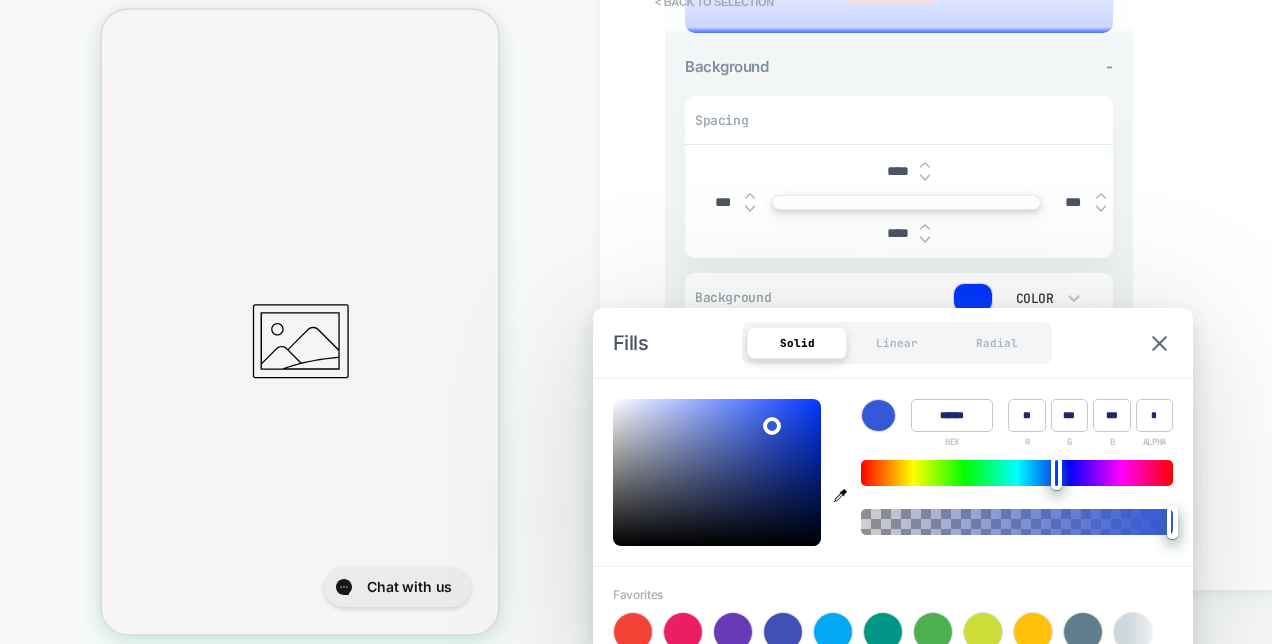 type on "**" 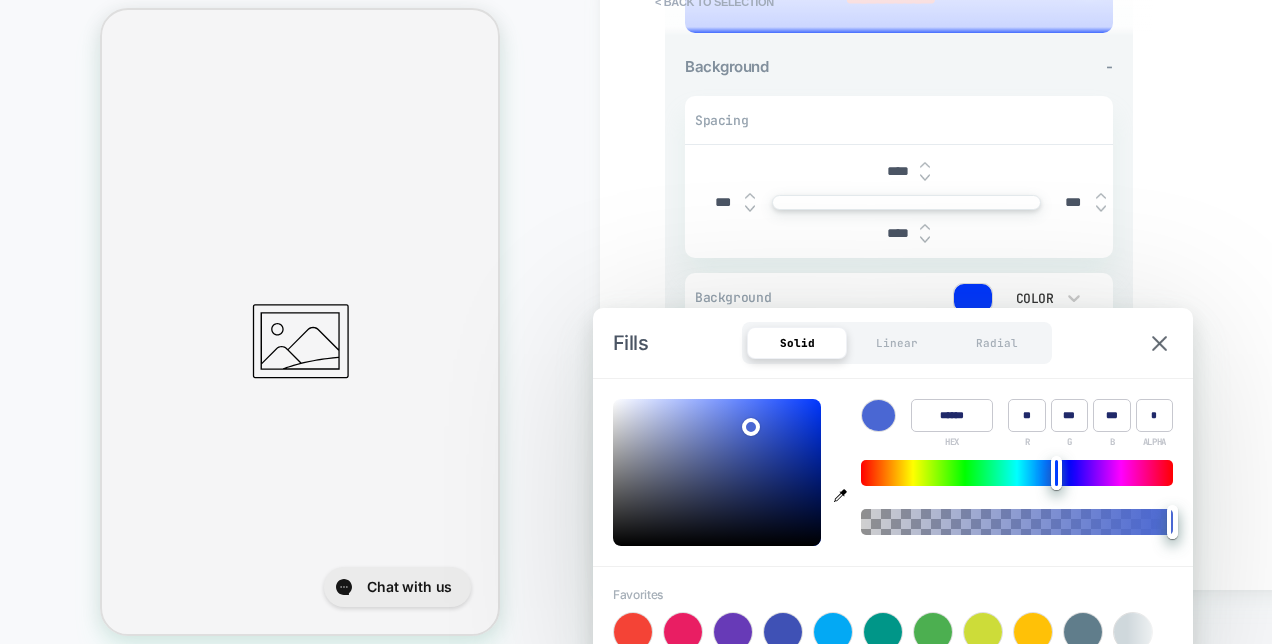 type on "******" 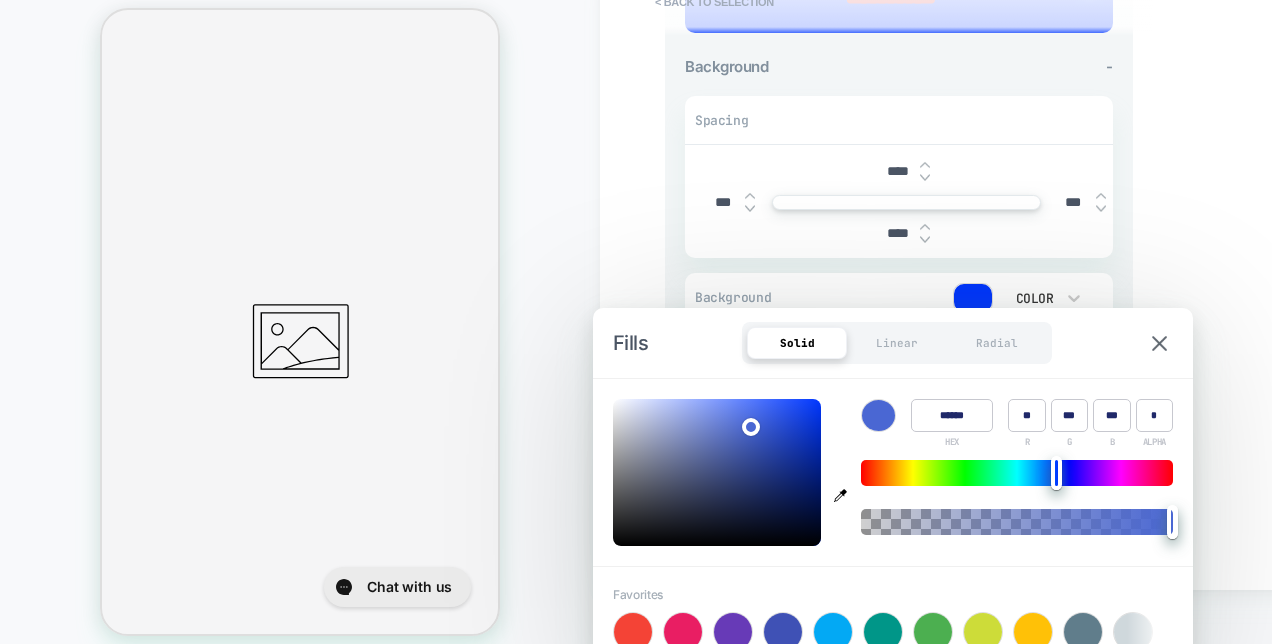 type on "**" 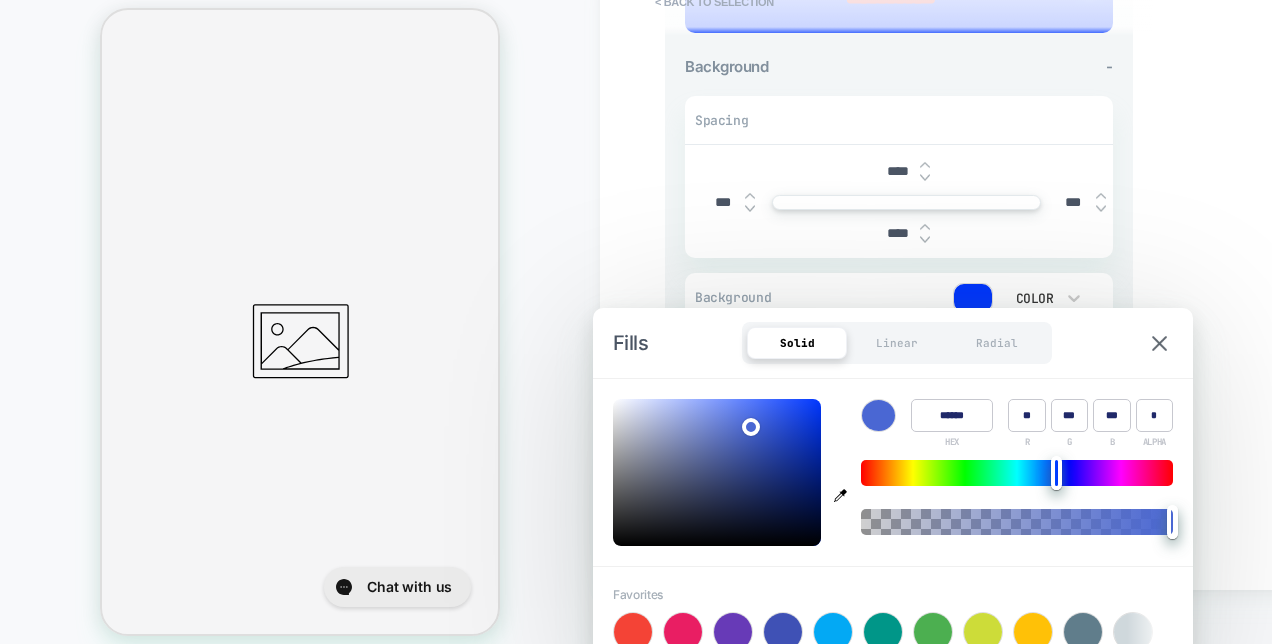 type on "******" 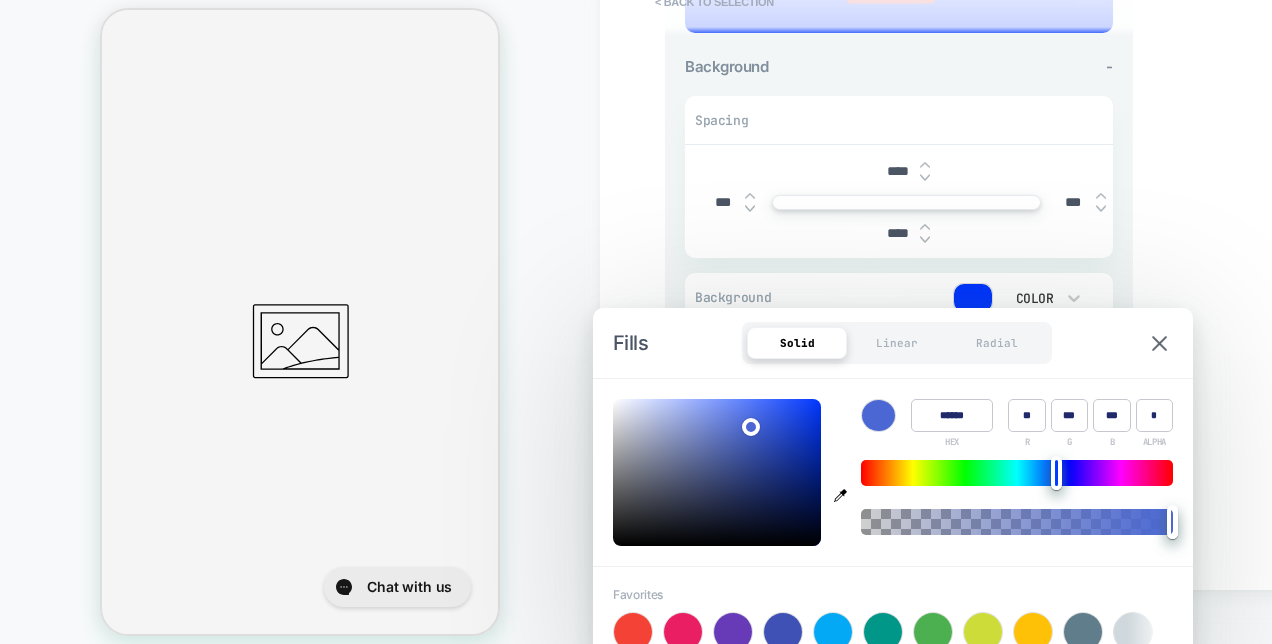 type on "**" 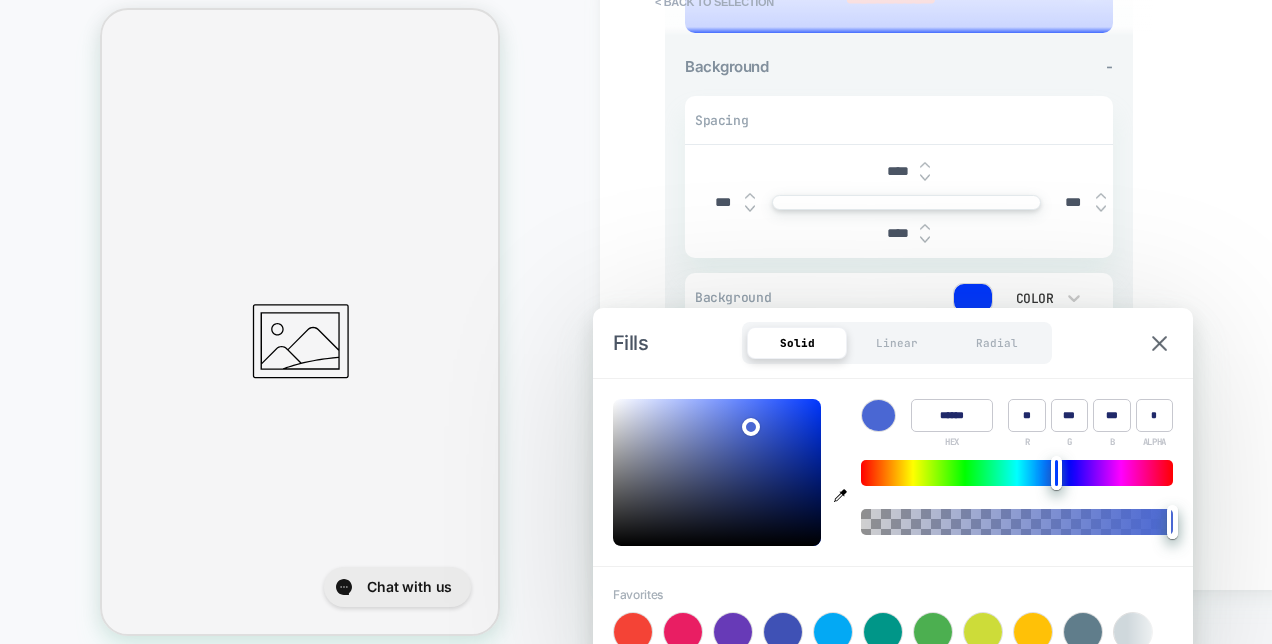 type on "******" 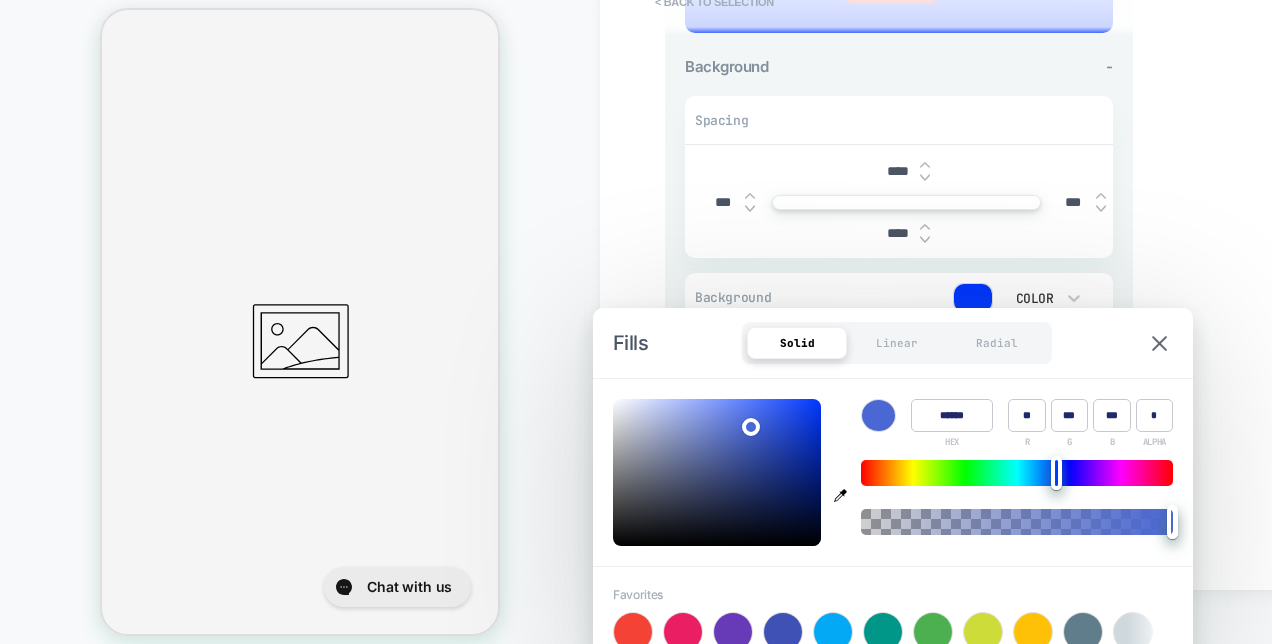 type on "**" 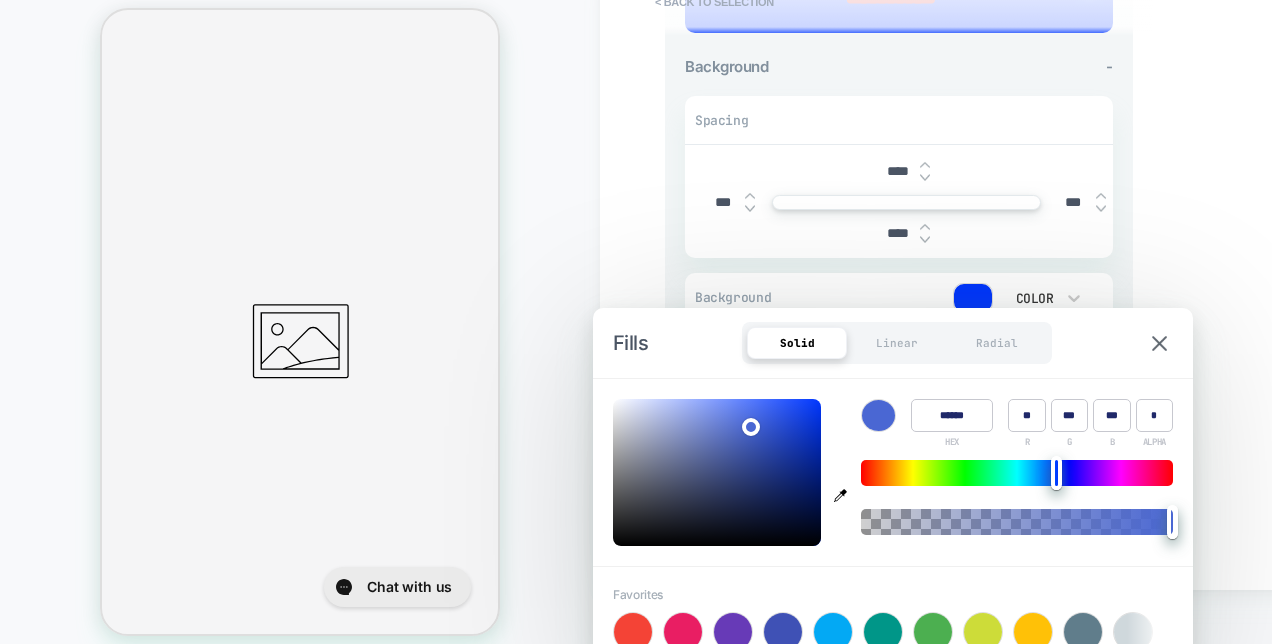 drag, startPoint x: 814, startPoint y: 409, endPoint x: 719, endPoint y: 418, distance: 95.42536 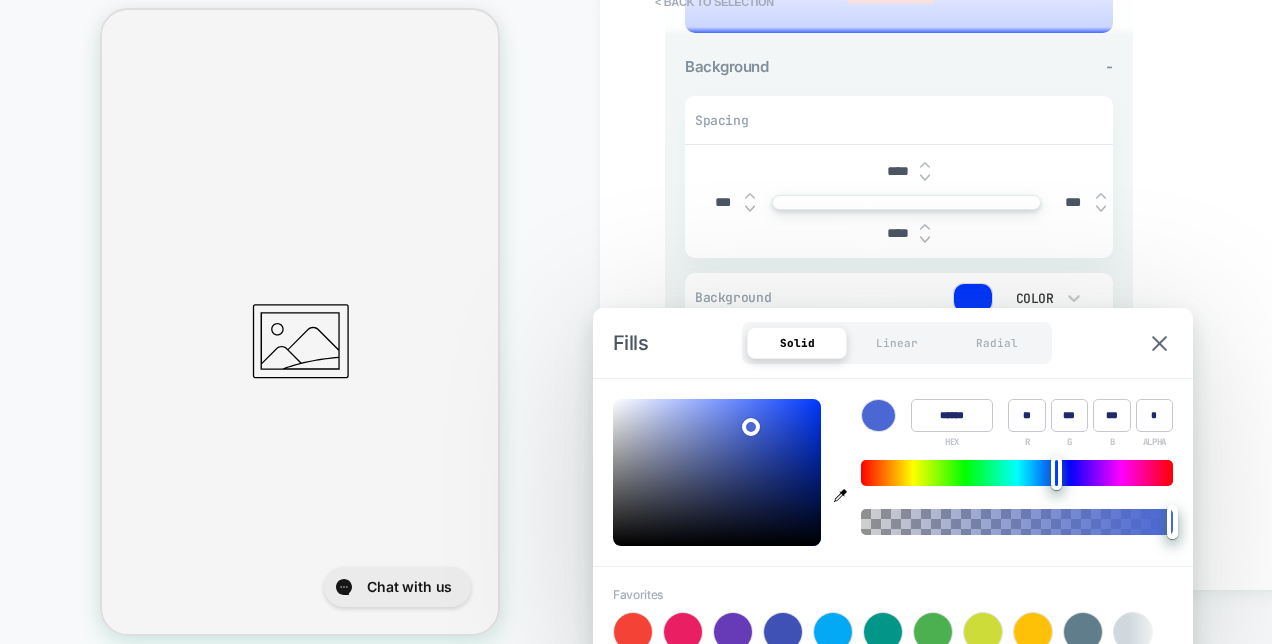 click at bounding box center (717, 472) 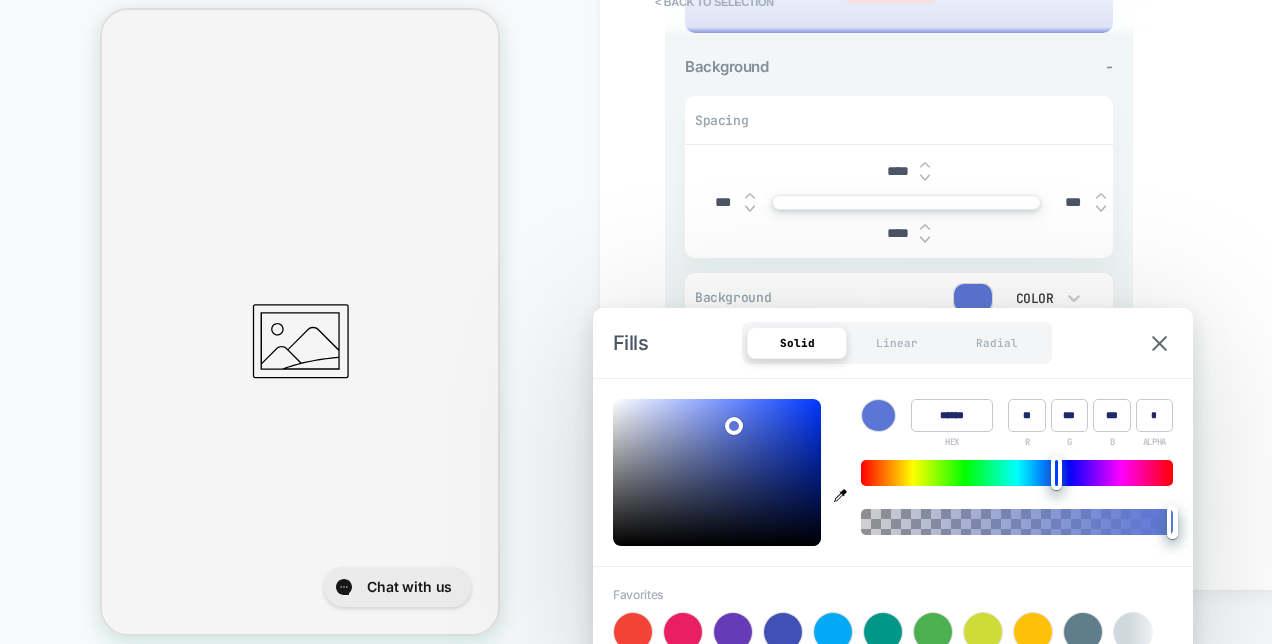 type on "******" 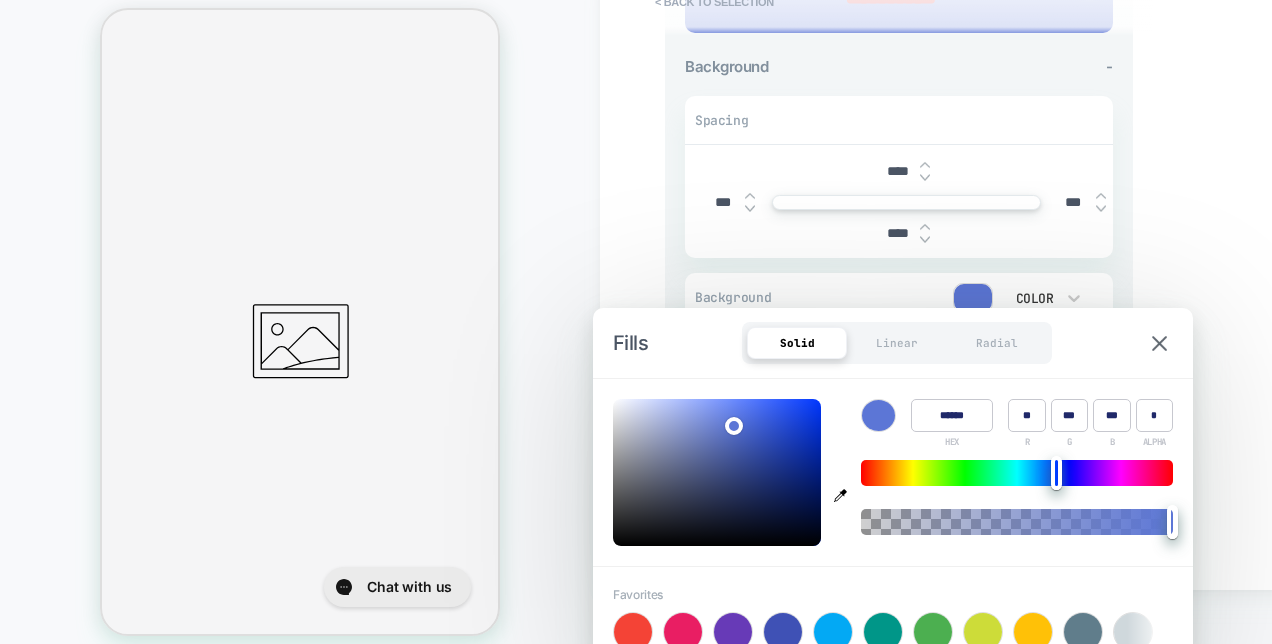 type on "**" 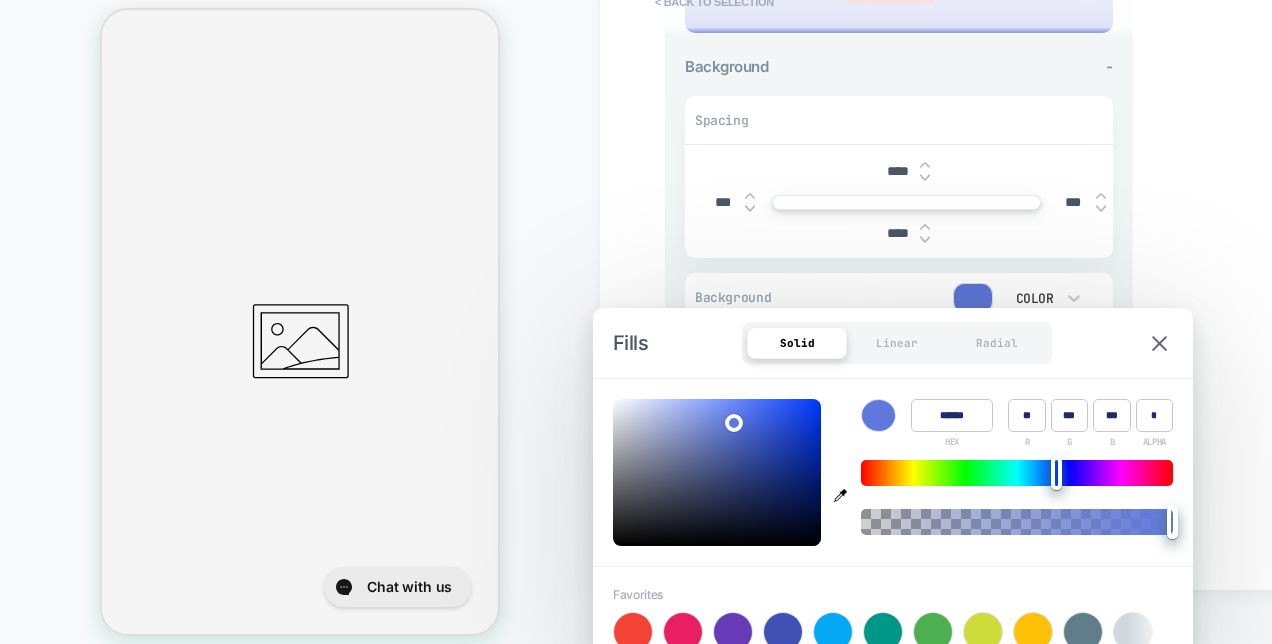 type on "******" 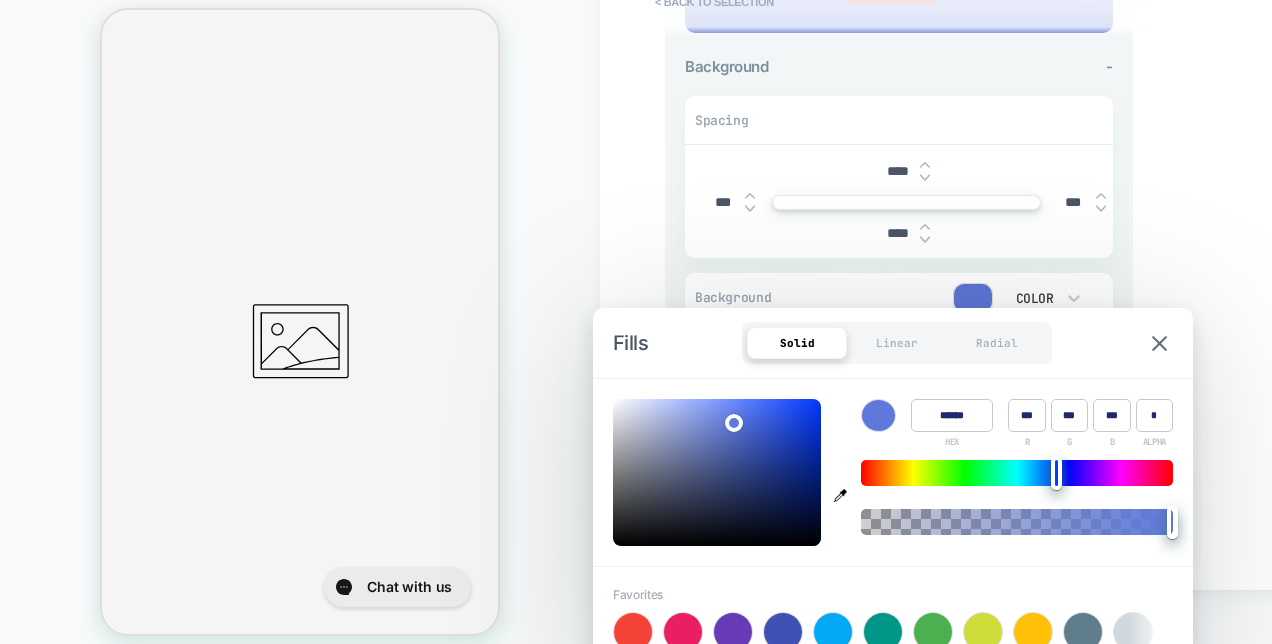type on "******" 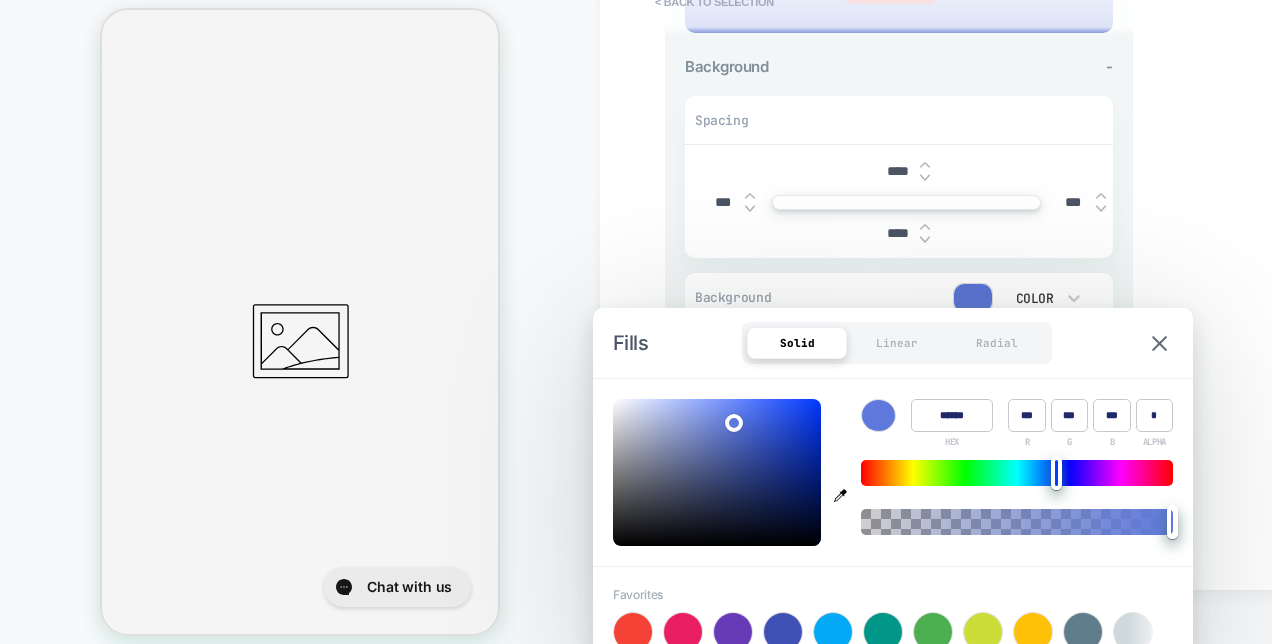 type on "***" 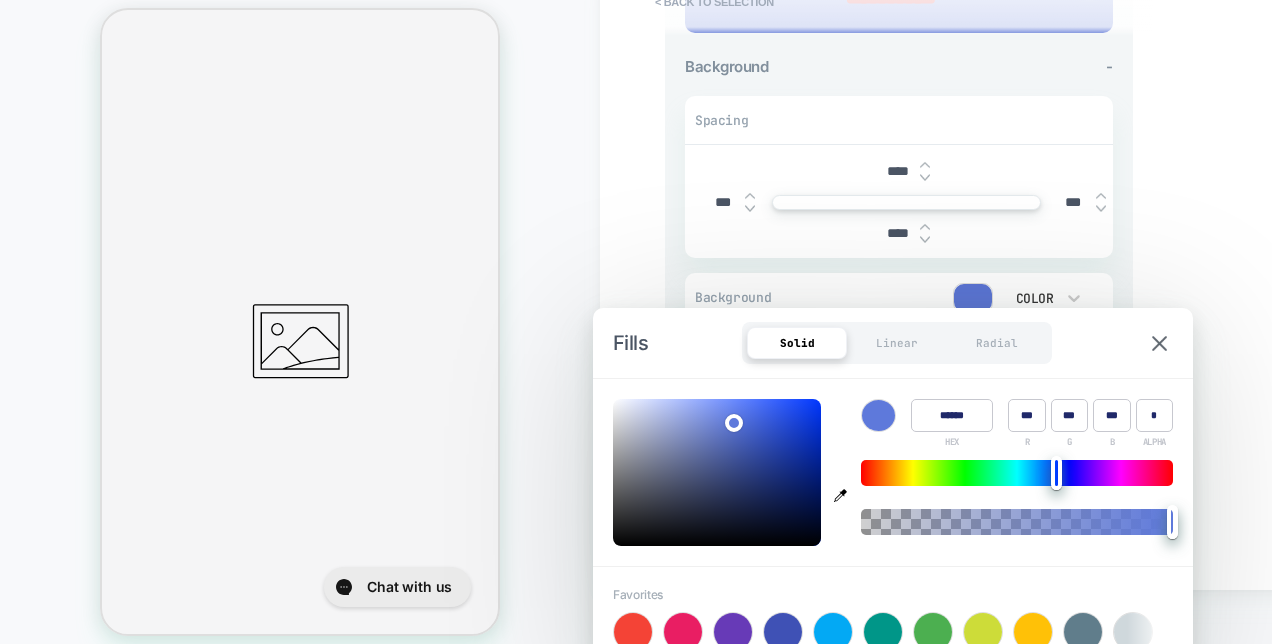 type on "******" 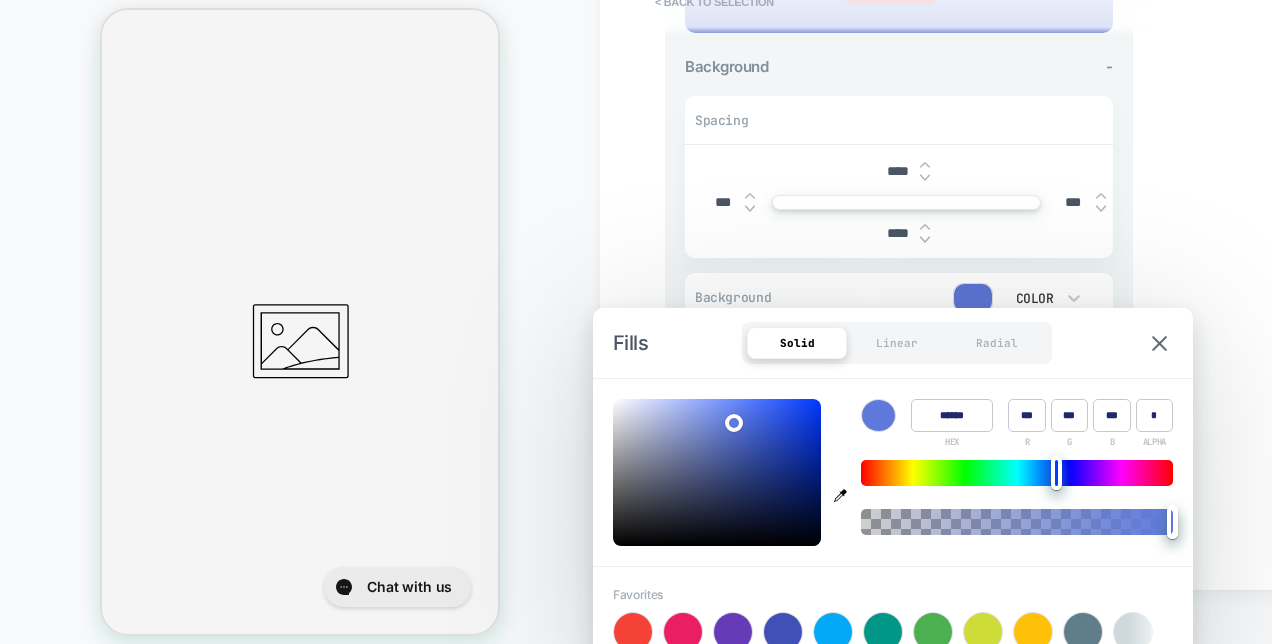 type on "***" 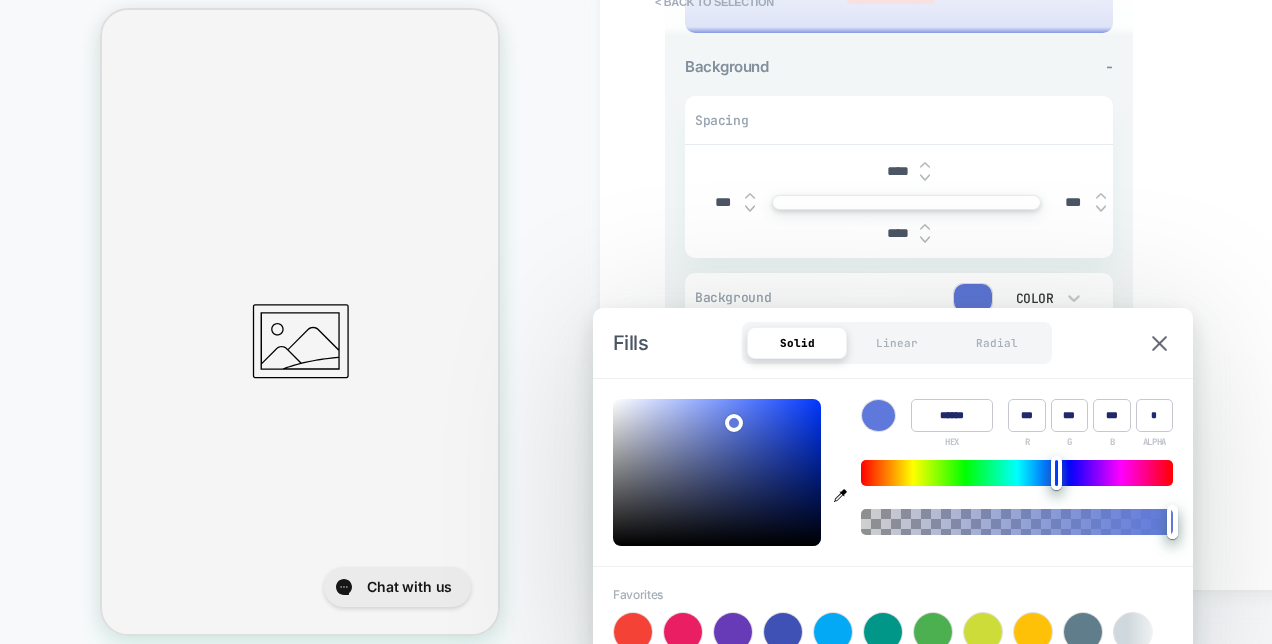 type on "******" 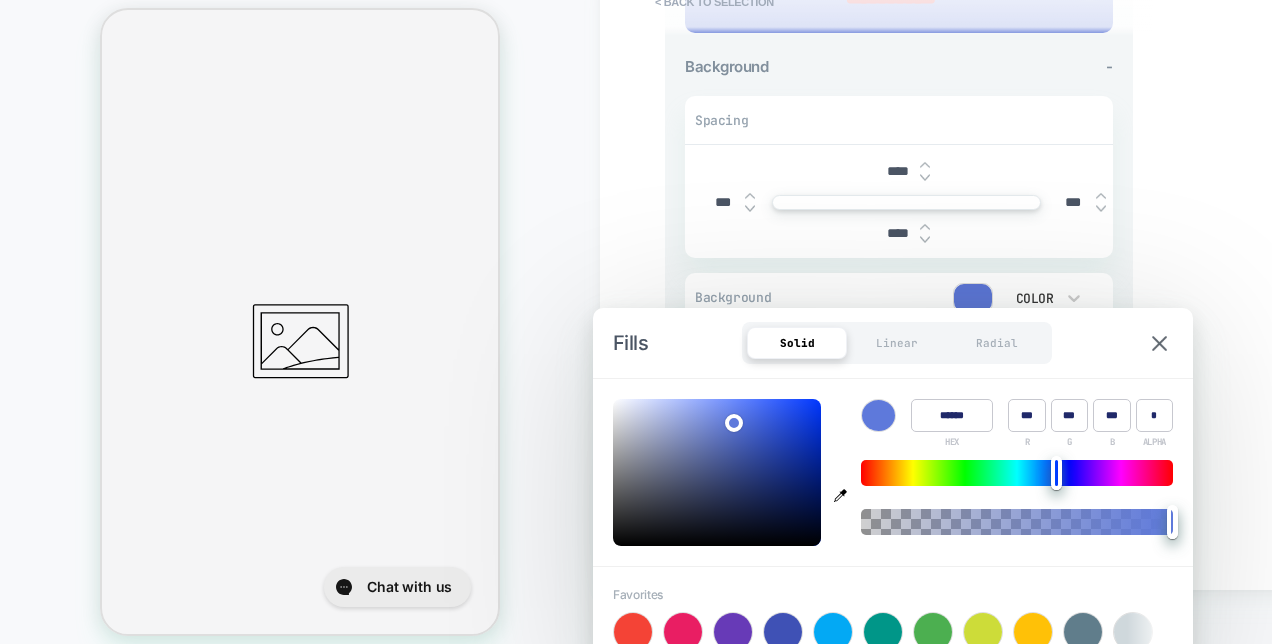 type on "***" 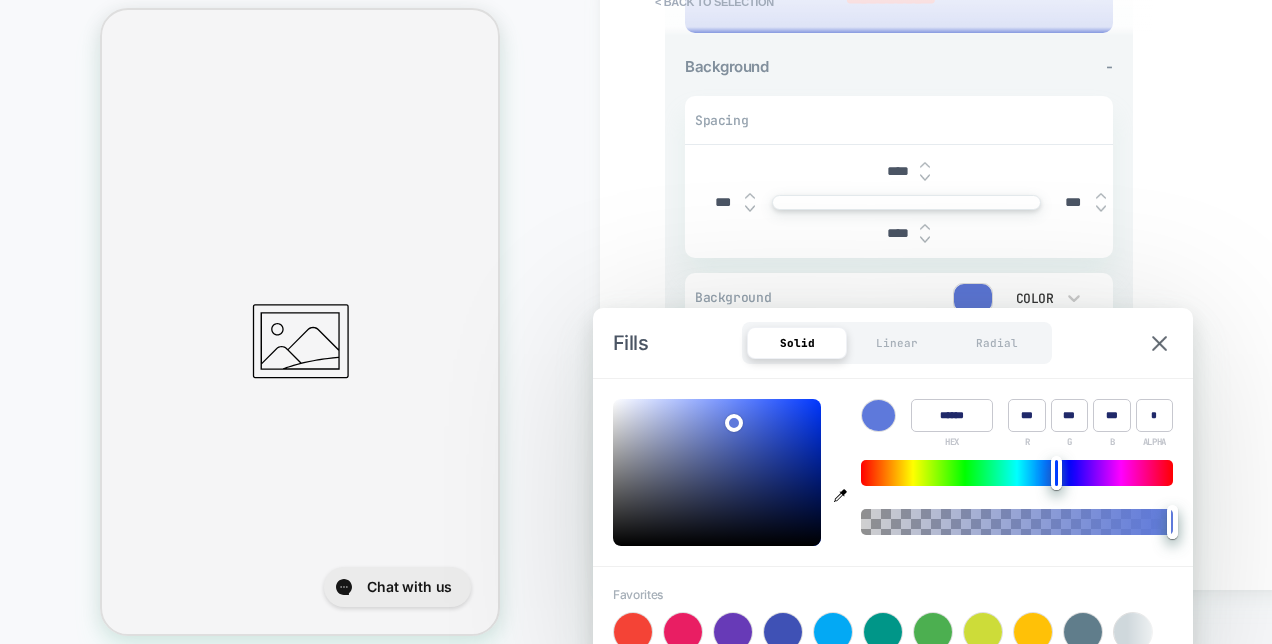 type on "******" 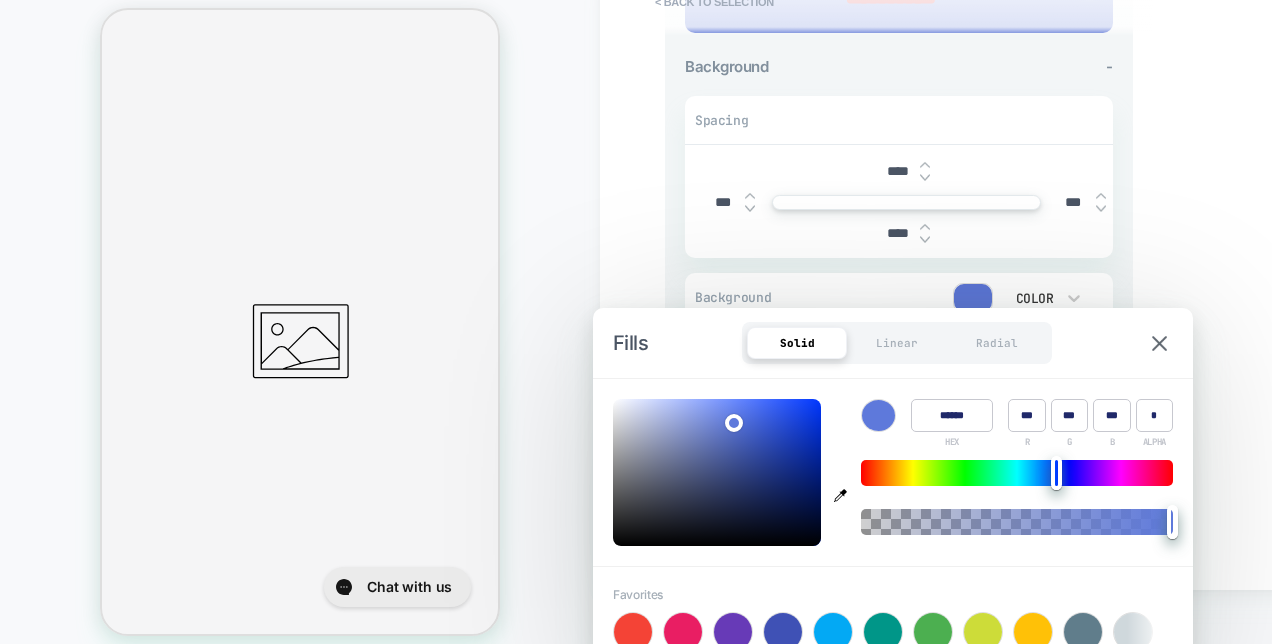 type on "***" 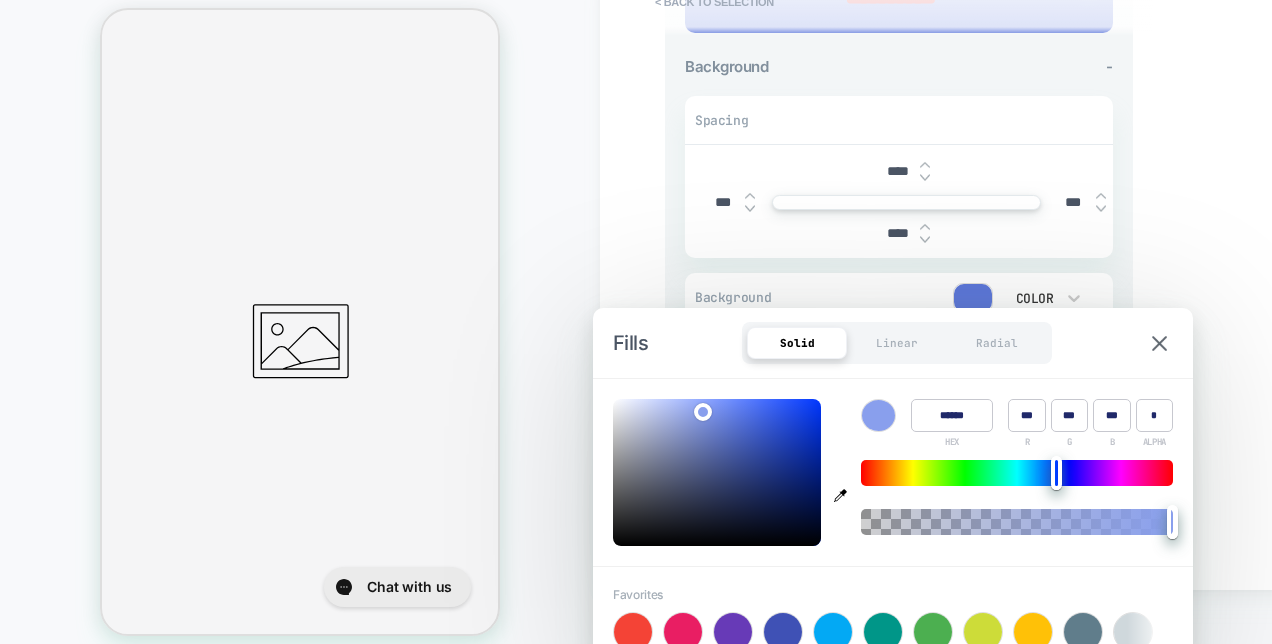 type on "******" 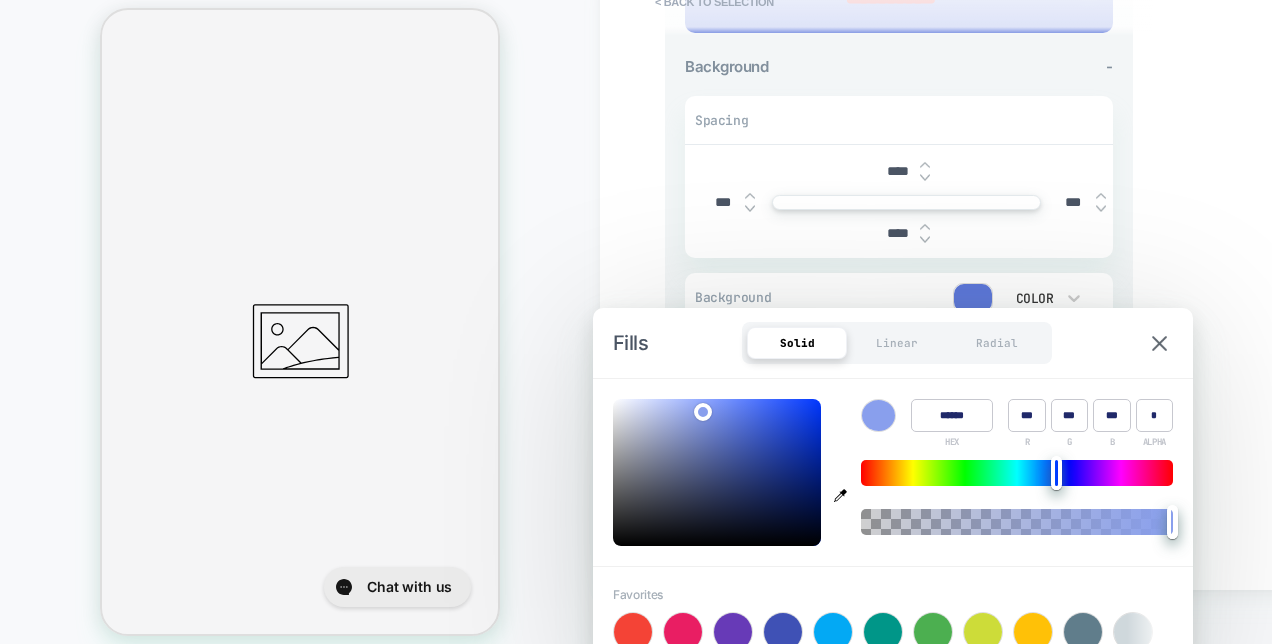 type on "***" 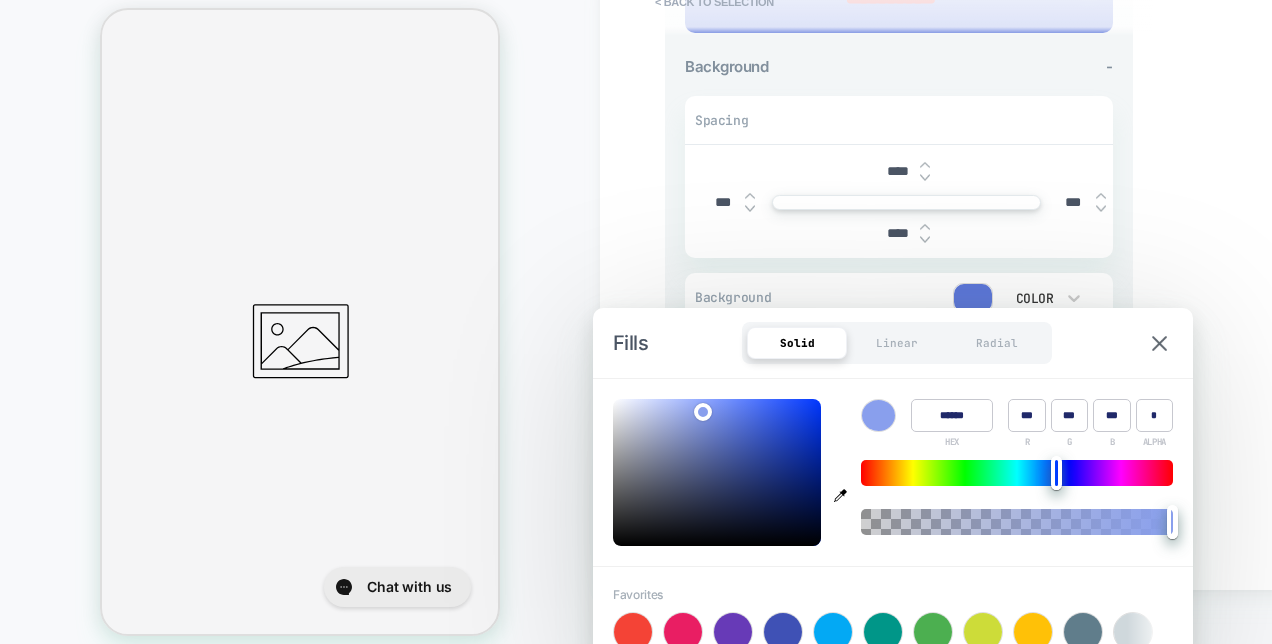 type on "******" 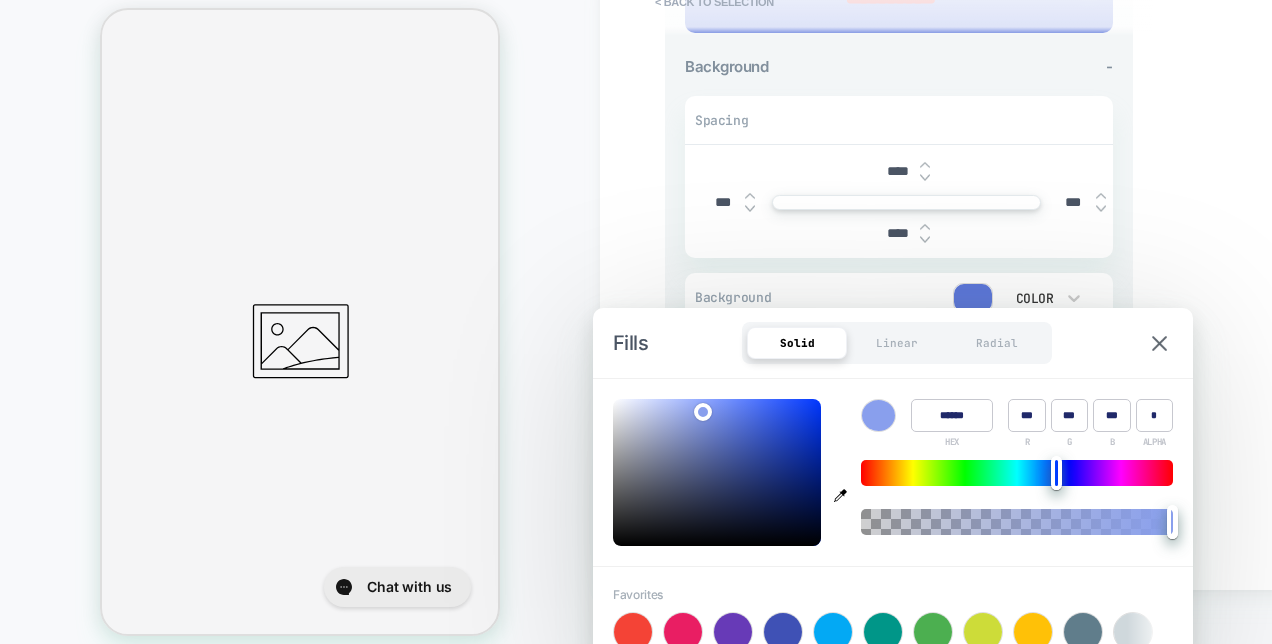 type on "***" 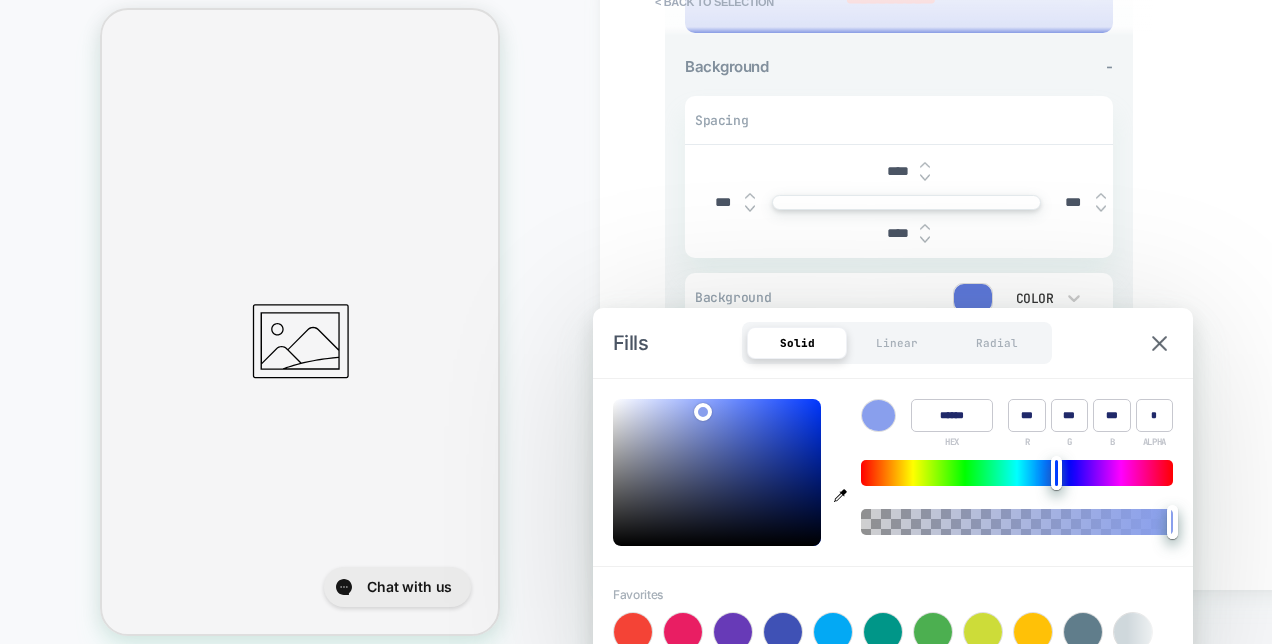 type on "******" 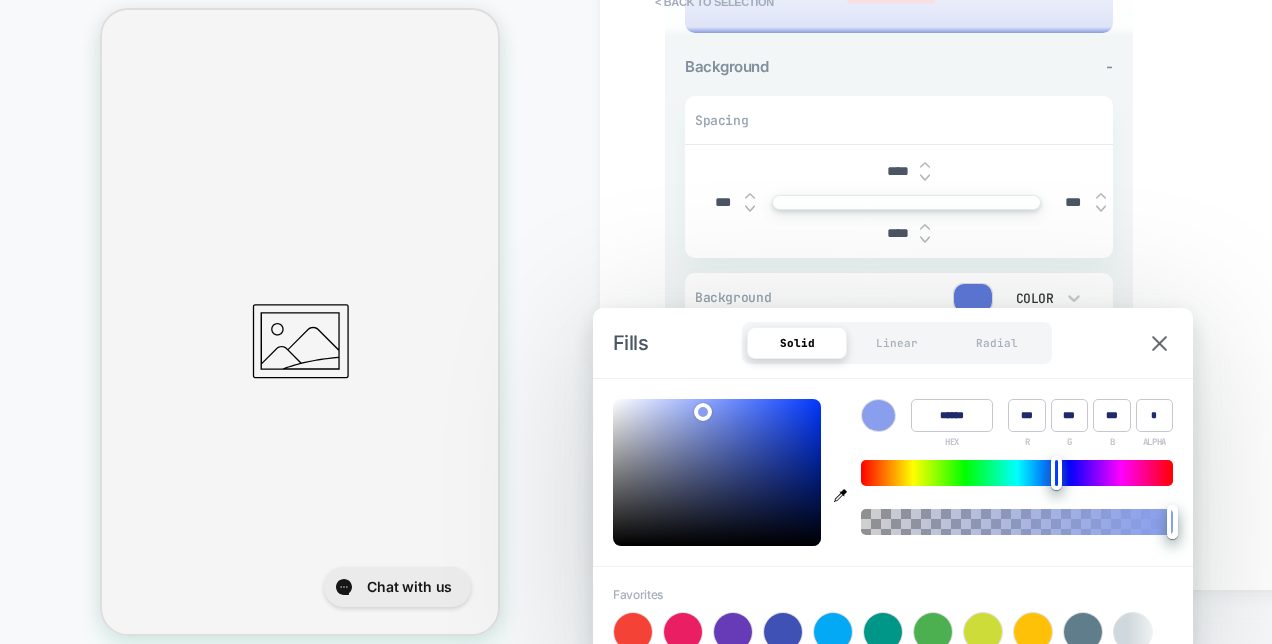 type on "***" 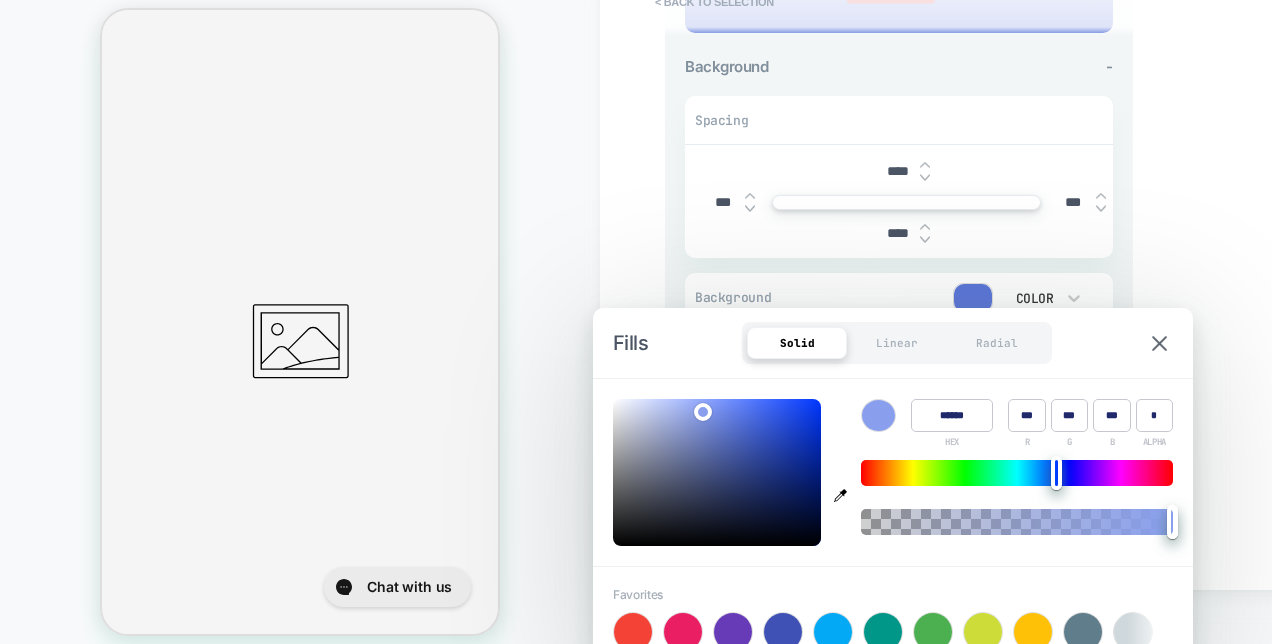 type on "******" 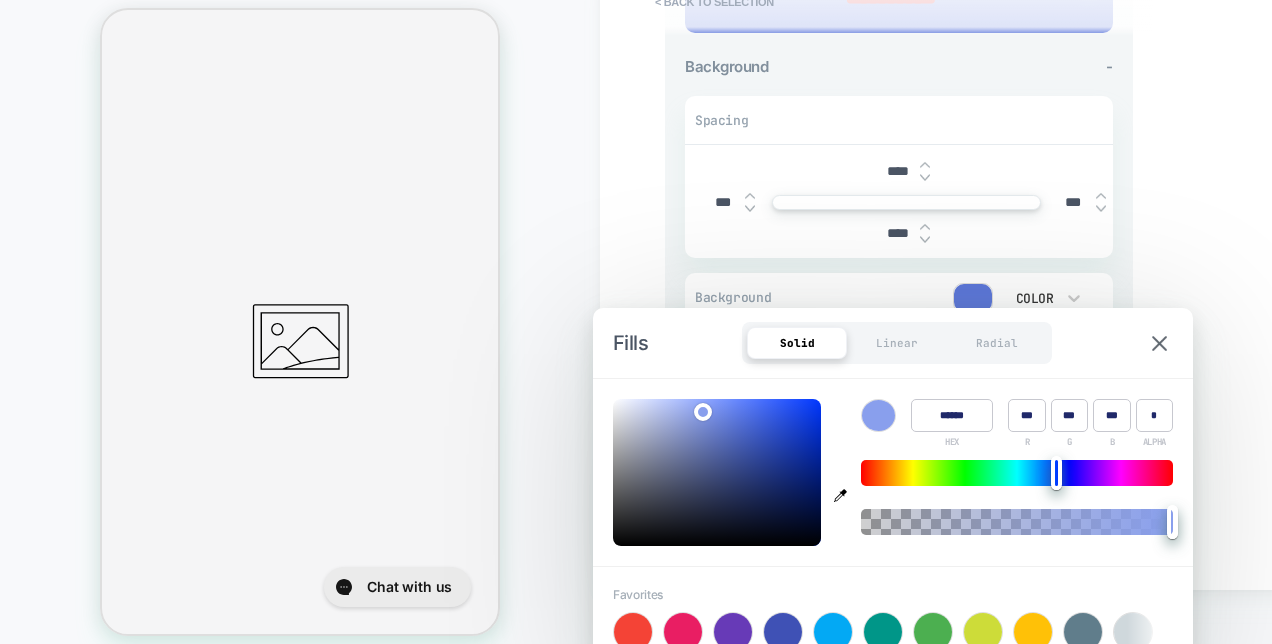 type on "***" 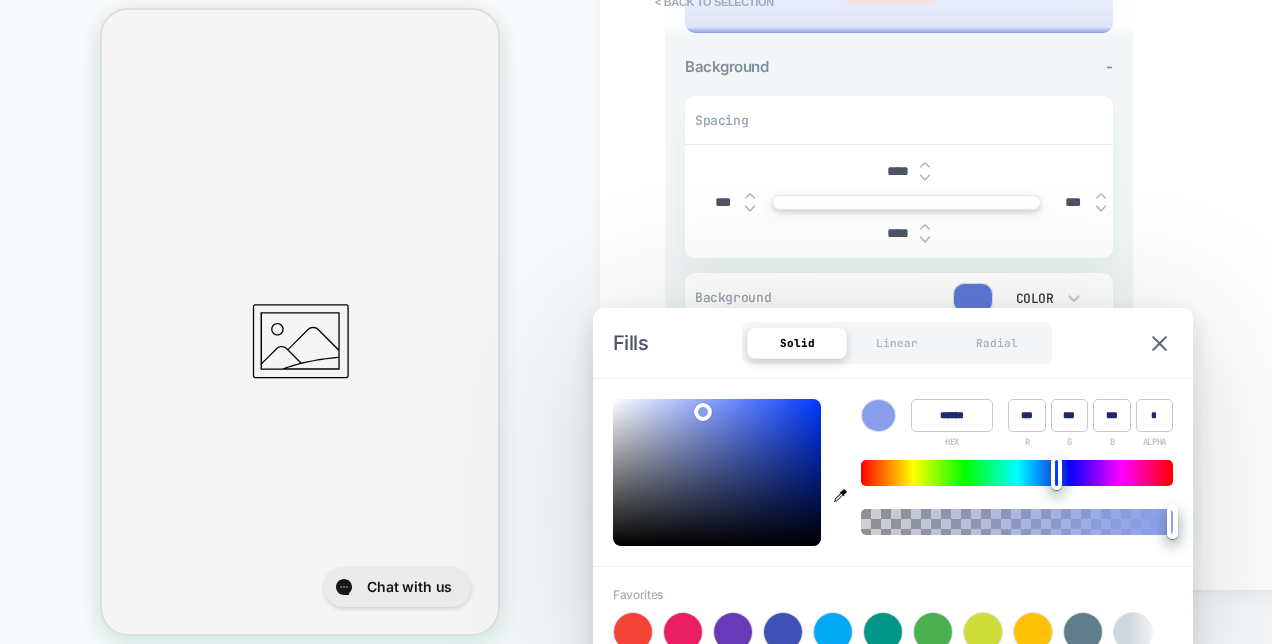 type on "******" 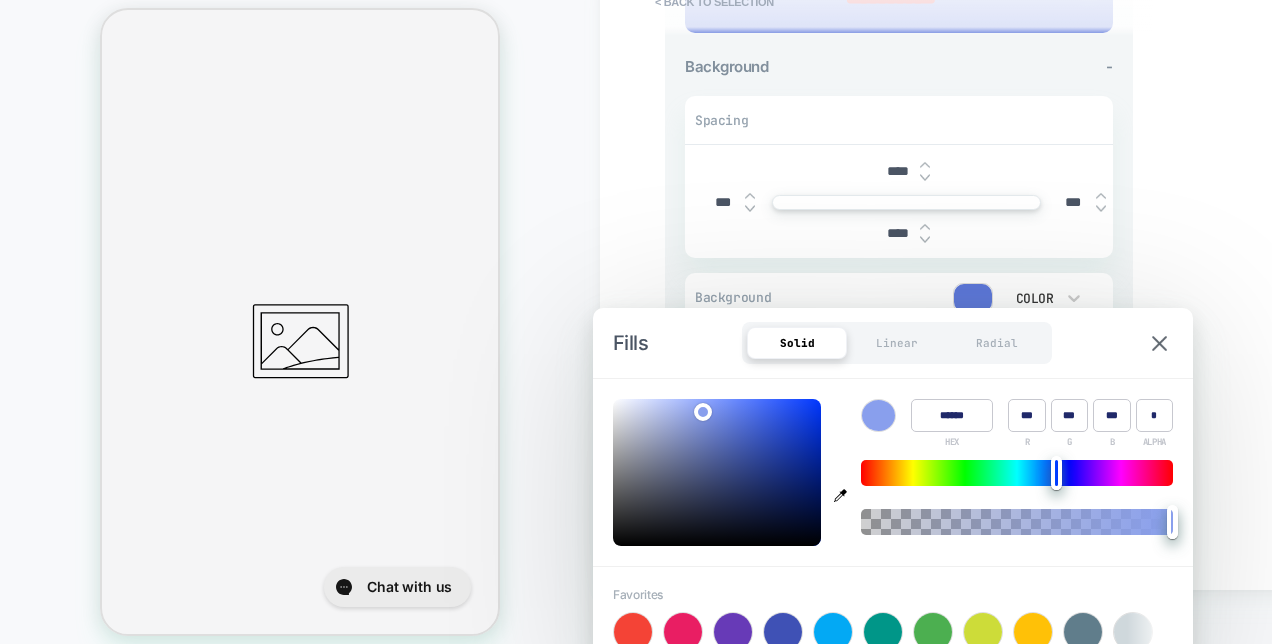 type on "***" 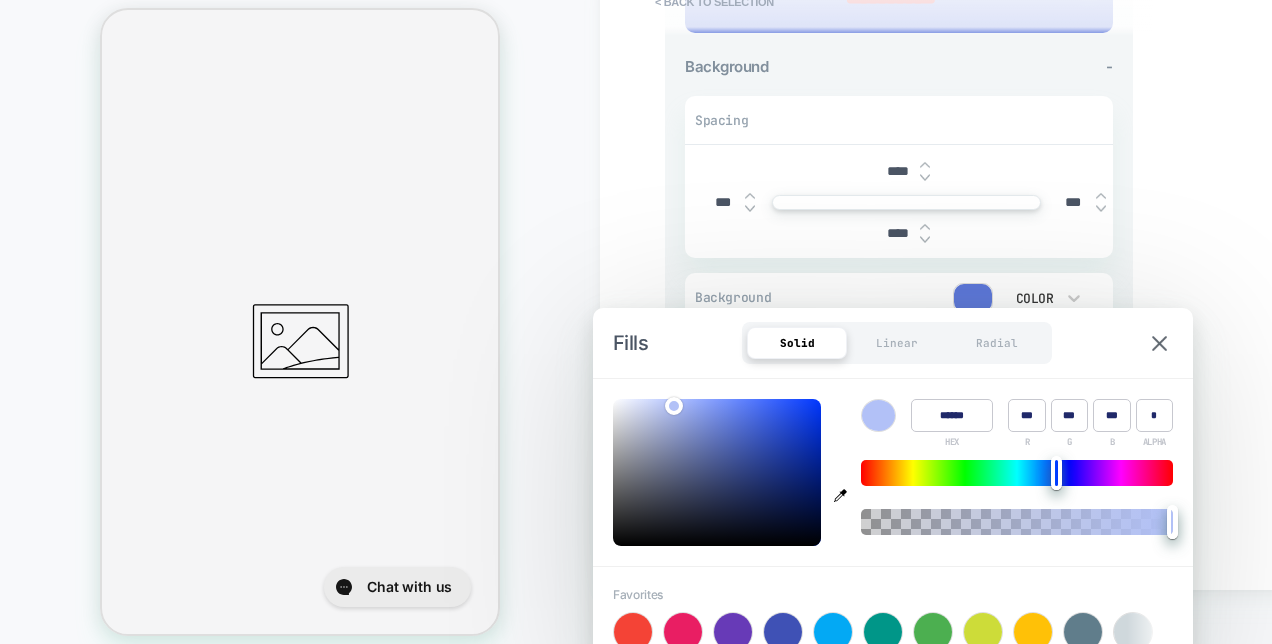 drag, startPoint x: 732, startPoint y: 419, endPoint x: 672, endPoint y: 403, distance: 62.0967 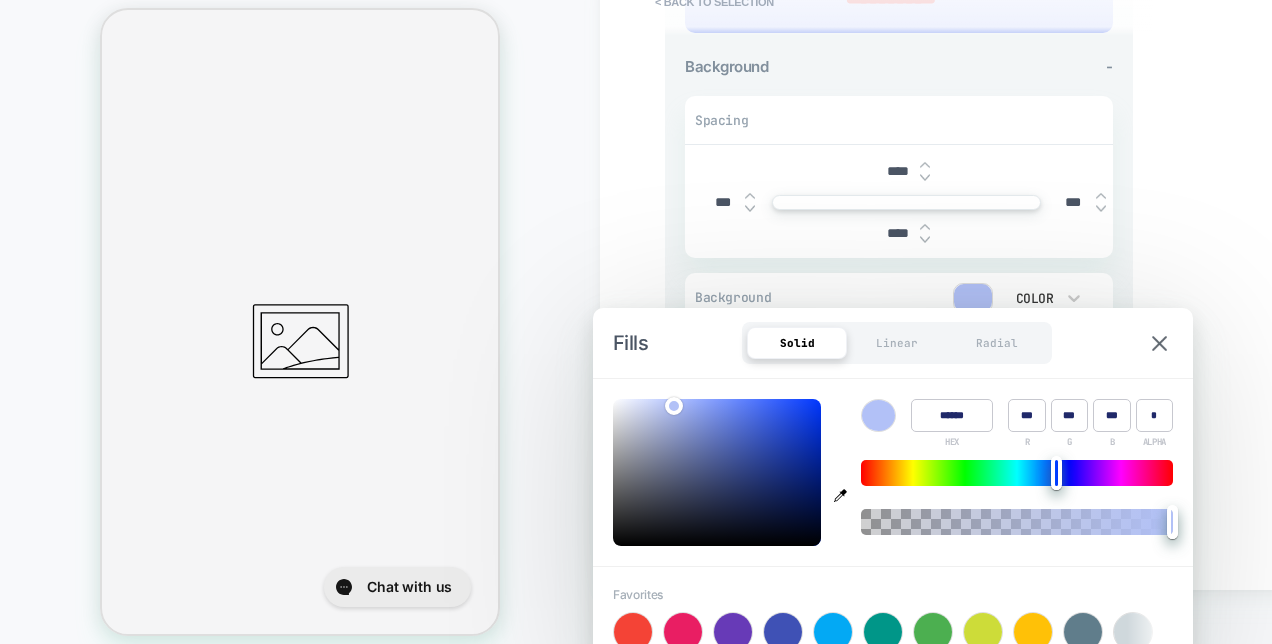 scroll, scrollTop: 477, scrollLeft: 0, axis: vertical 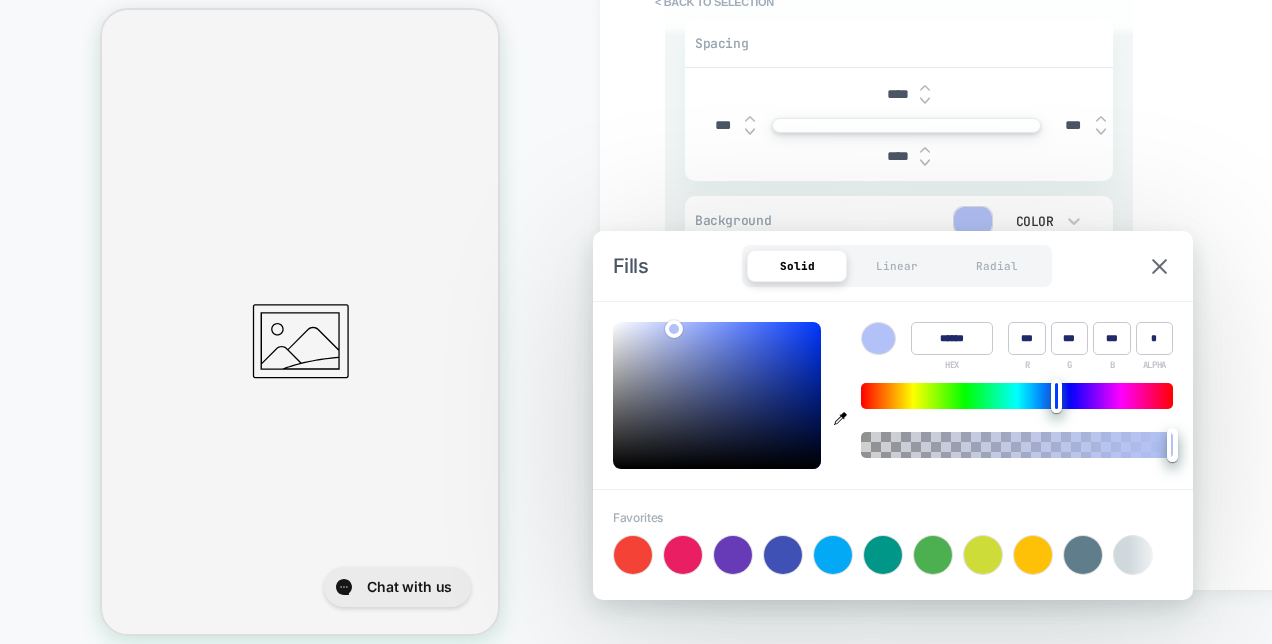 click on "**********" at bounding box center [1040, 268] 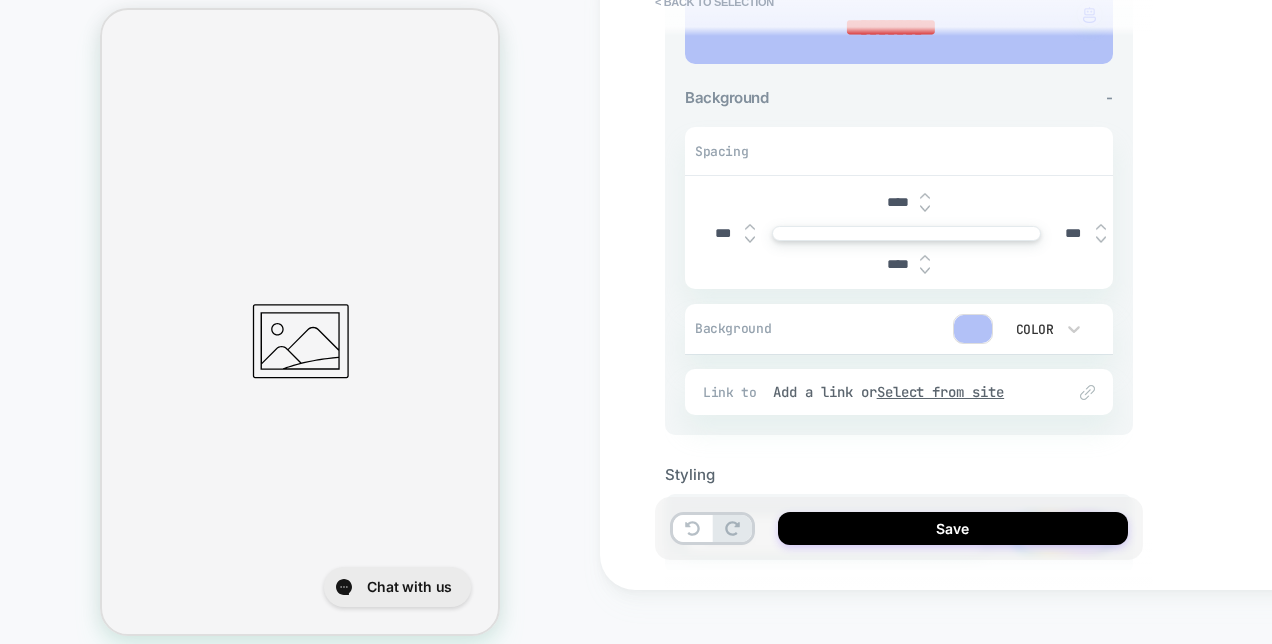 scroll, scrollTop: 277, scrollLeft: 0, axis: vertical 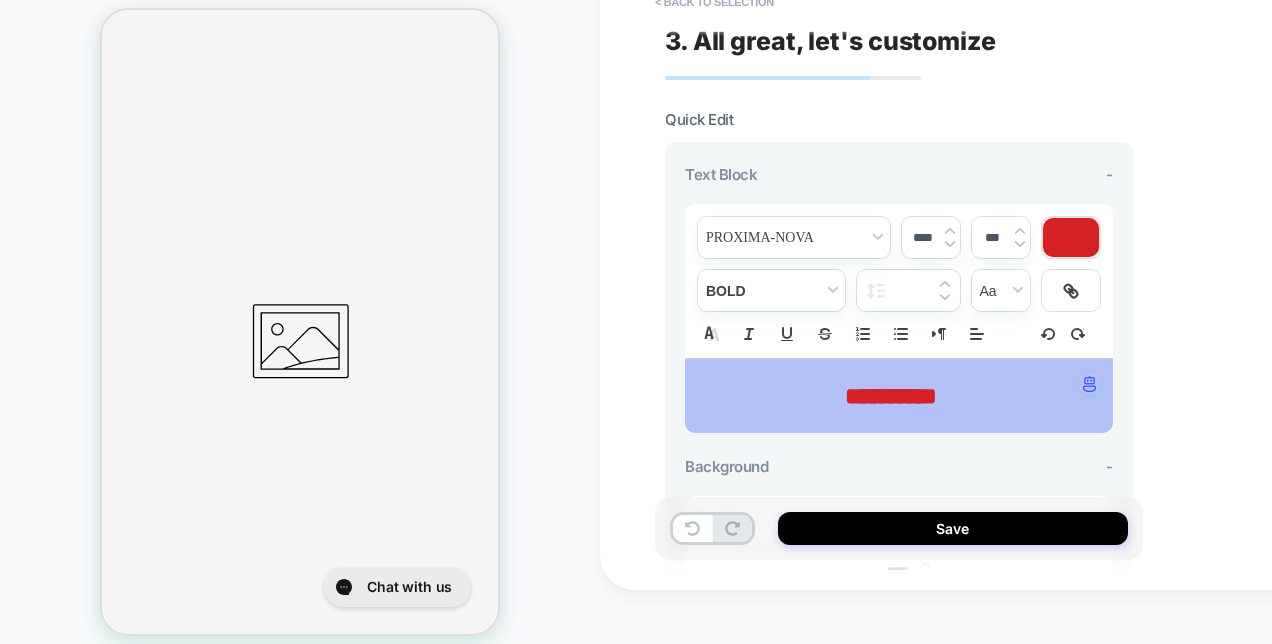 click at bounding box center [1071, 237] 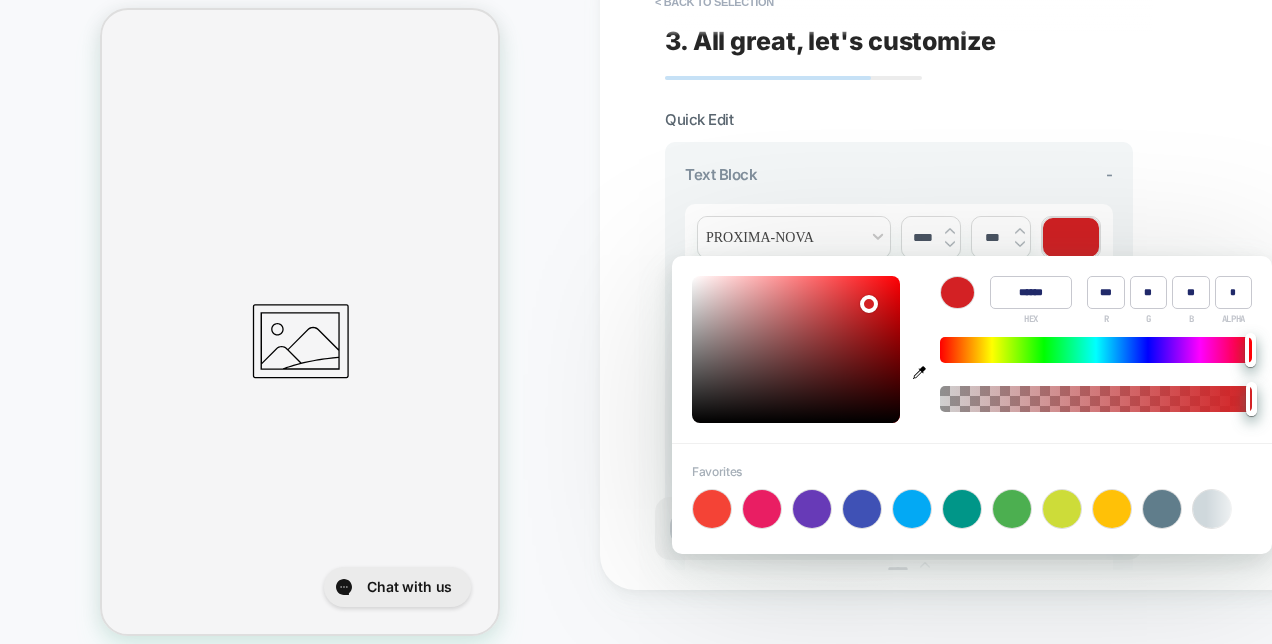 type on "******" 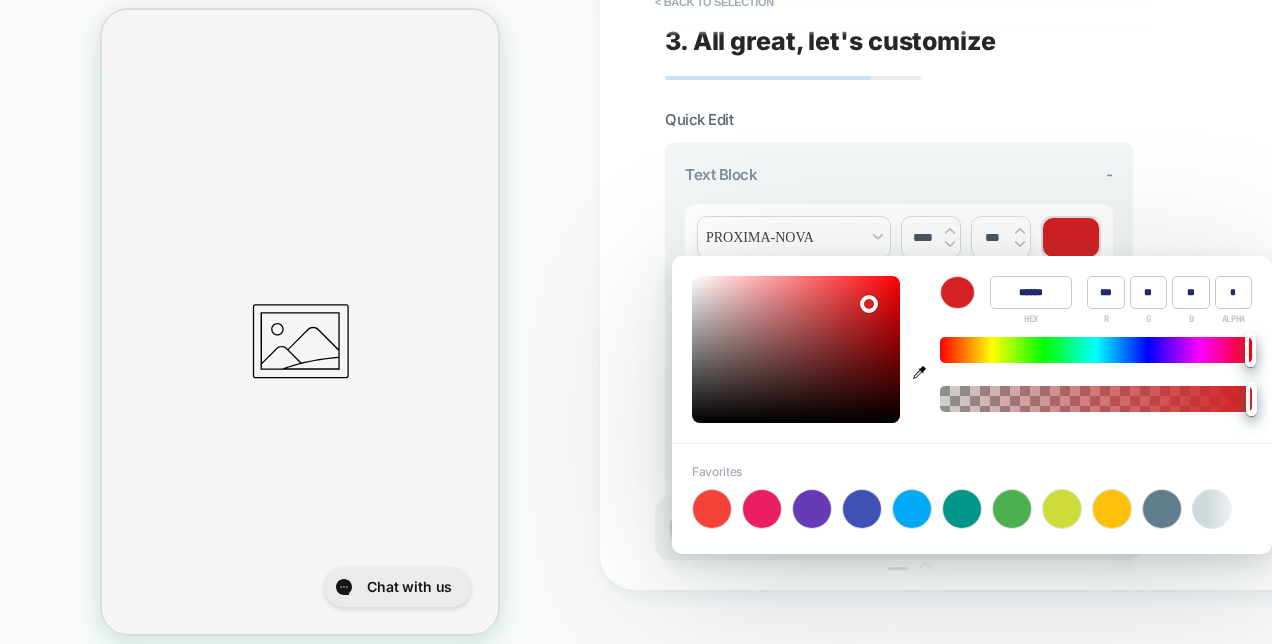 type on "***" 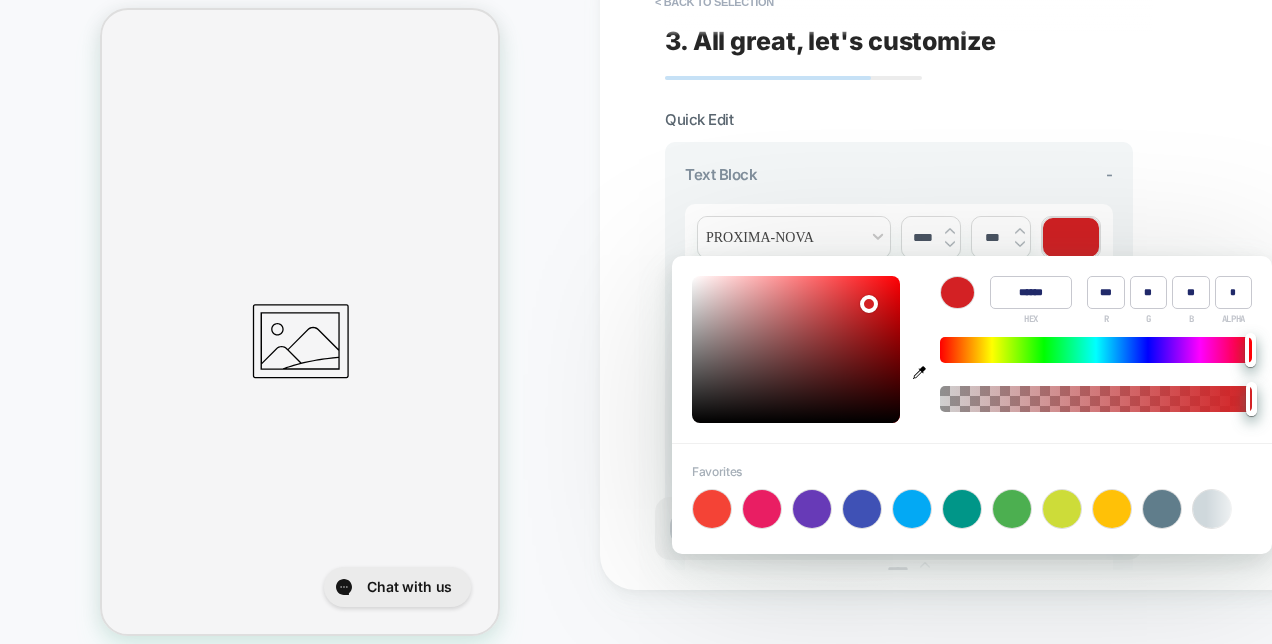 type on "******" 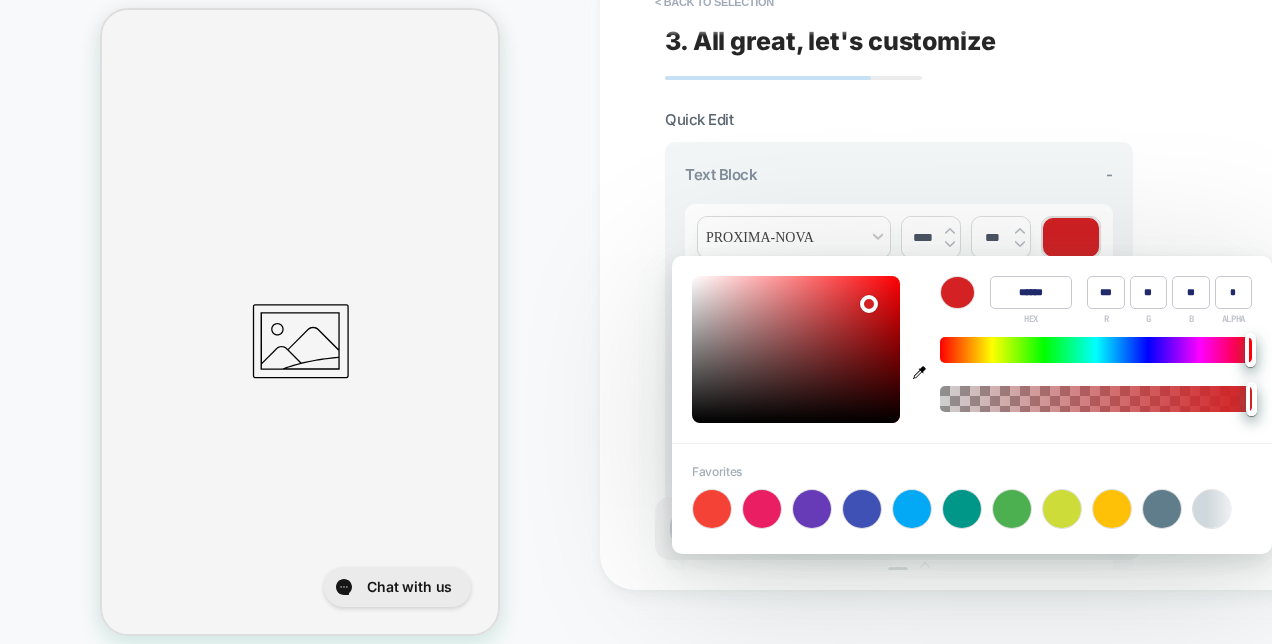 type on "**" 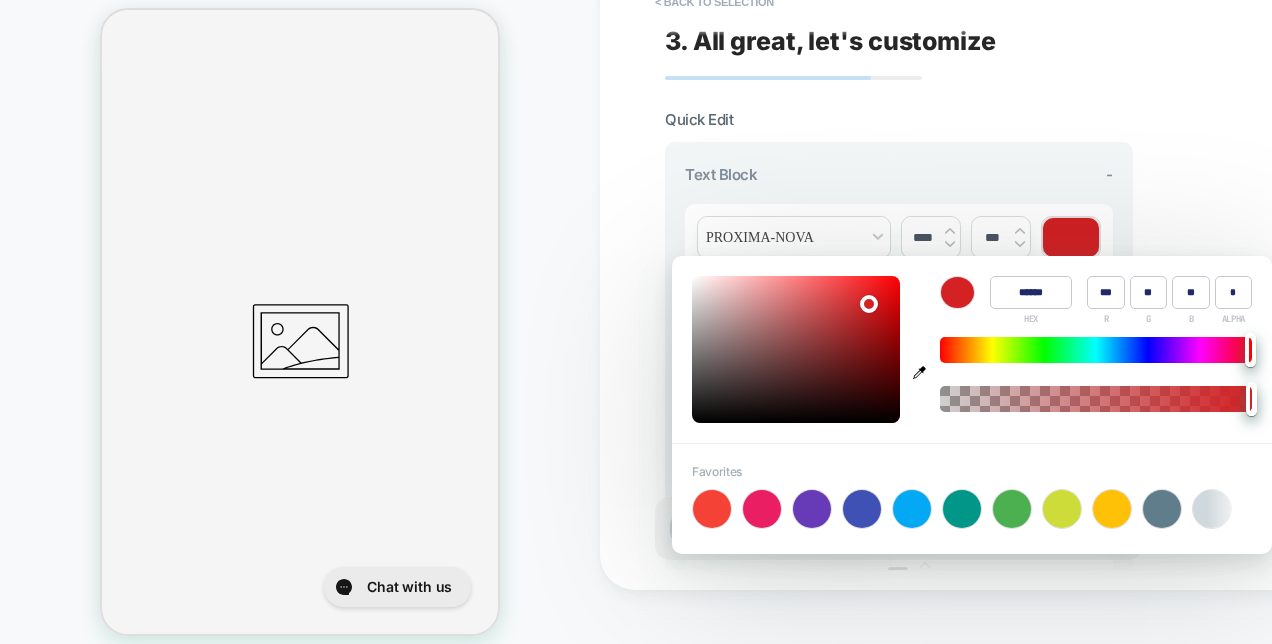 type on "******" 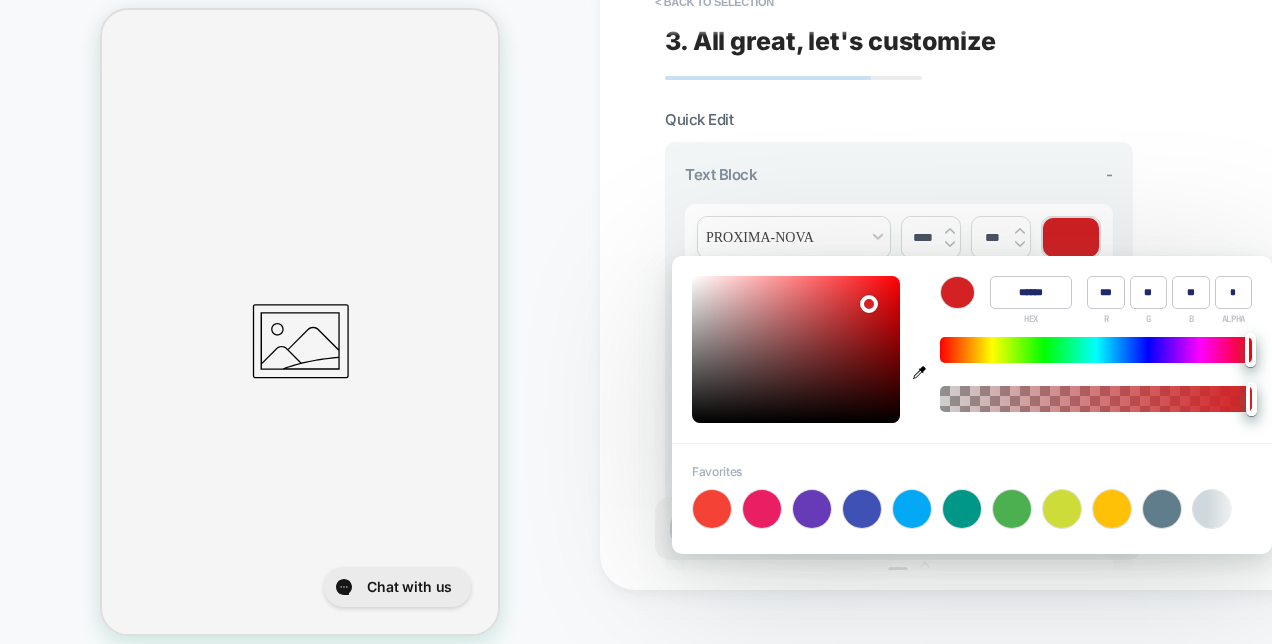 type on "**" 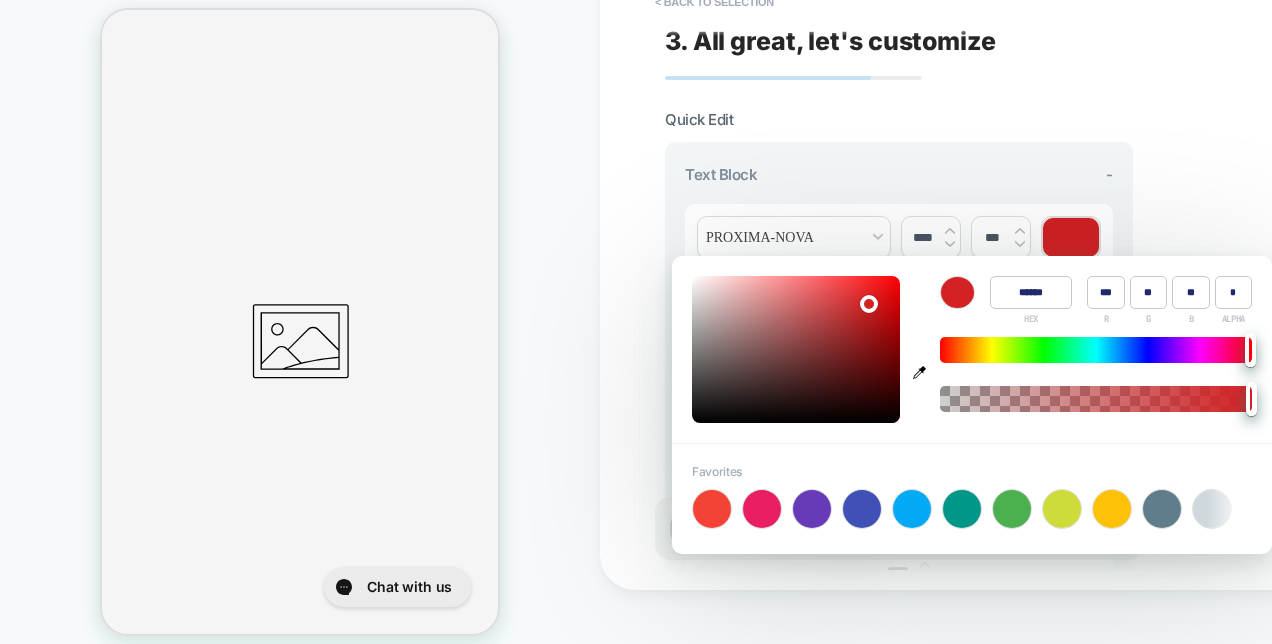 type on "******" 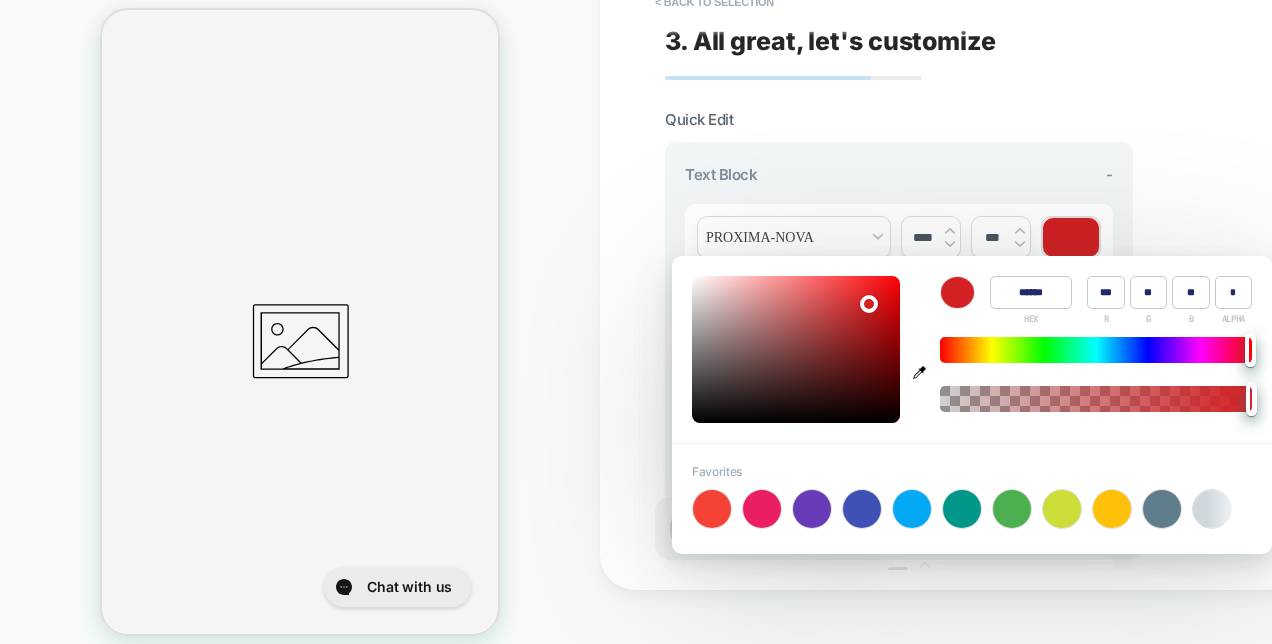 type on "***" 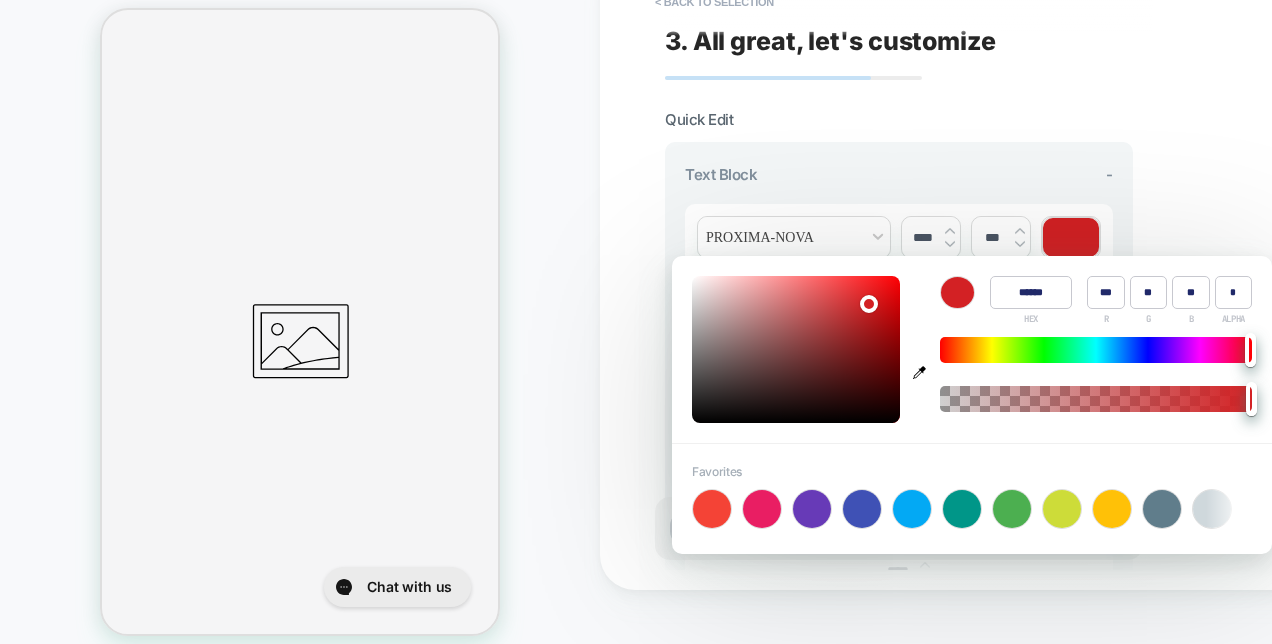 type on "******" 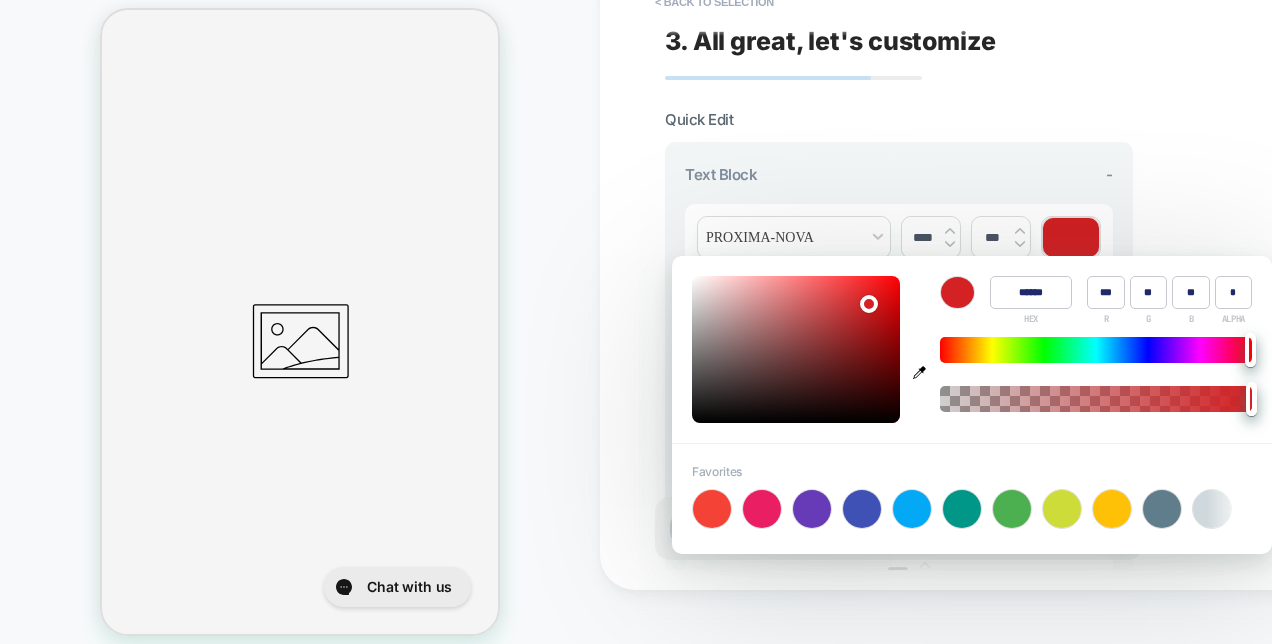 type on "***" 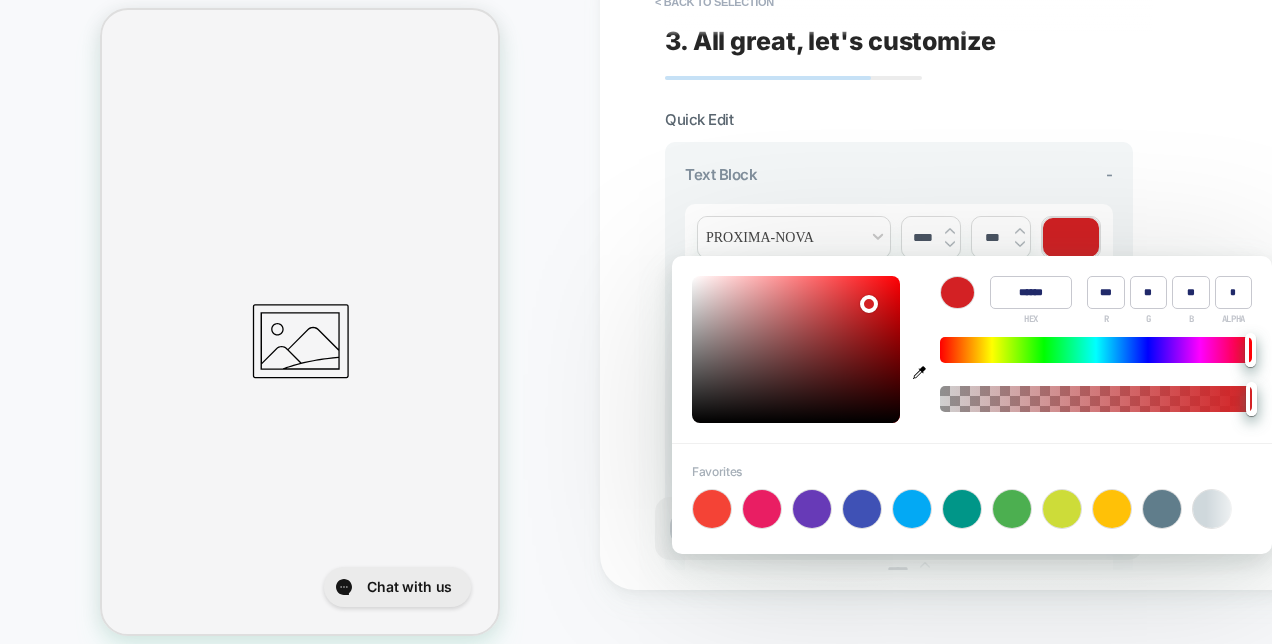 type on "**" 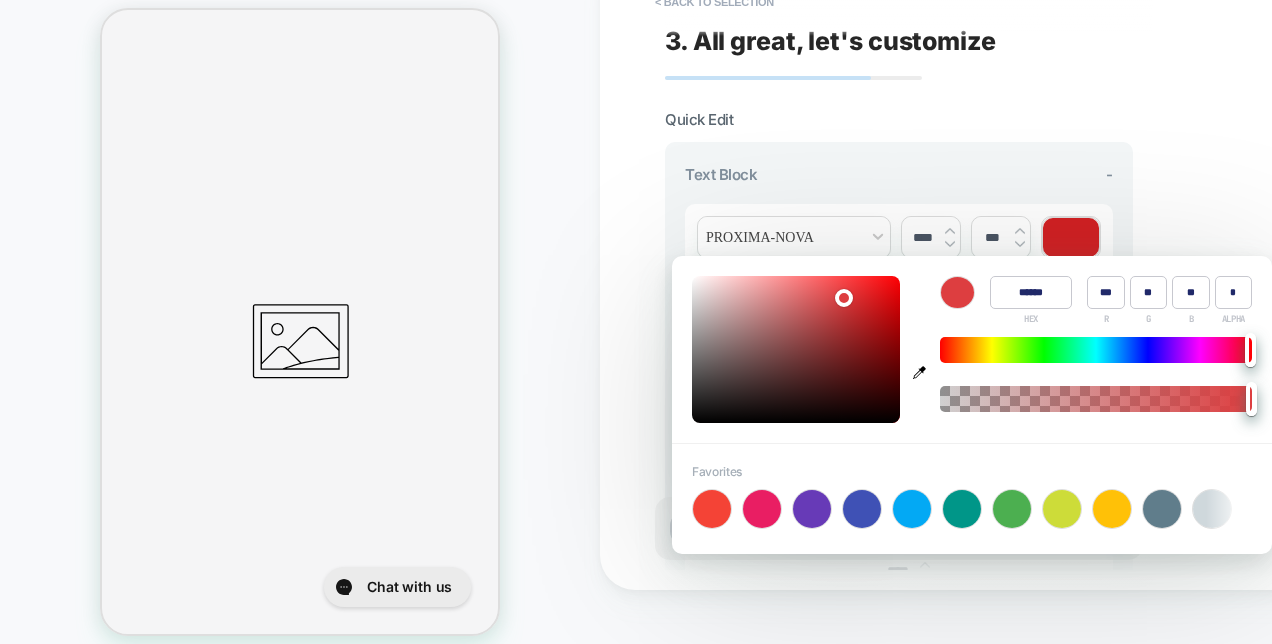 type on "******" 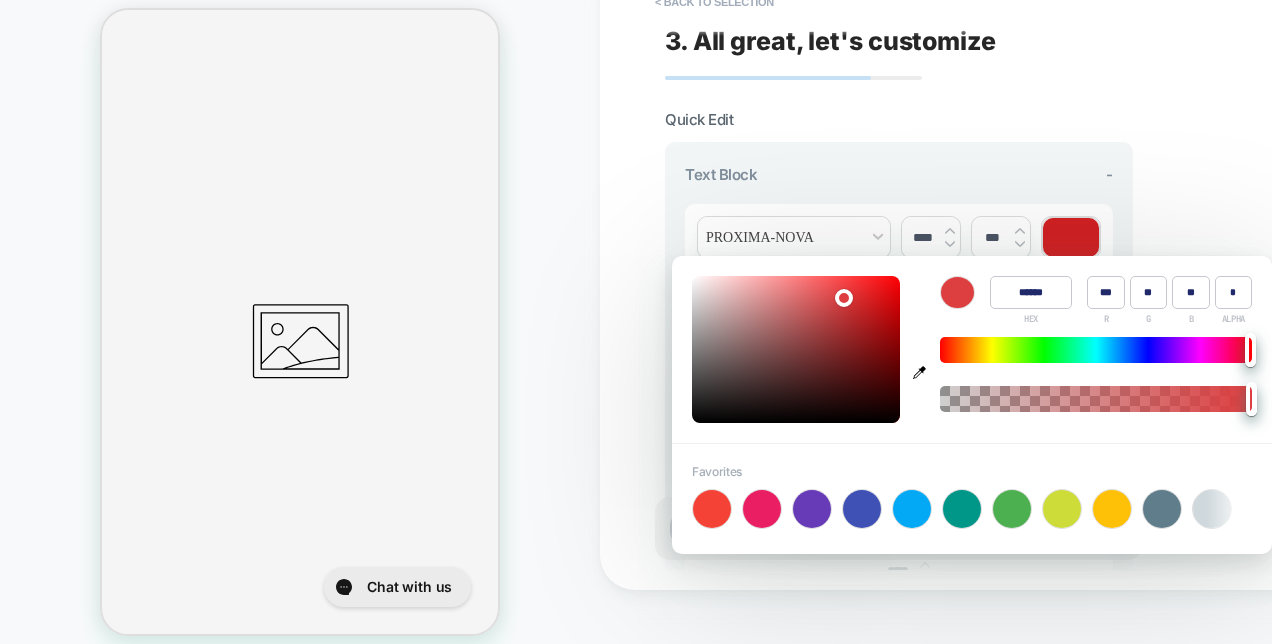 type on "***" 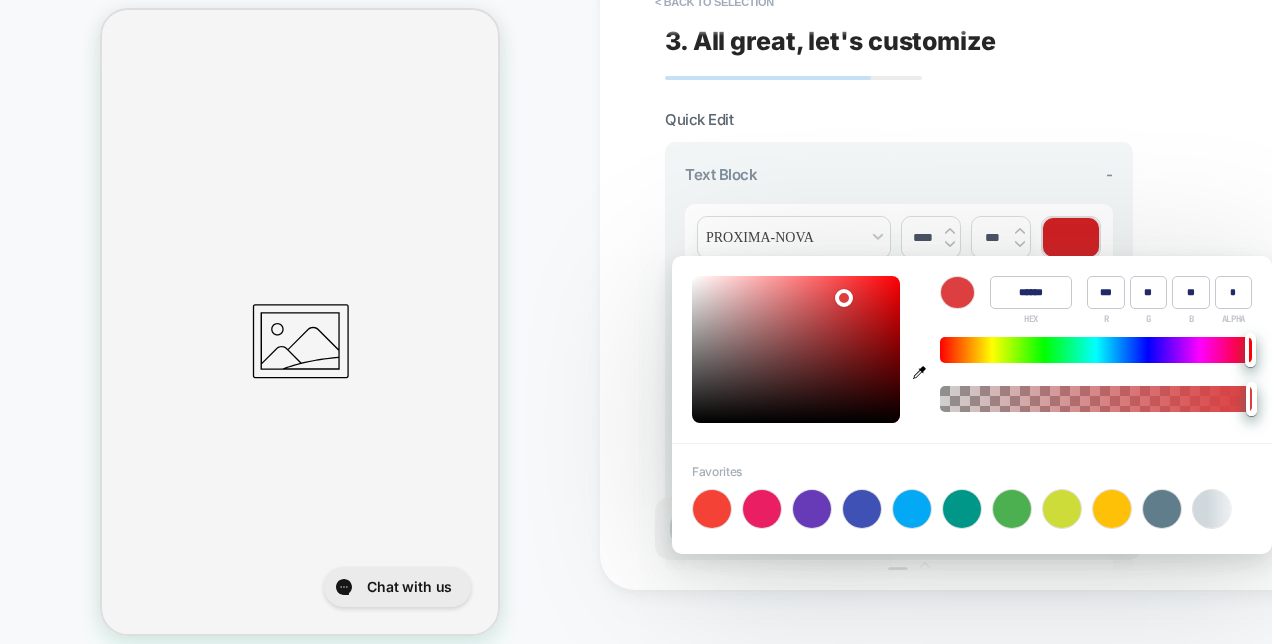 type on "***" 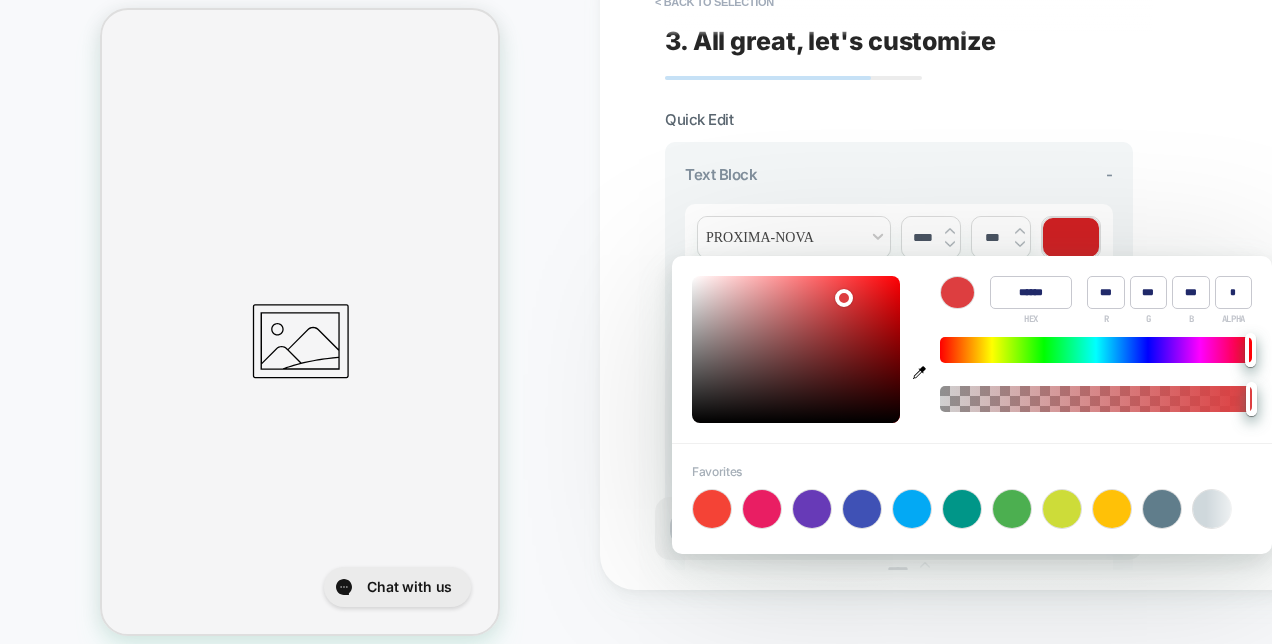 type on "******" 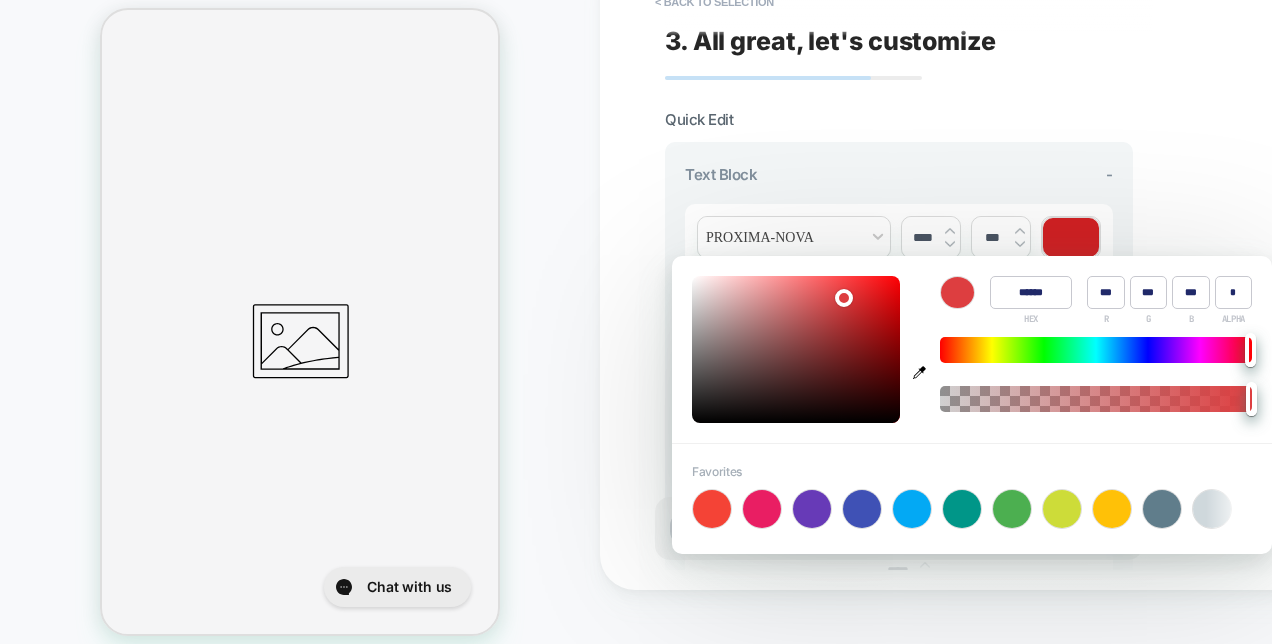 type on "***" 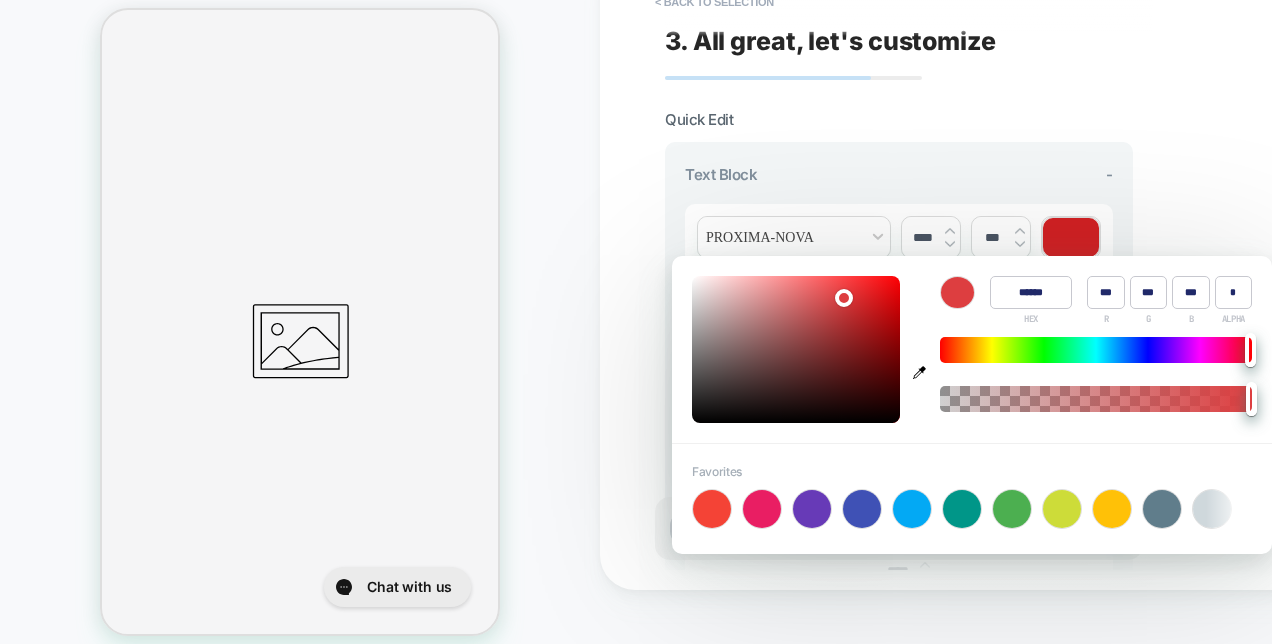 type on "******" 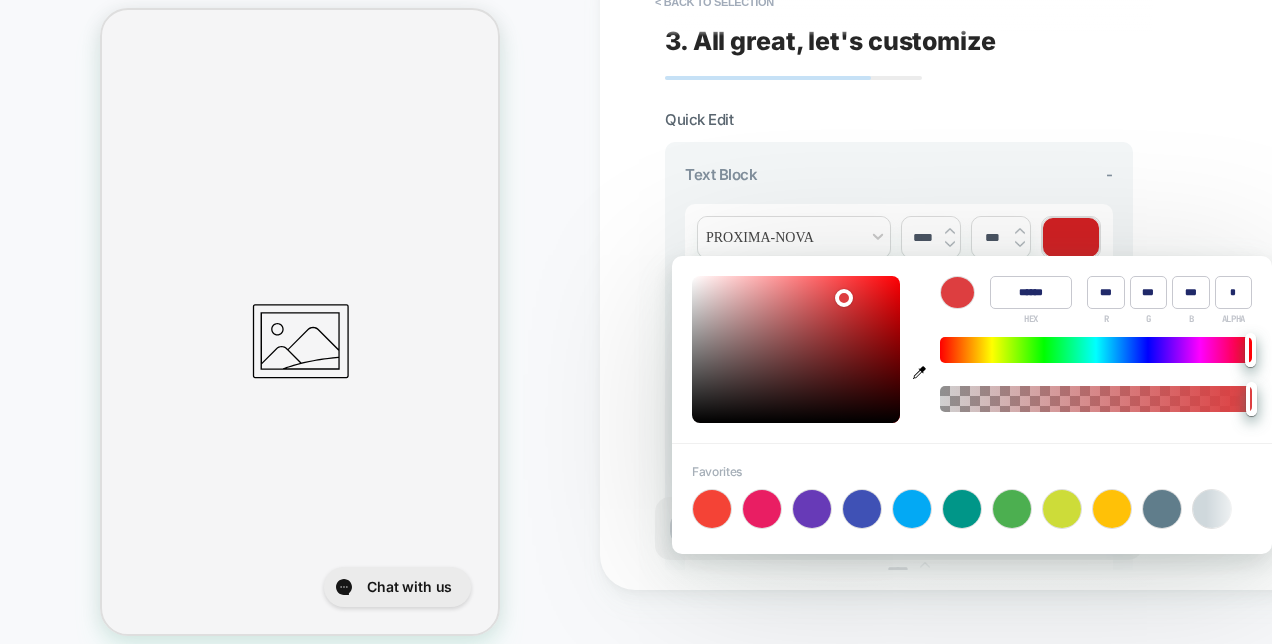 type on "***" 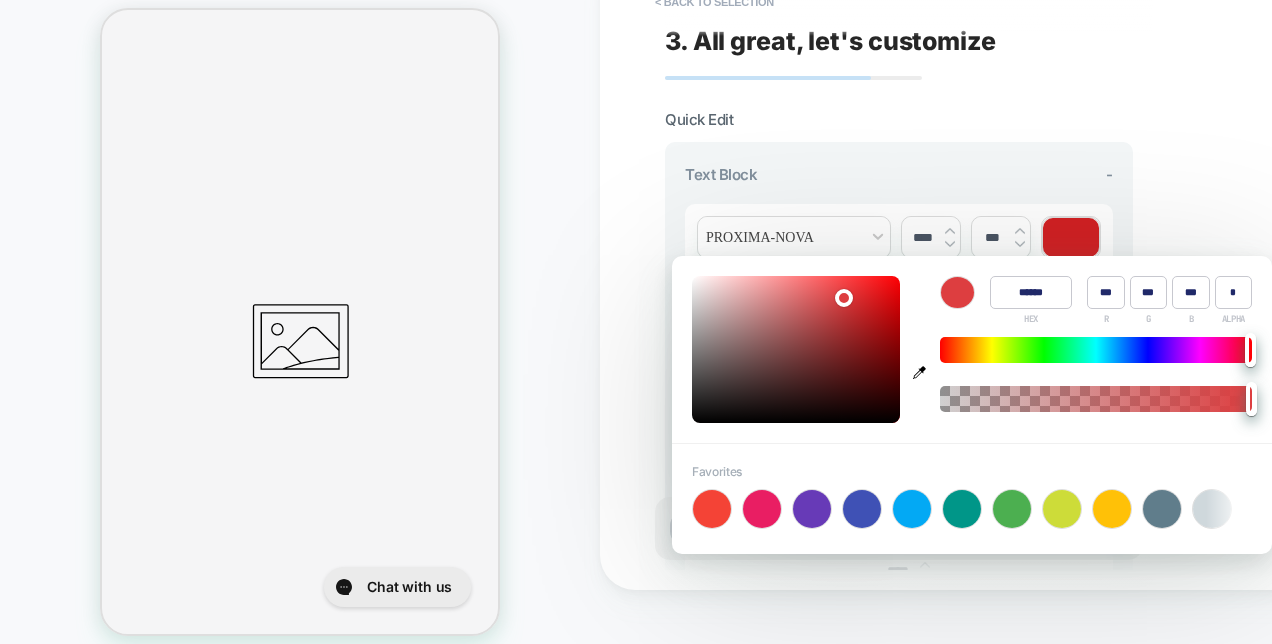 type on "******" 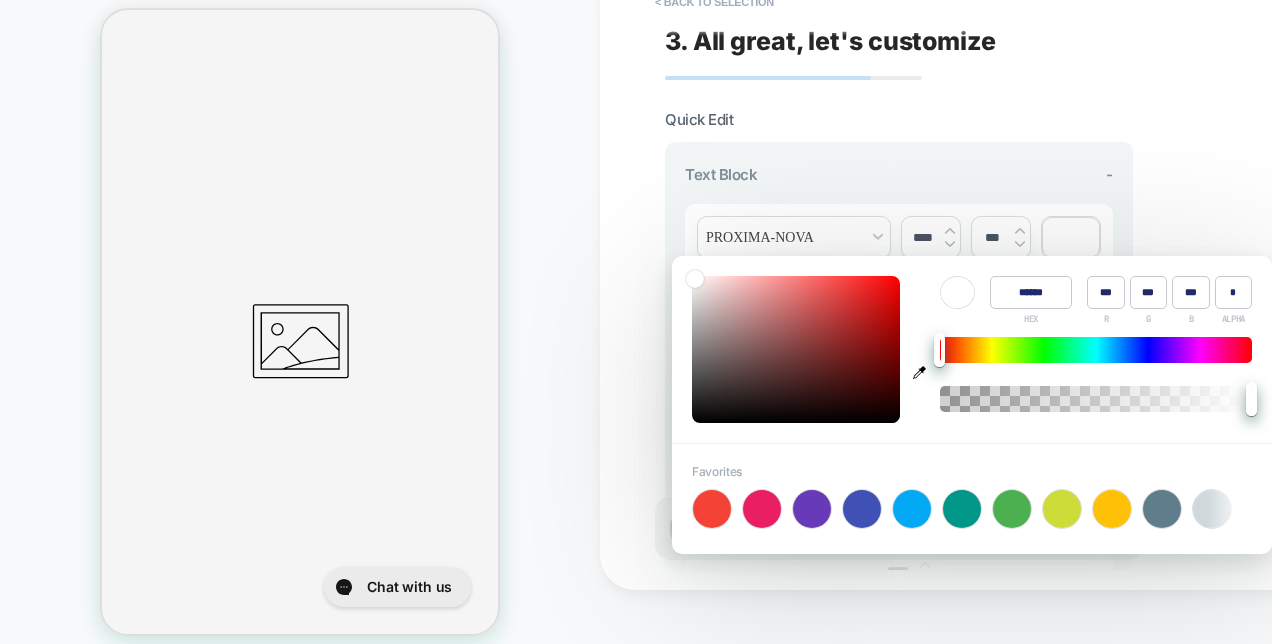 drag, startPoint x: 872, startPoint y: 303, endPoint x: 617, endPoint y: 252, distance: 260.05 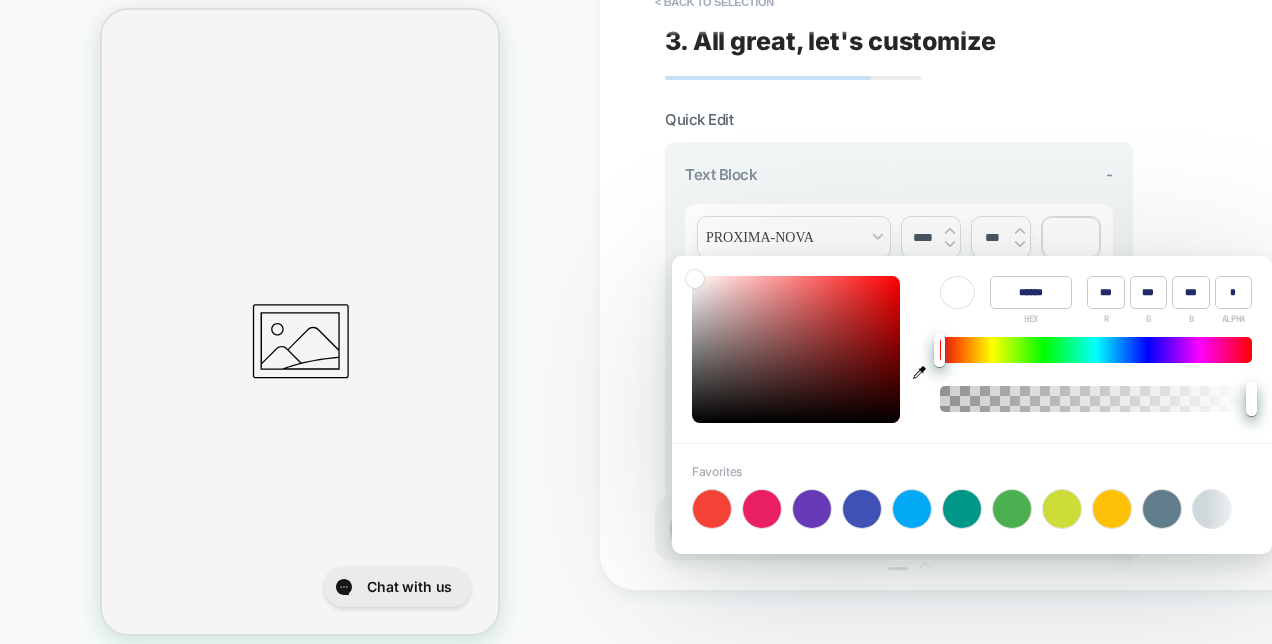 click on "**********" at bounding box center [636, 322] 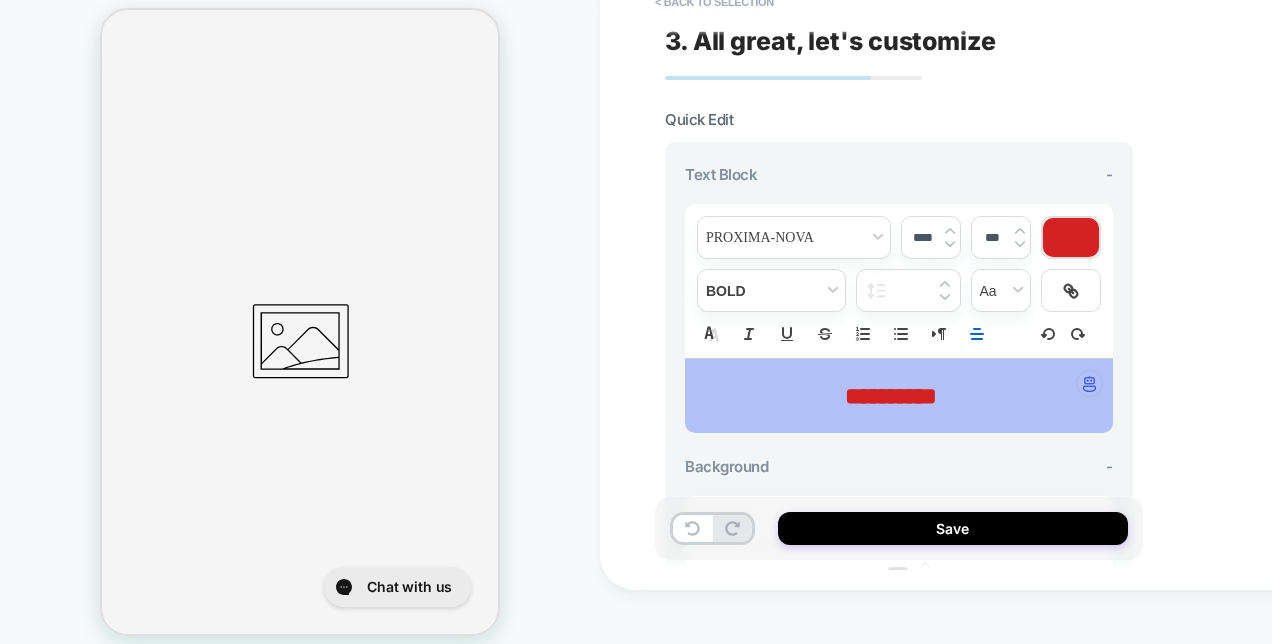 click at bounding box center [1071, 237] 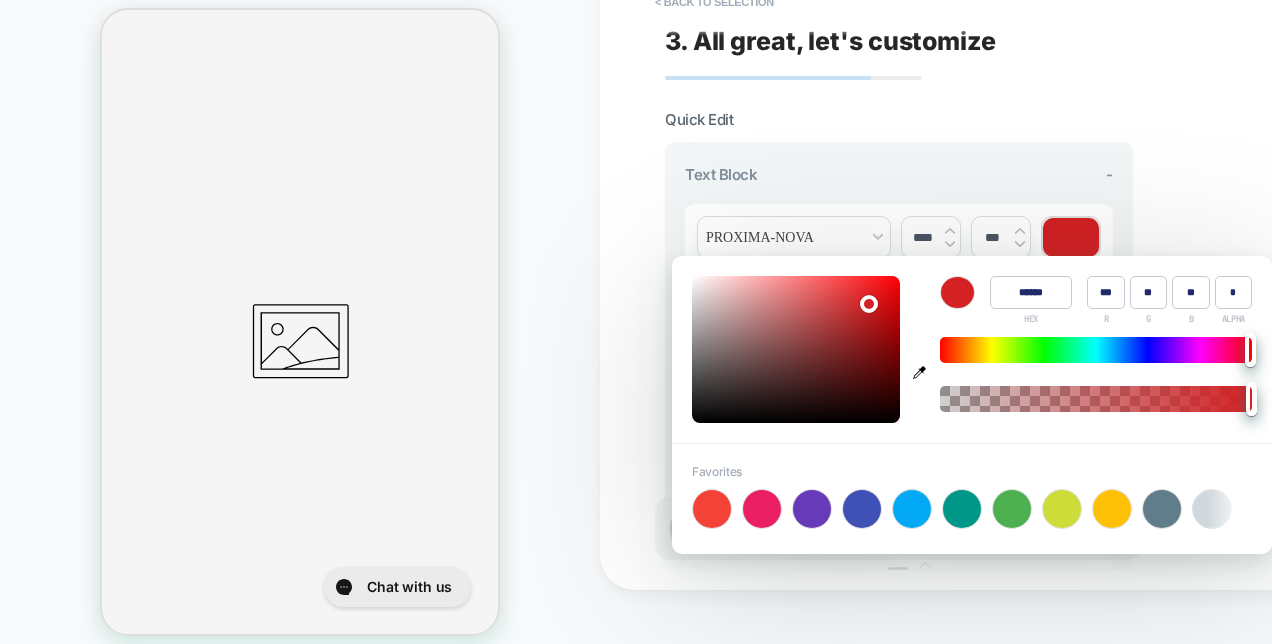 type on "******" 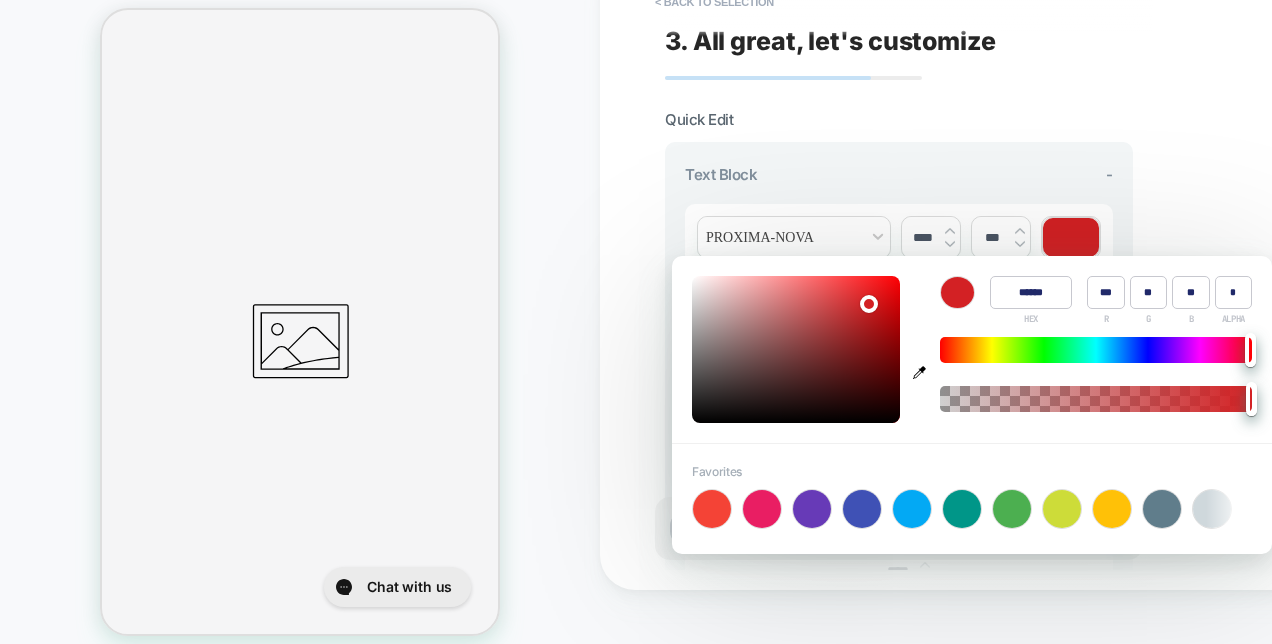 type on "***" 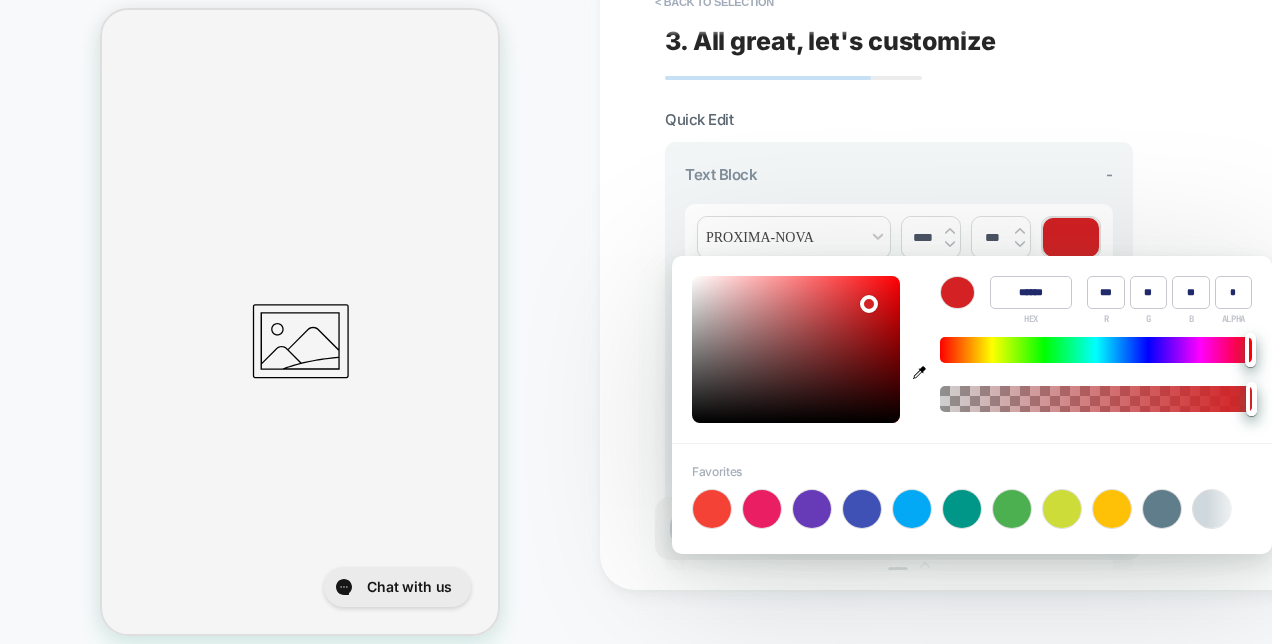type on "**" 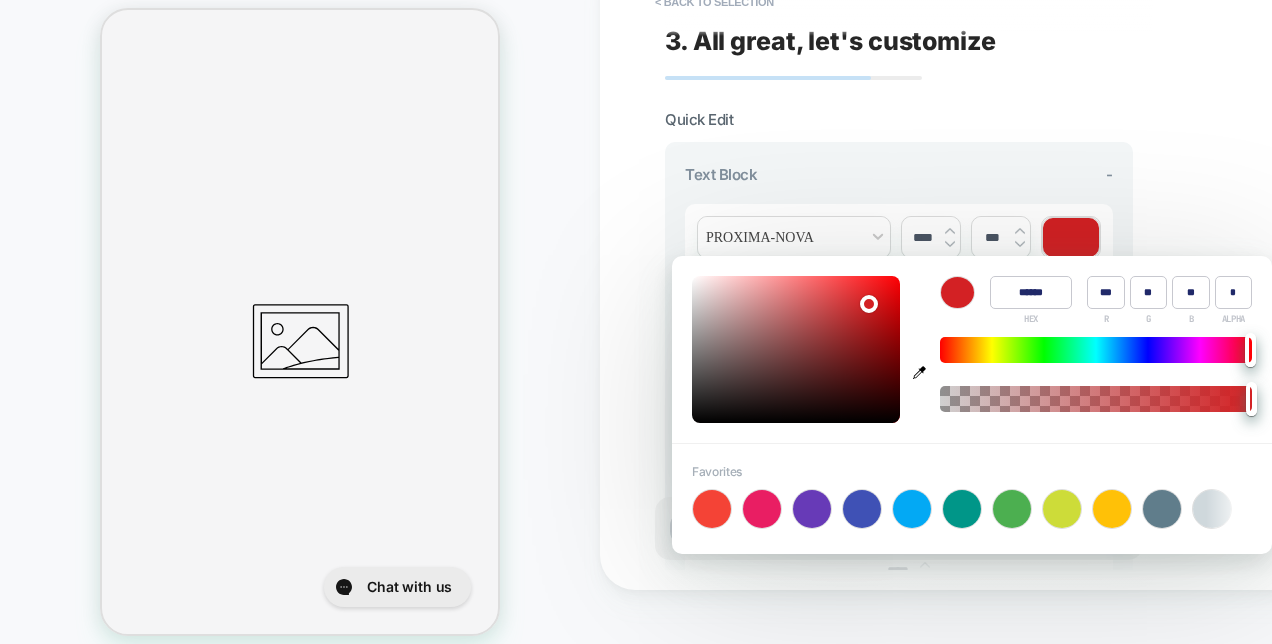 type on "******" 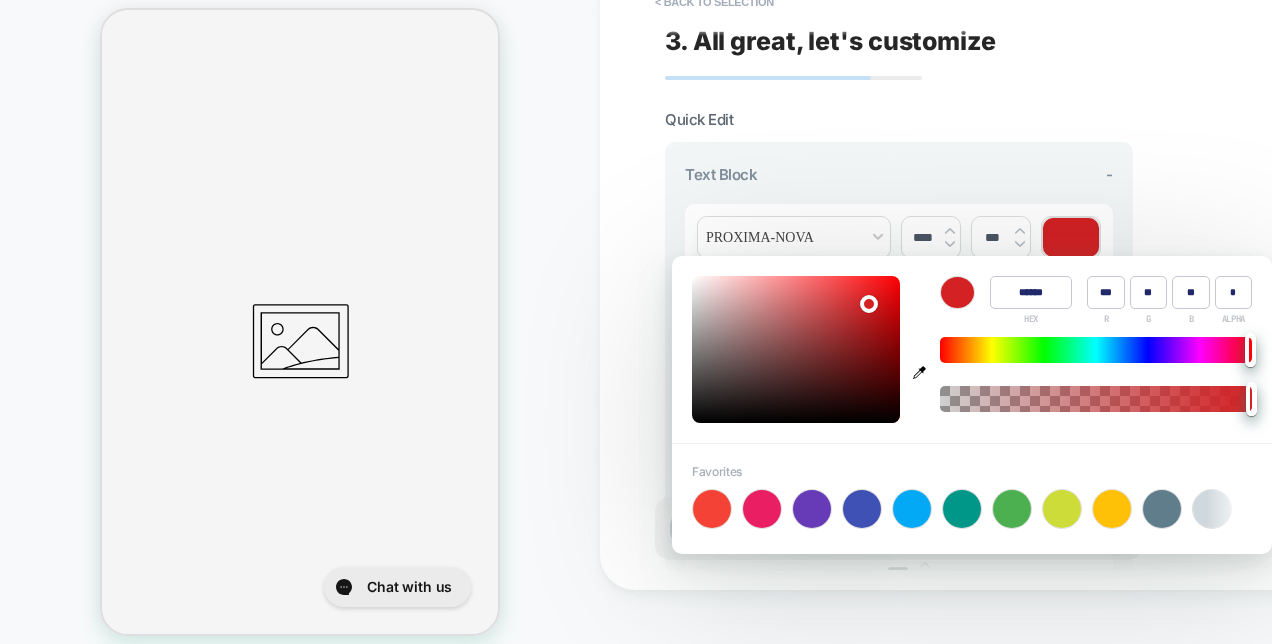 type on "***" 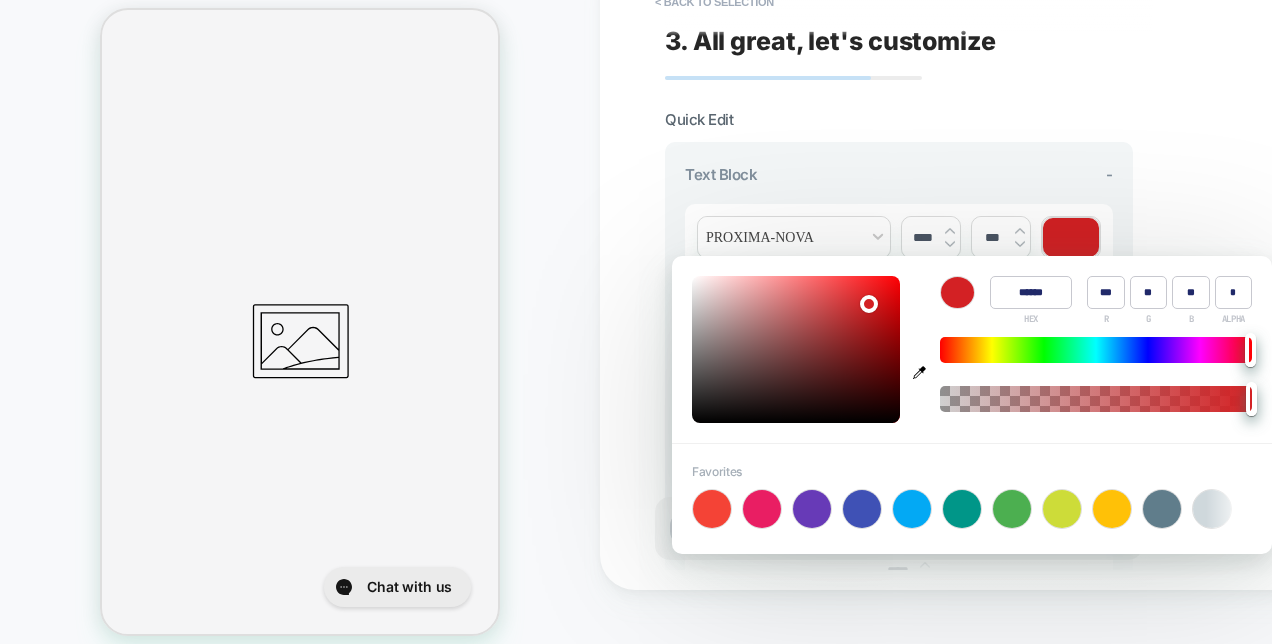 type on "**" 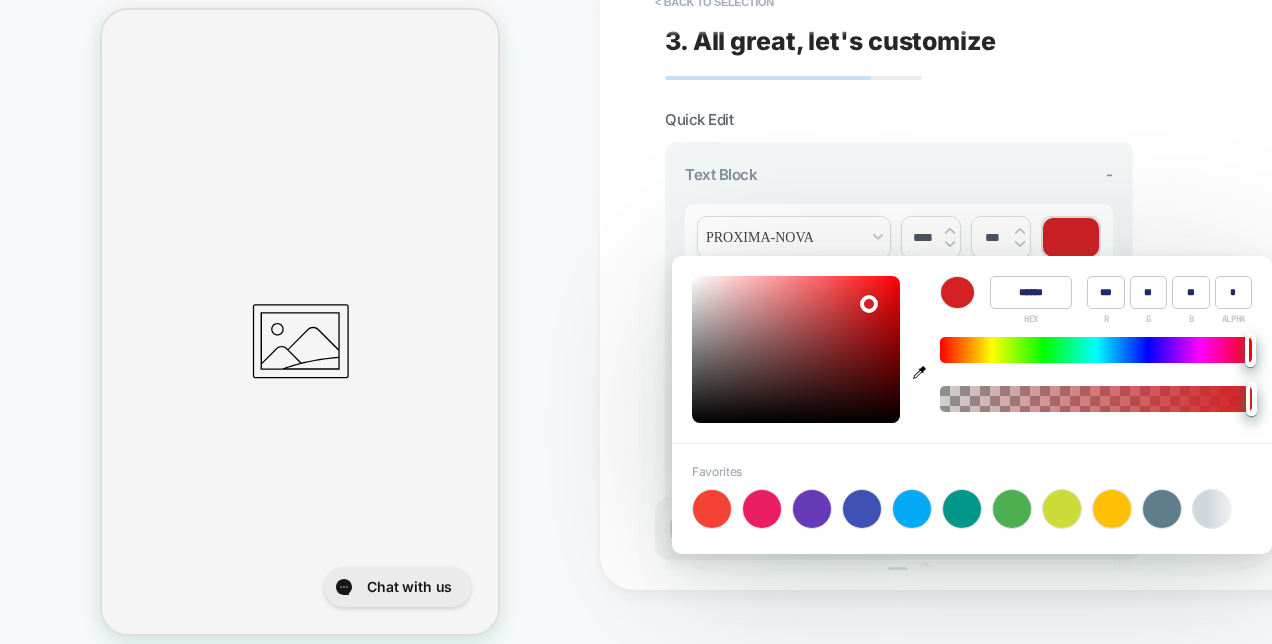 type on "******" 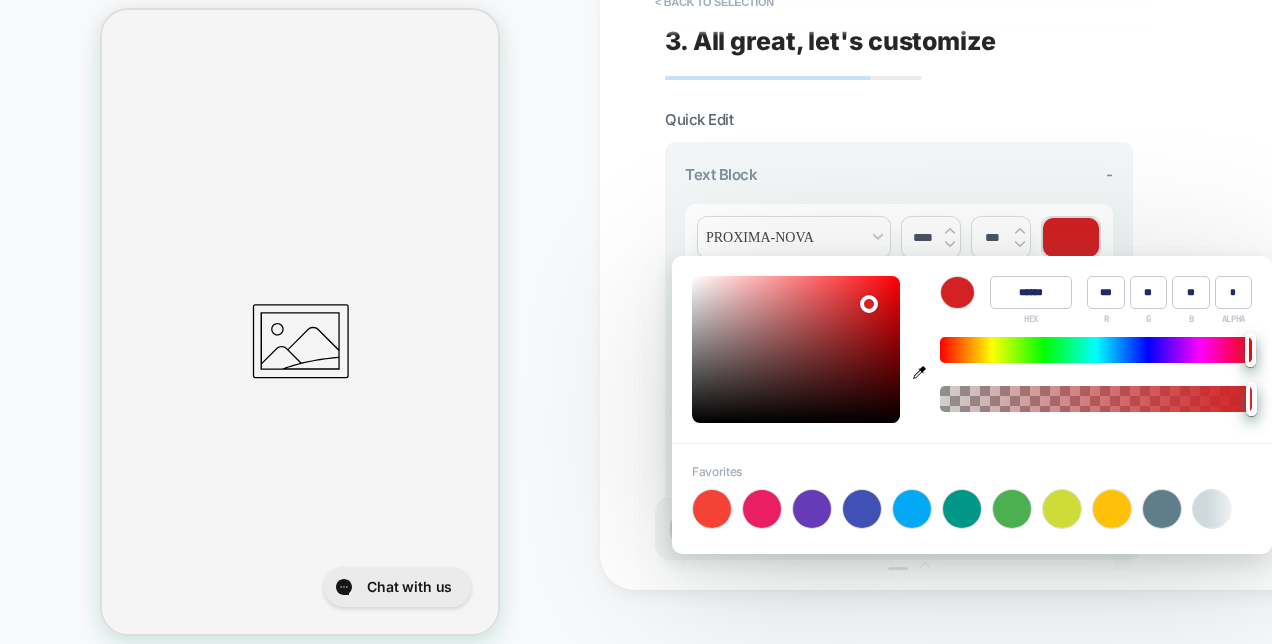 type on "***" 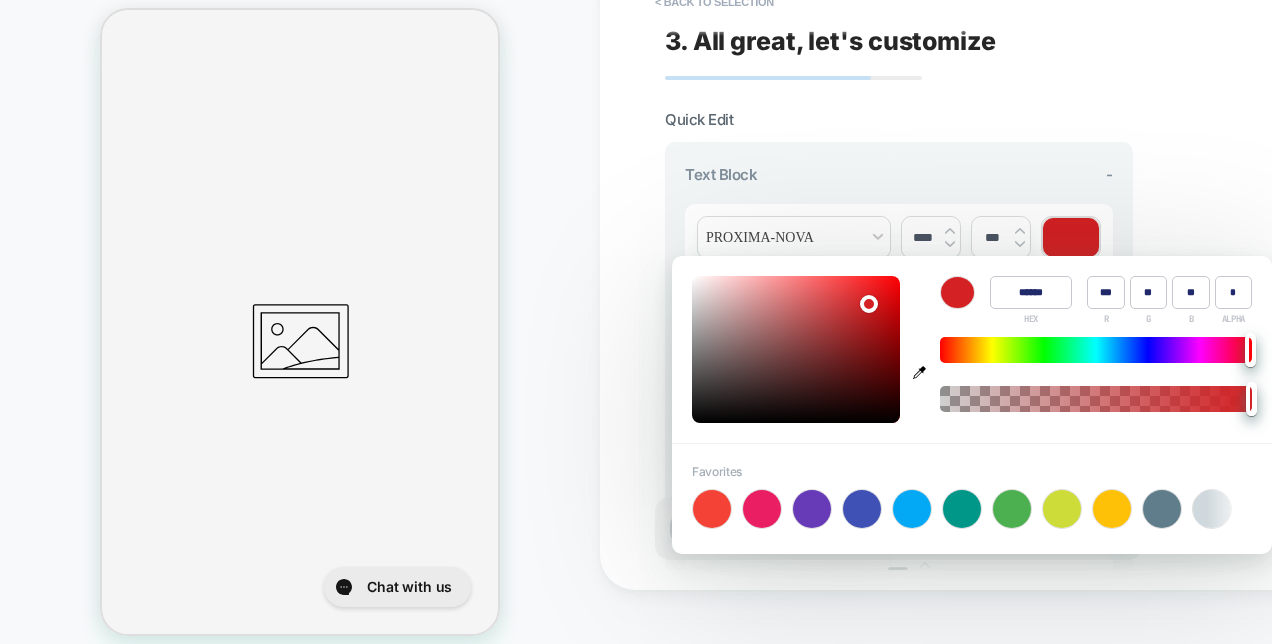 type on "**" 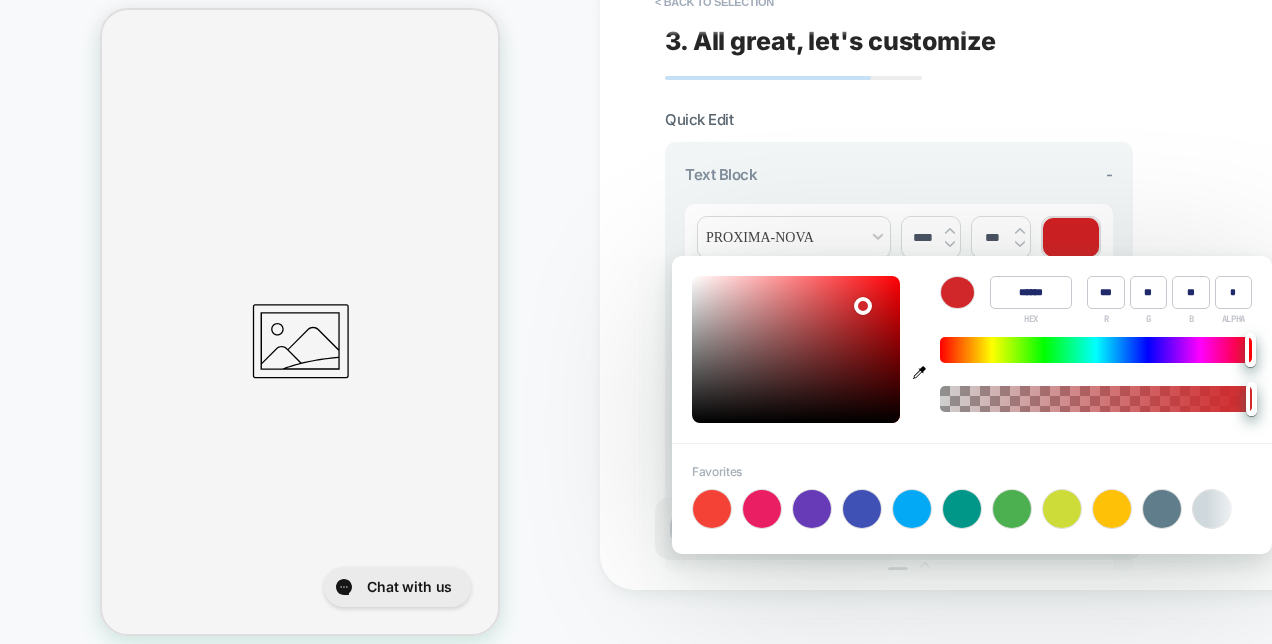 type on "******" 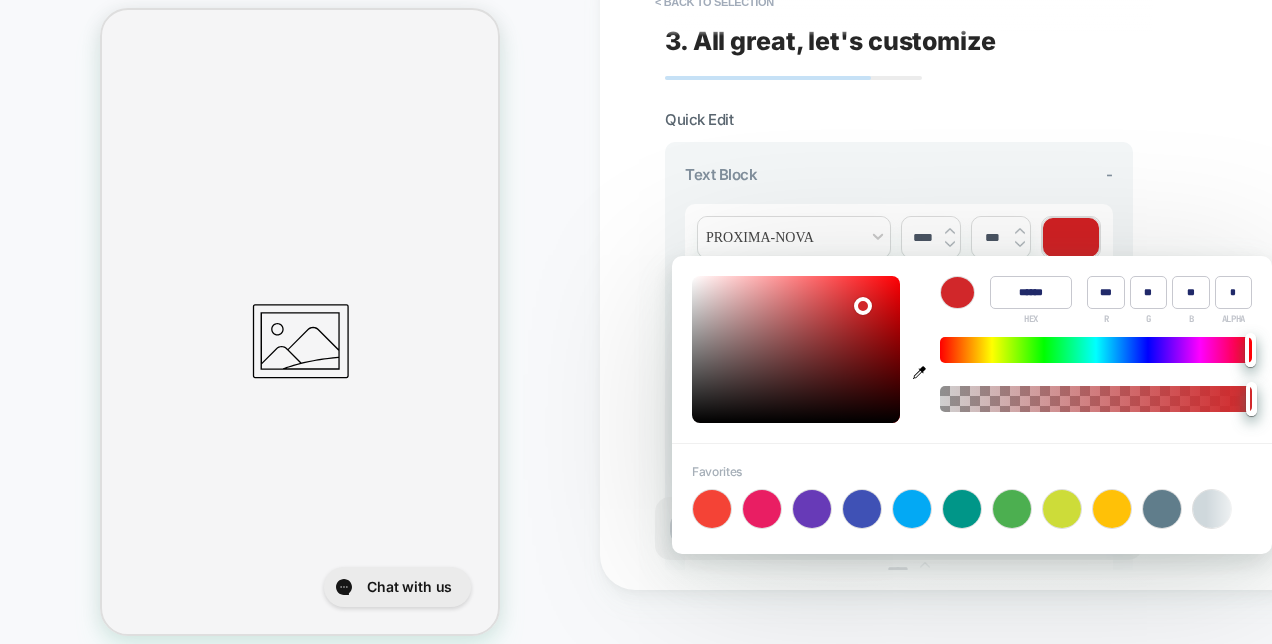 type on "**" 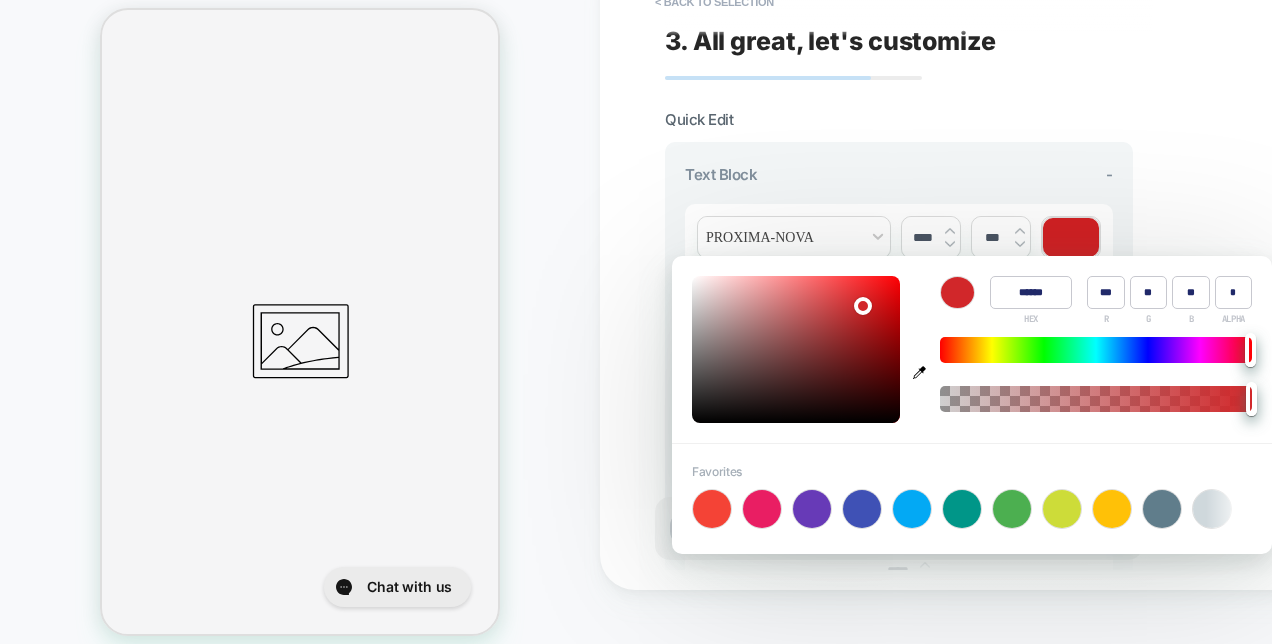 type on "**" 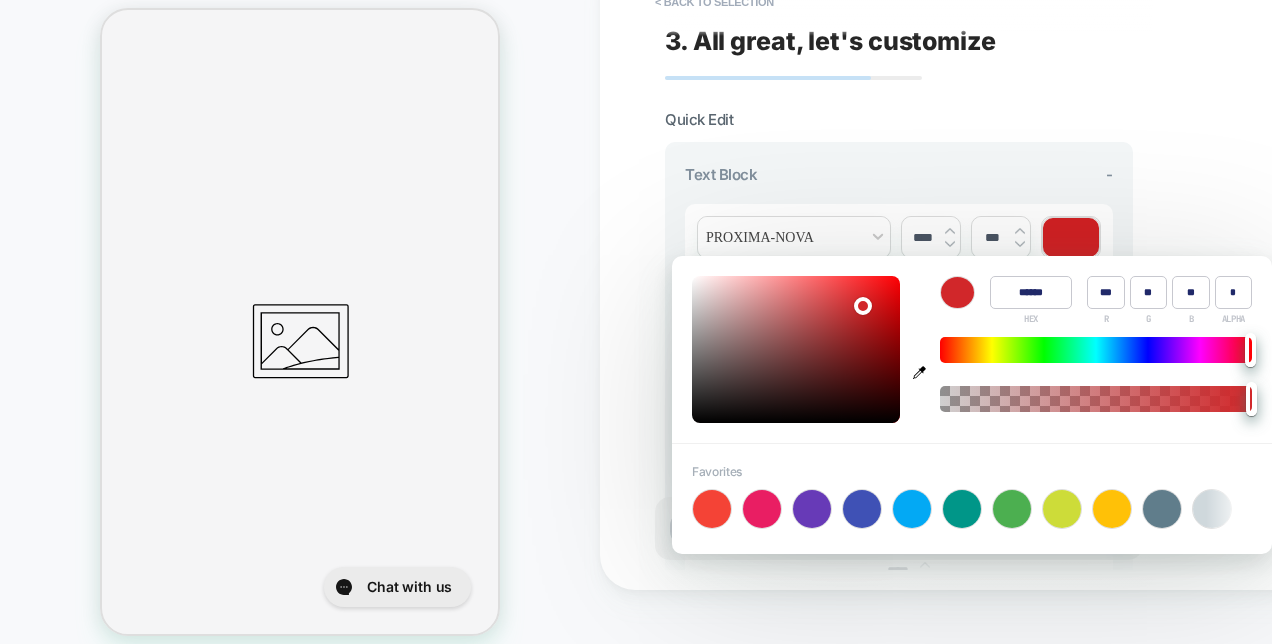 type on "******" 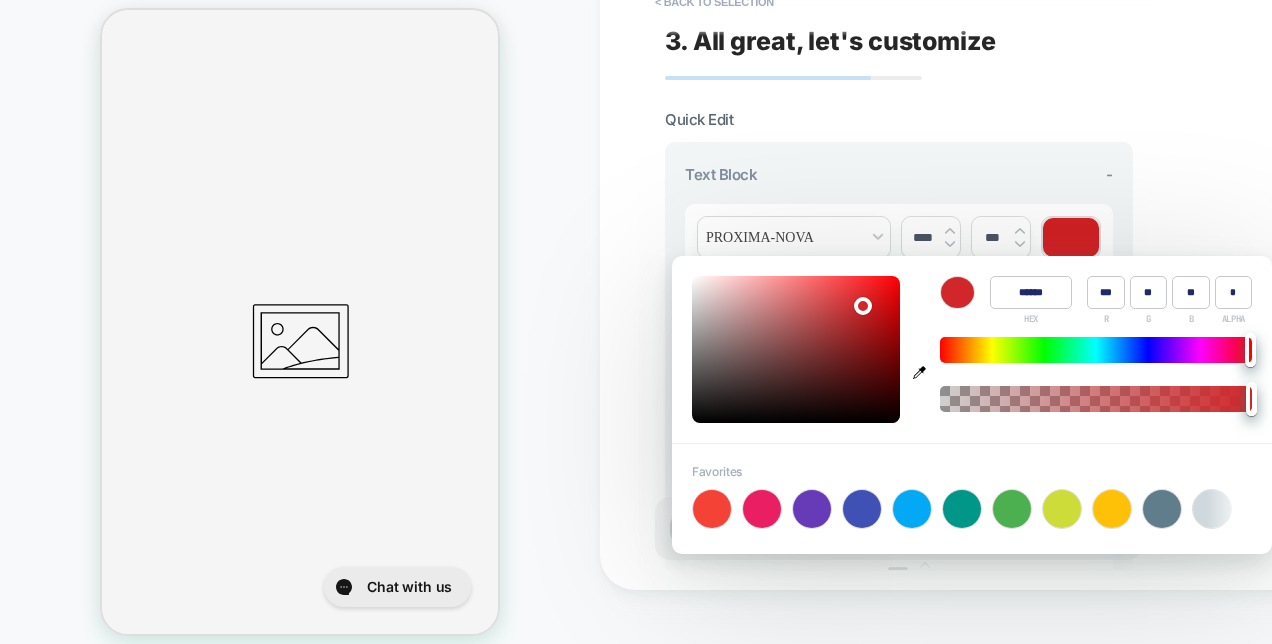 type on "**" 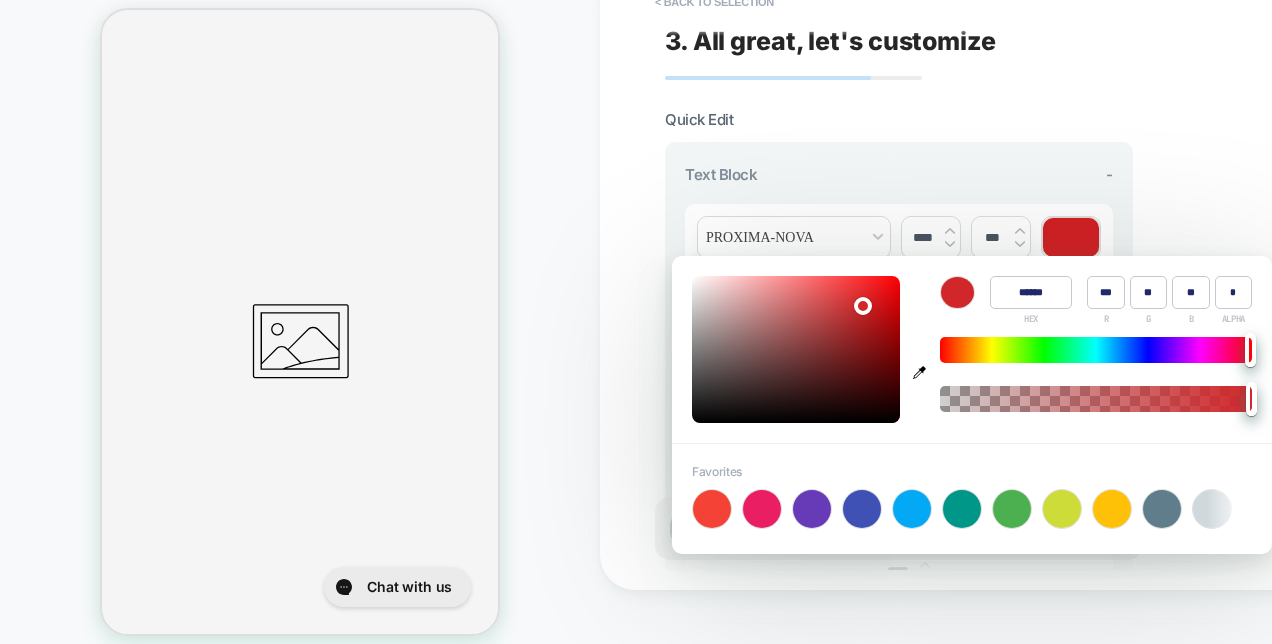 type on "******" 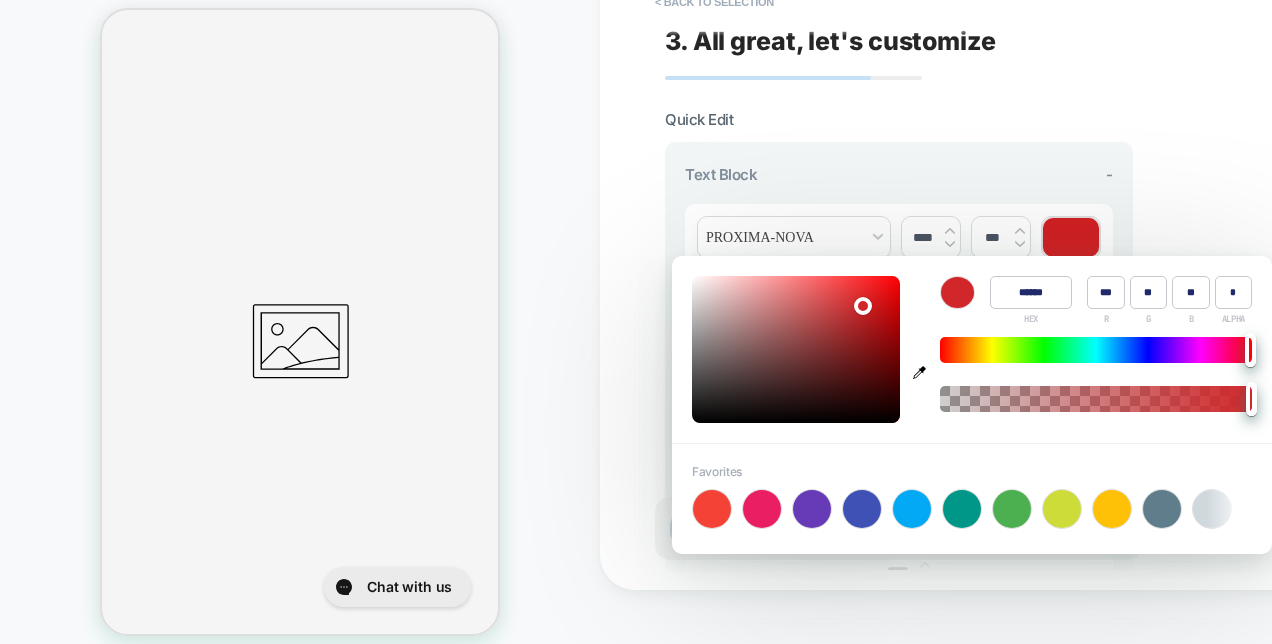 type on "***" 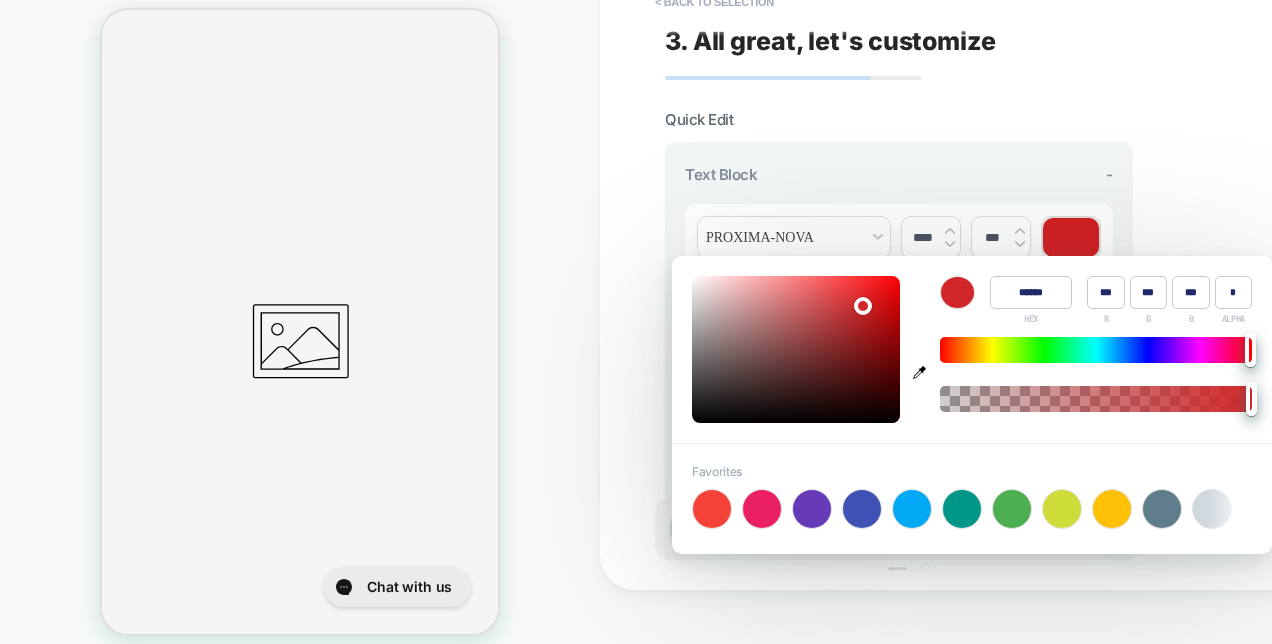 type on "******" 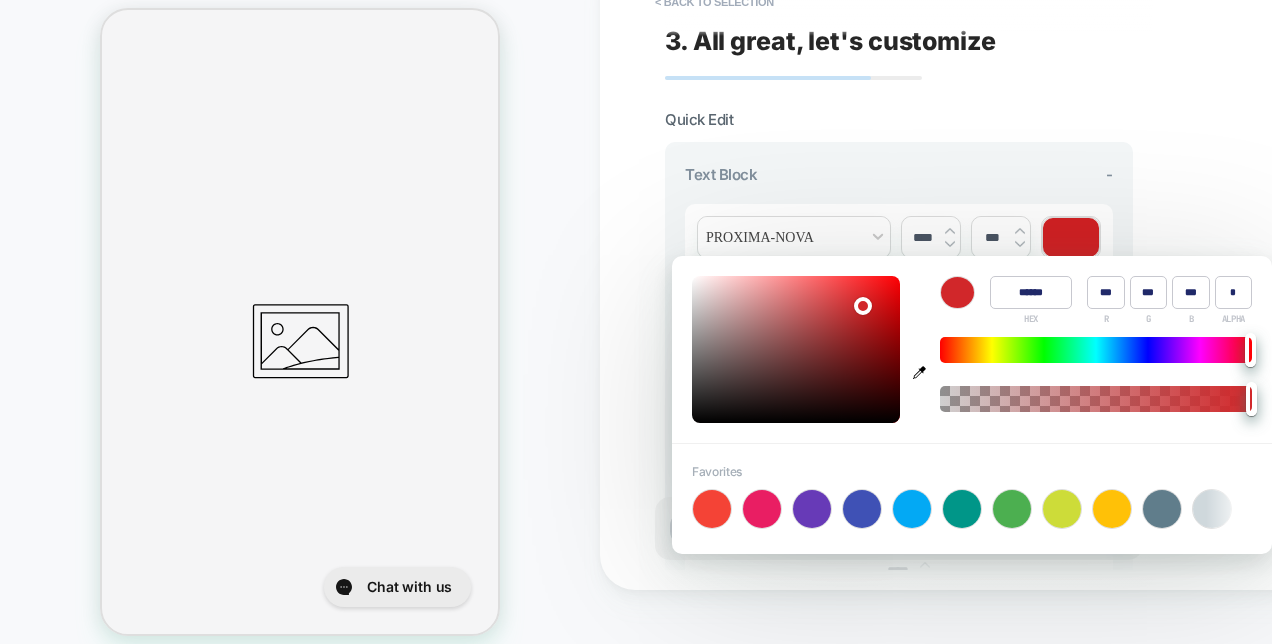 type on "***" 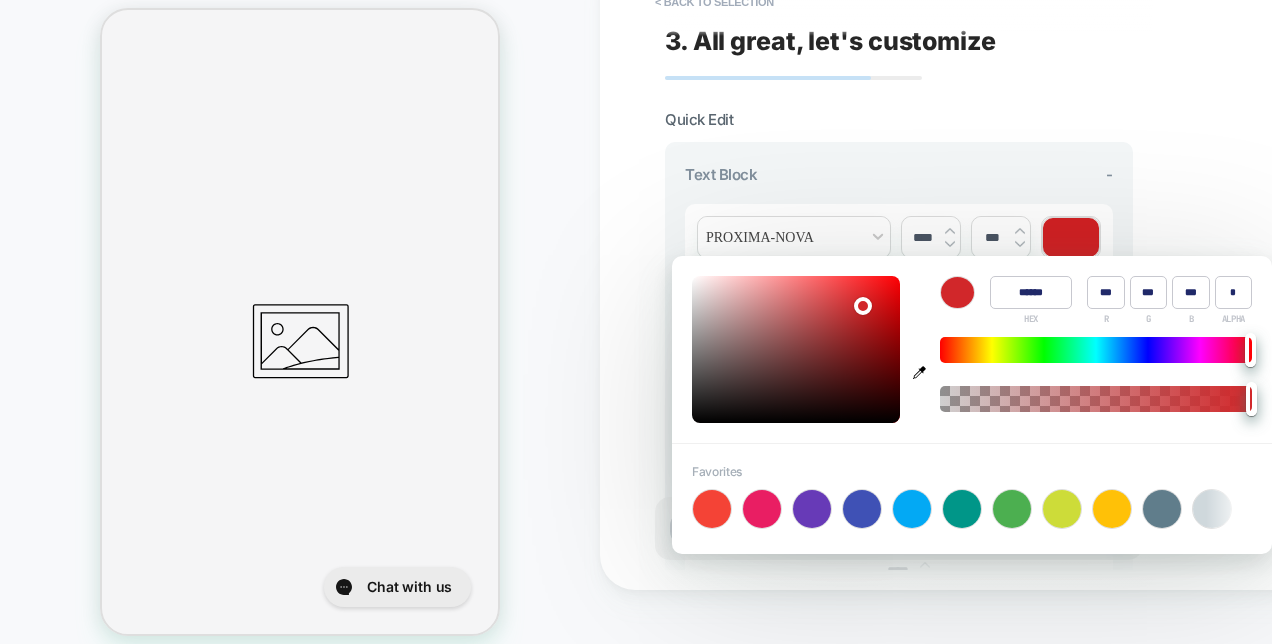 type on "***" 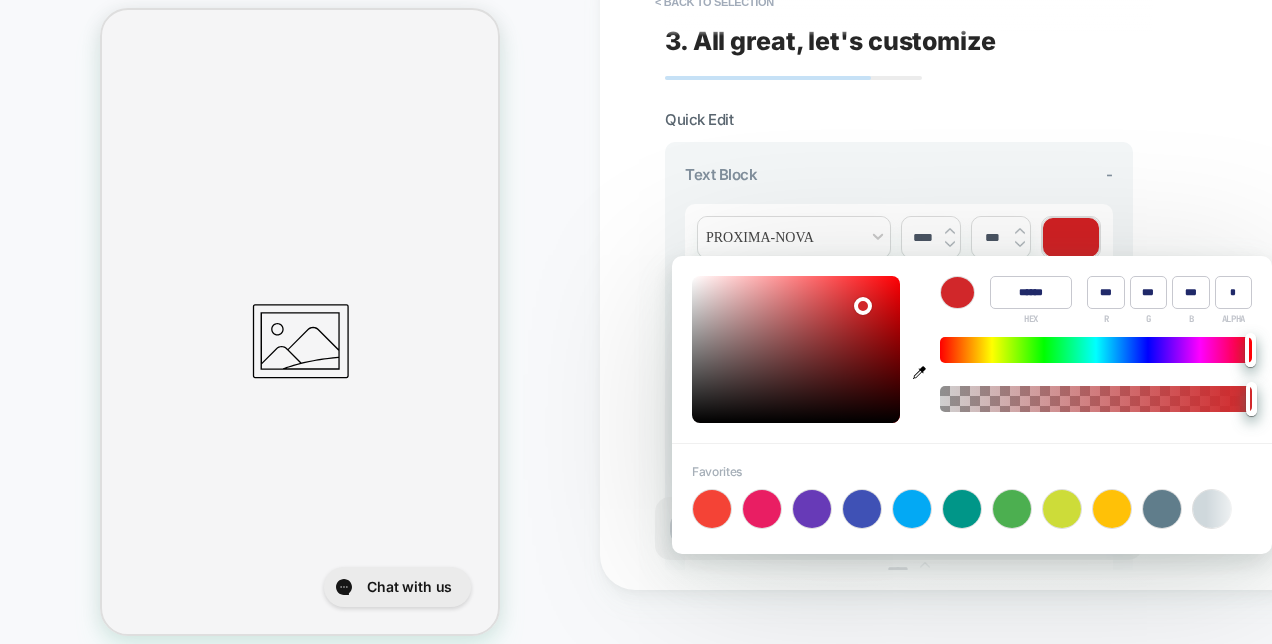 type on "******" 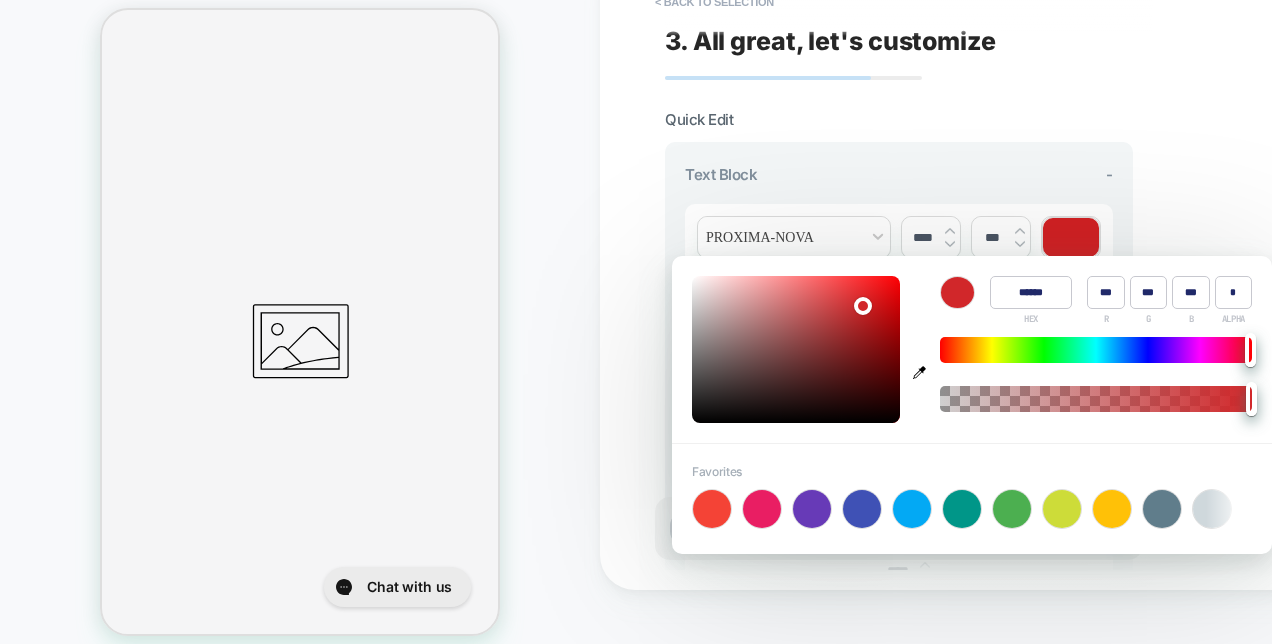 type on "***" 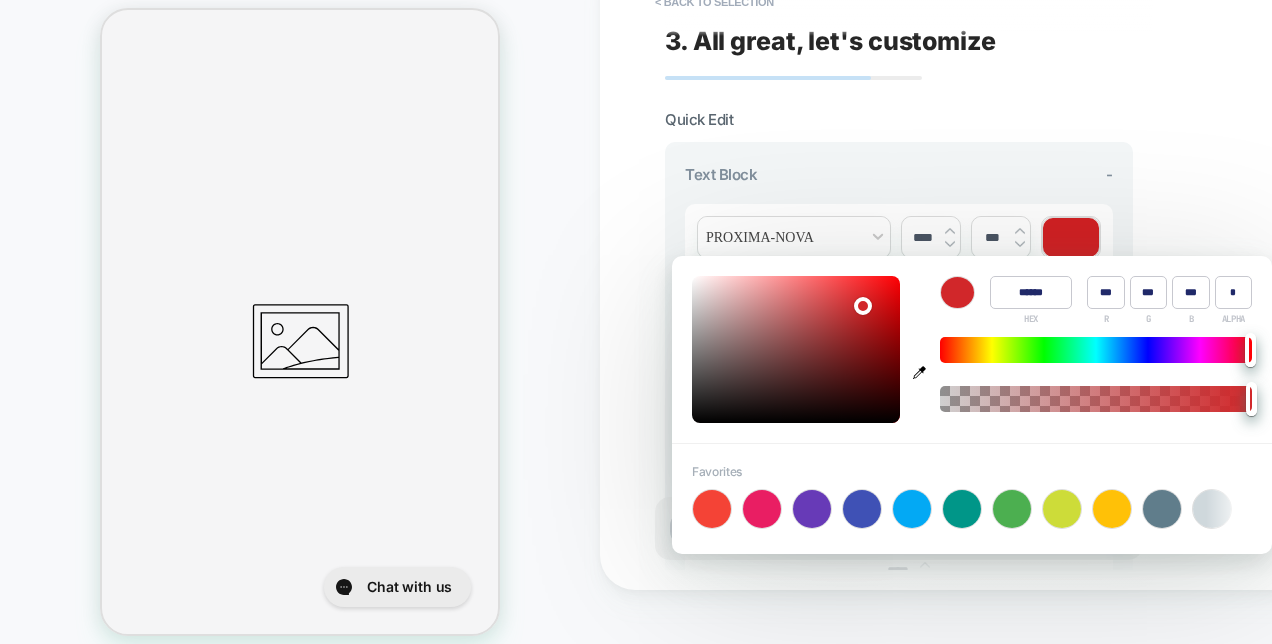 type on "******" 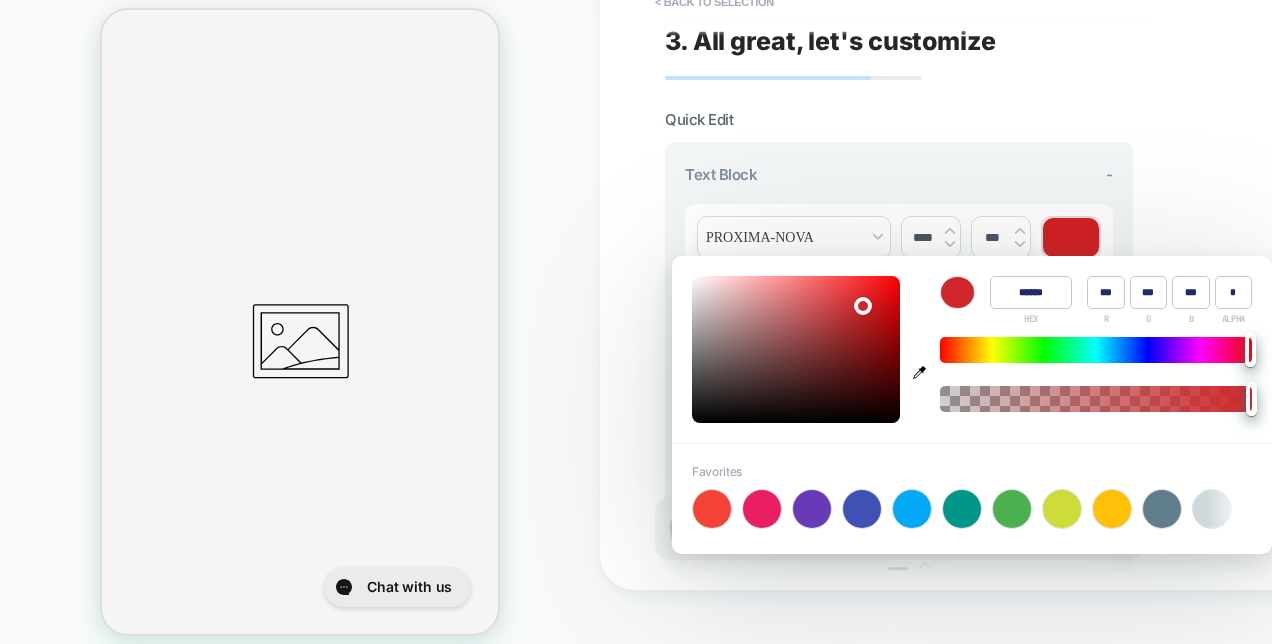 type on "***" 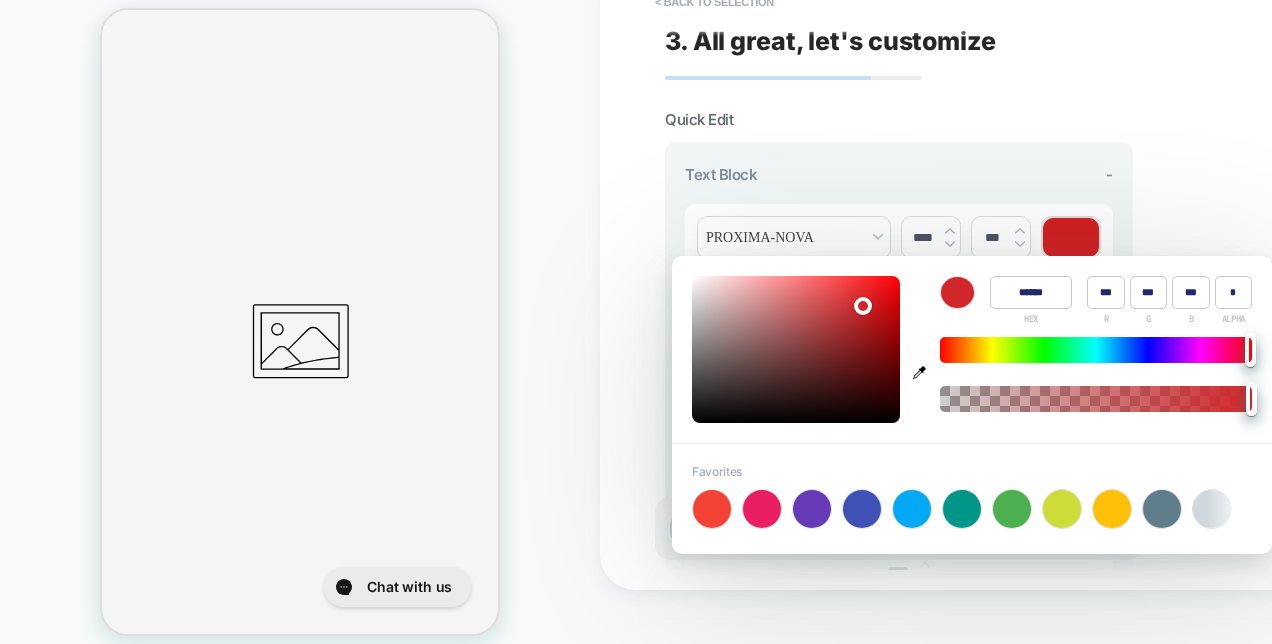type on "******" 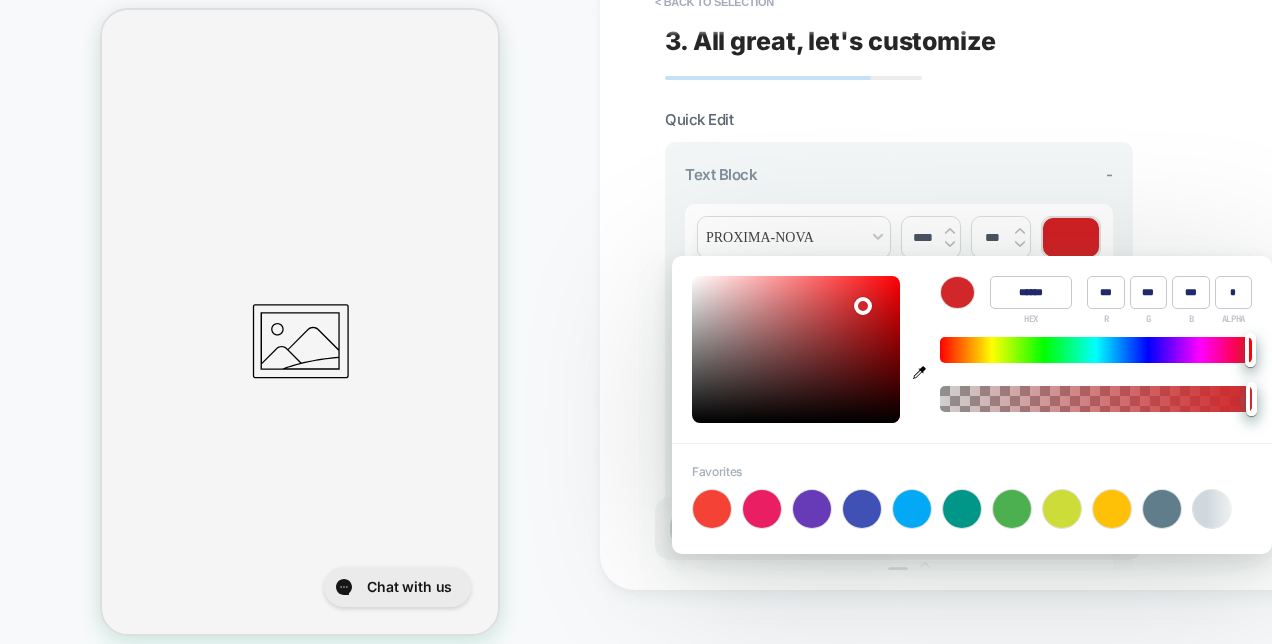 type on "***" 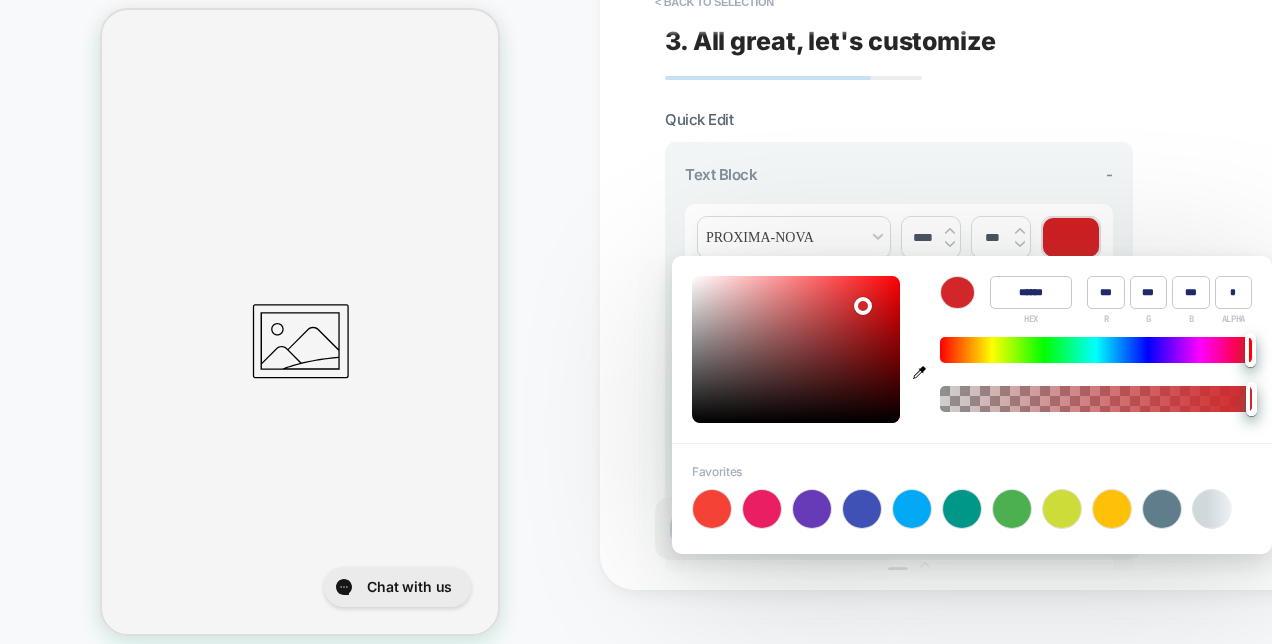 type on "***" 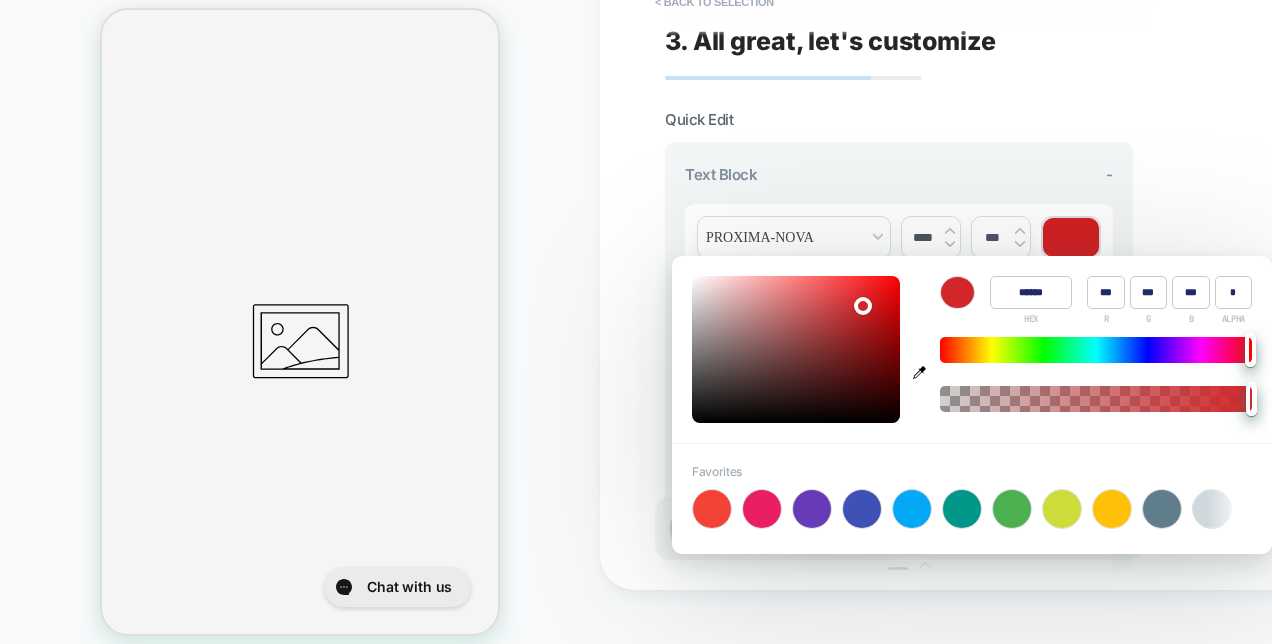 type on "***" 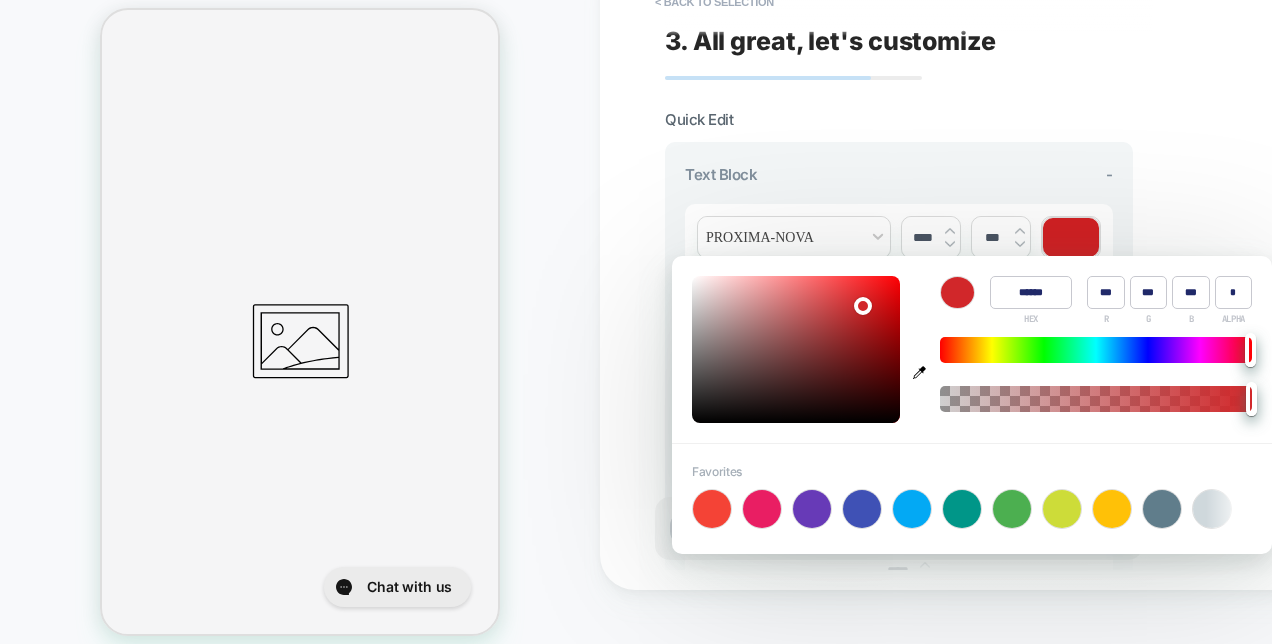 type on "******" 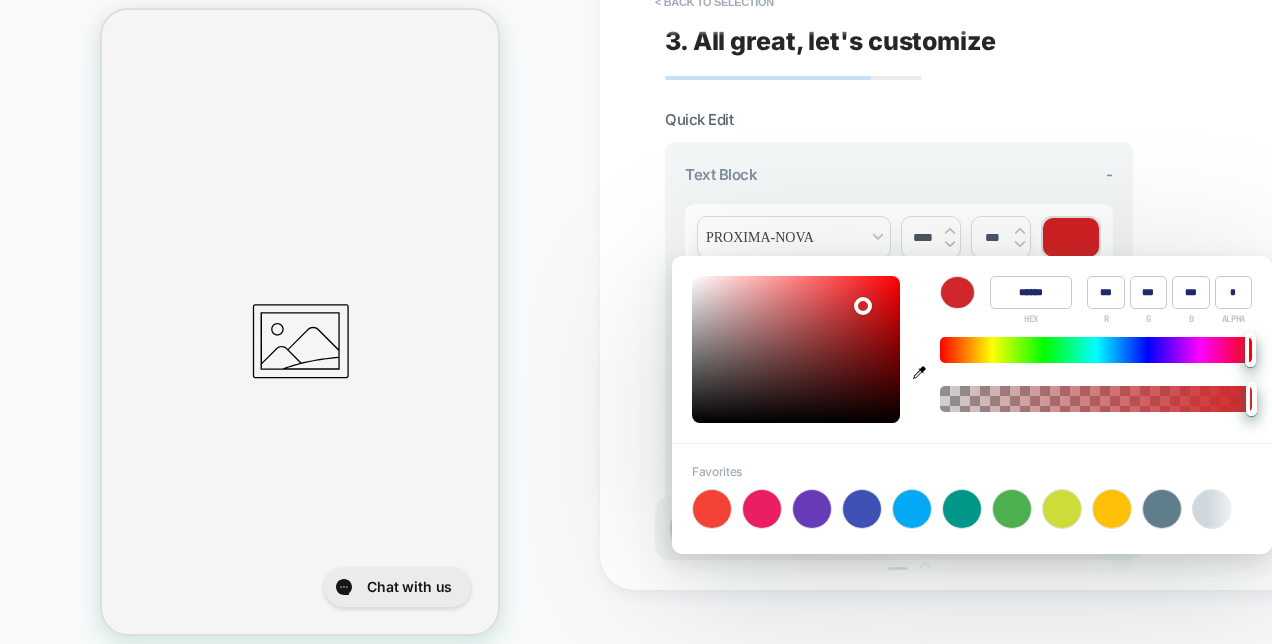 type on "***" 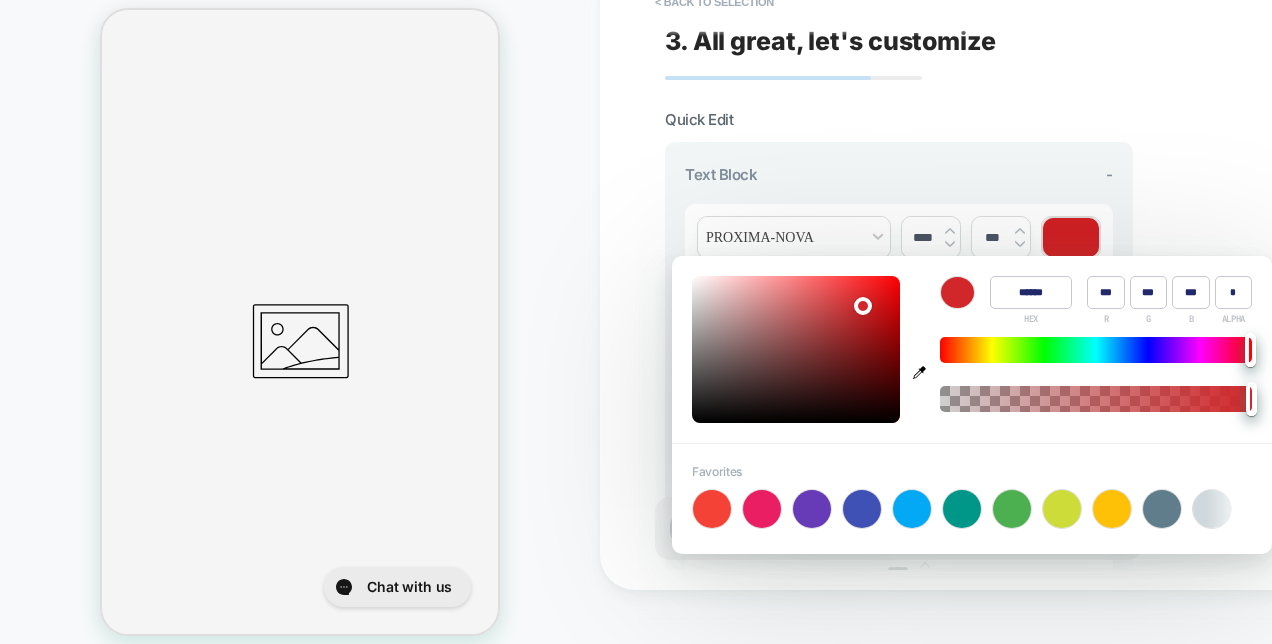 type on "******" 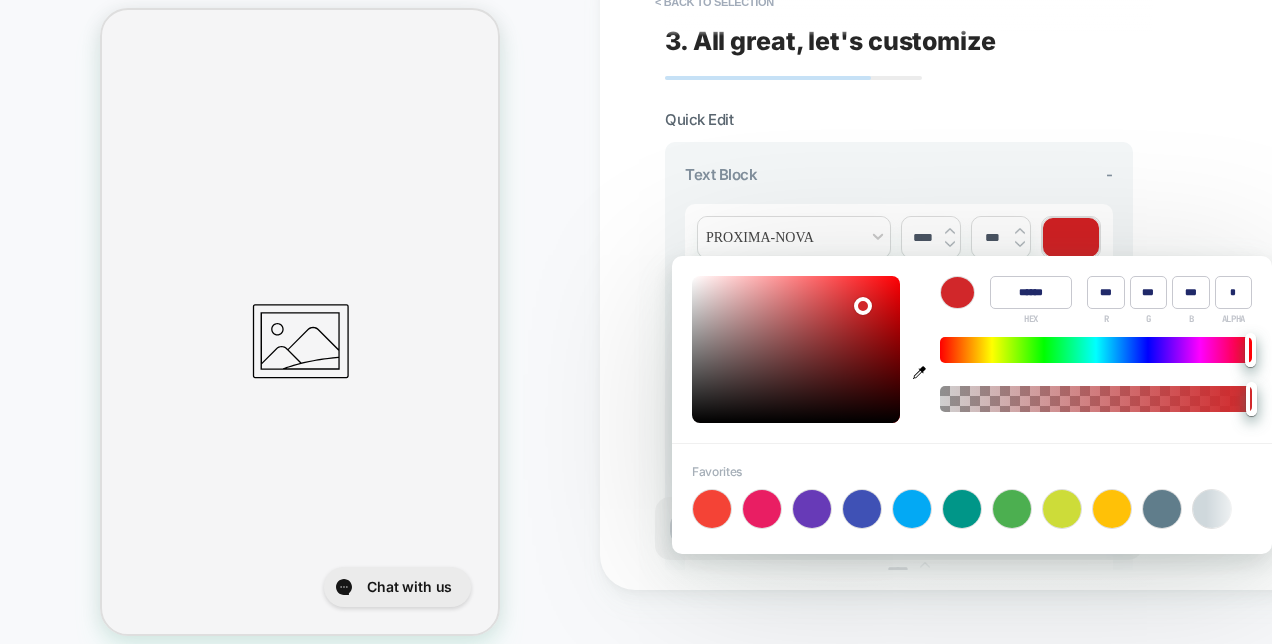 type on "***" 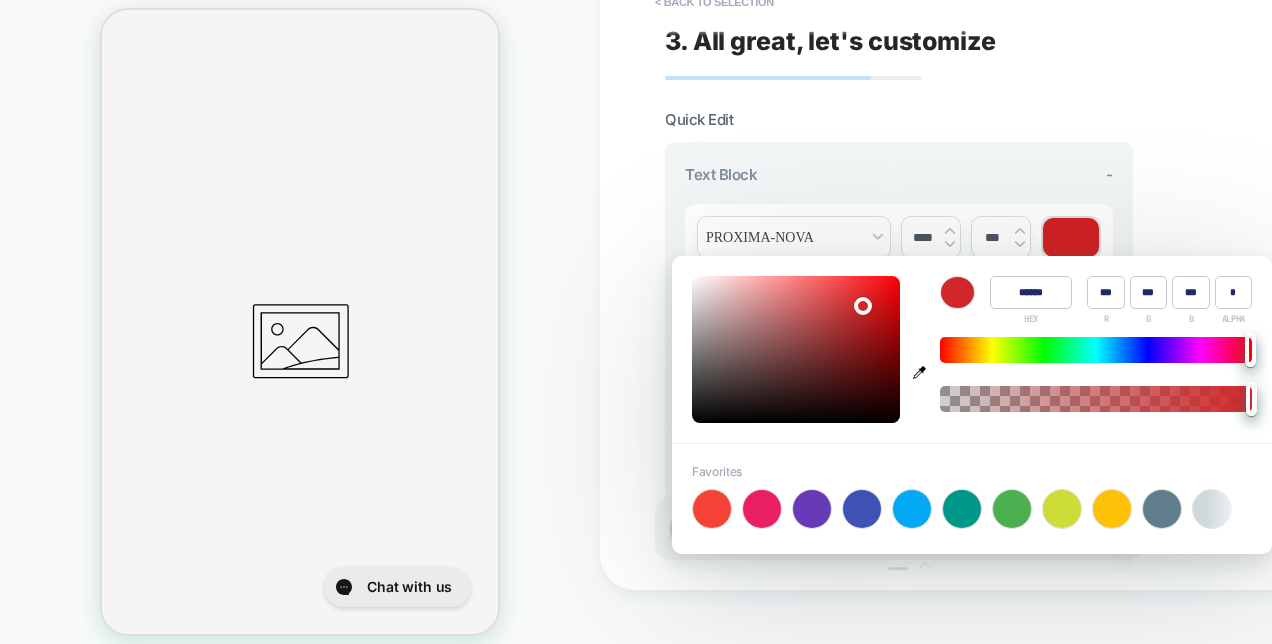 type on "***" 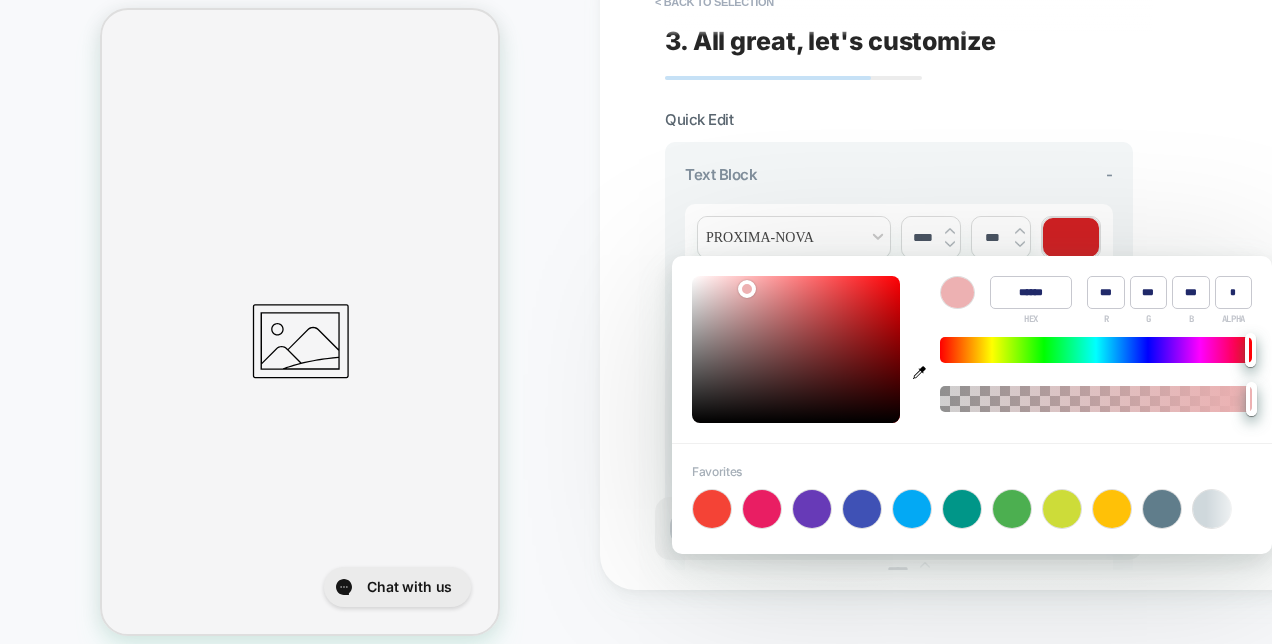 type on "******" 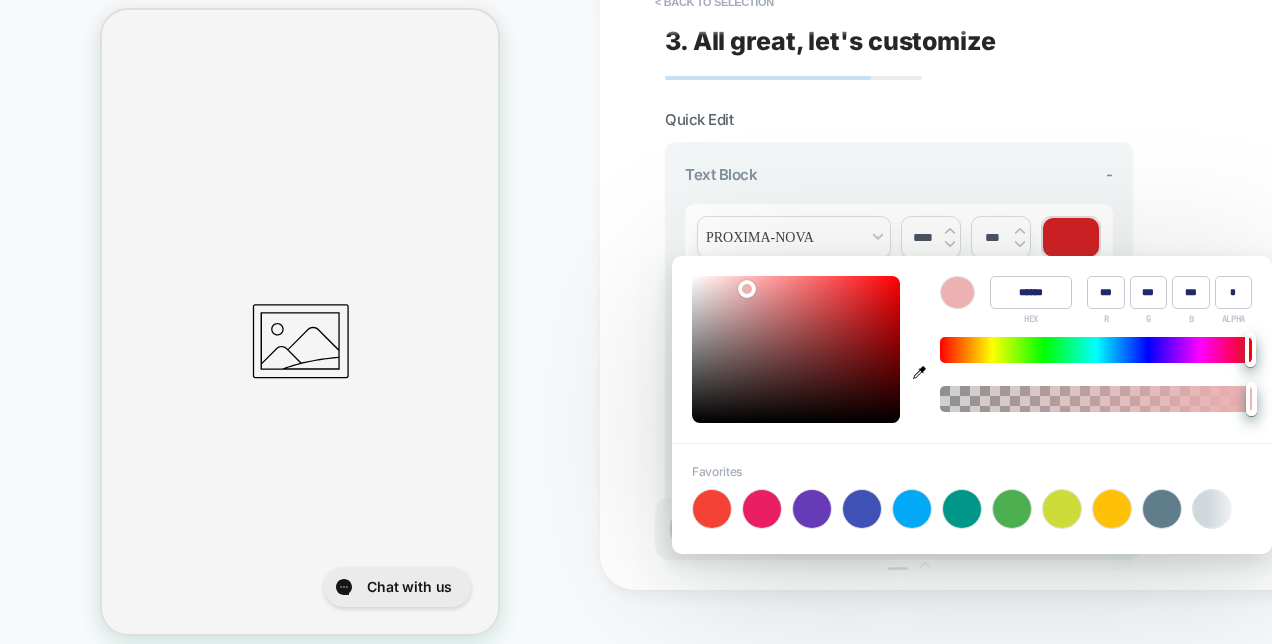 type on "***" 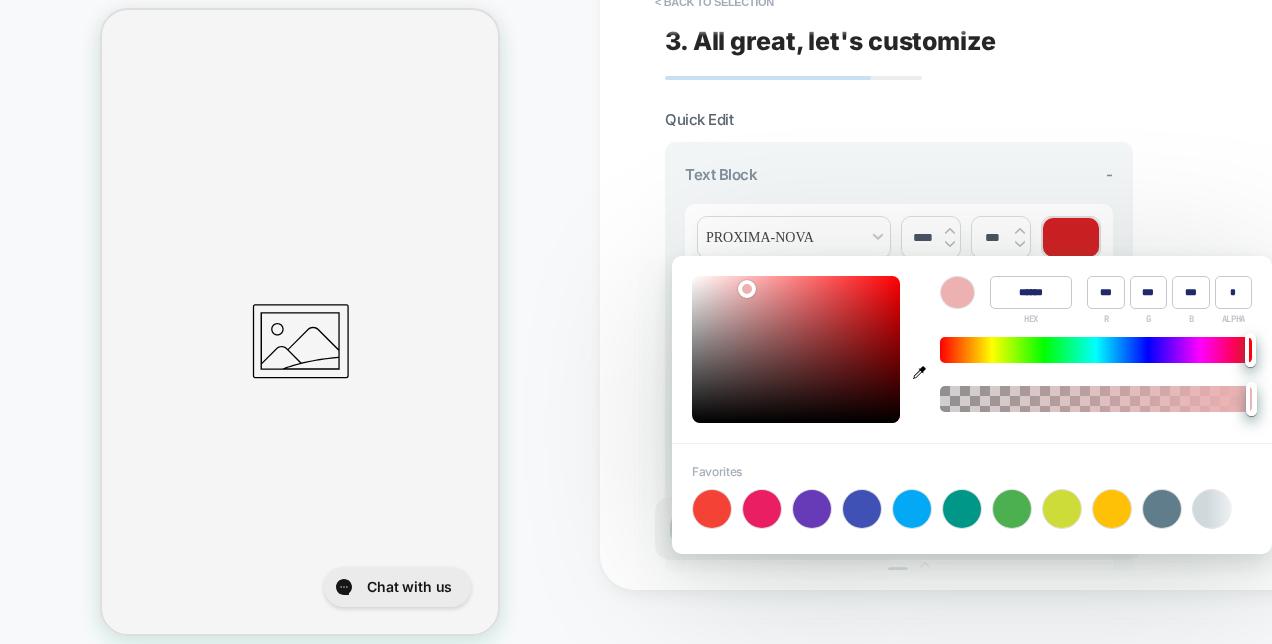 type on "***" 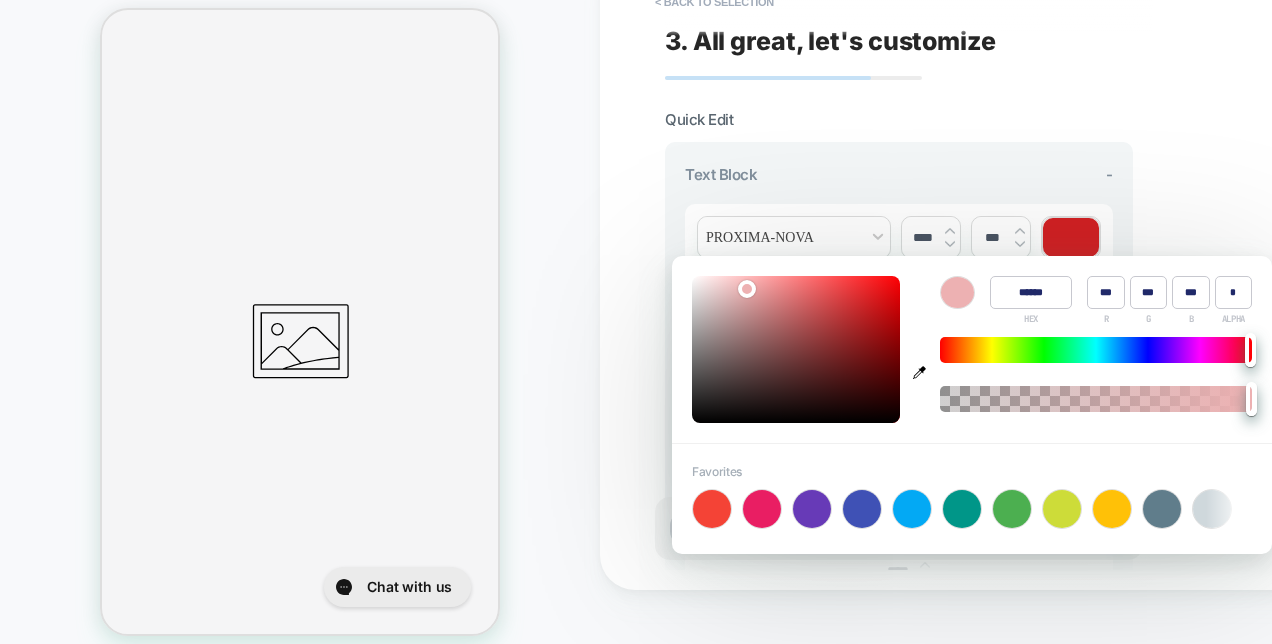 type on "***" 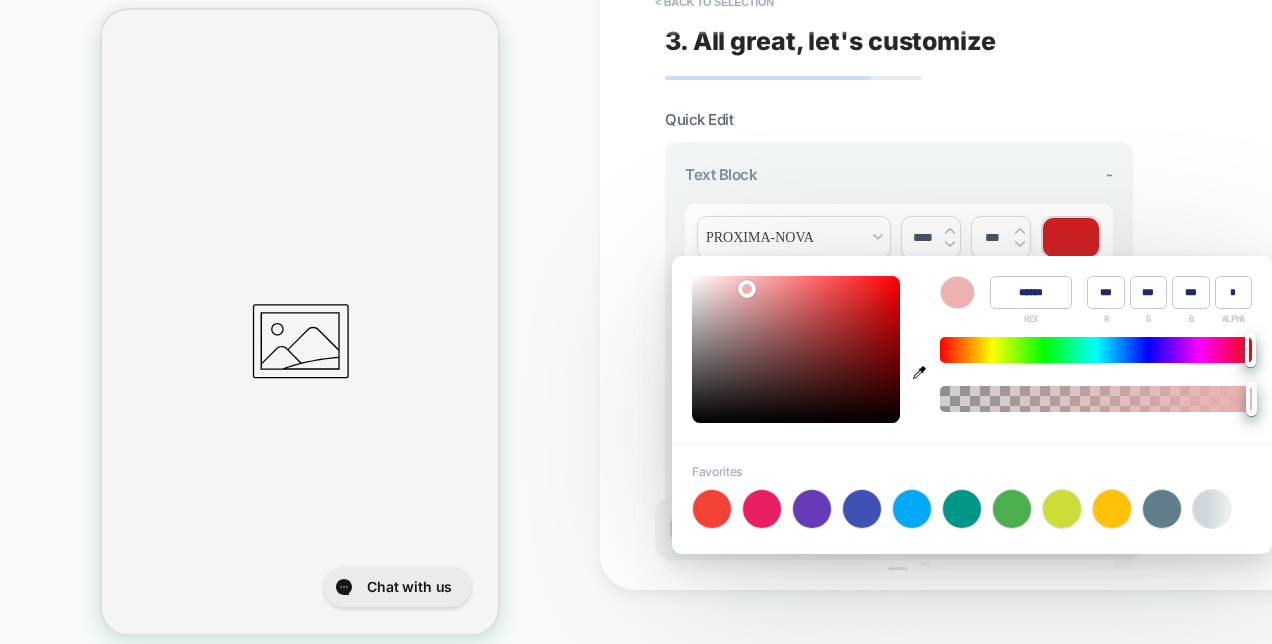 type on "******" 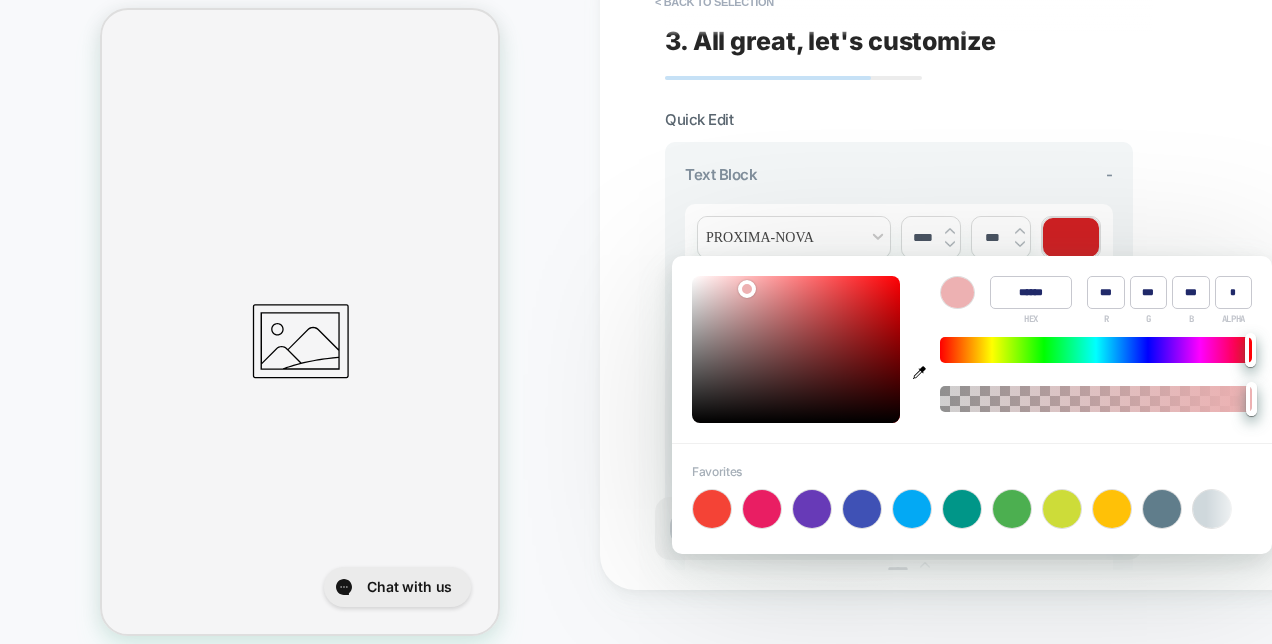 type on "***" 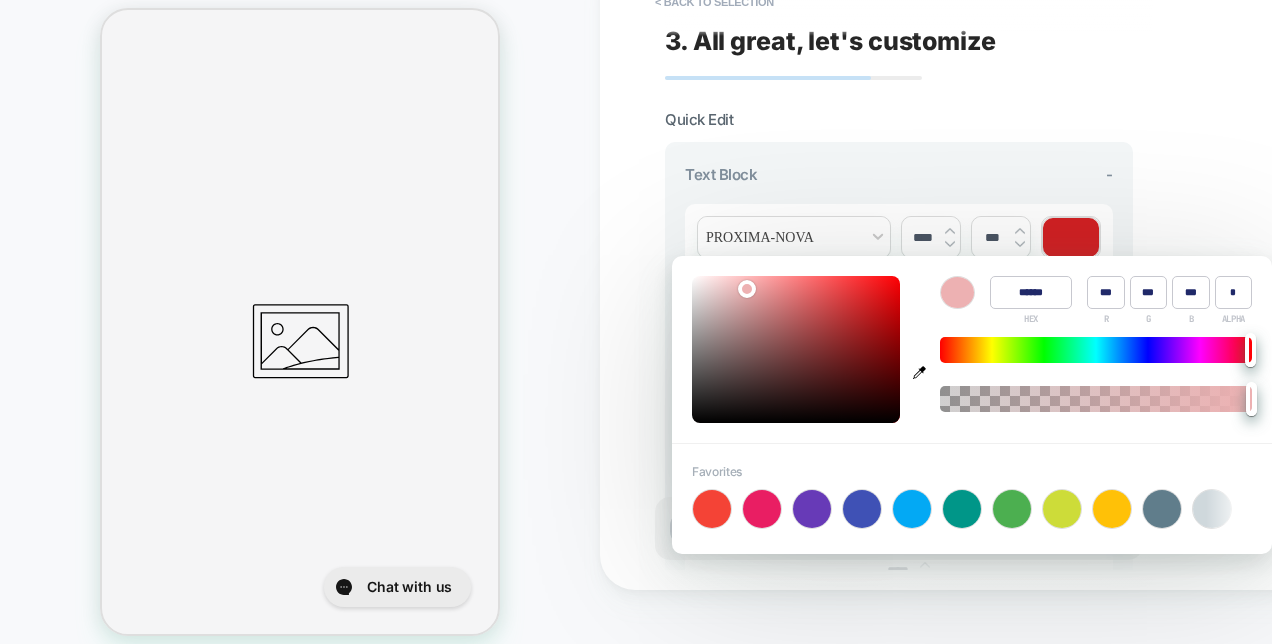 type on "******" 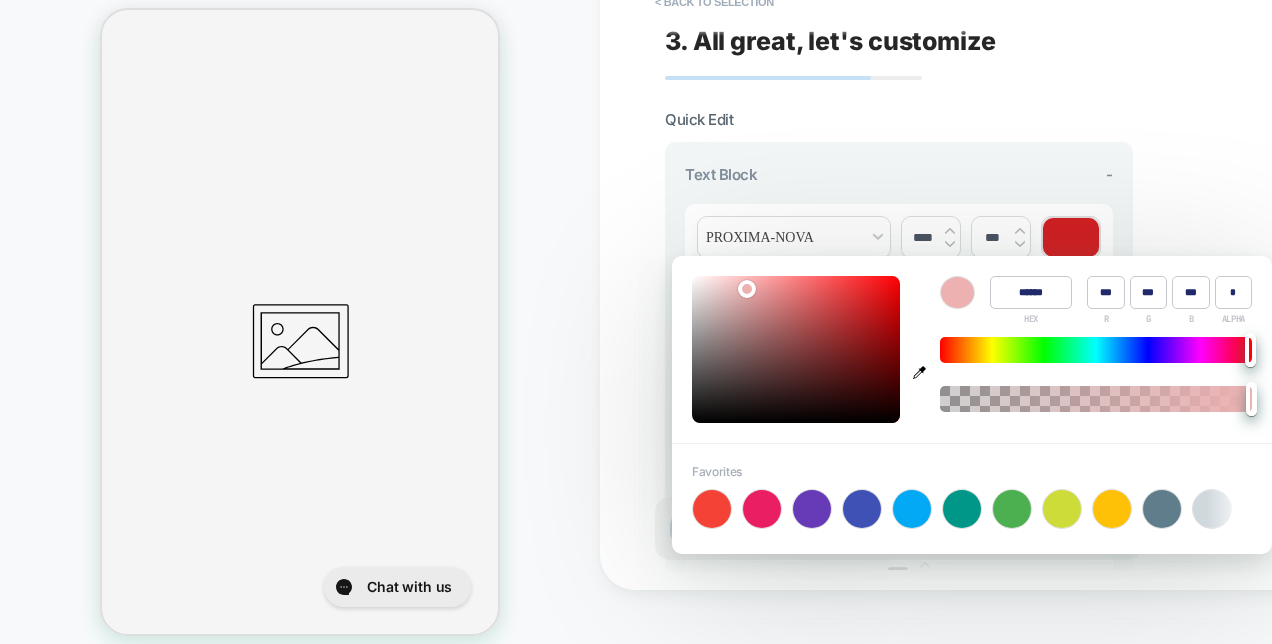 type on "***" 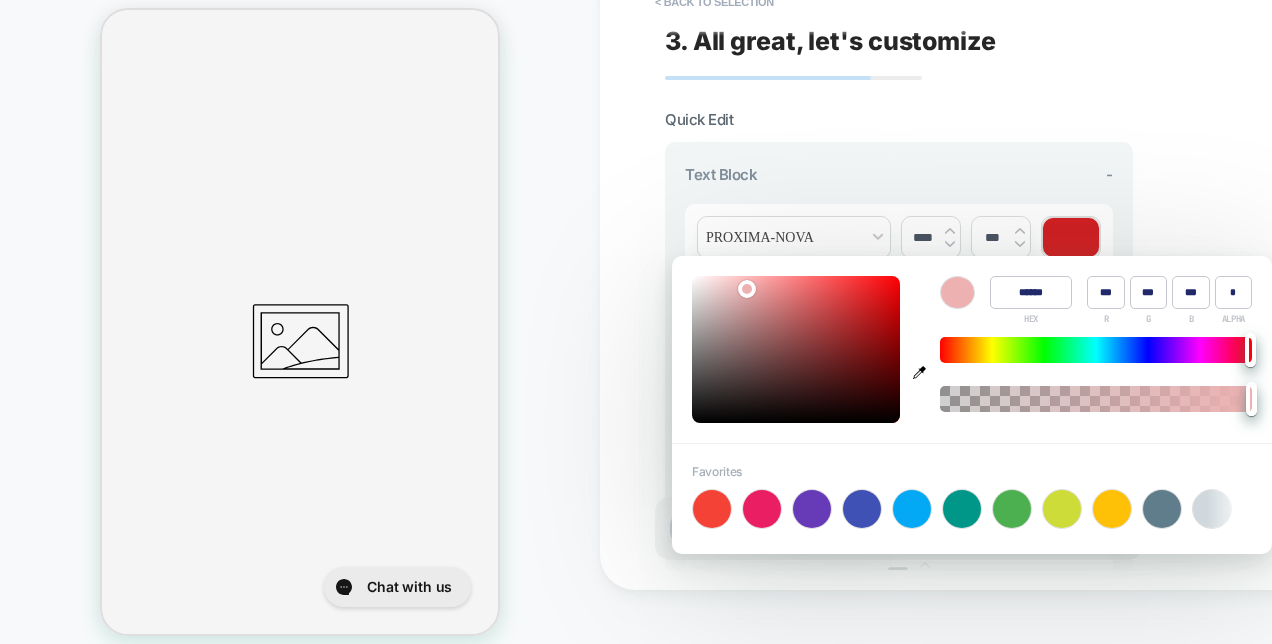 type on "***" 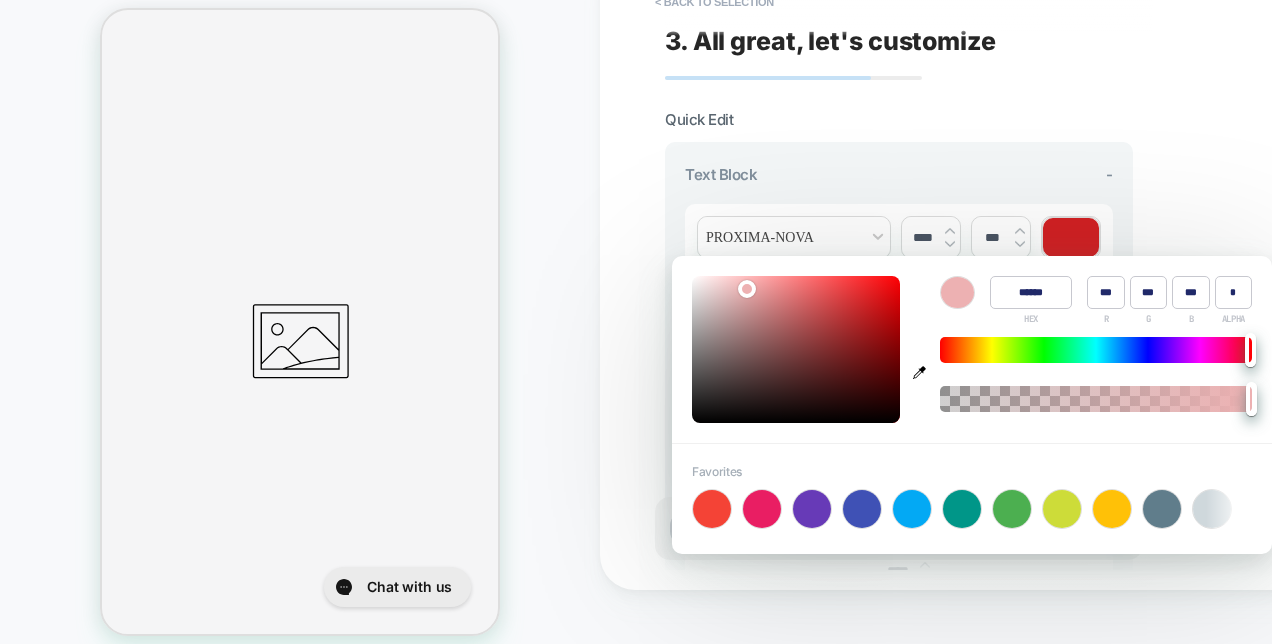 type on "******" 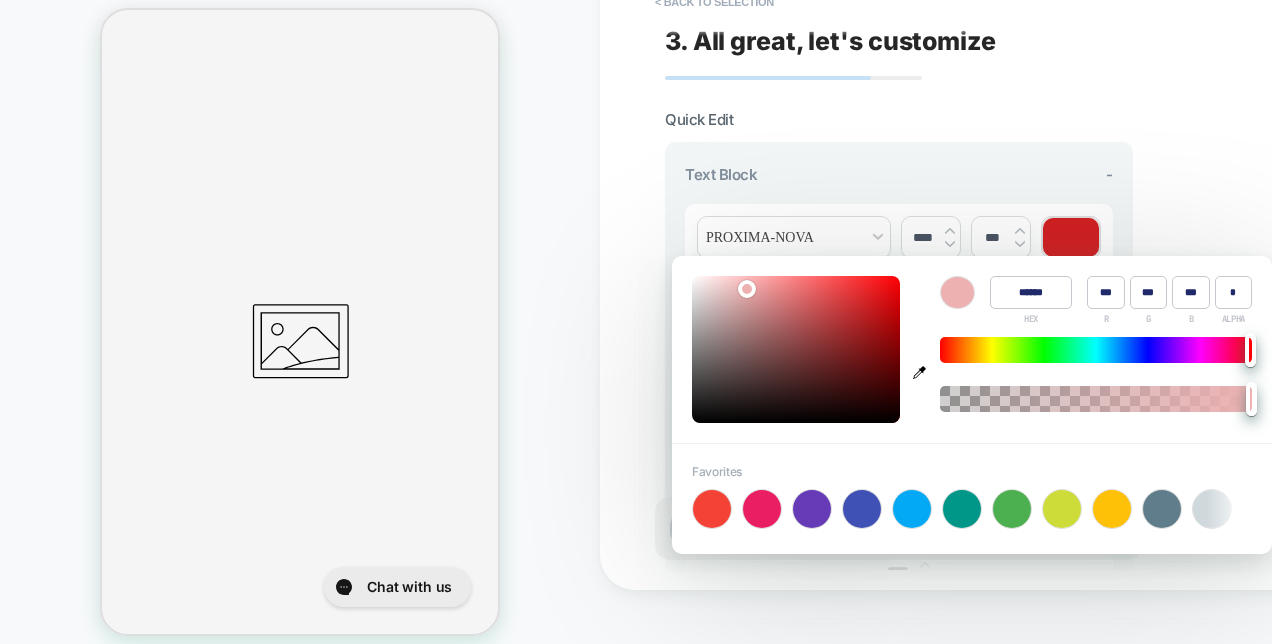 type on "***" 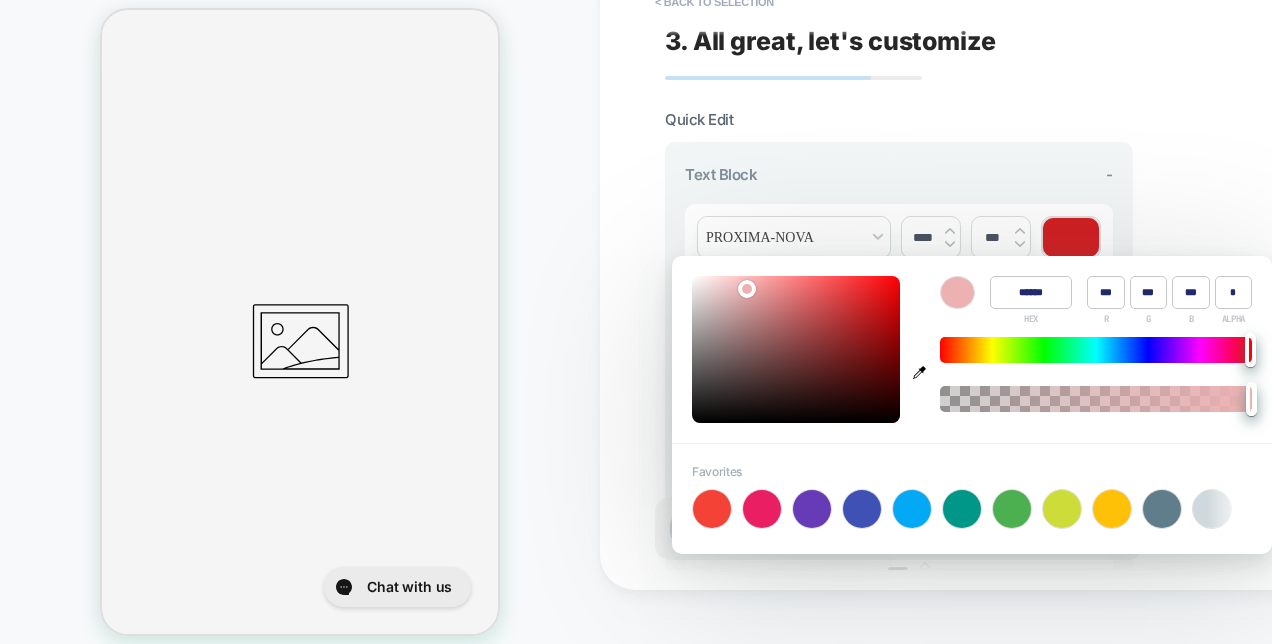 type on "******" 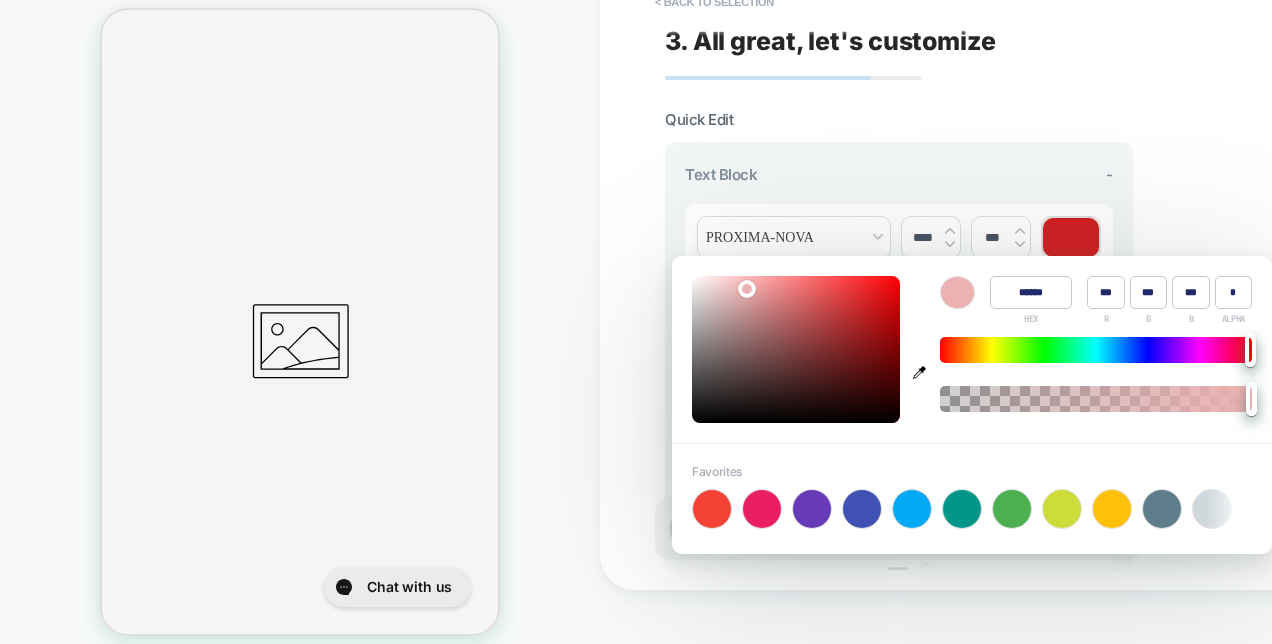 type on "***" 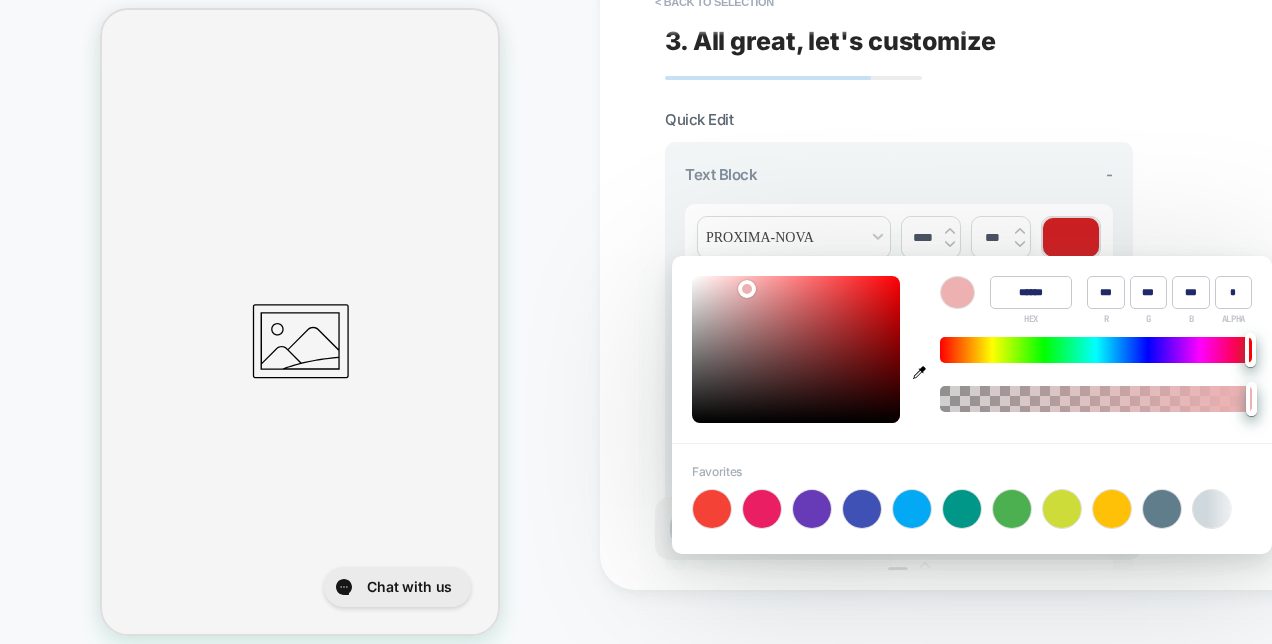type on "******" 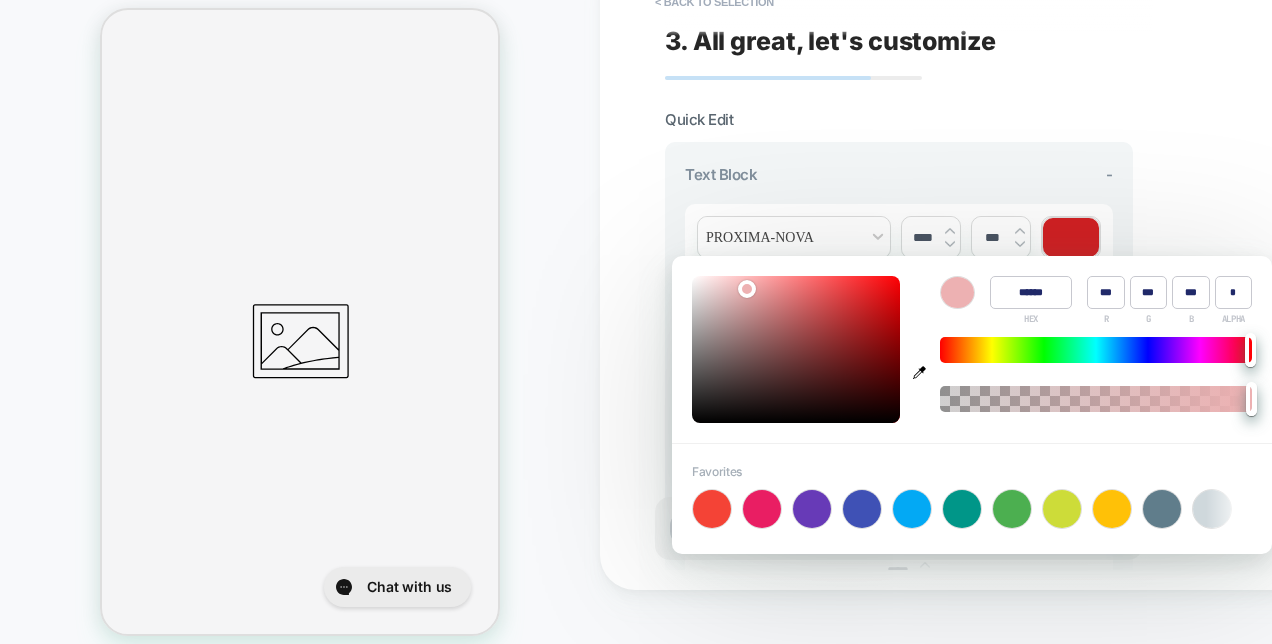 type on "***" 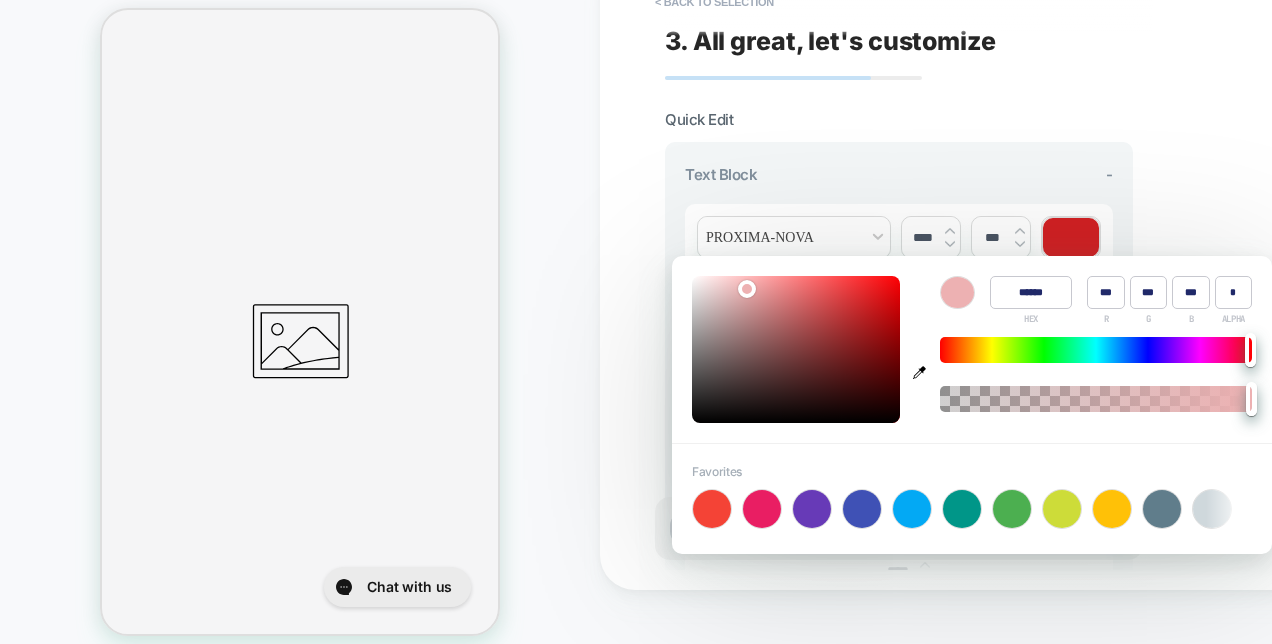 type on "***" 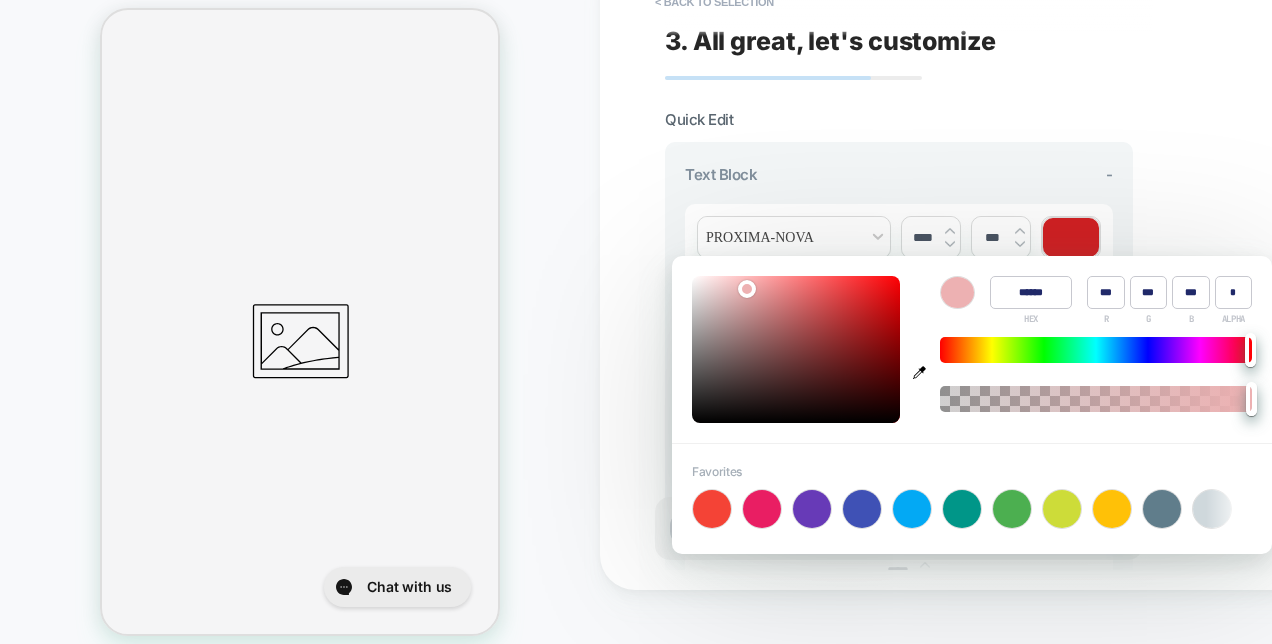 type on "******" 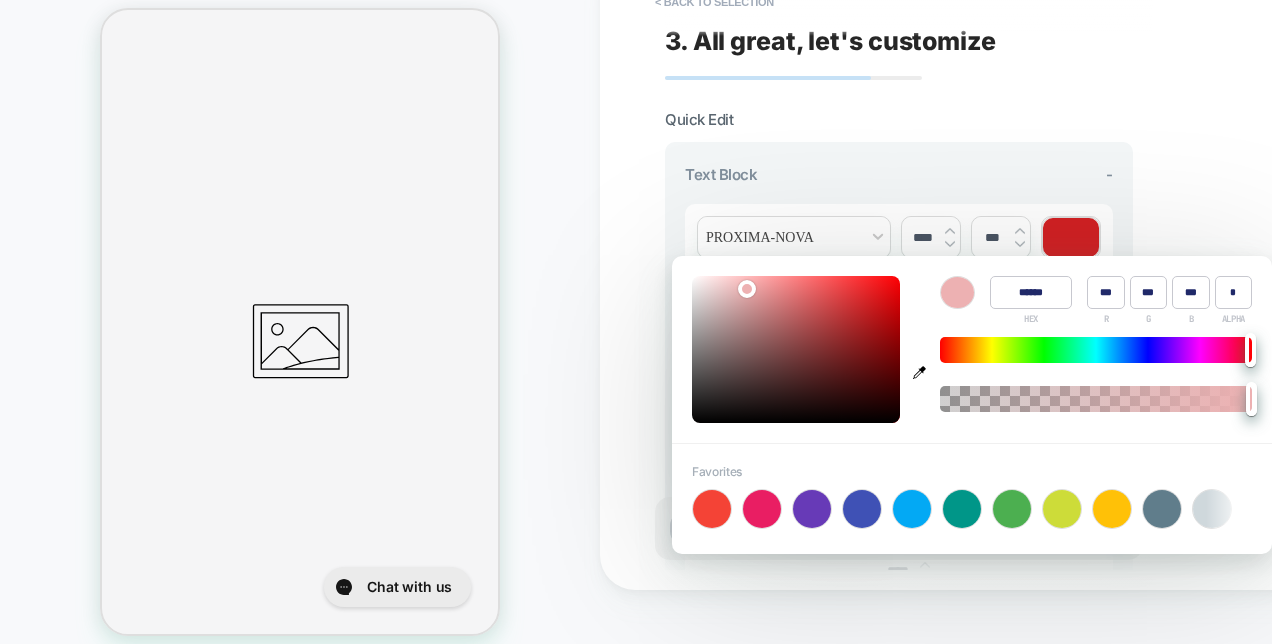 type on "***" 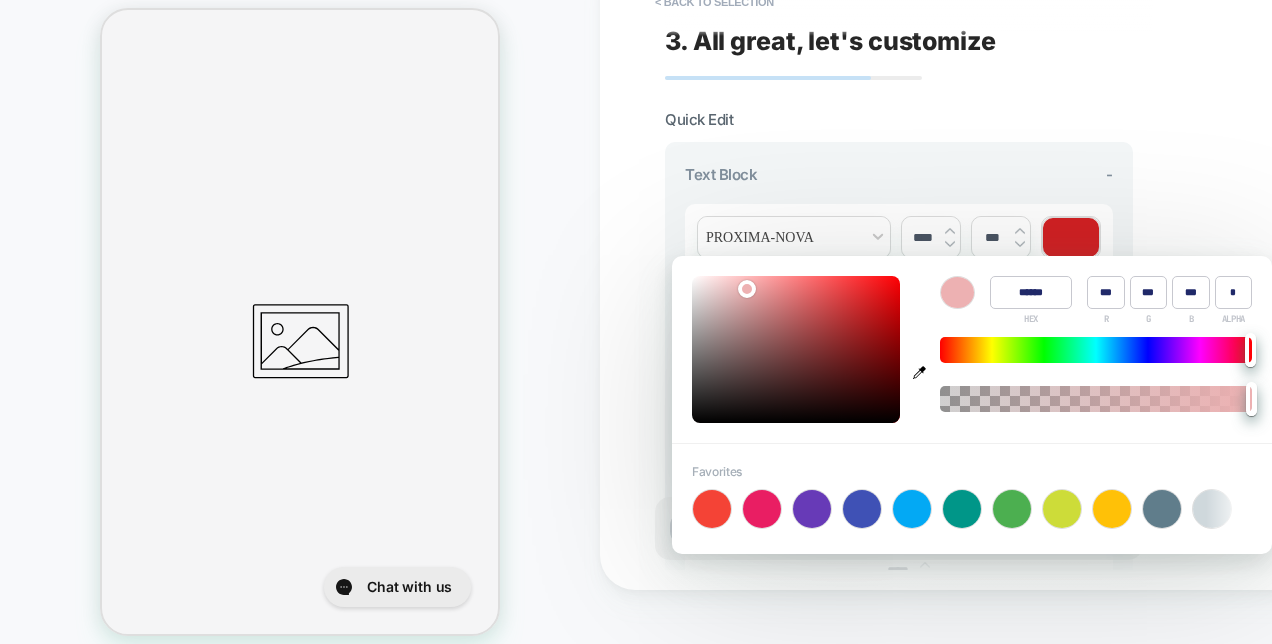 type on "******" 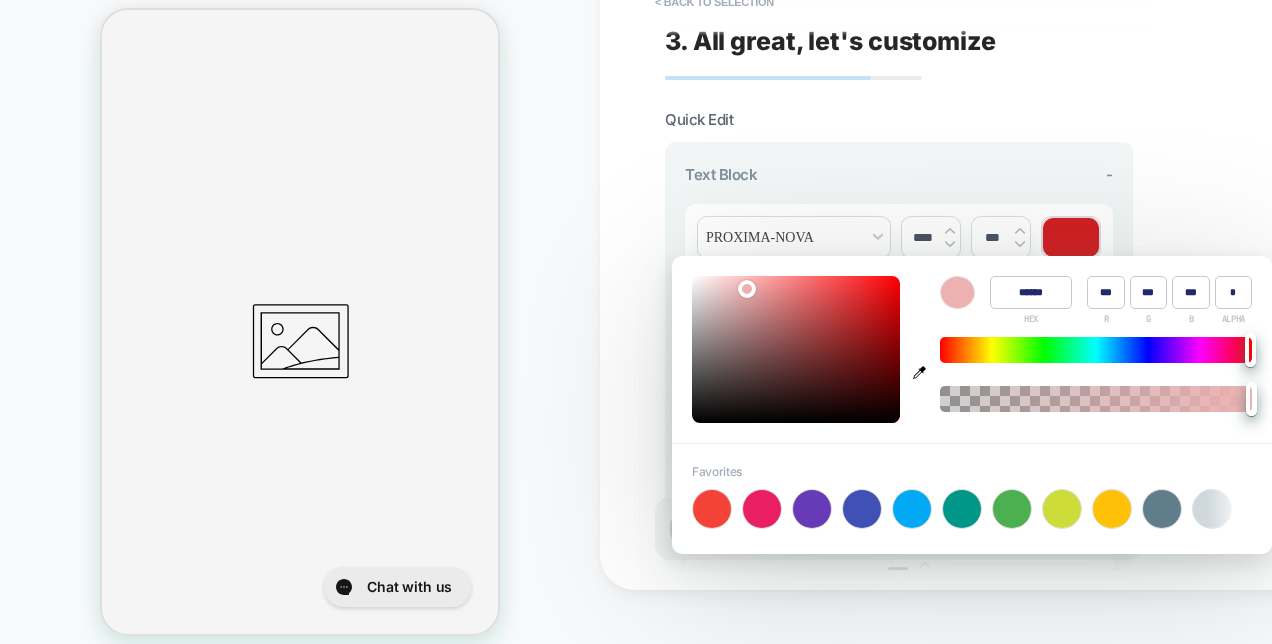 type on "***" 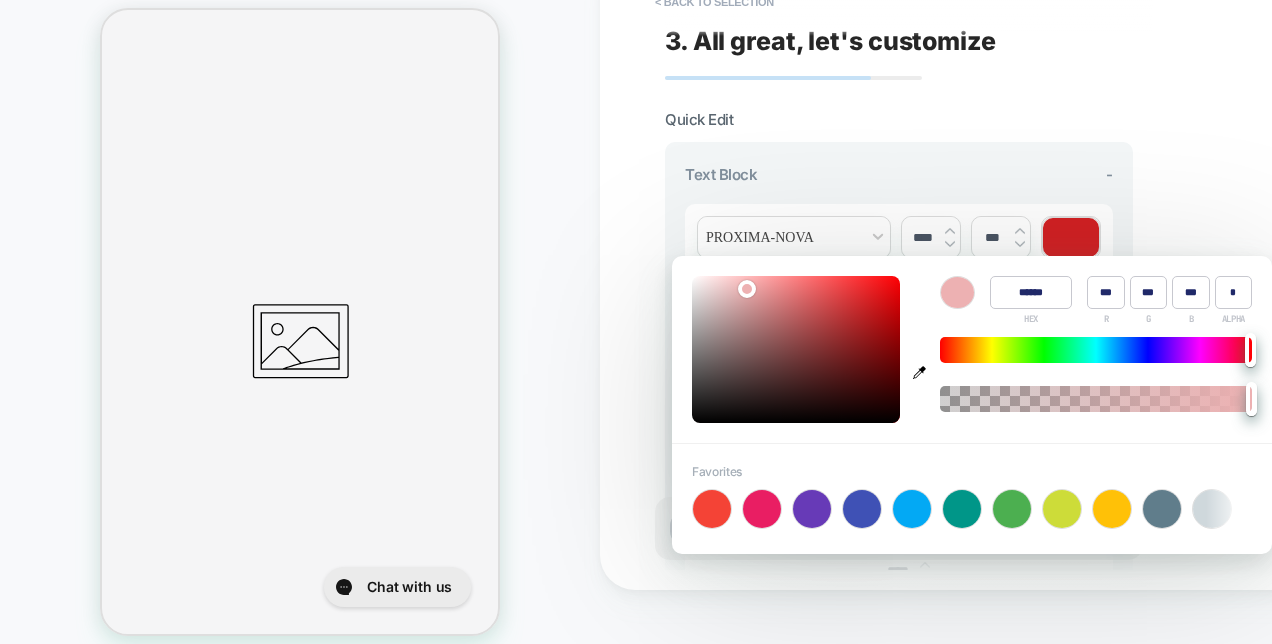 type on "***" 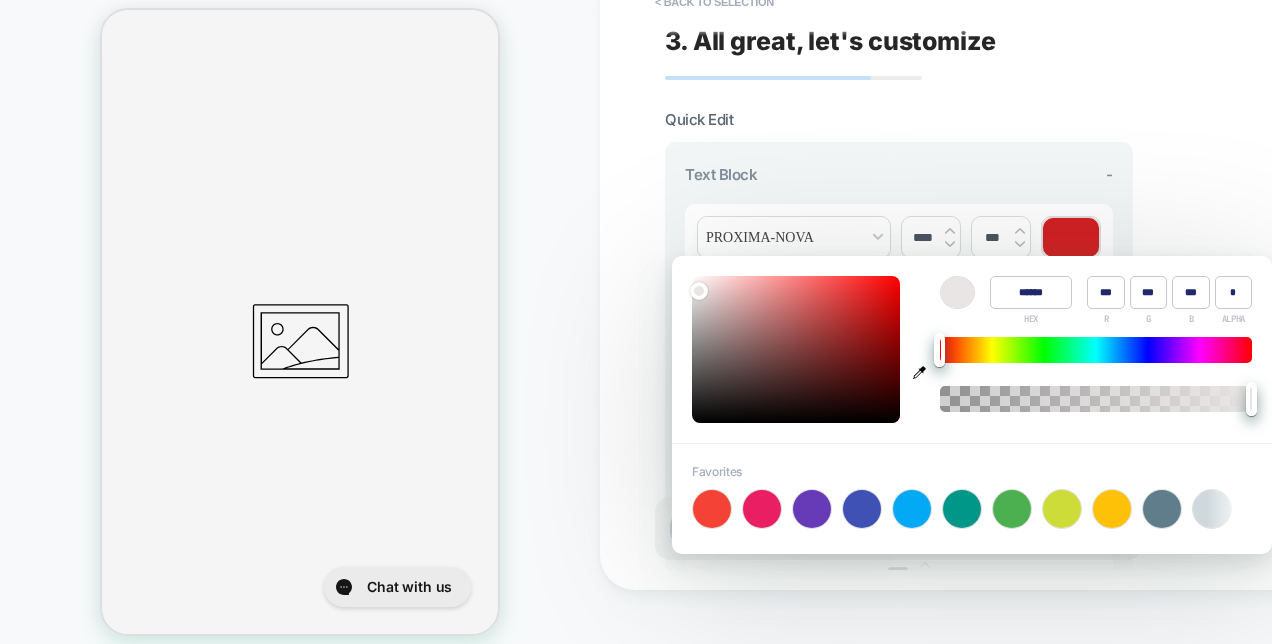 type on "******" 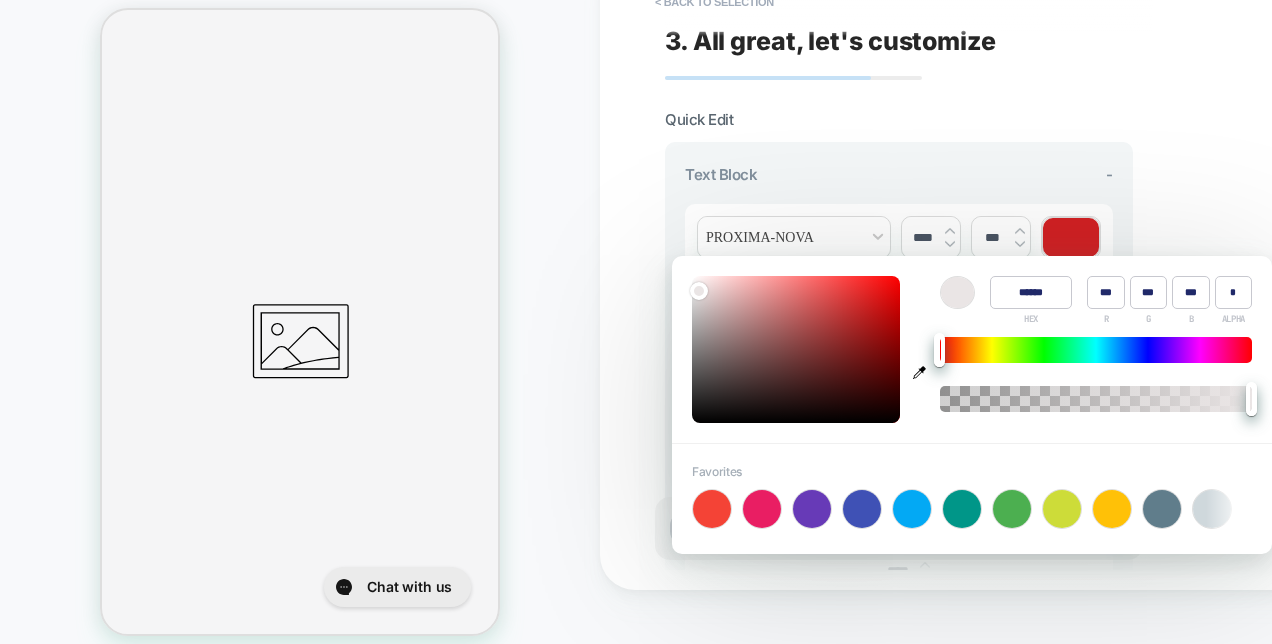 type on "***" 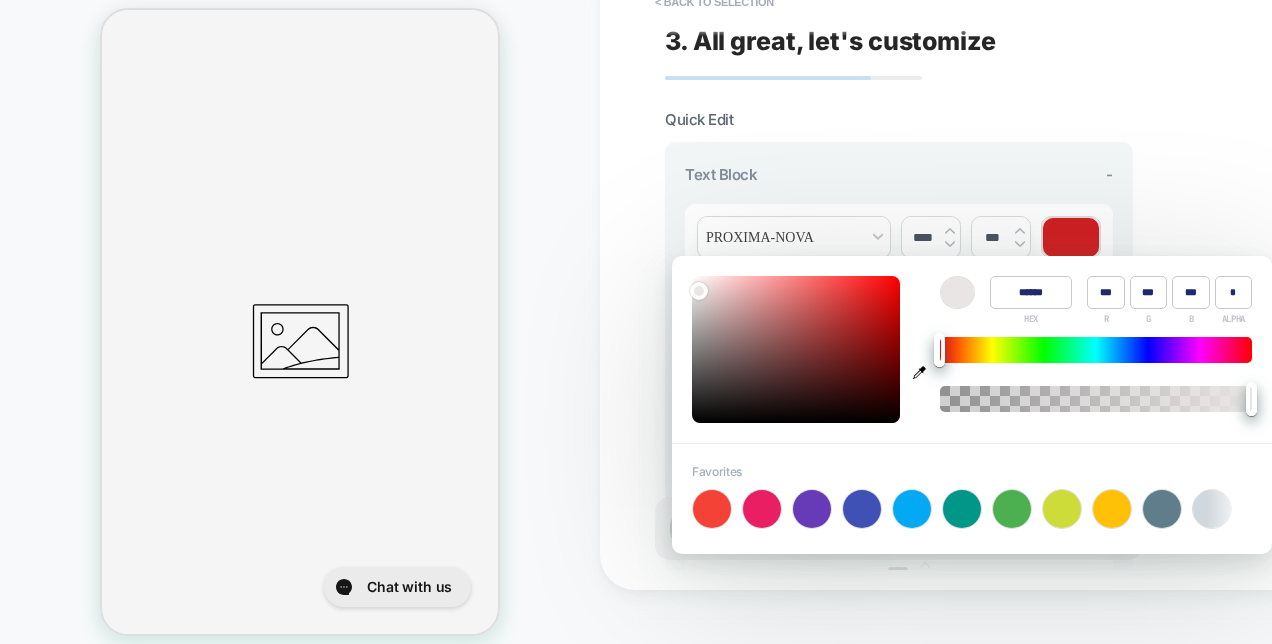 type on "******" 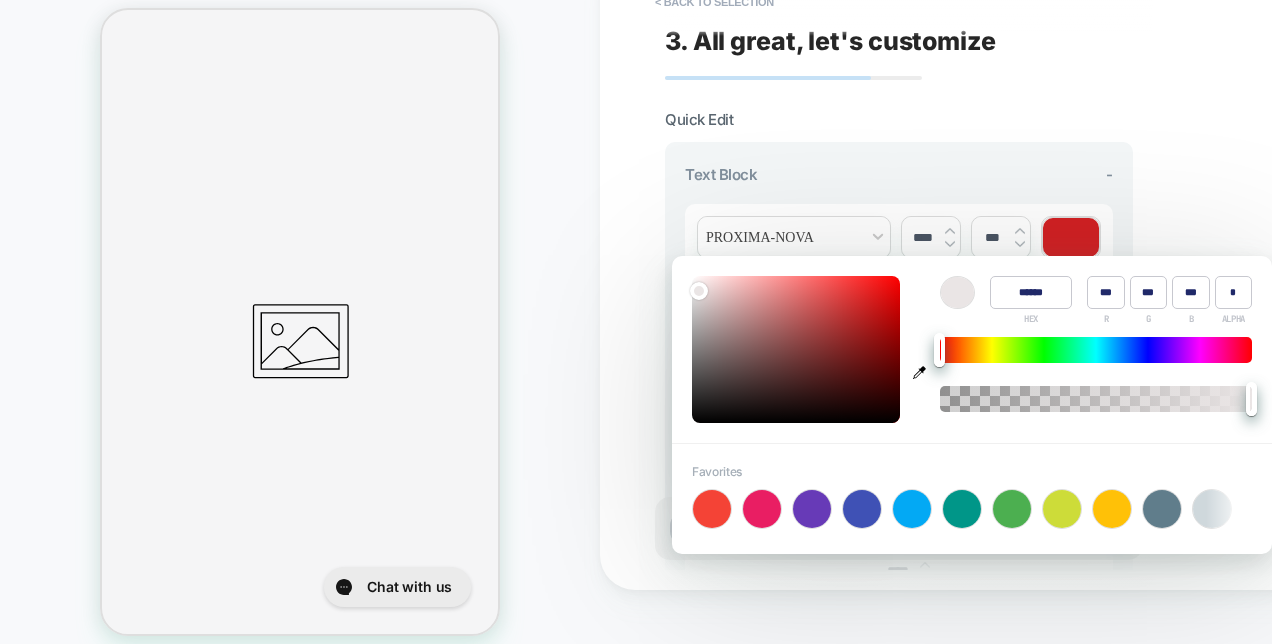 type on "***" 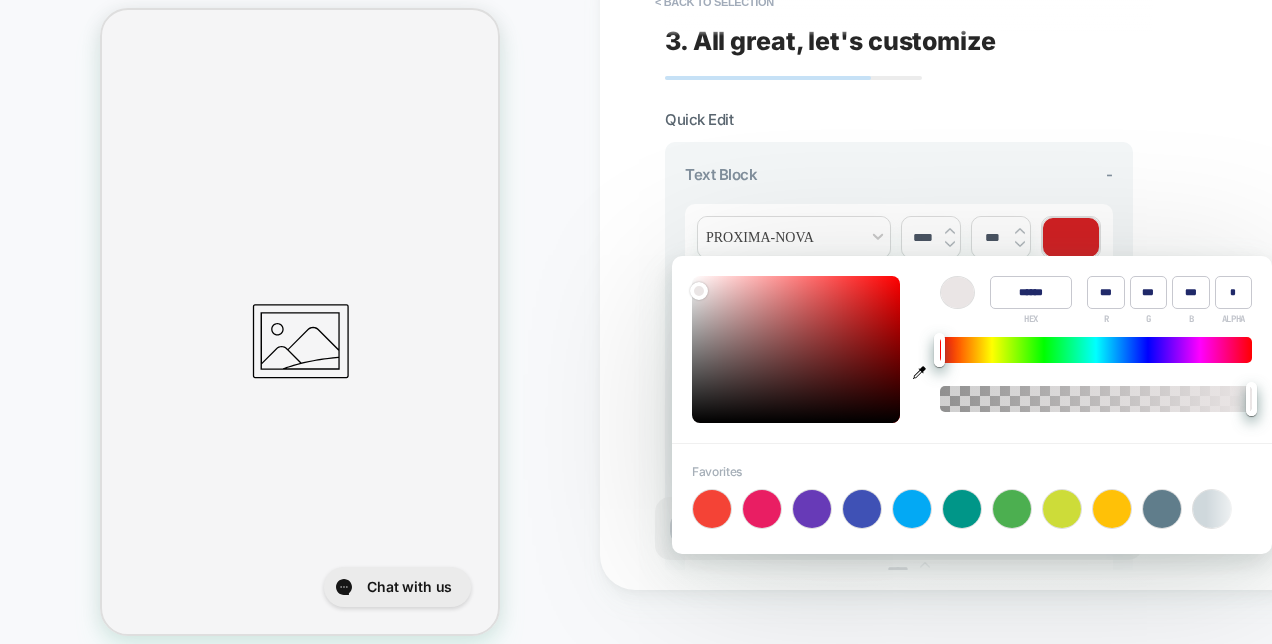 type on "***" 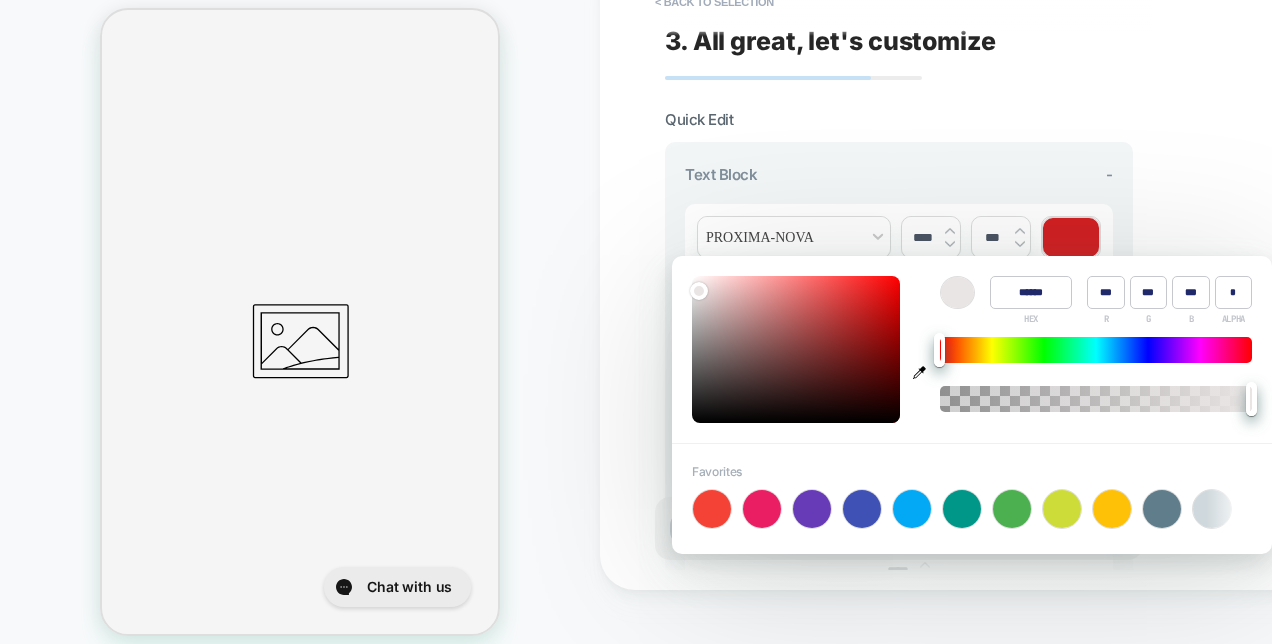 type on "******" 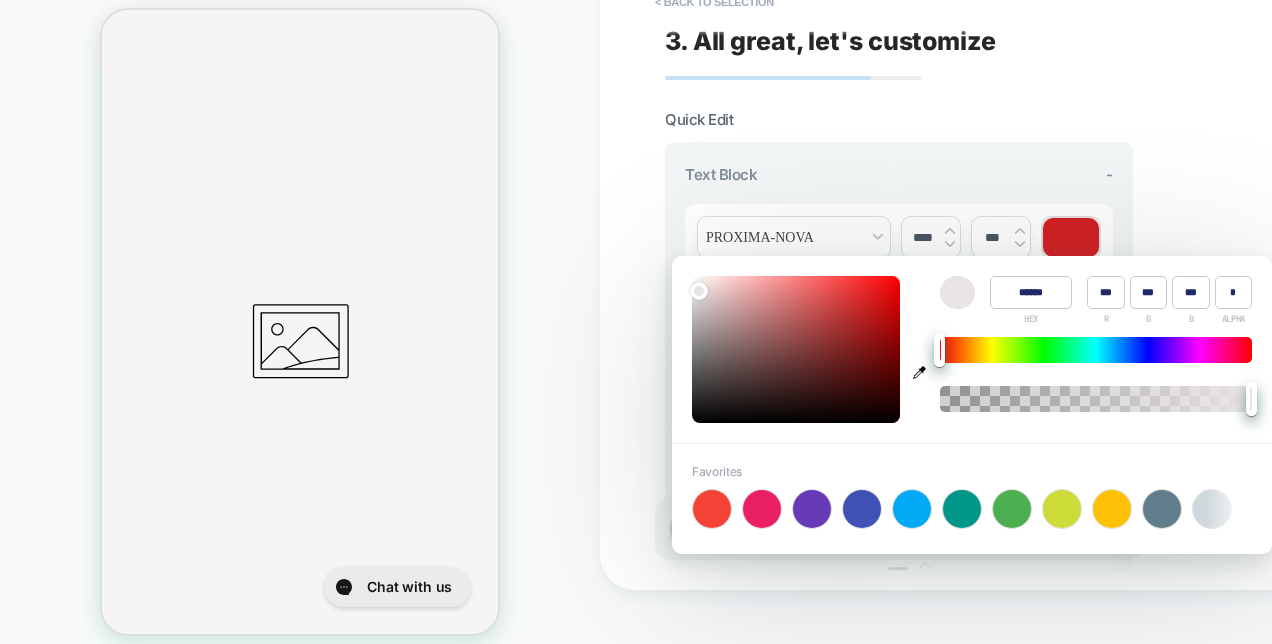 type on "***" 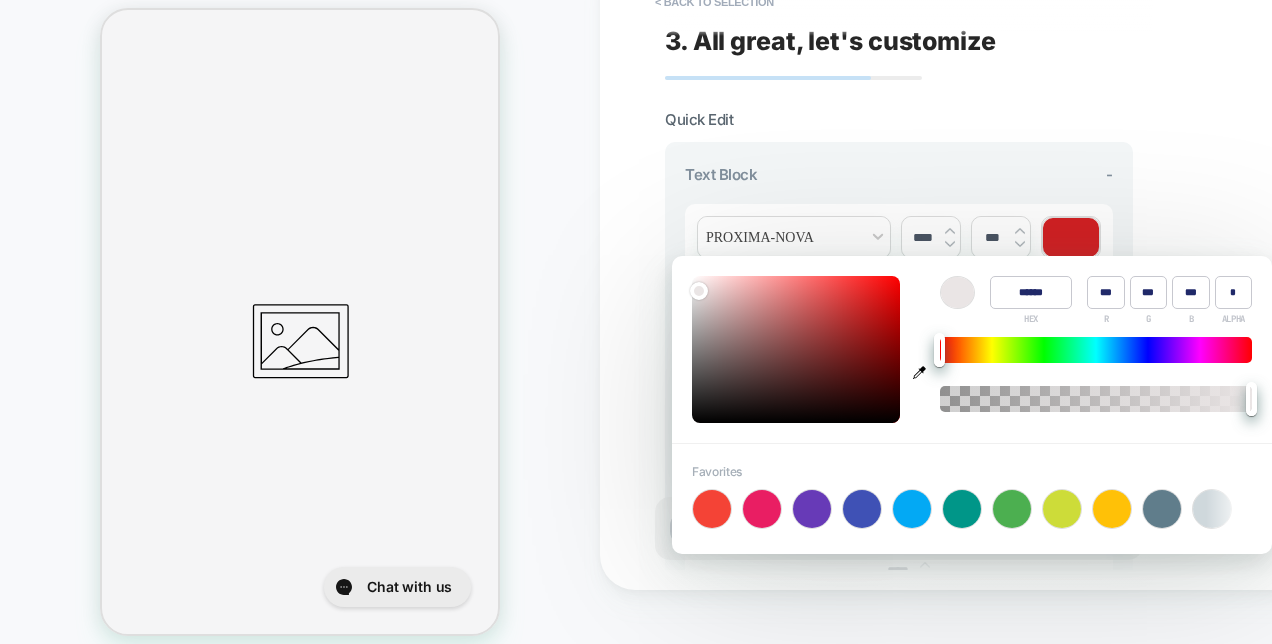 type on "***" 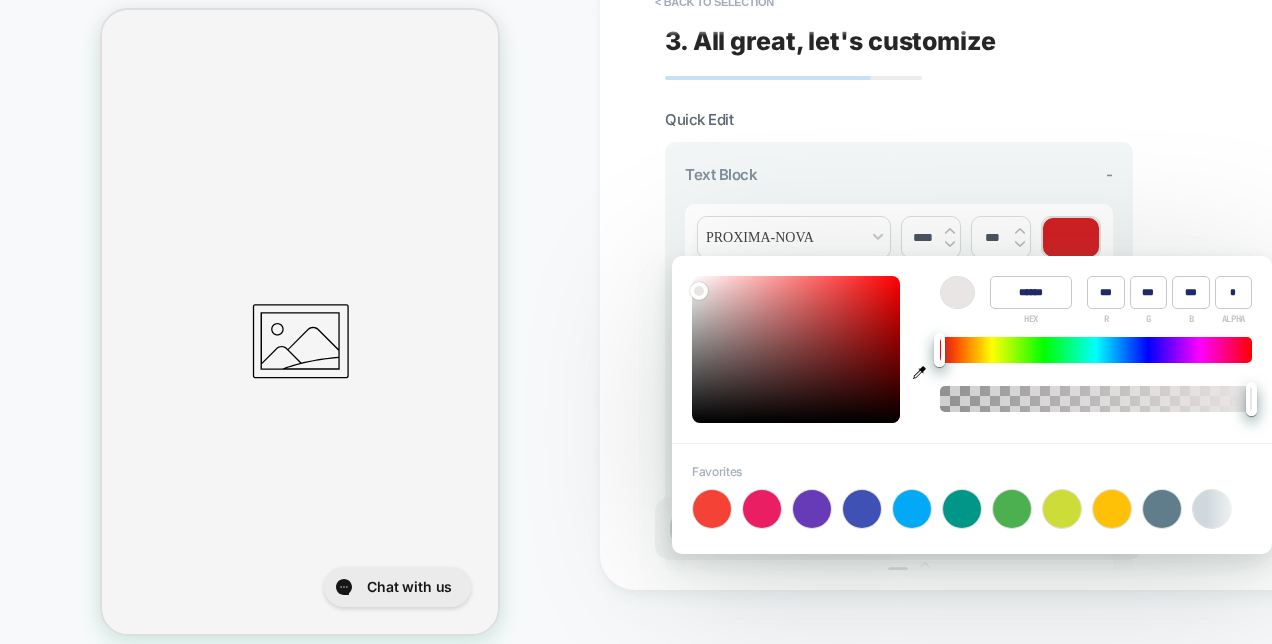 type on "******" 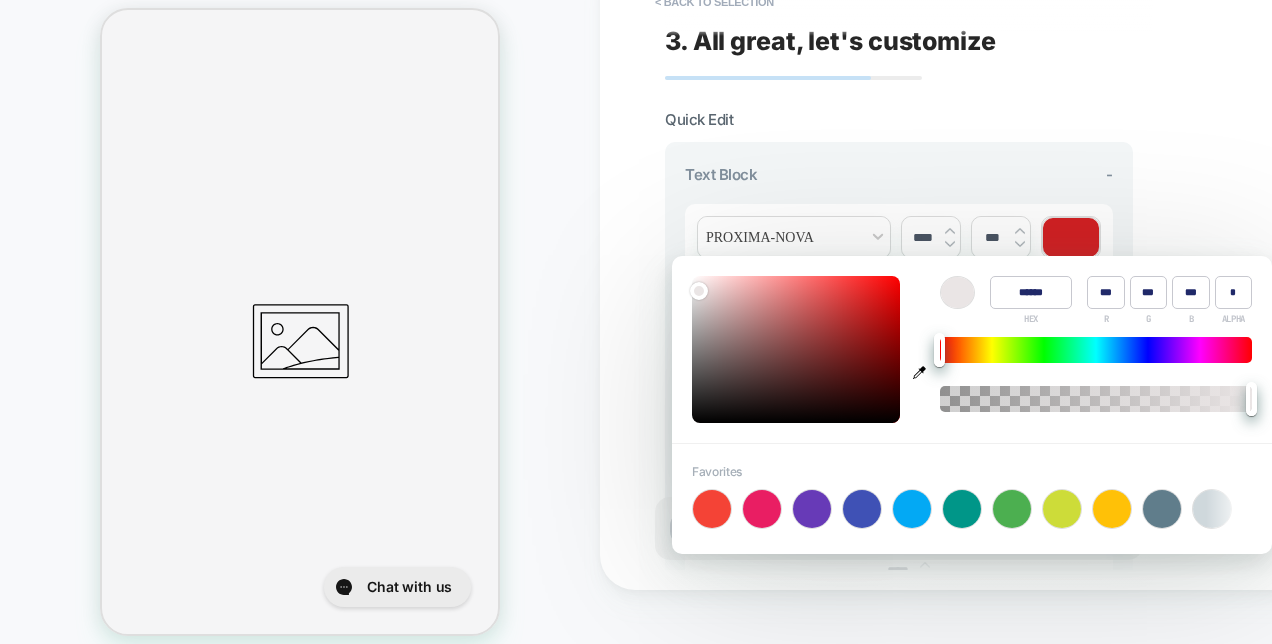 type on "***" 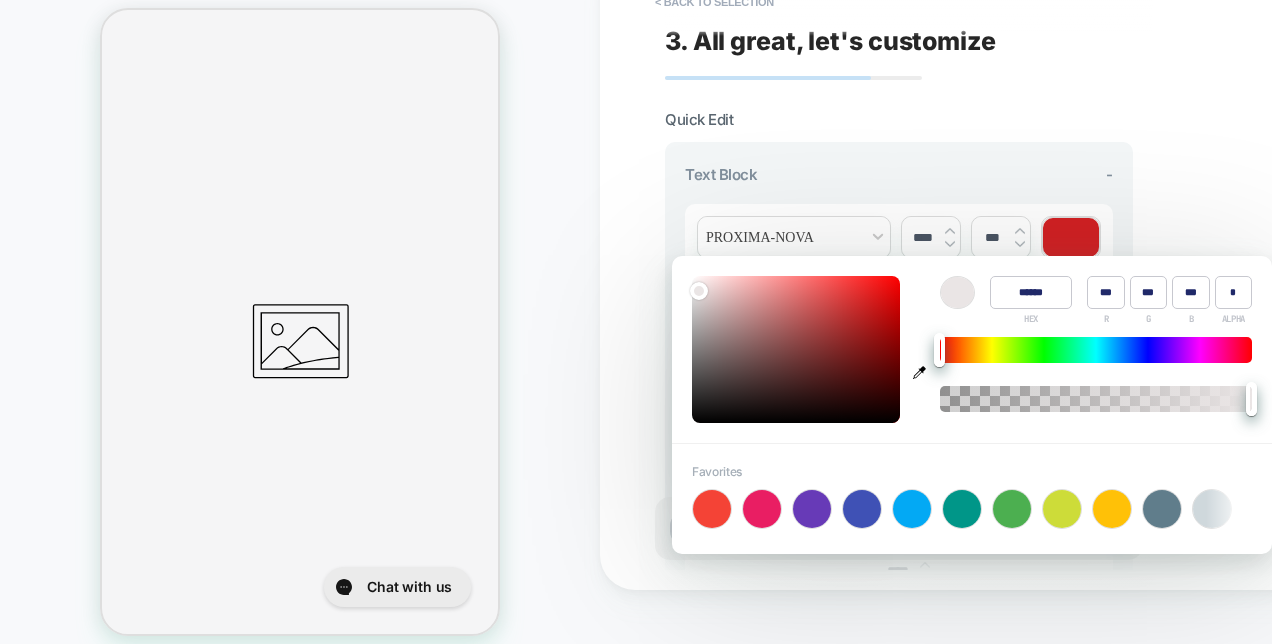 type on "******" 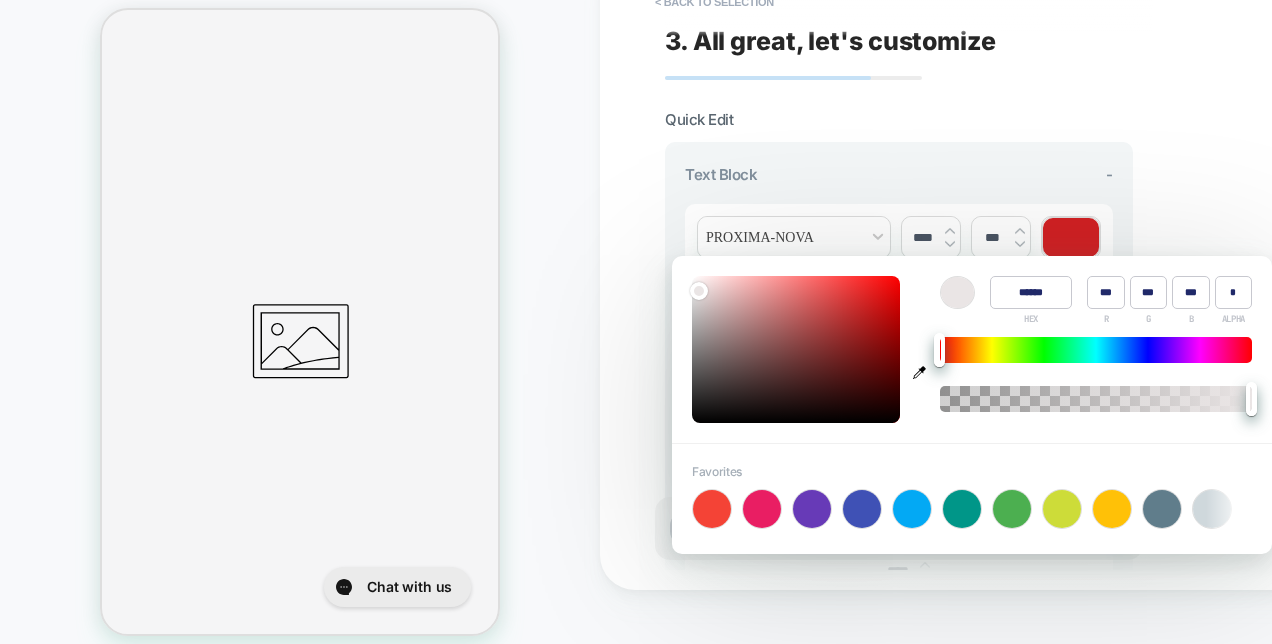 type on "***" 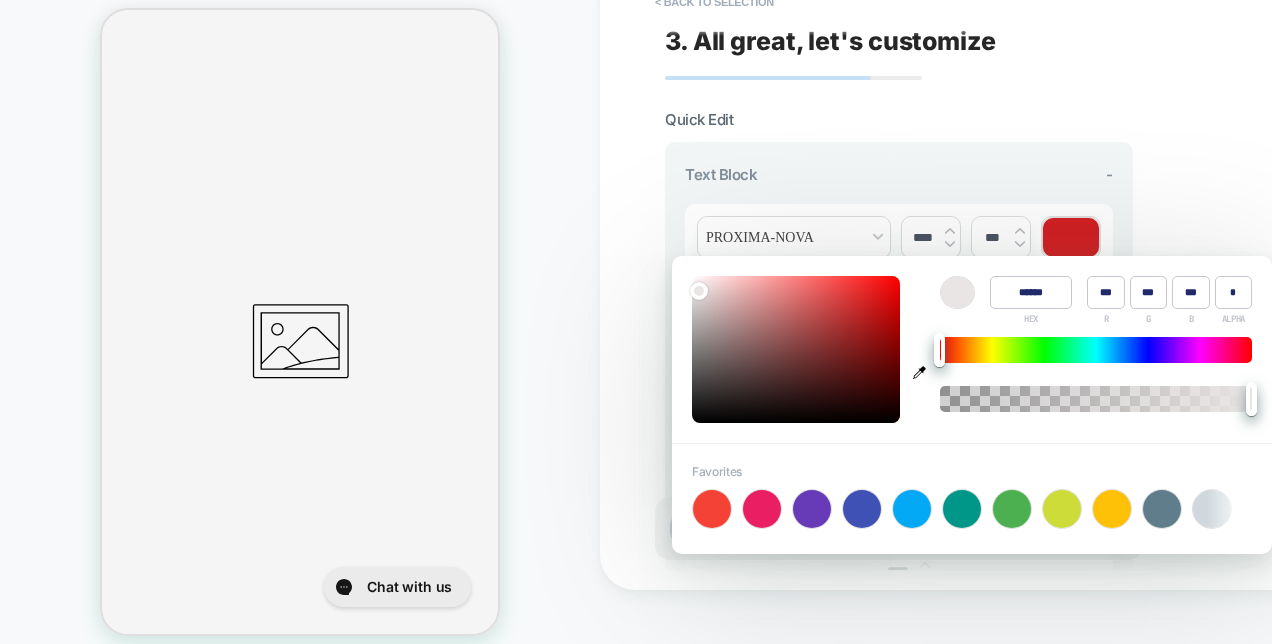 type on "***" 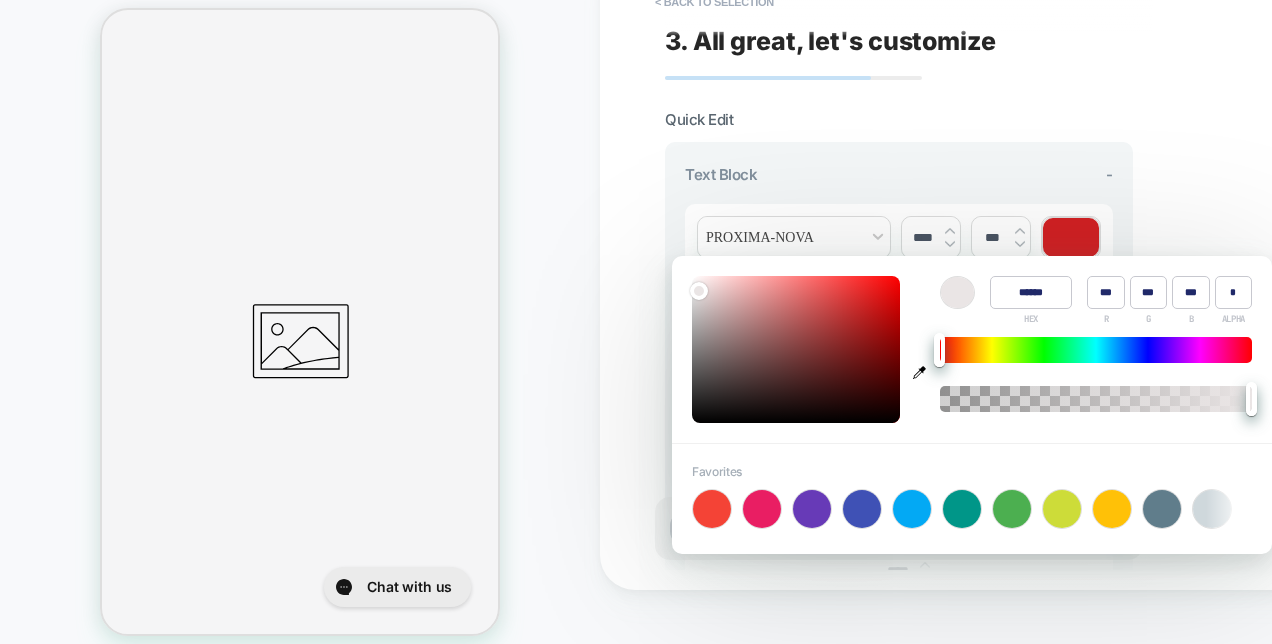 type on "******" 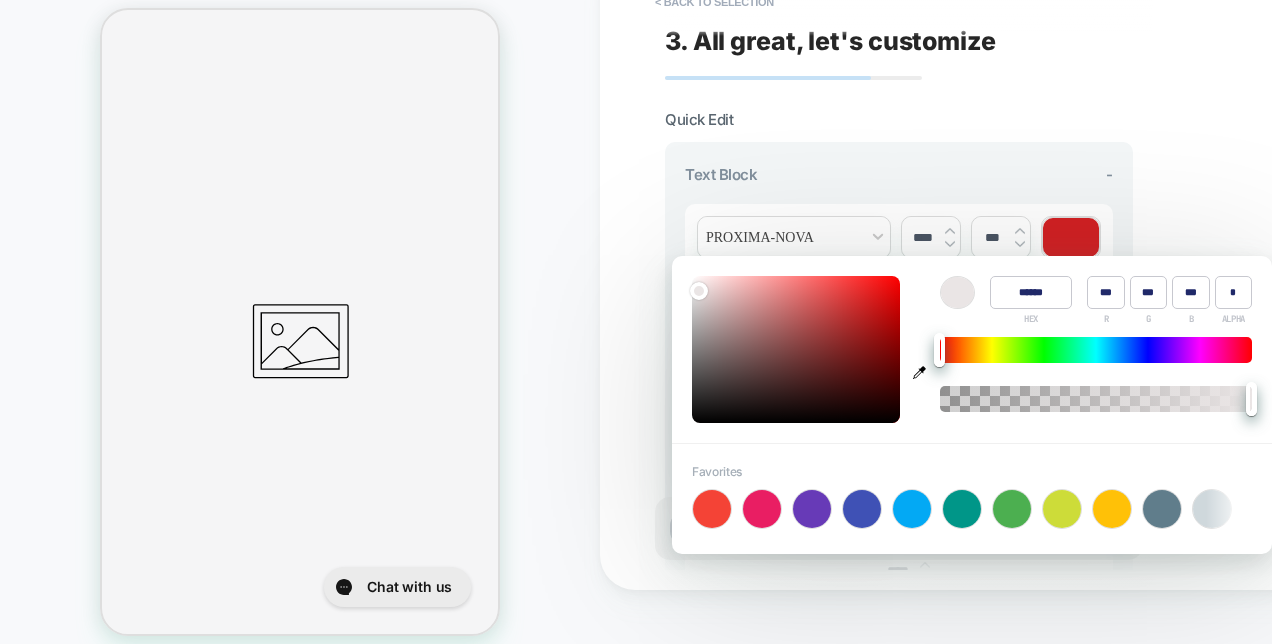type on "***" 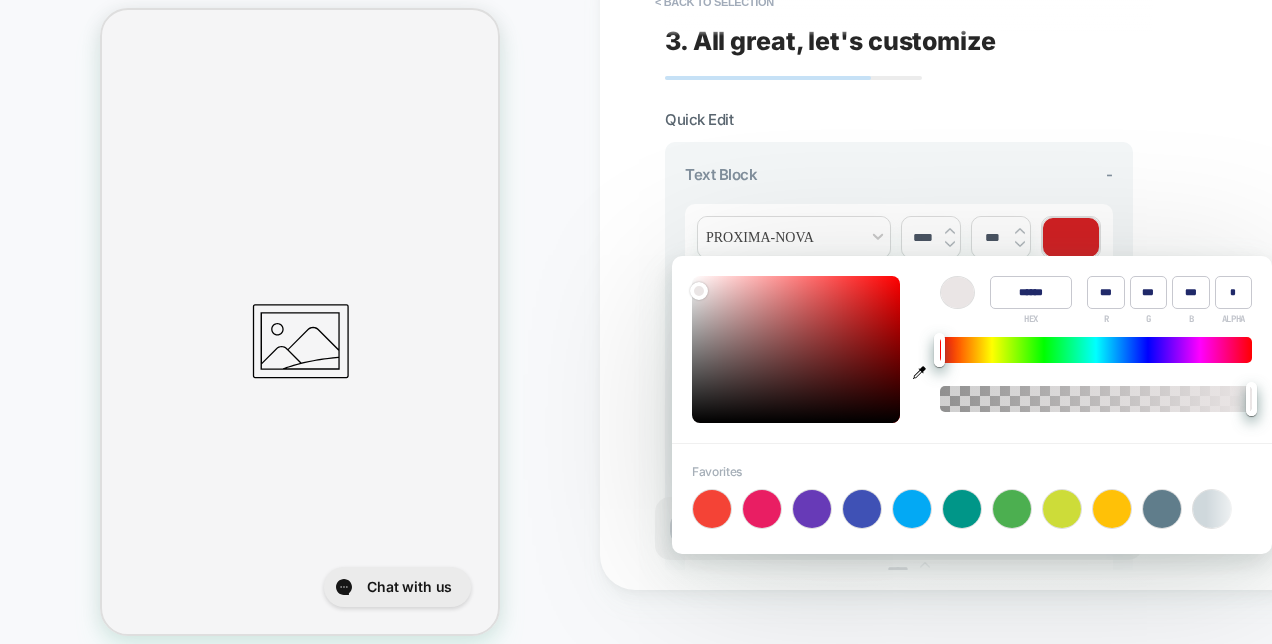 type on "***" 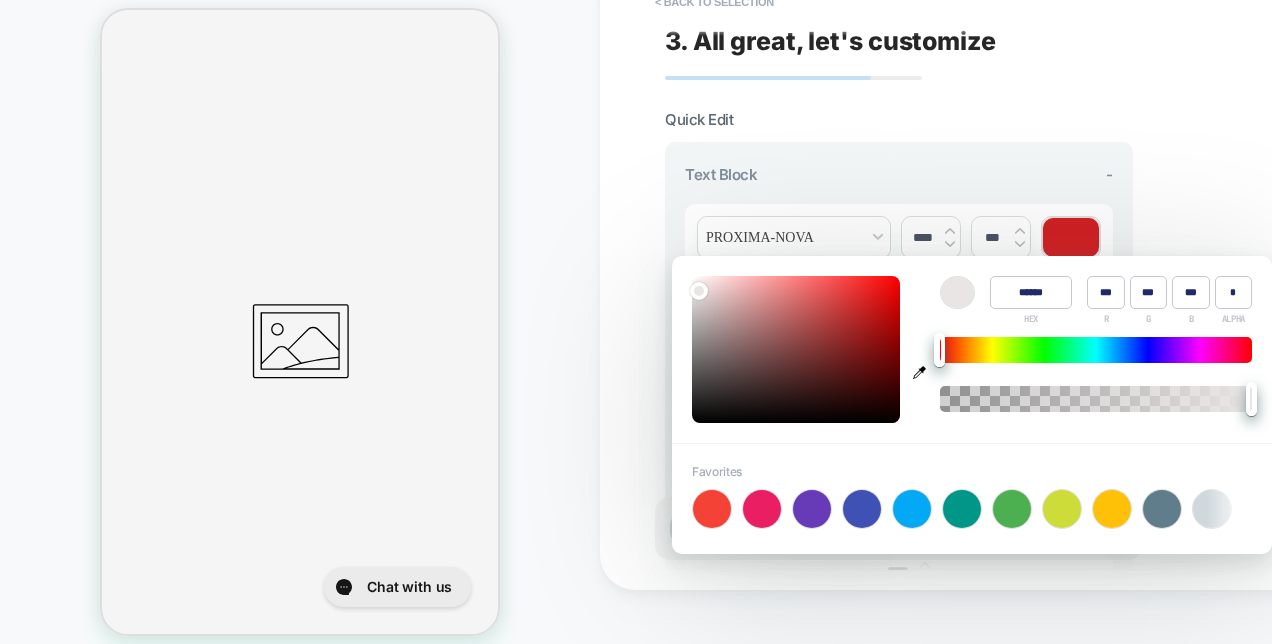 type on "***" 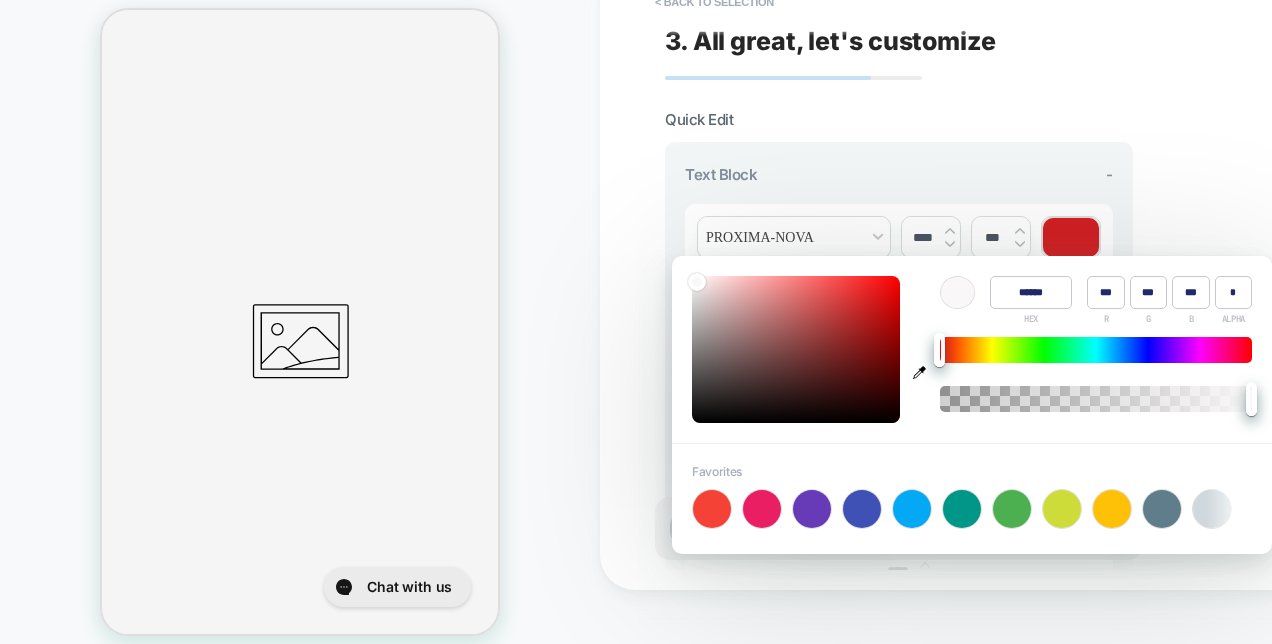 type on "******" 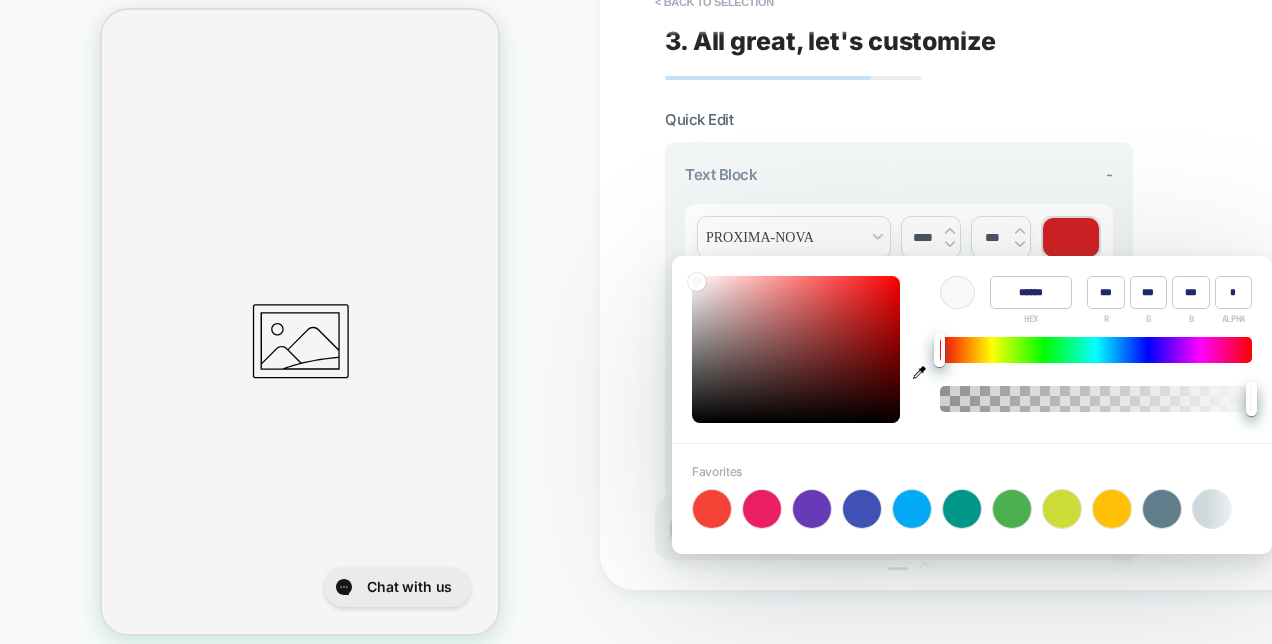 type on "***" 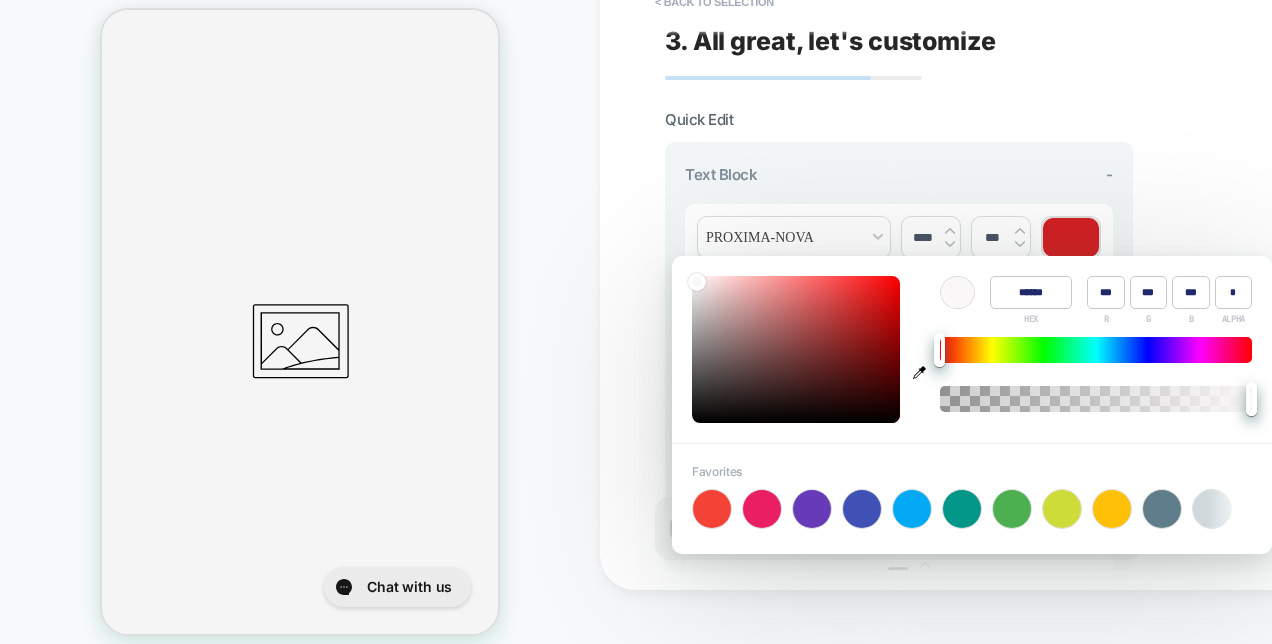 type on "***" 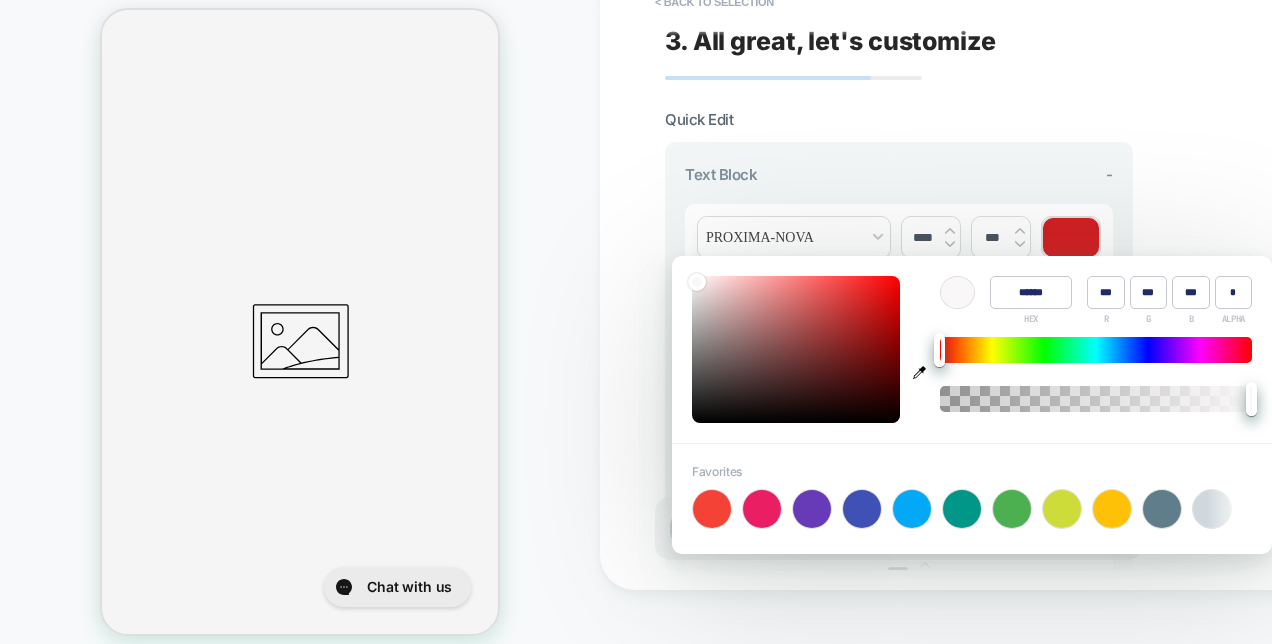type on "******" 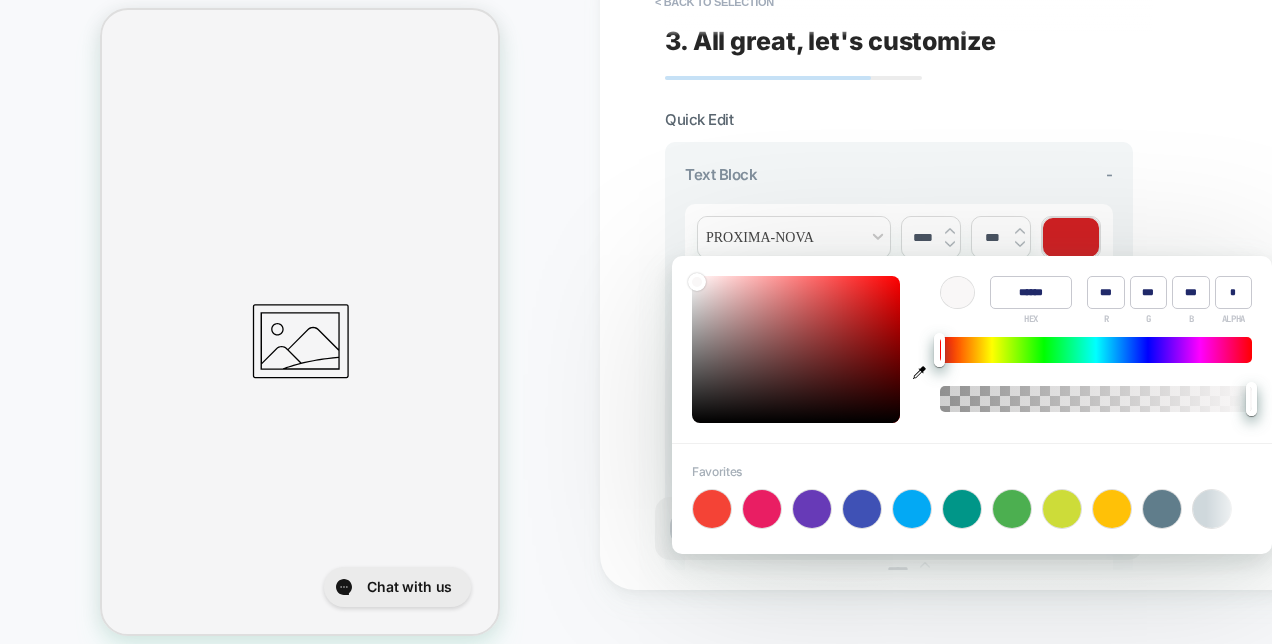 type on "***" 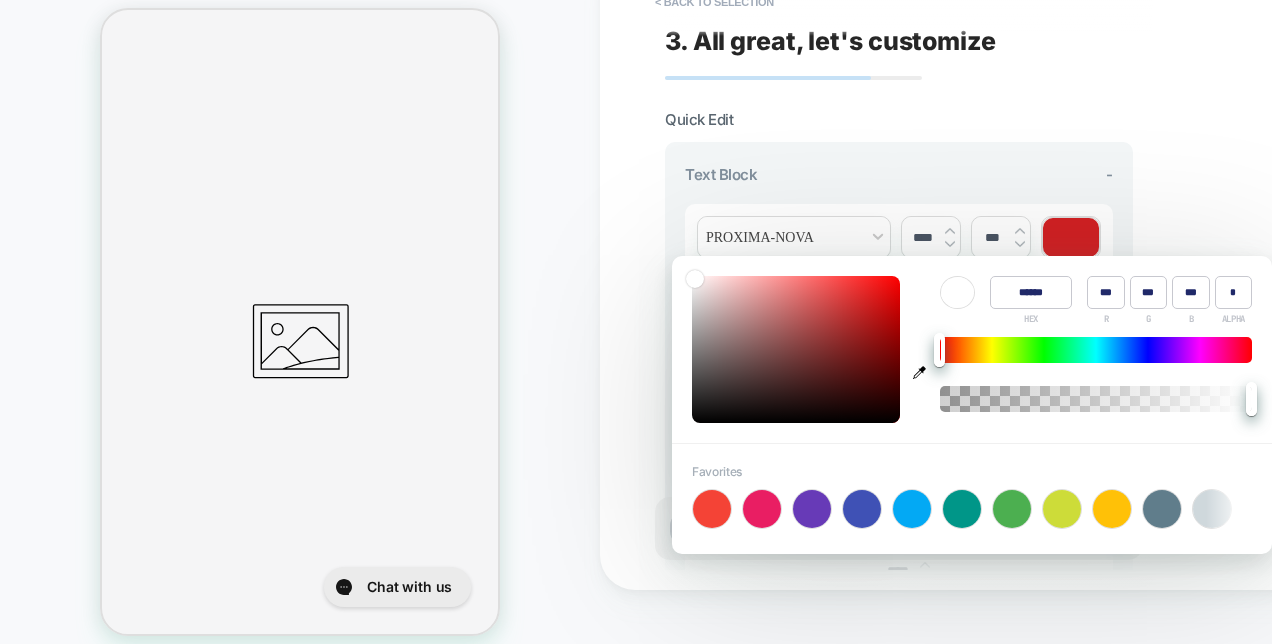 type on "******" 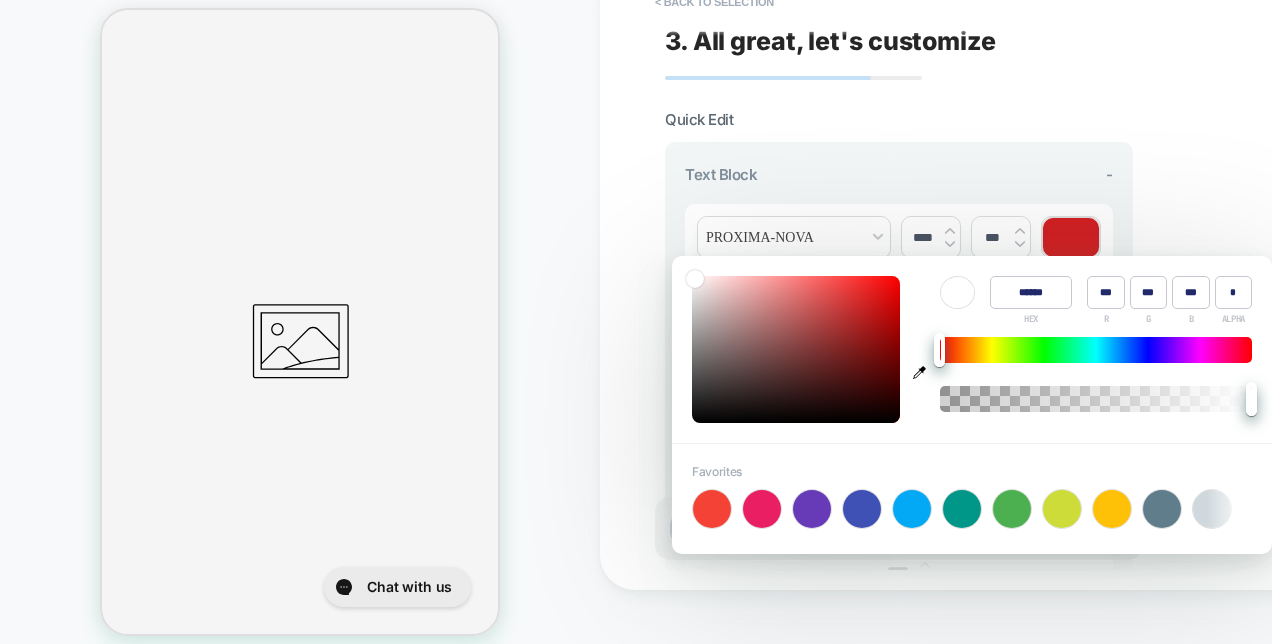 type on "***" 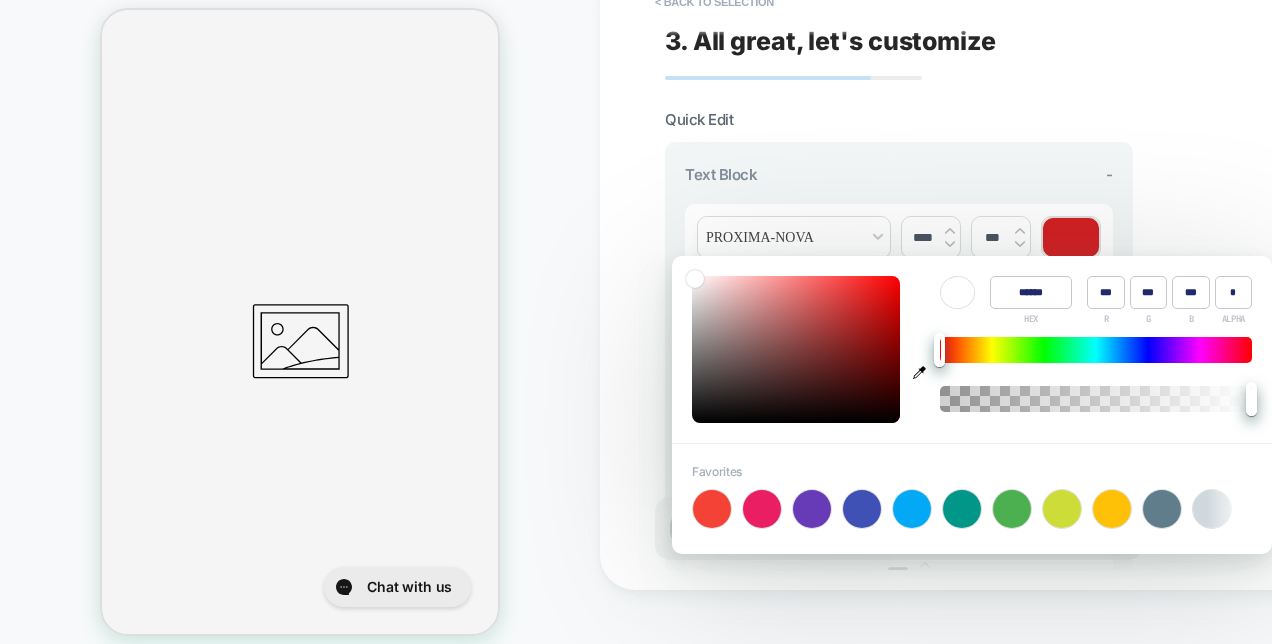 type on "***" 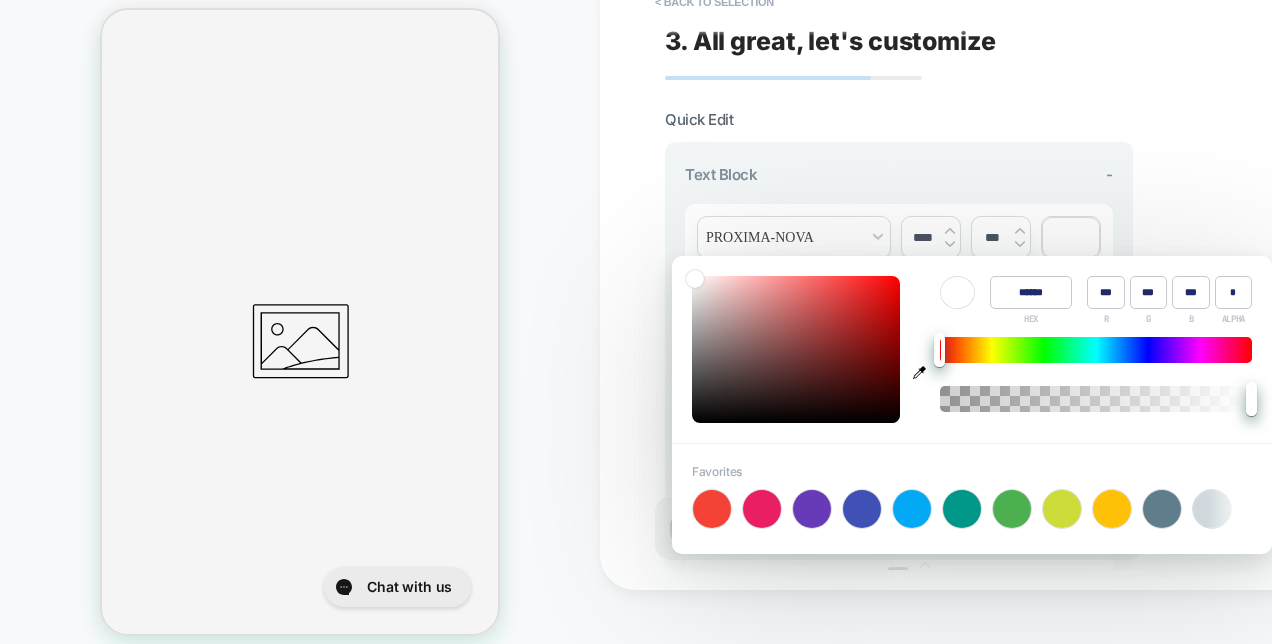 drag, startPoint x: 862, startPoint y: 302, endPoint x: 694, endPoint y: 276, distance: 170 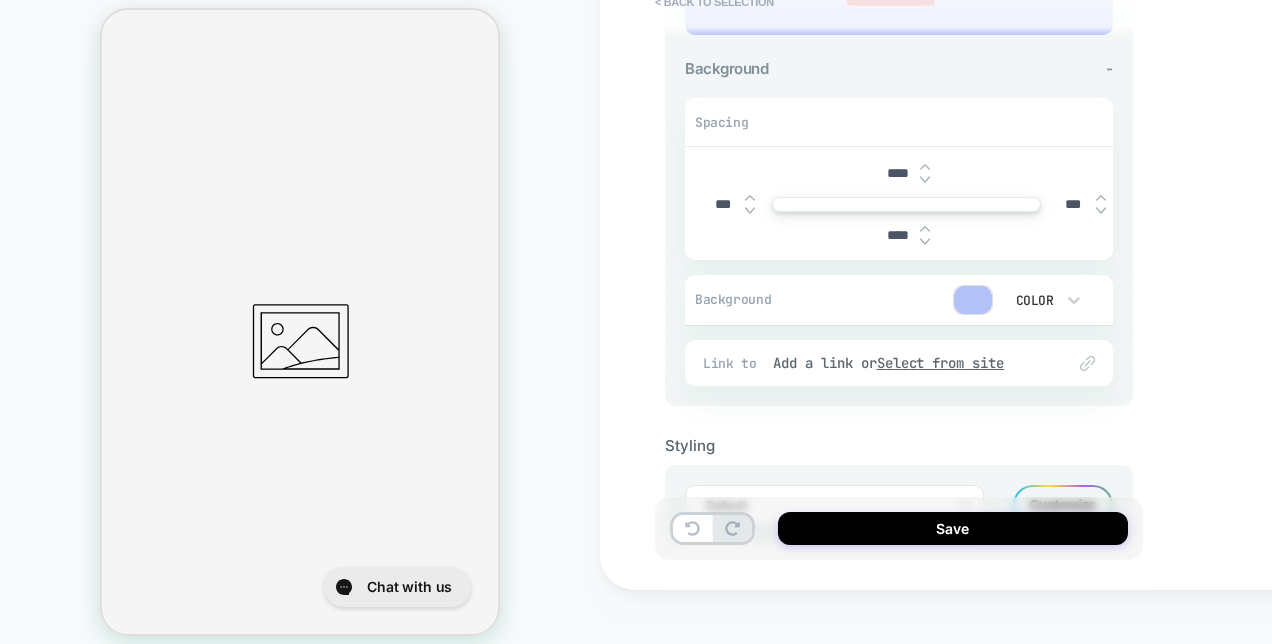 scroll, scrollTop: 400, scrollLeft: 0, axis: vertical 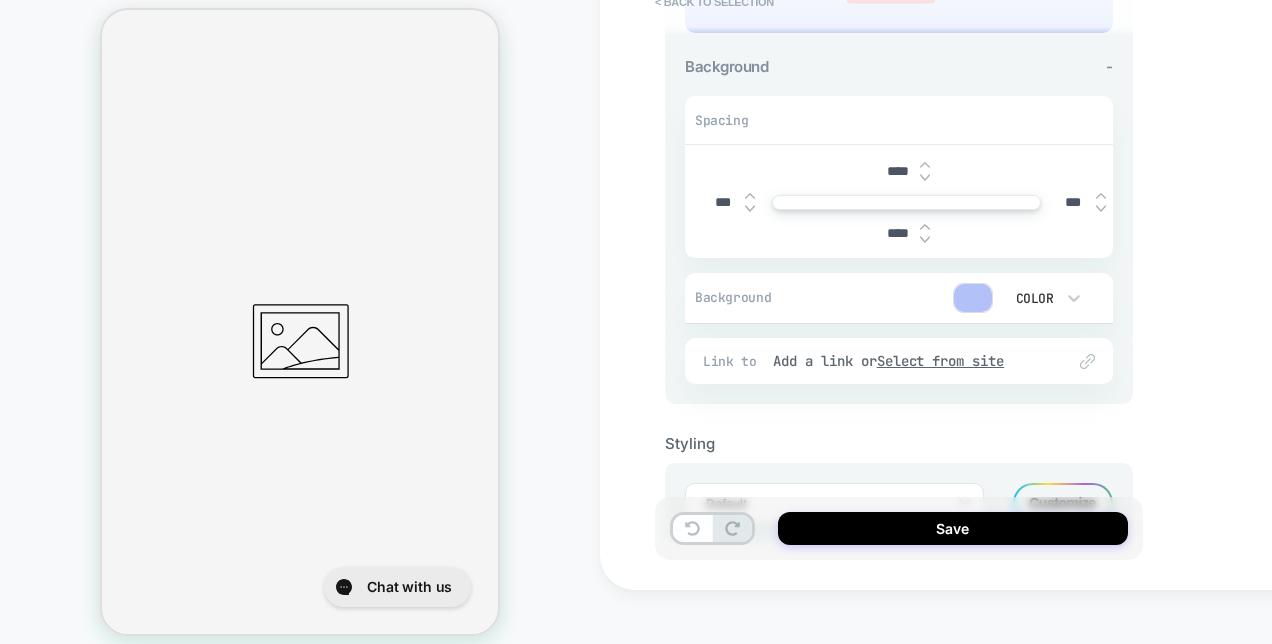 click at bounding box center (973, 298) 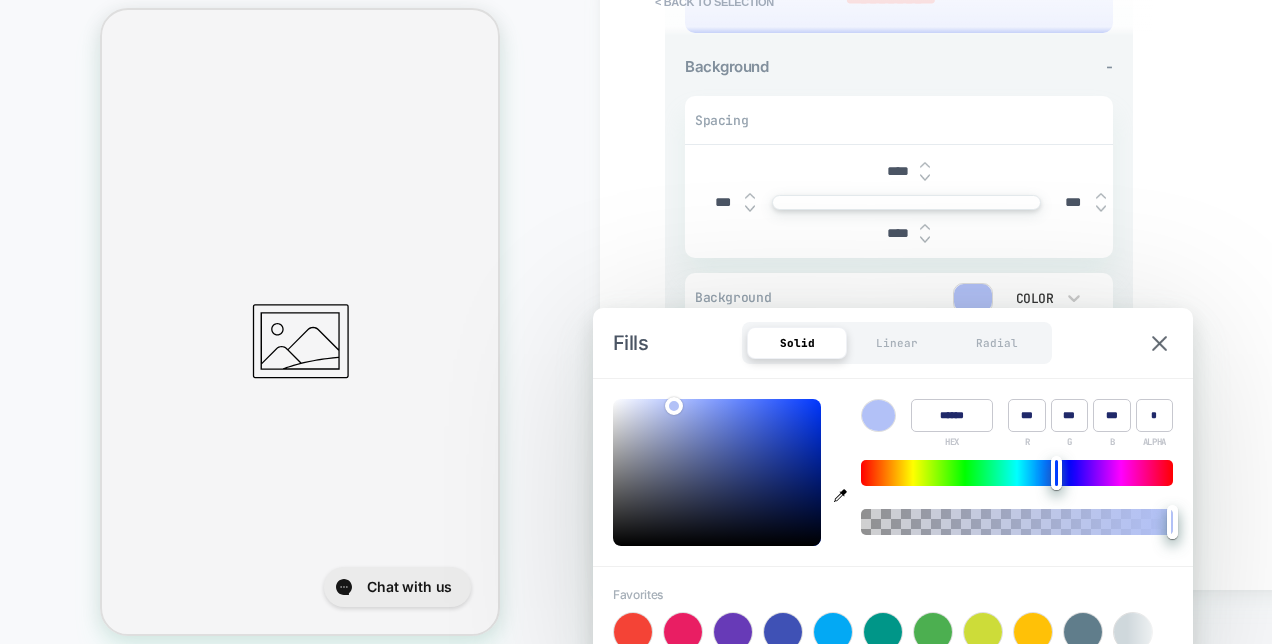click 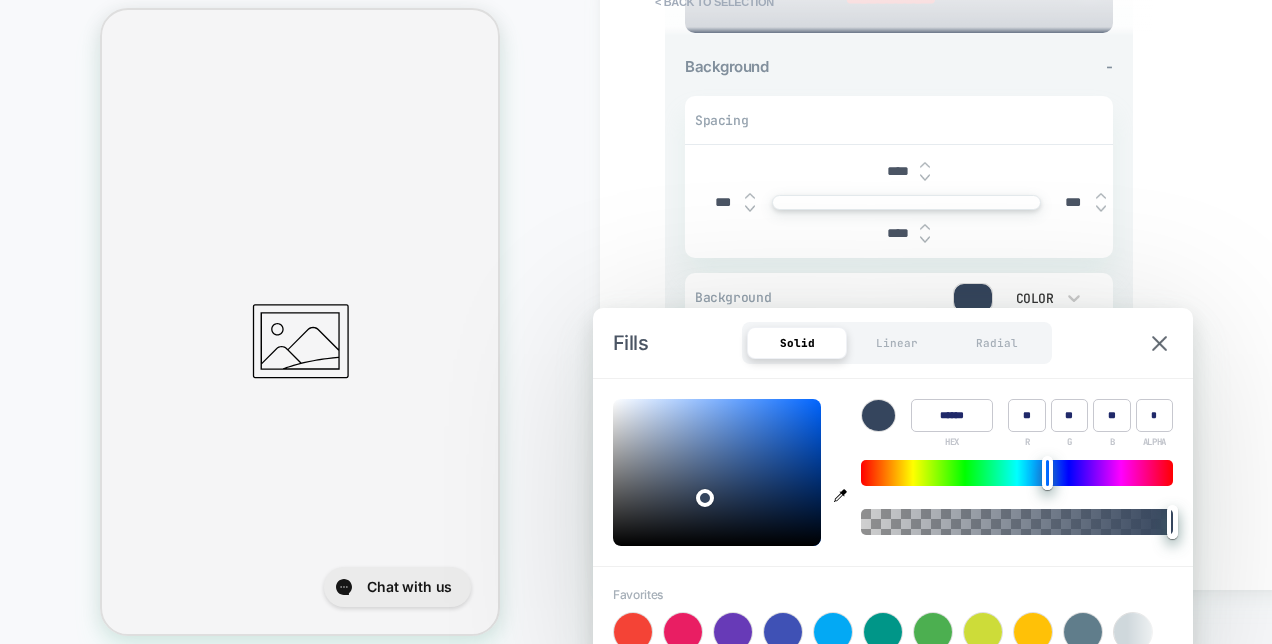 click on "**********" at bounding box center (1040, 268) 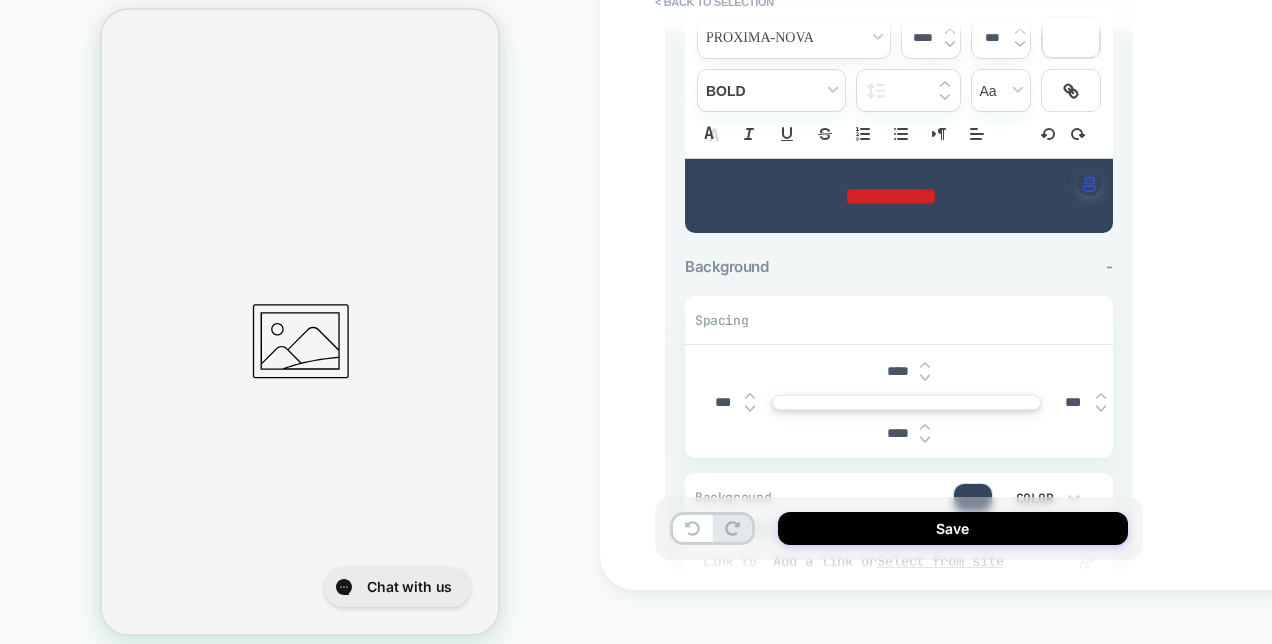 scroll, scrollTop: 0, scrollLeft: 0, axis: both 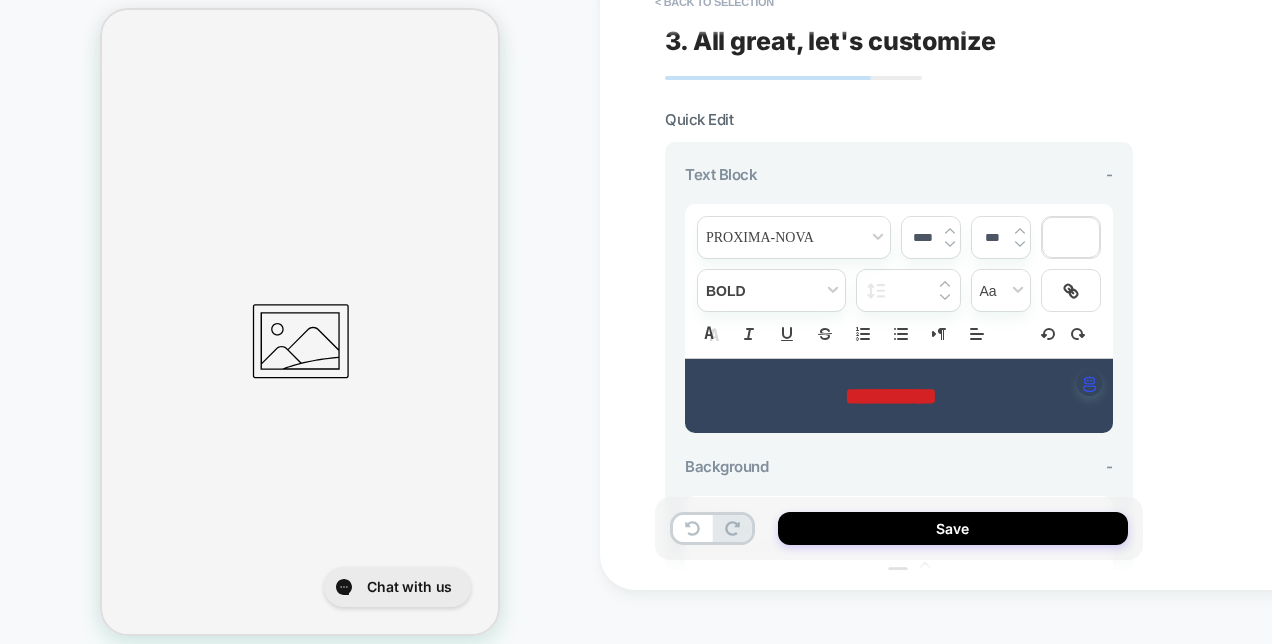 click on "**********" at bounding box center (891, 396) 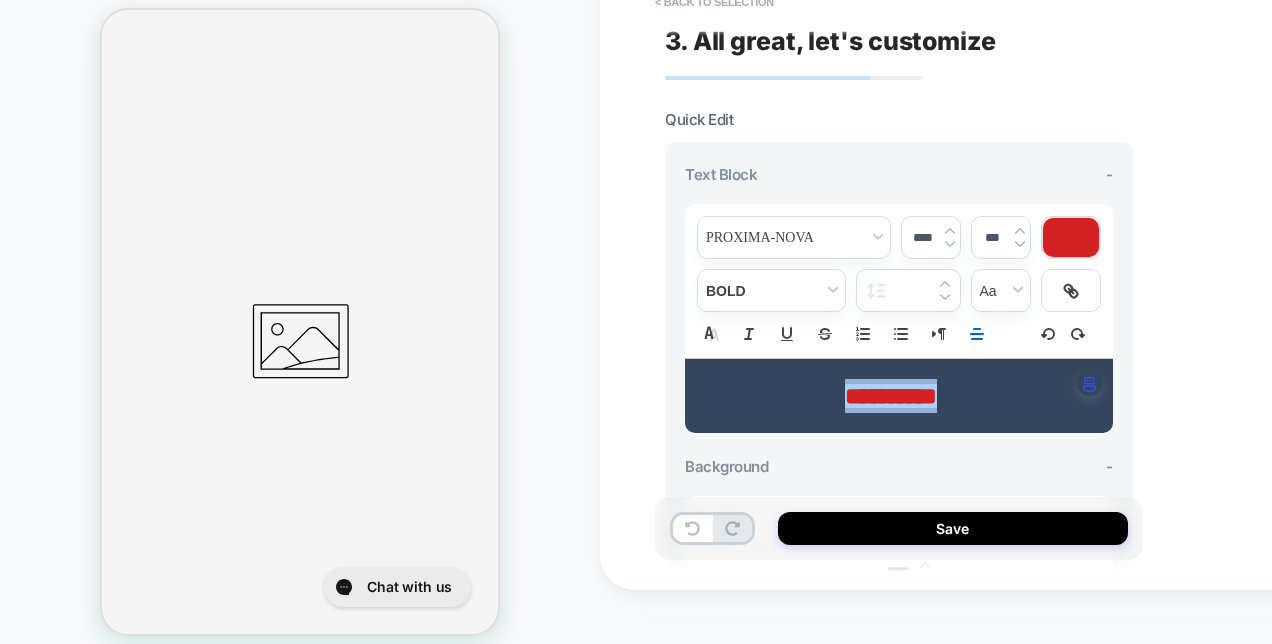 click at bounding box center [1071, 237] 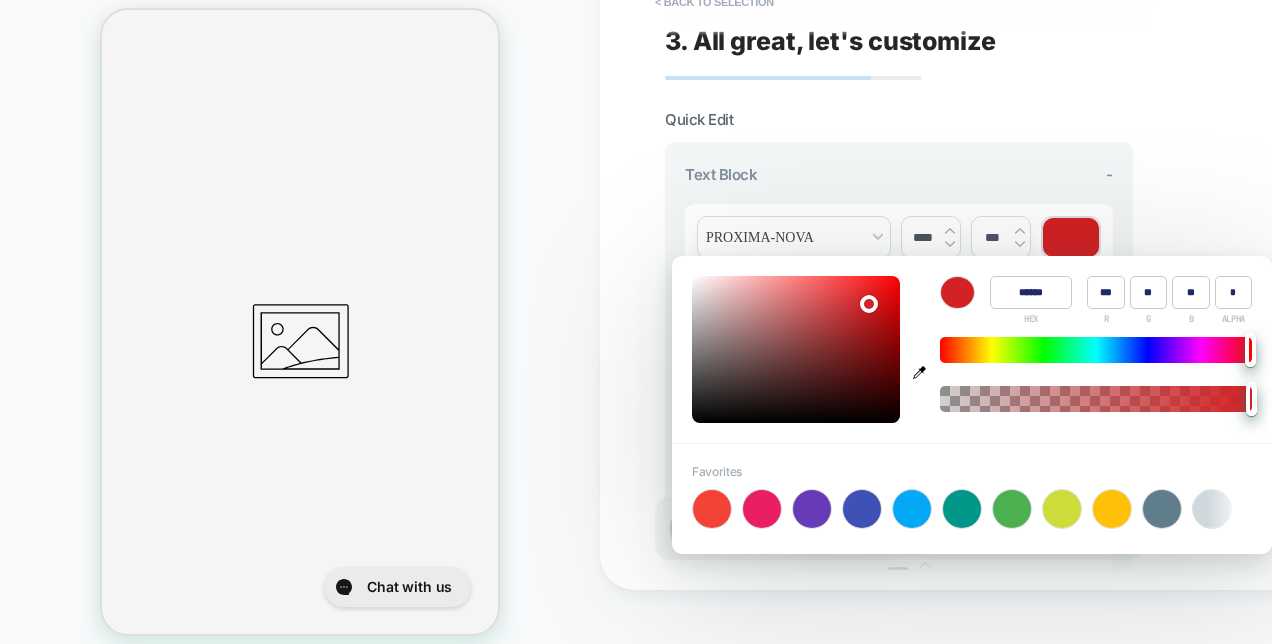 type on "******" 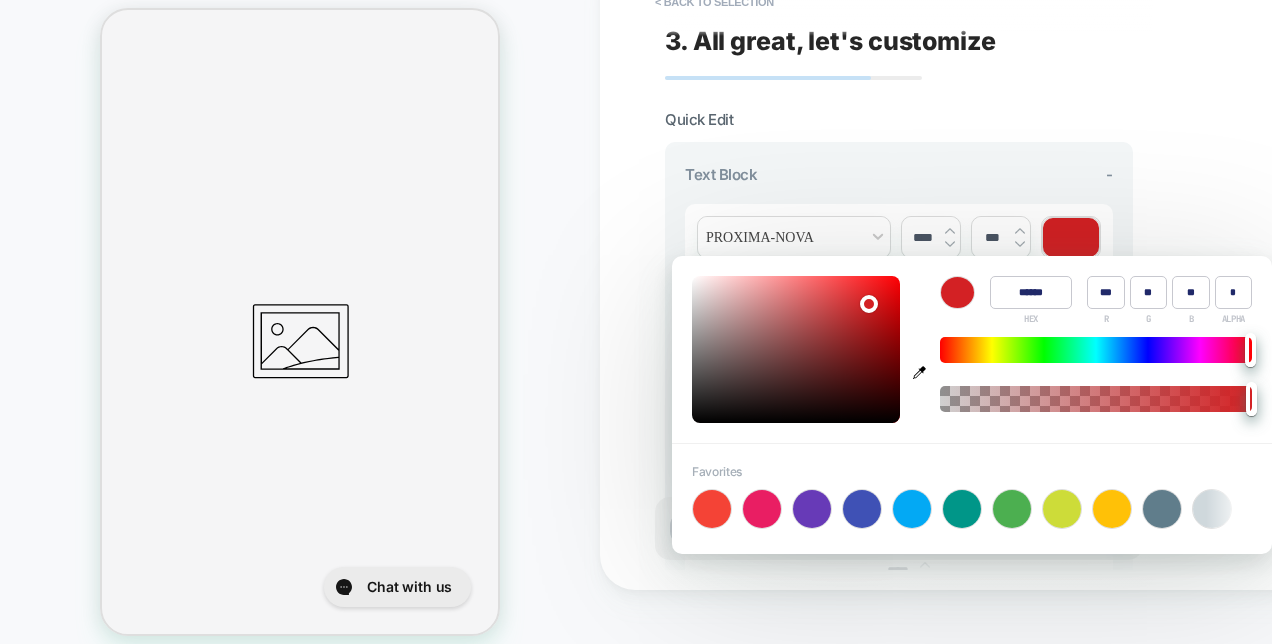 type on "***" 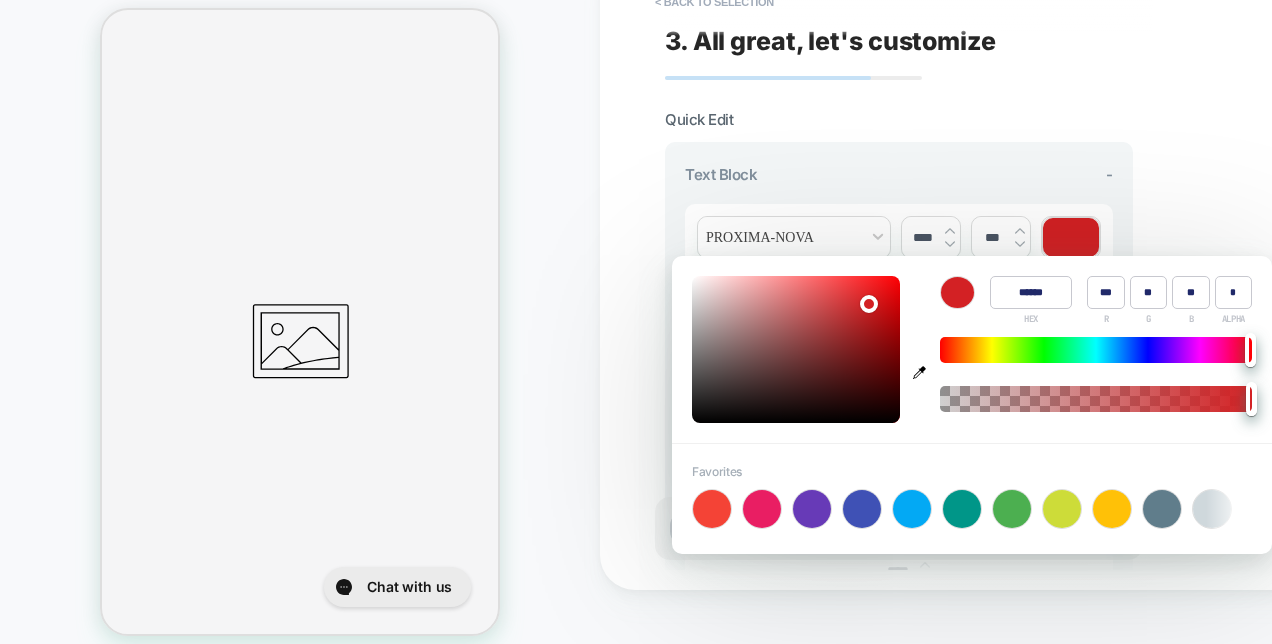 type on "**" 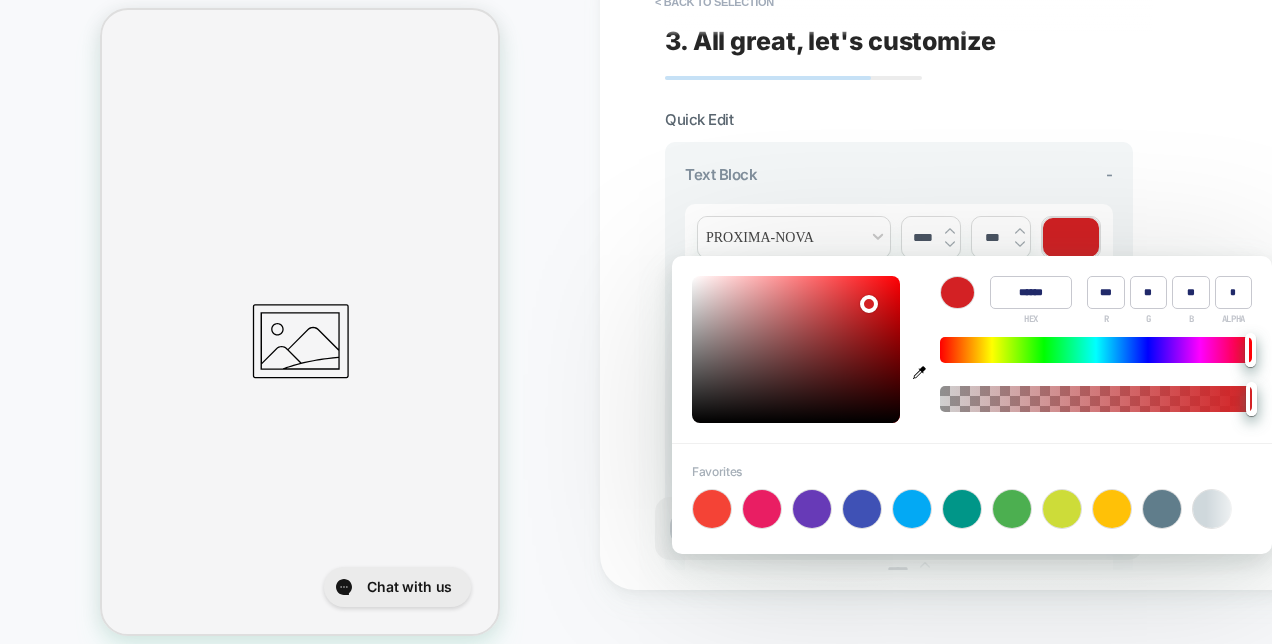 type on "******" 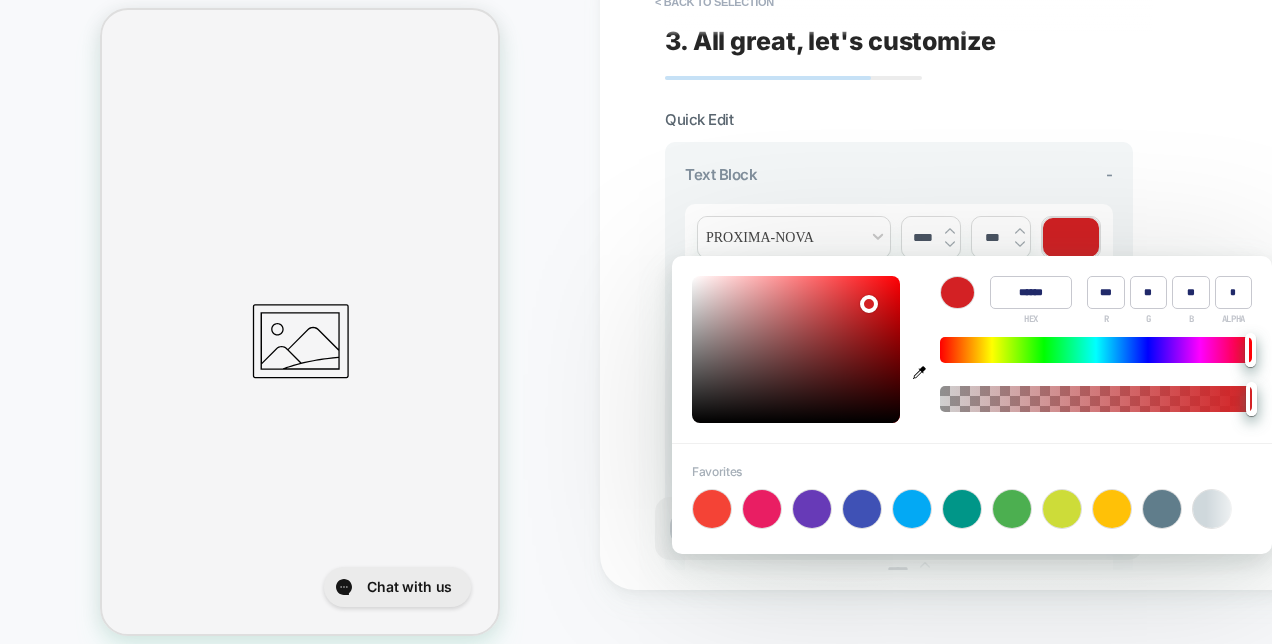 type on "**" 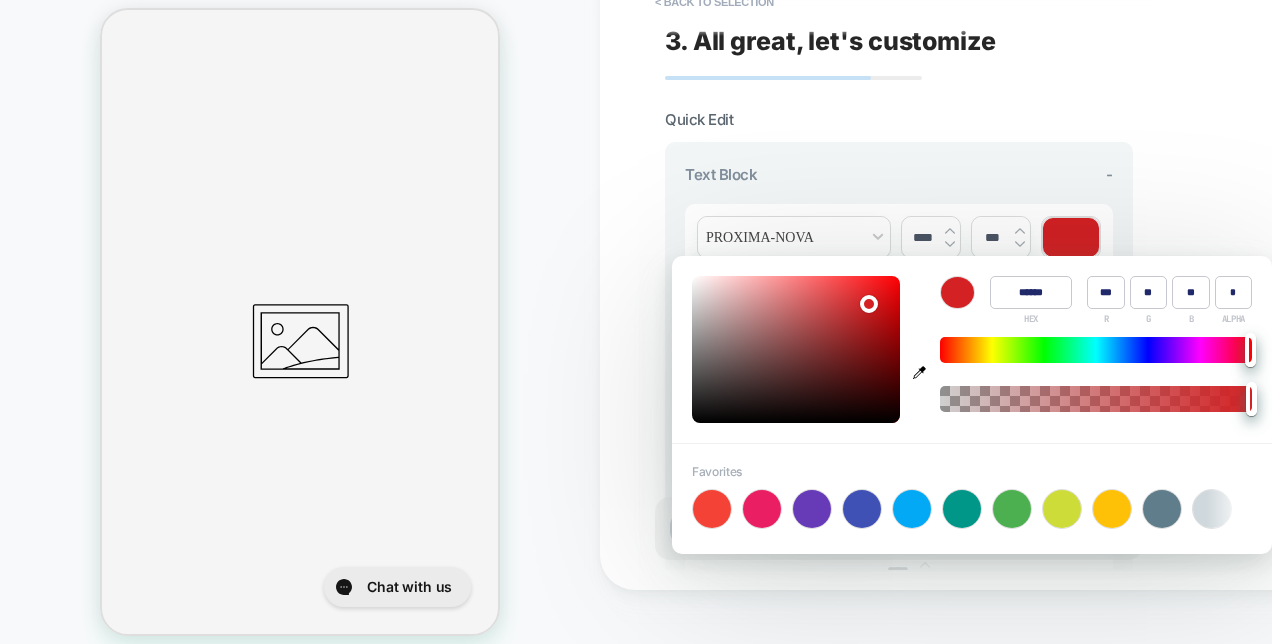 type on "**" 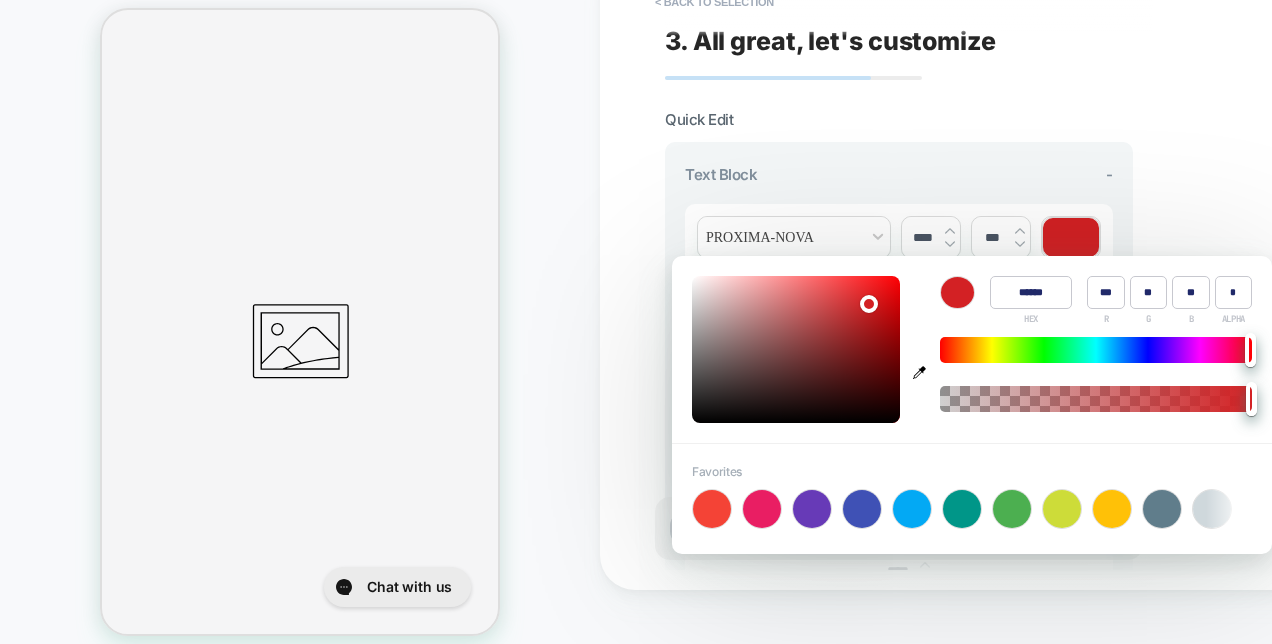type on "******" 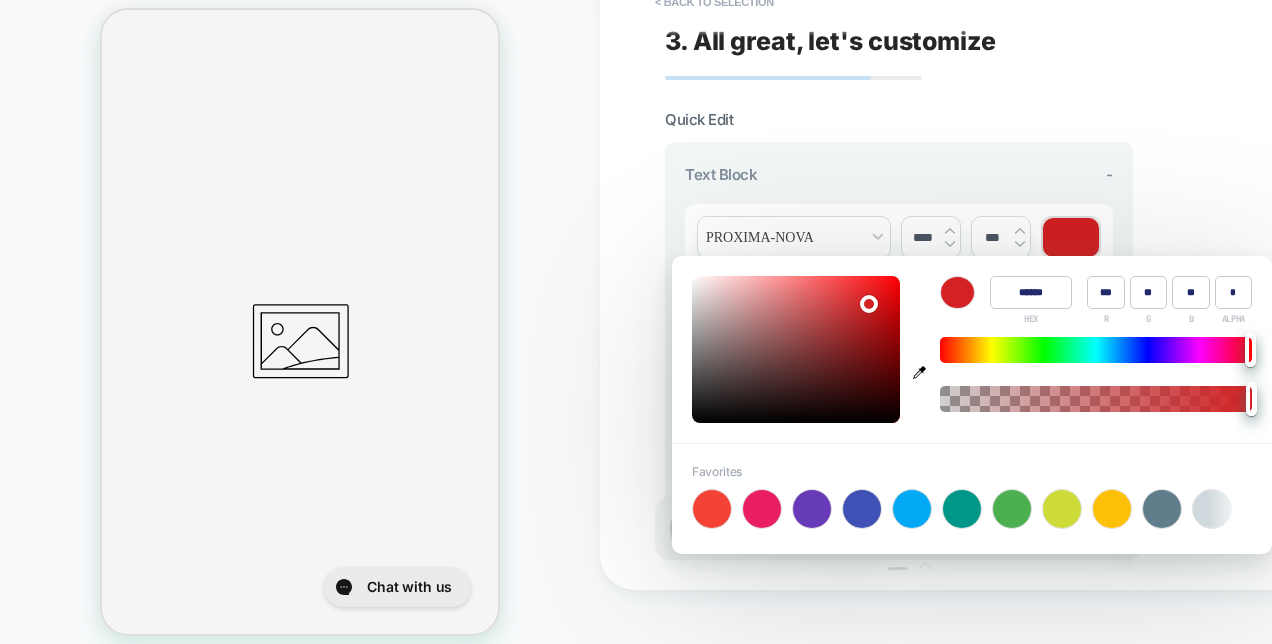 type on "**" 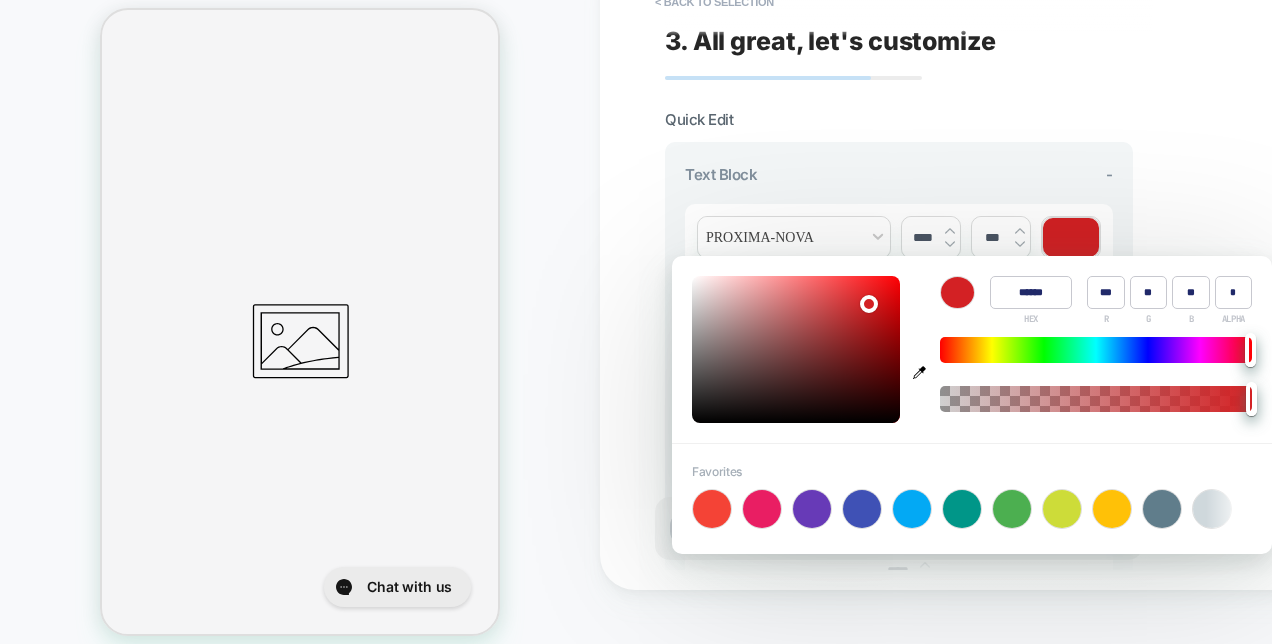 type on "******" 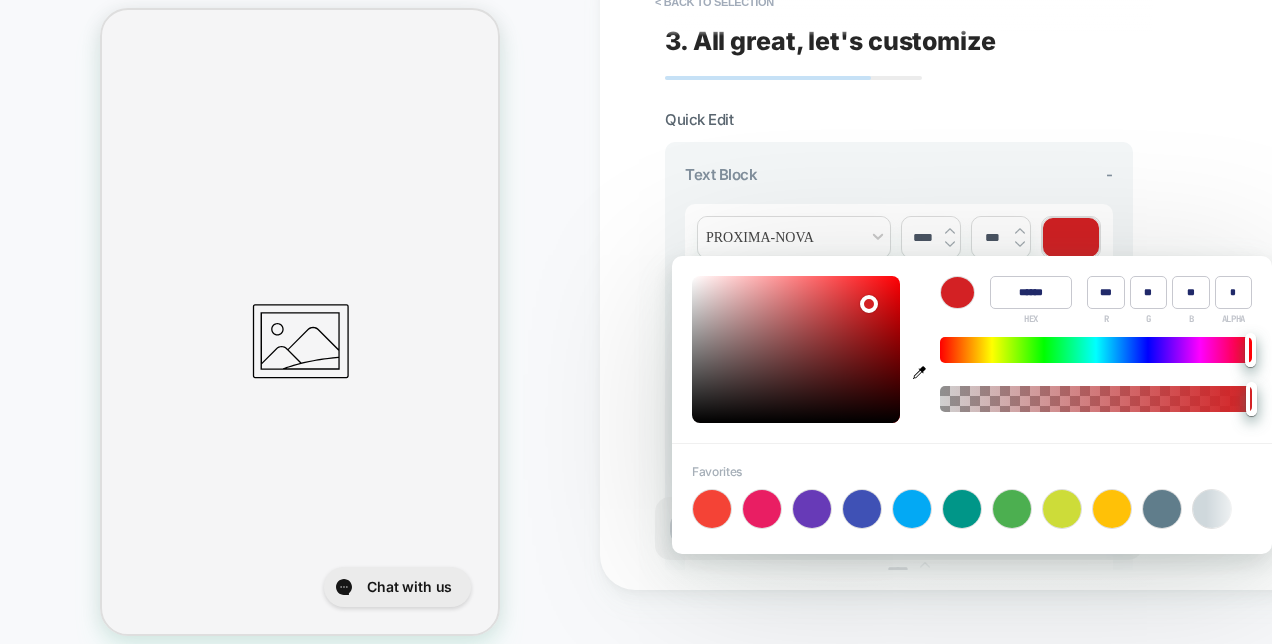 type on "**" 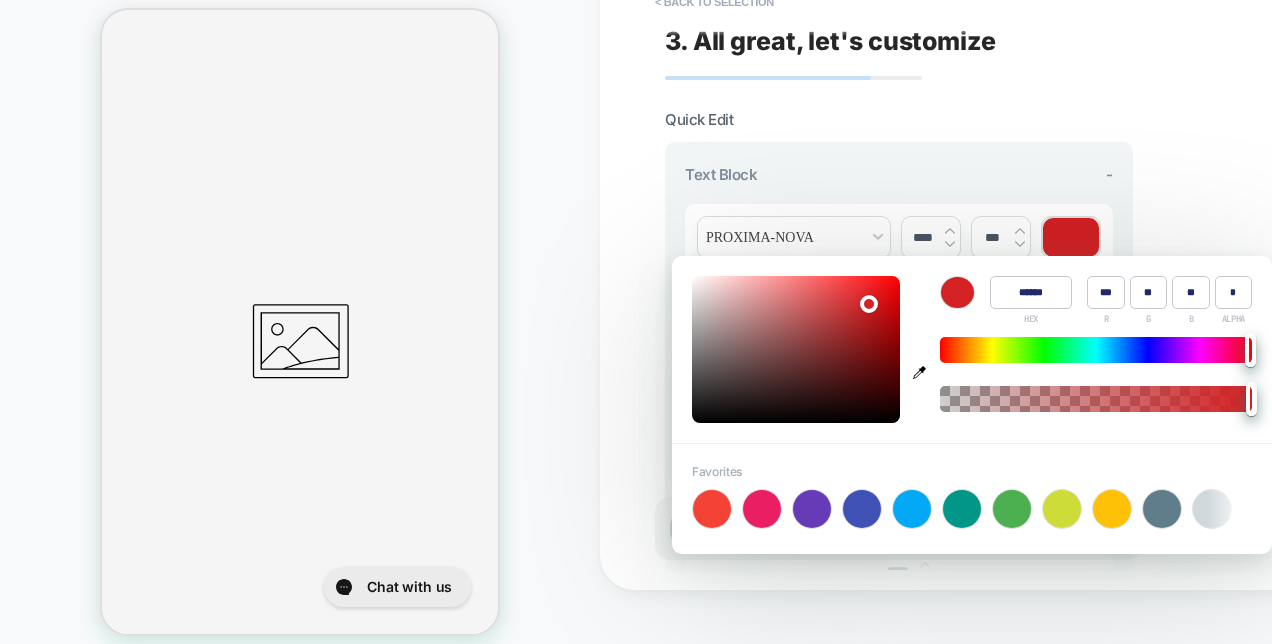 type on "**" 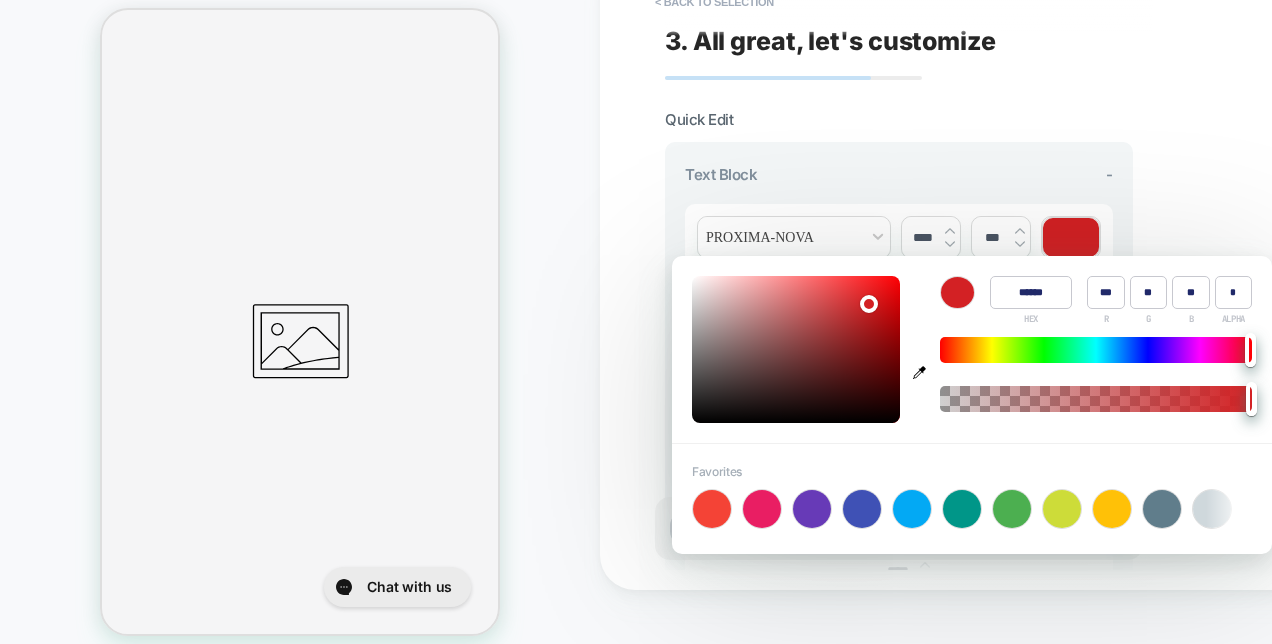 type on "******" 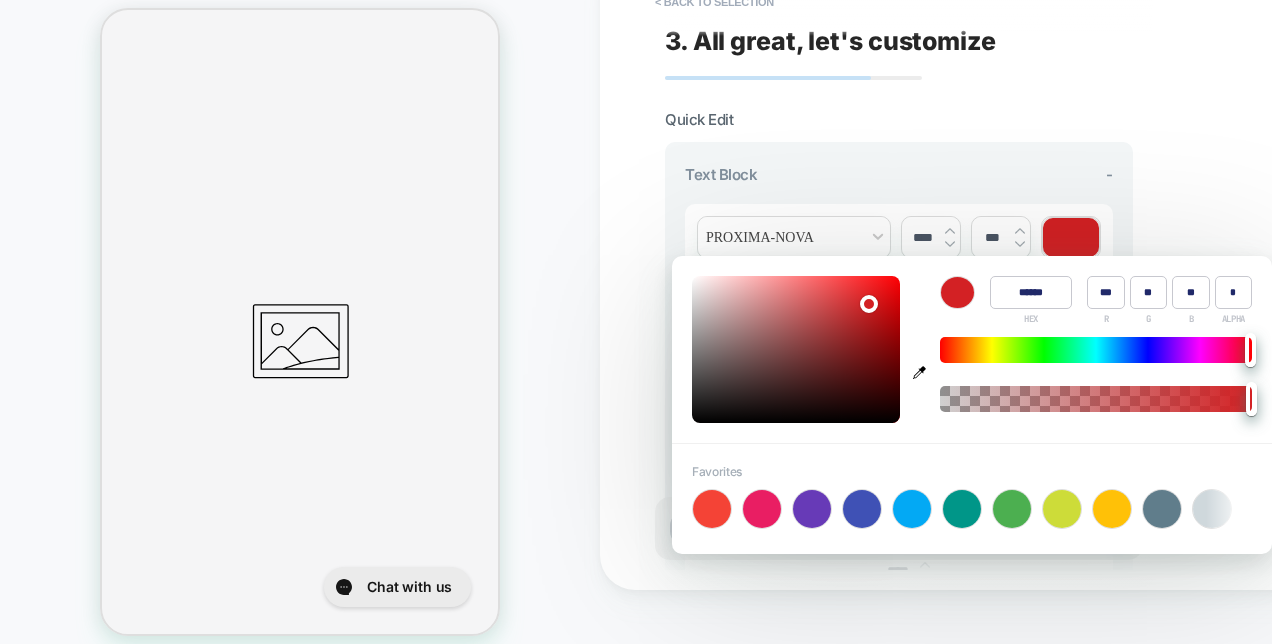 type on "**" 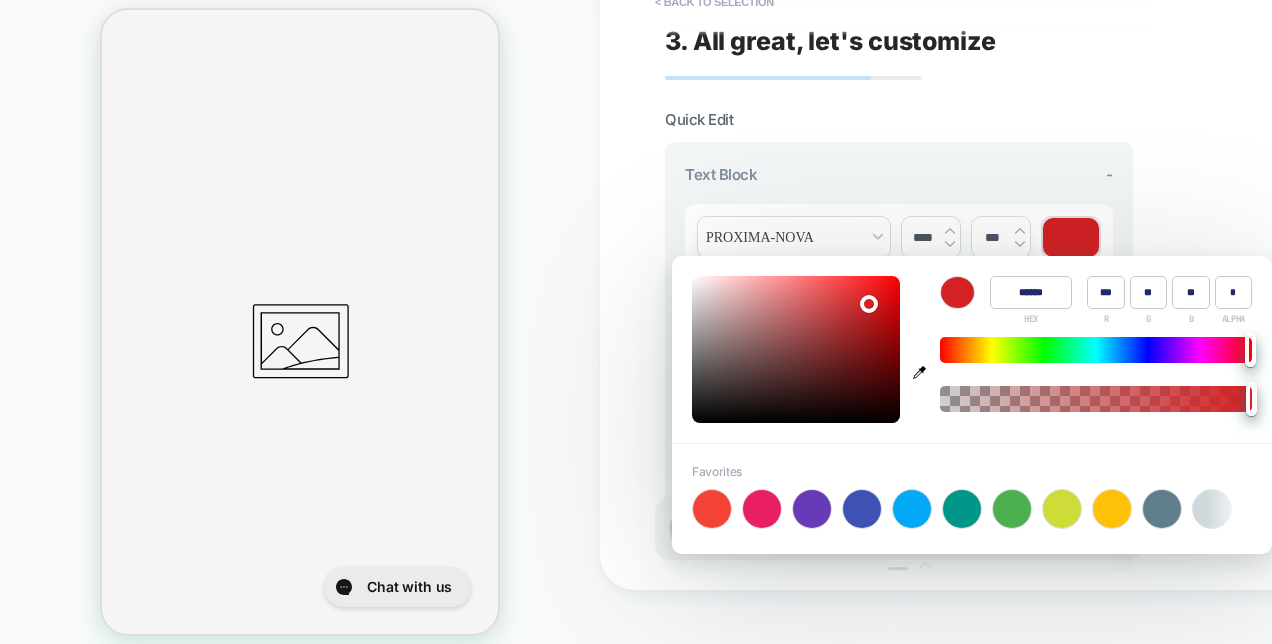 type on "**" 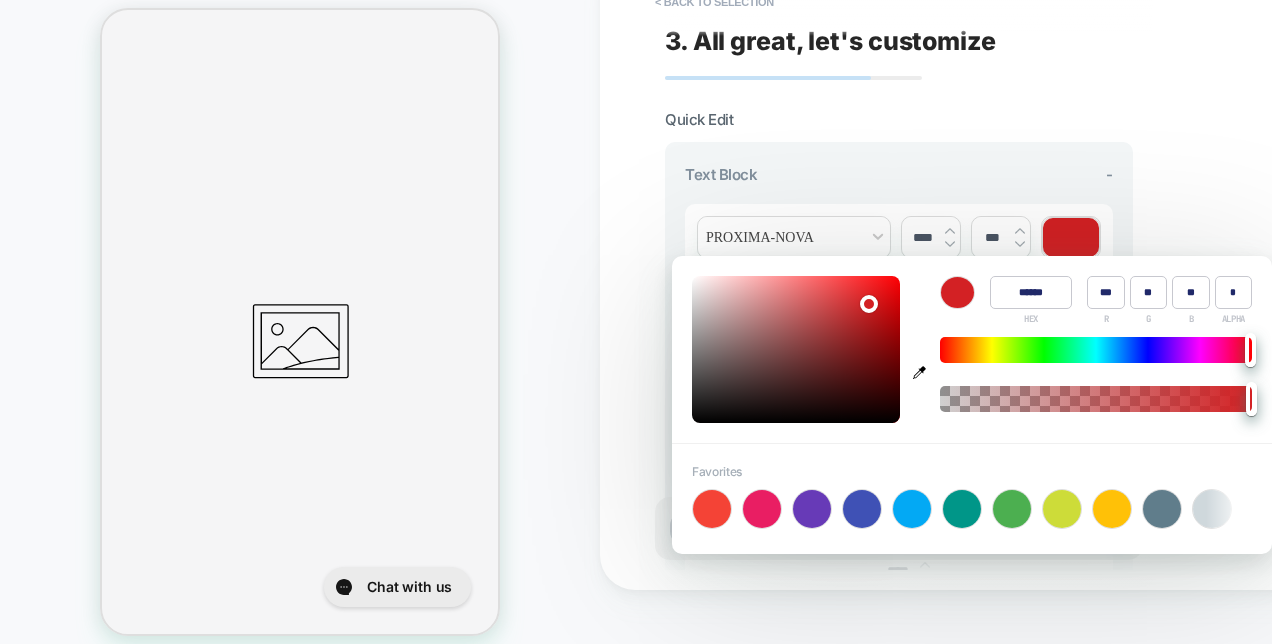 type on "******" 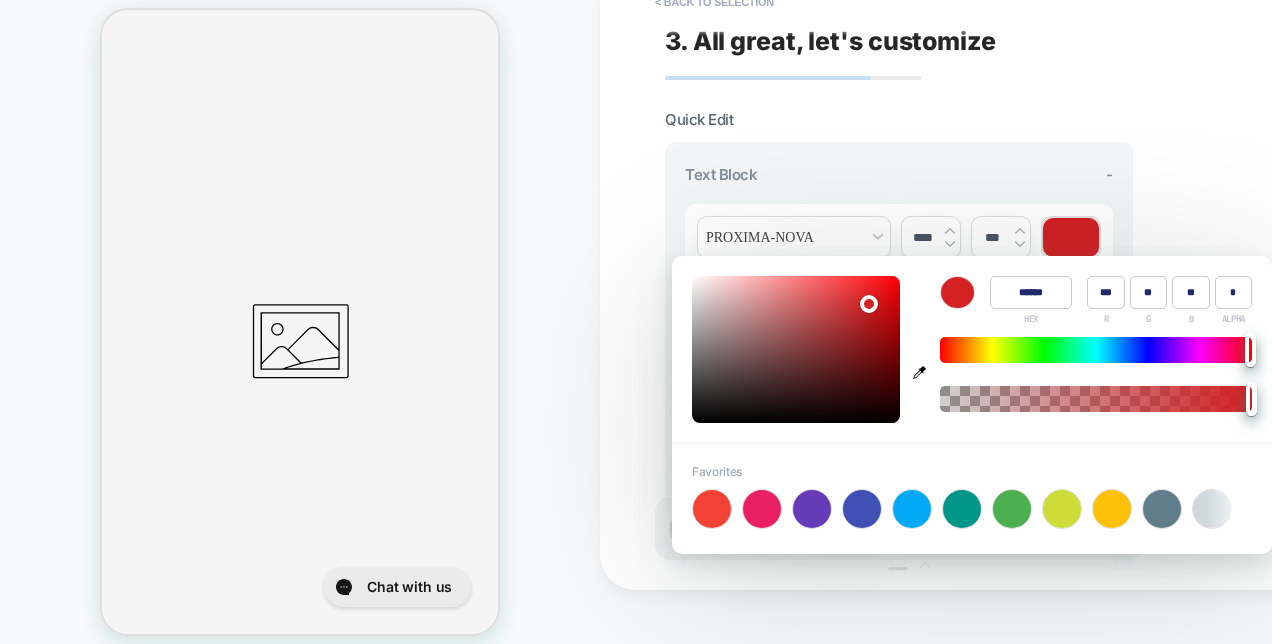 type on "***" 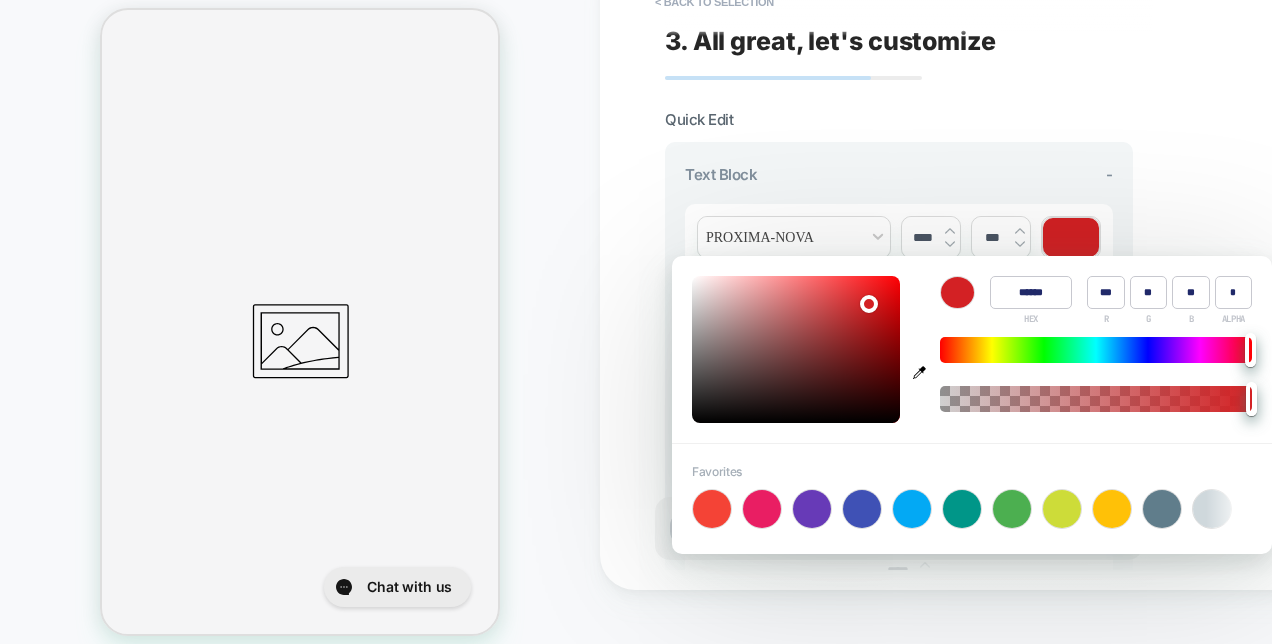 type on "******" 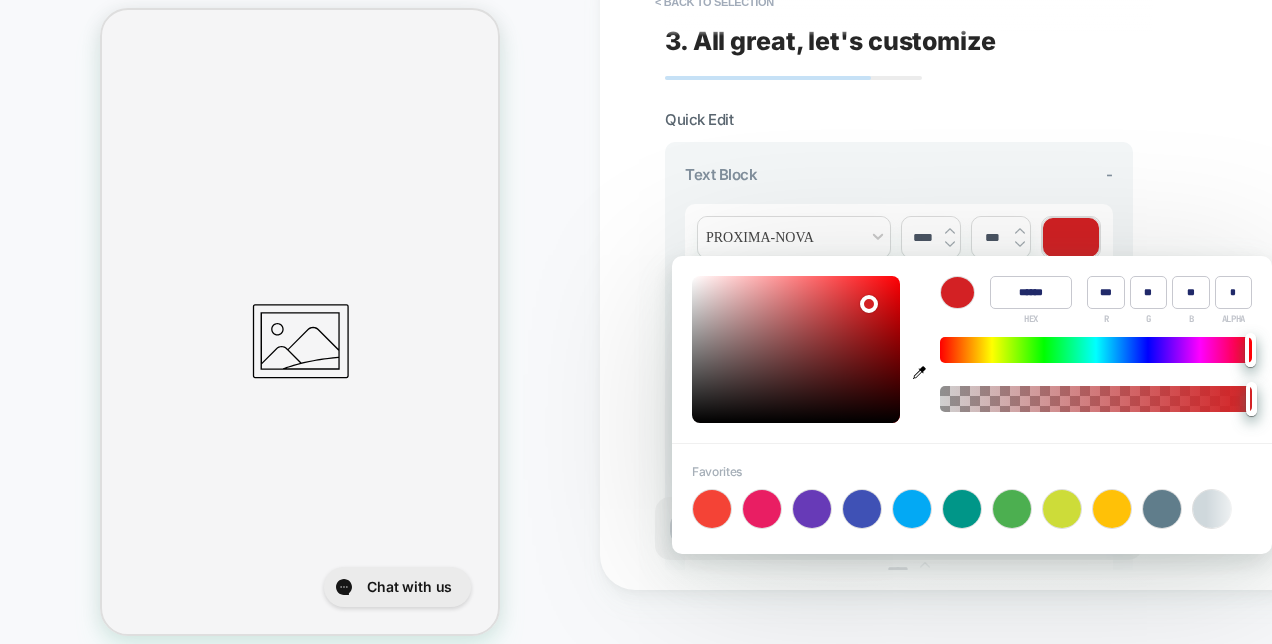 type on "***" 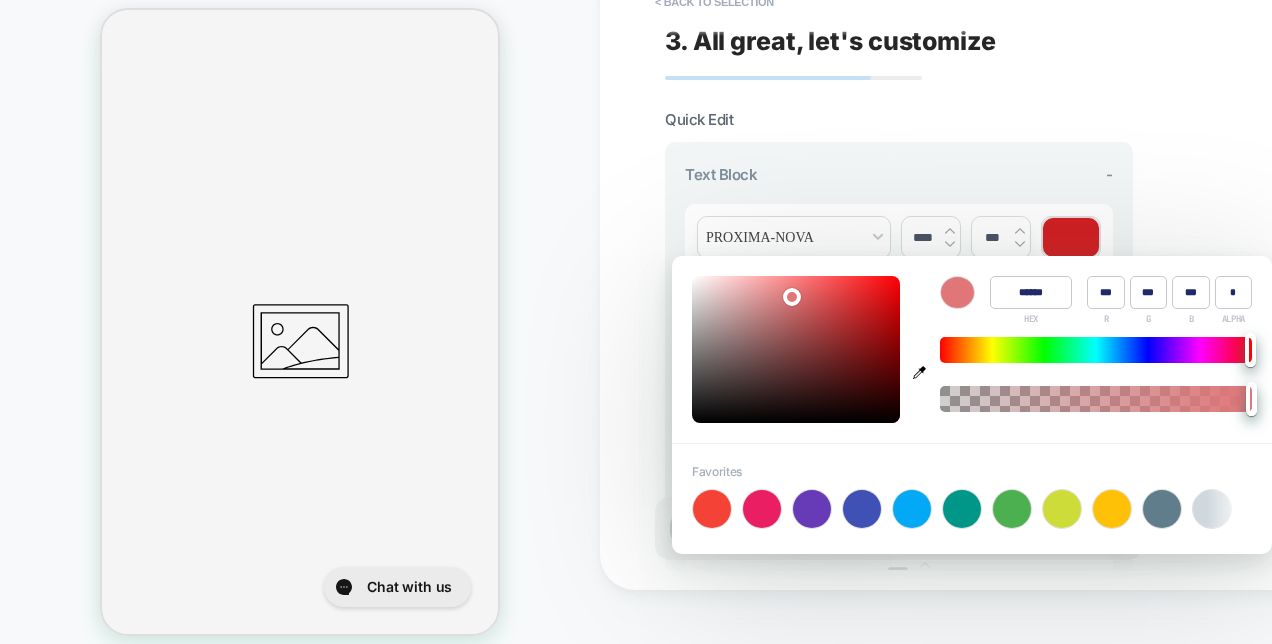type on "******" 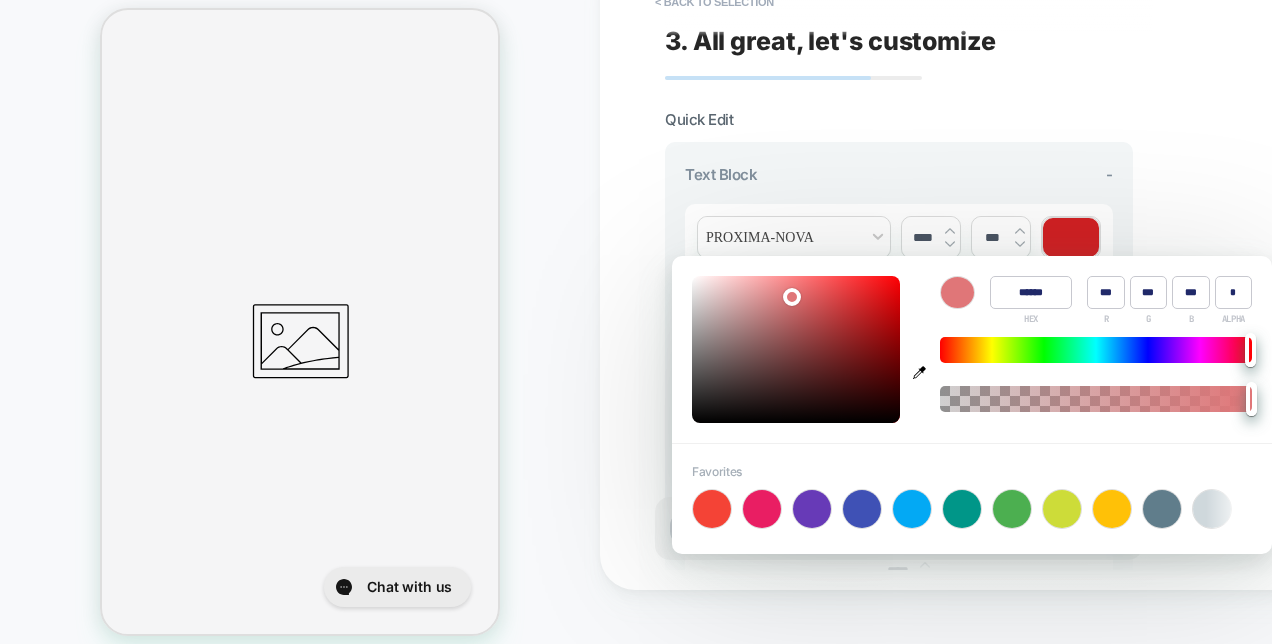 type on "***" 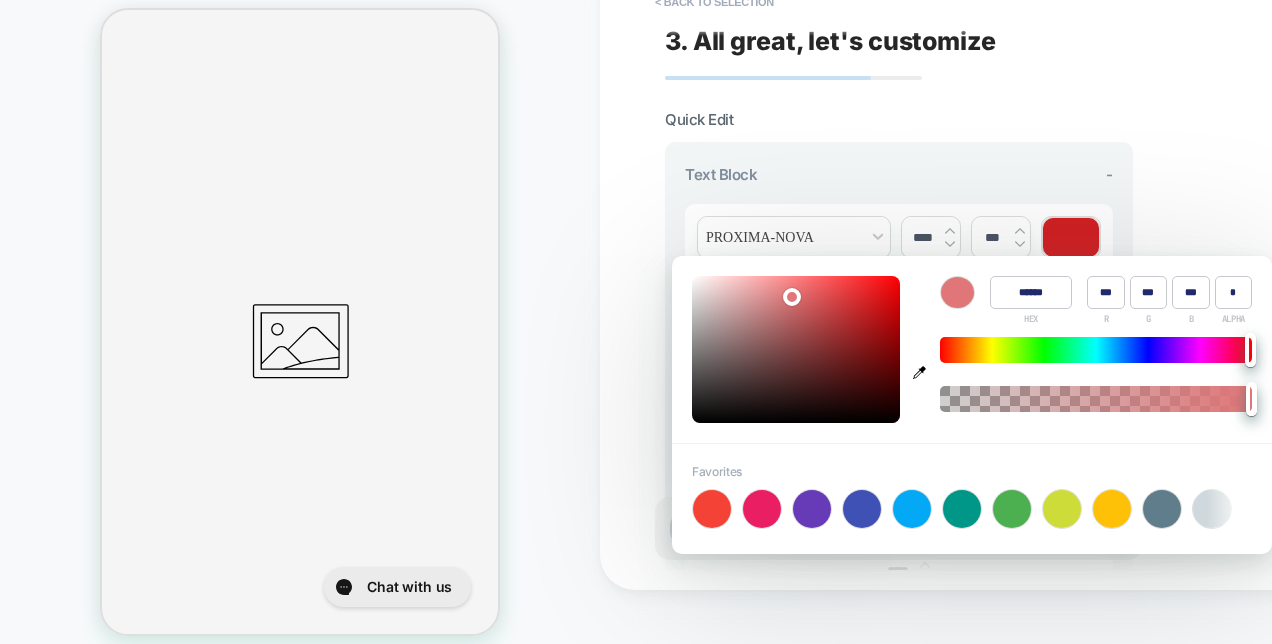 type on "******" 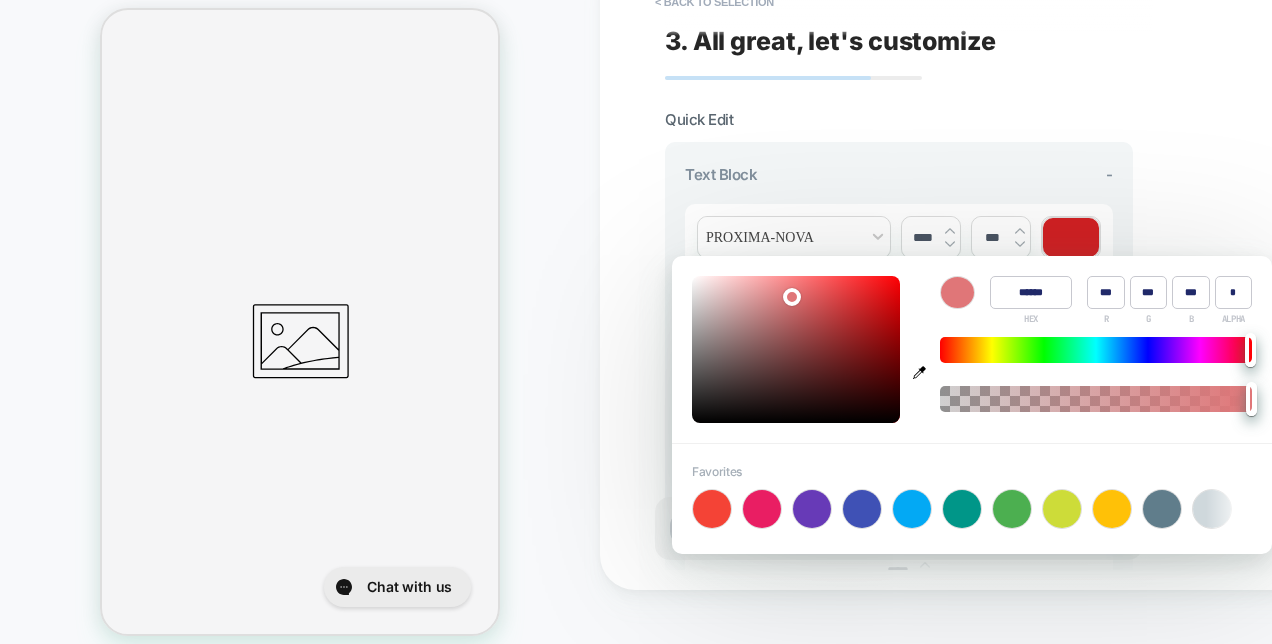 type on "***" 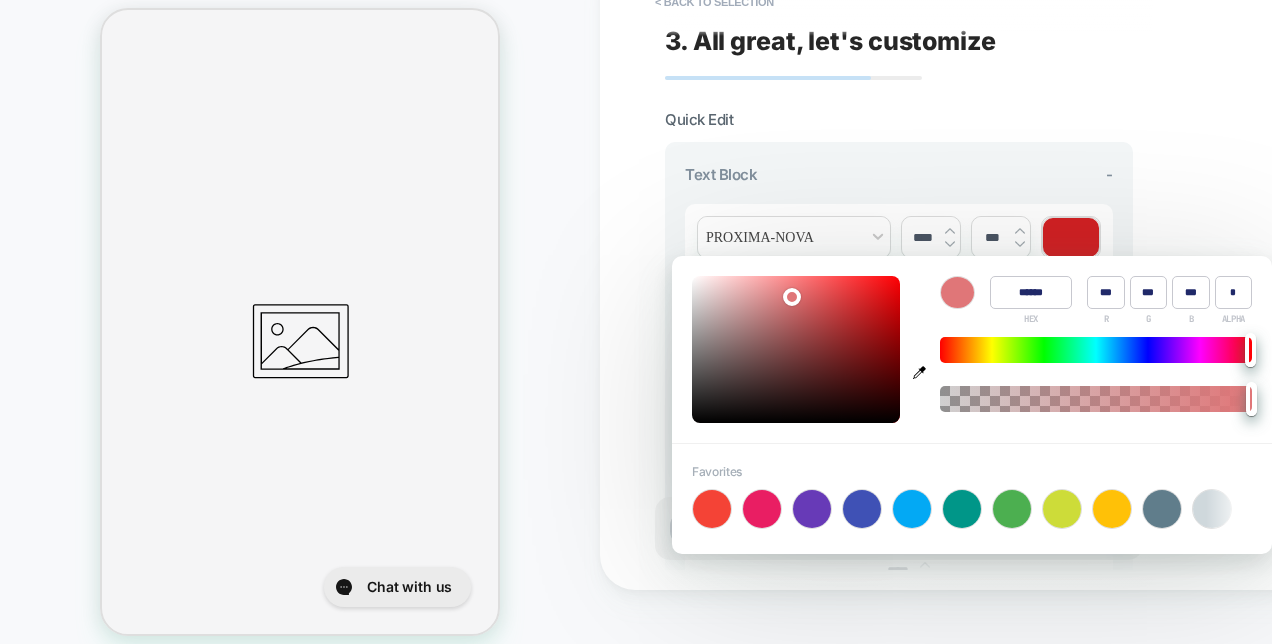 type on "***" 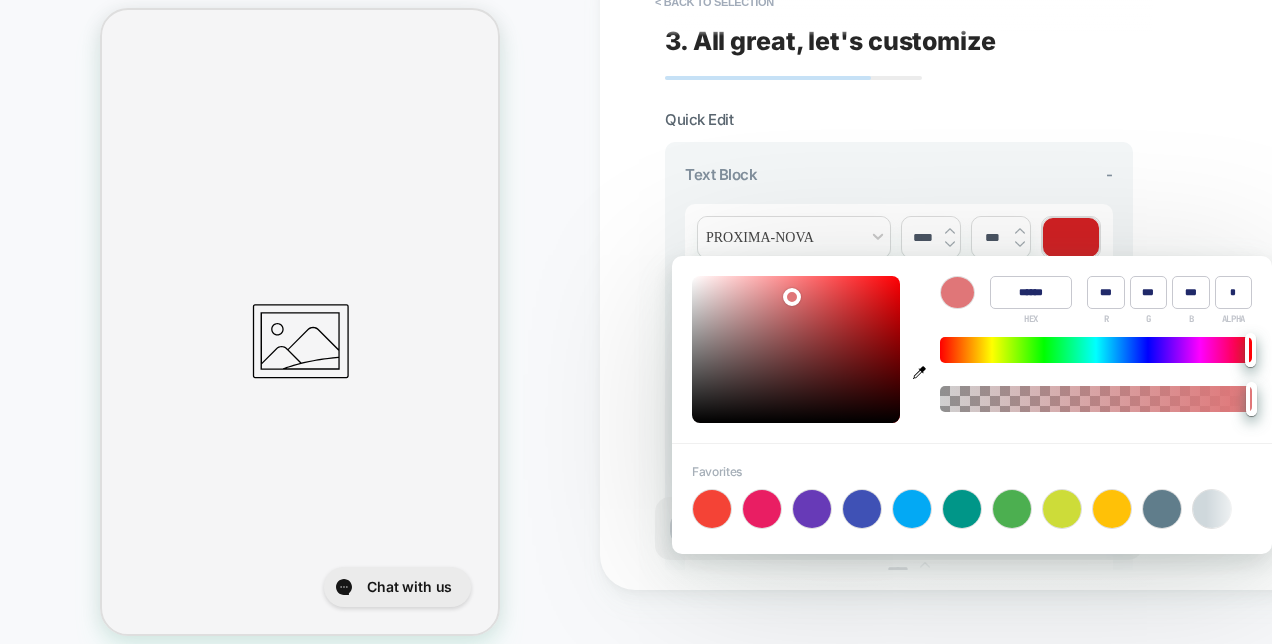 type on "******" 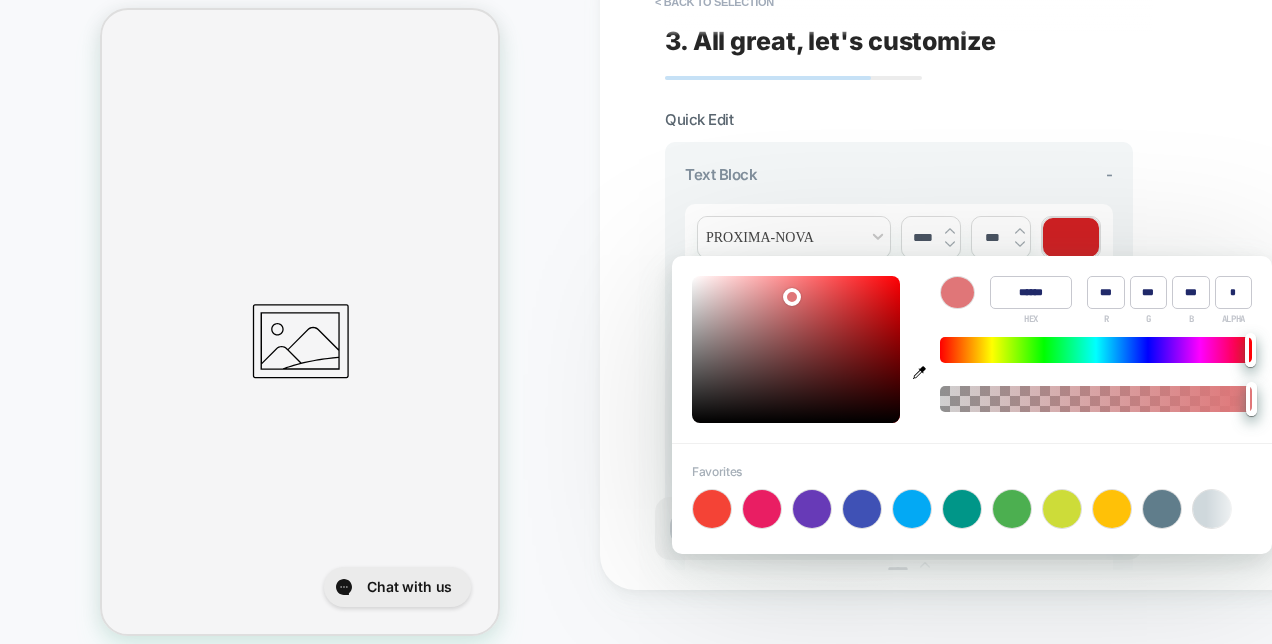type on "***" 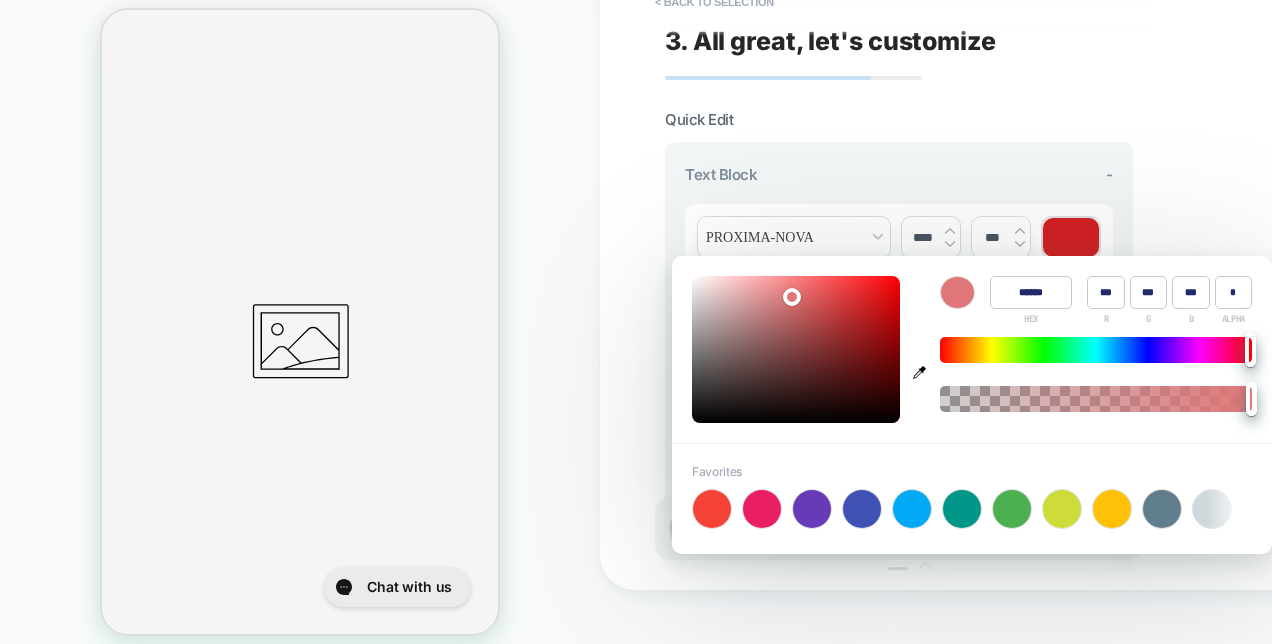 type on "******" 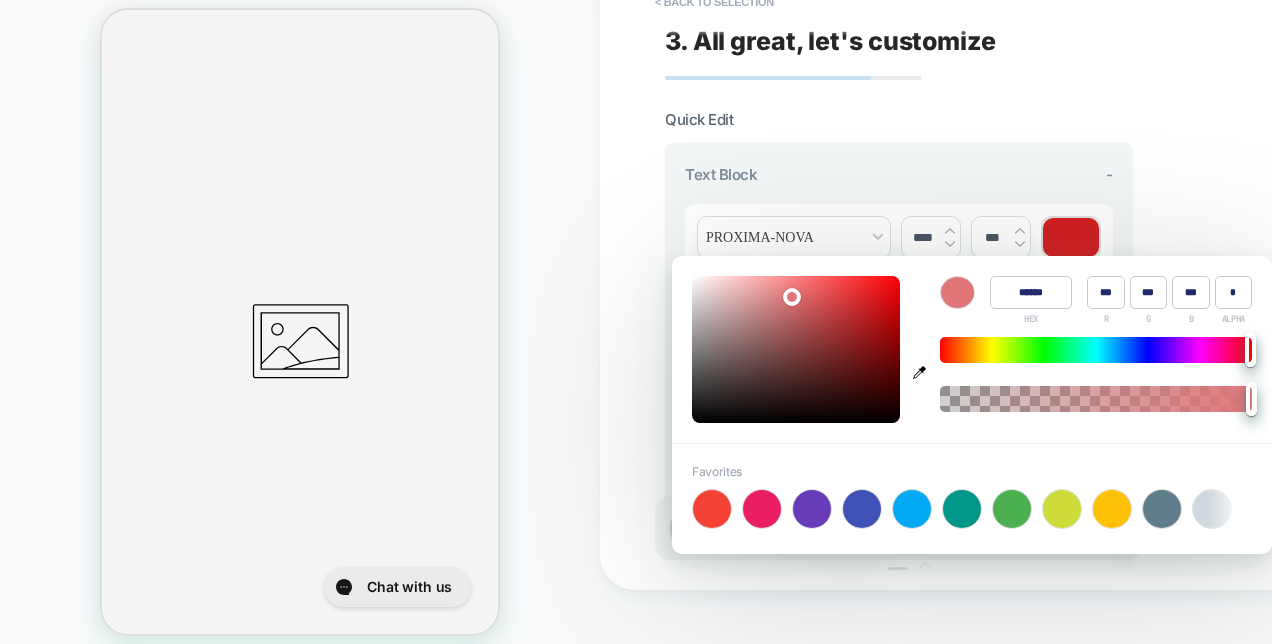 type on "***" 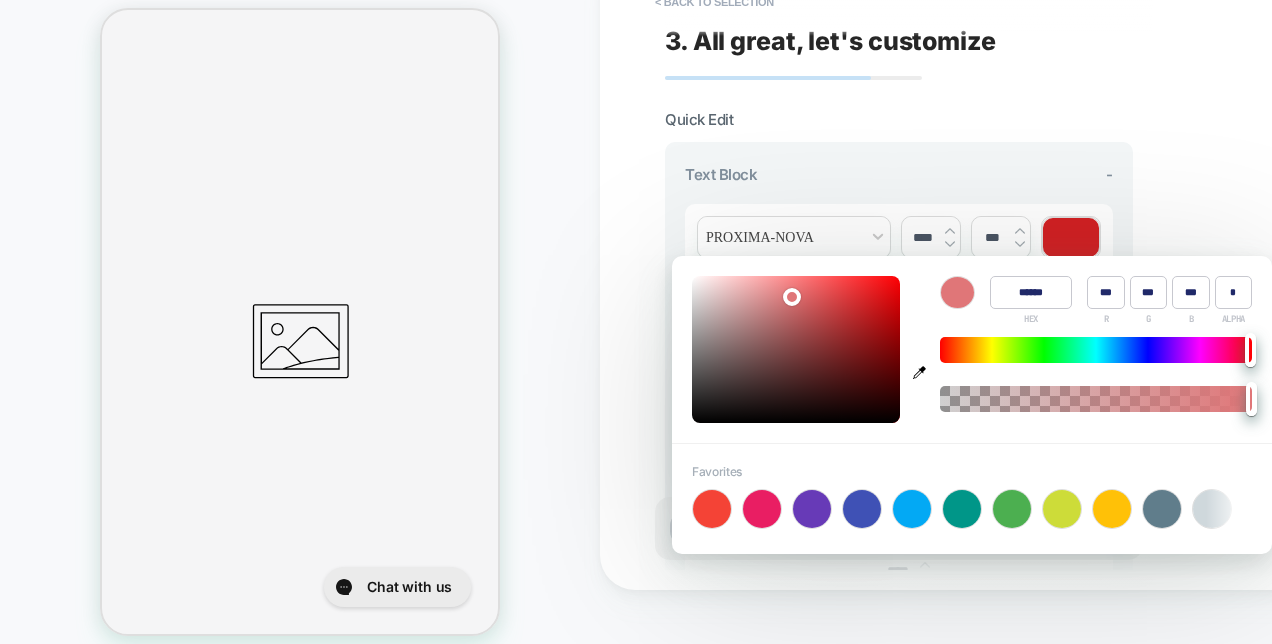 type on "******" 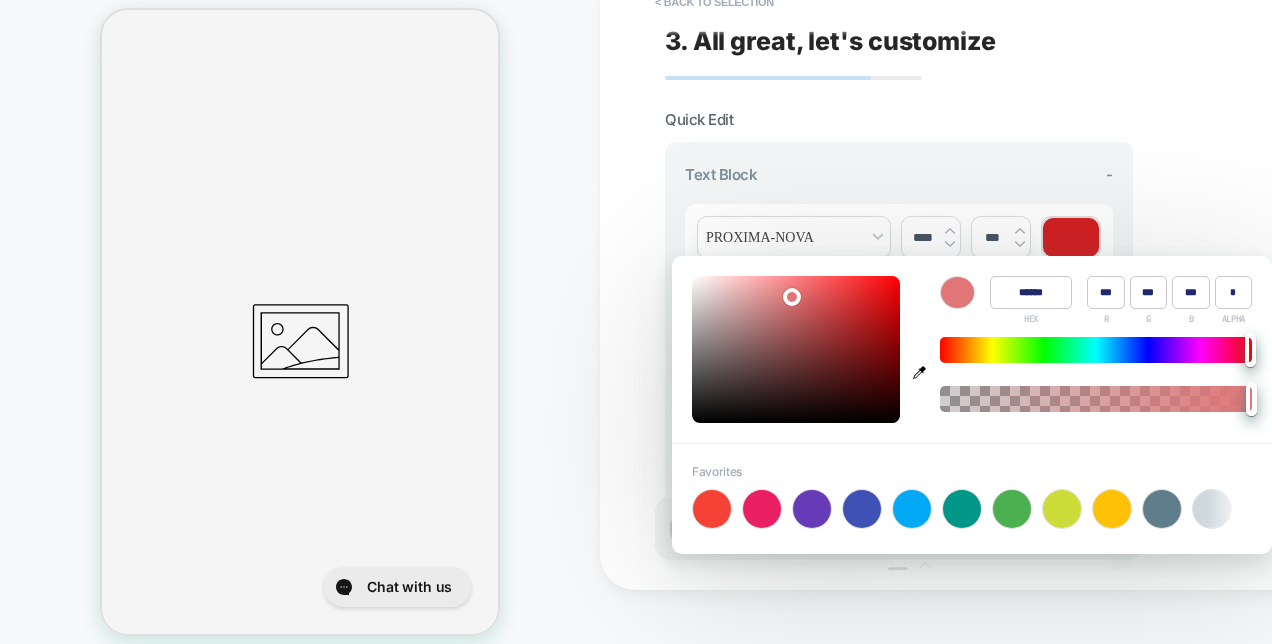 type on "***" 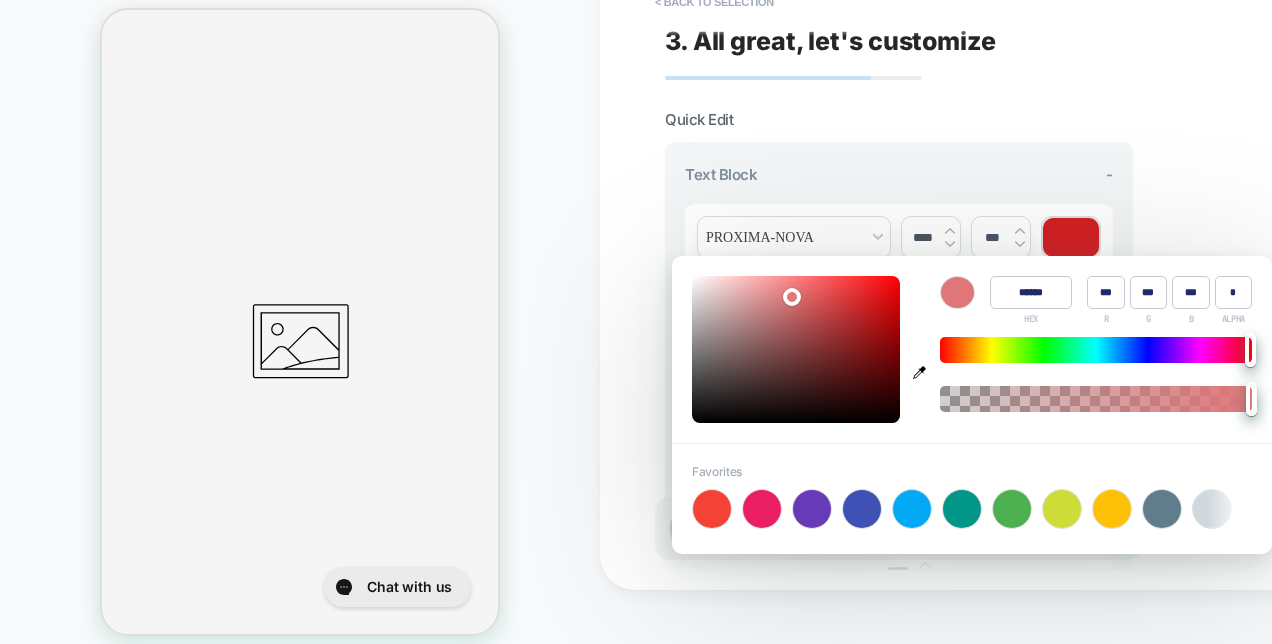 type on "******" 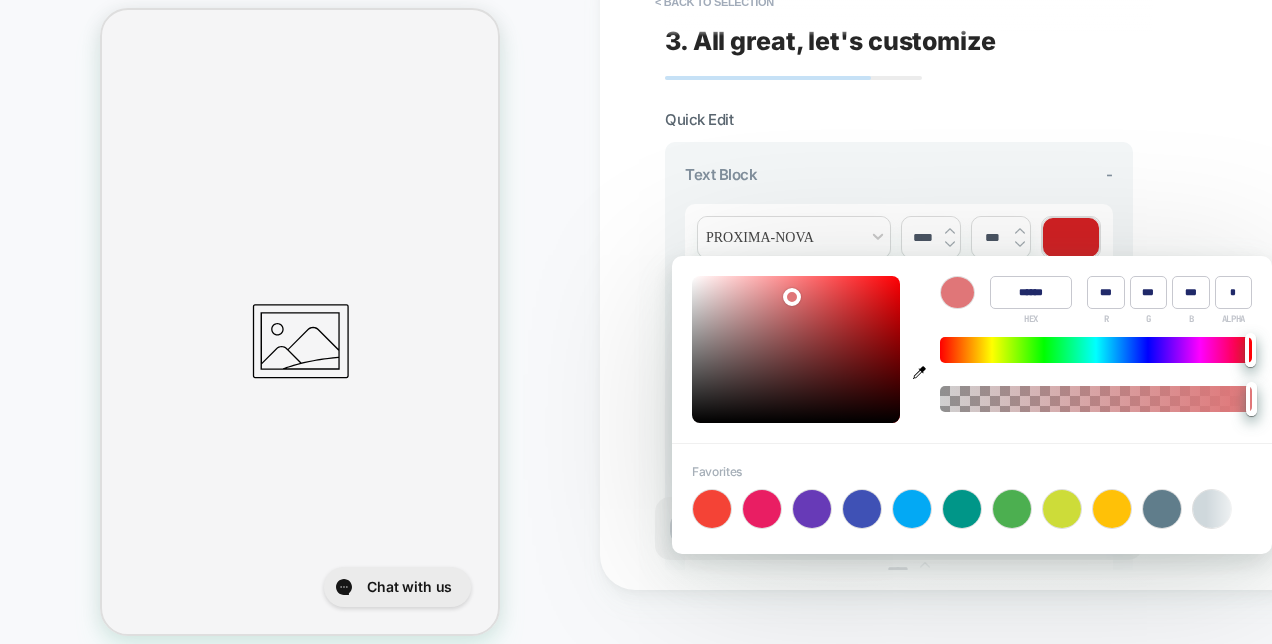 type on "***" 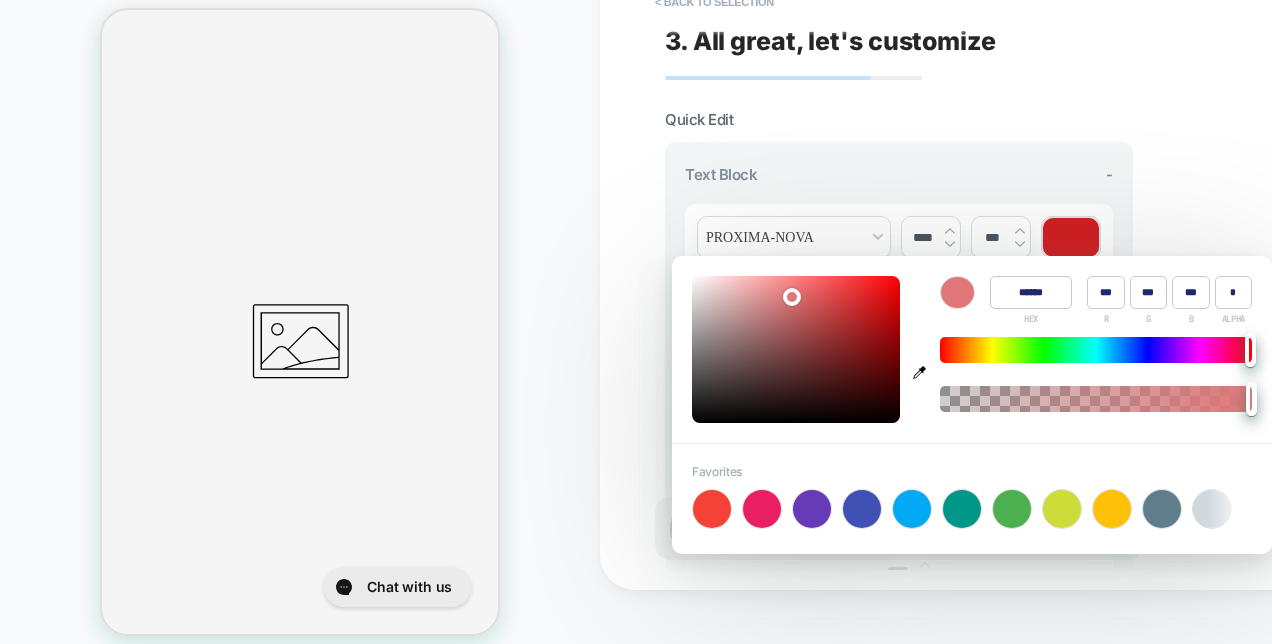 type on "******" 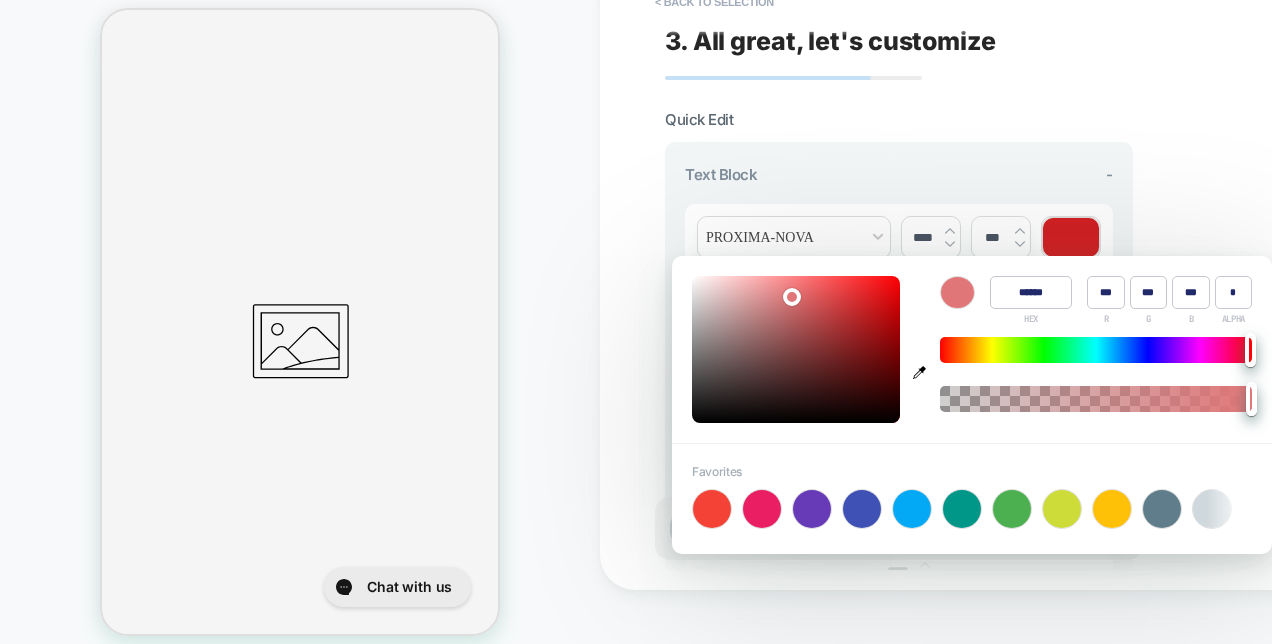 type on "***" 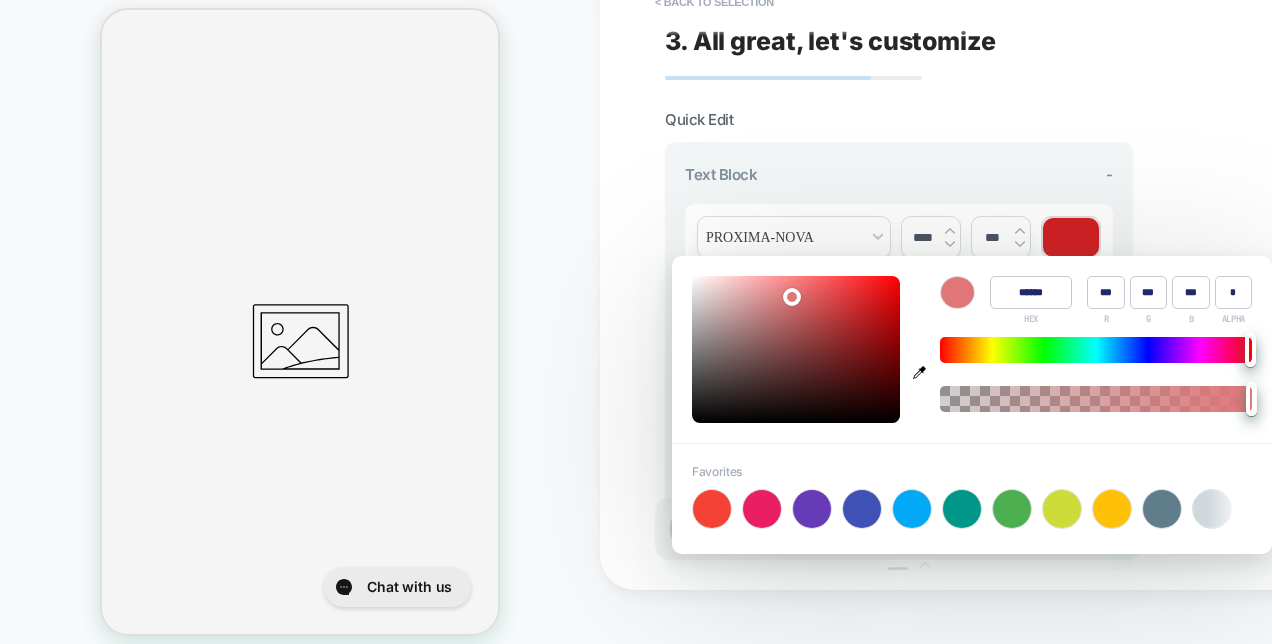 type on "***" 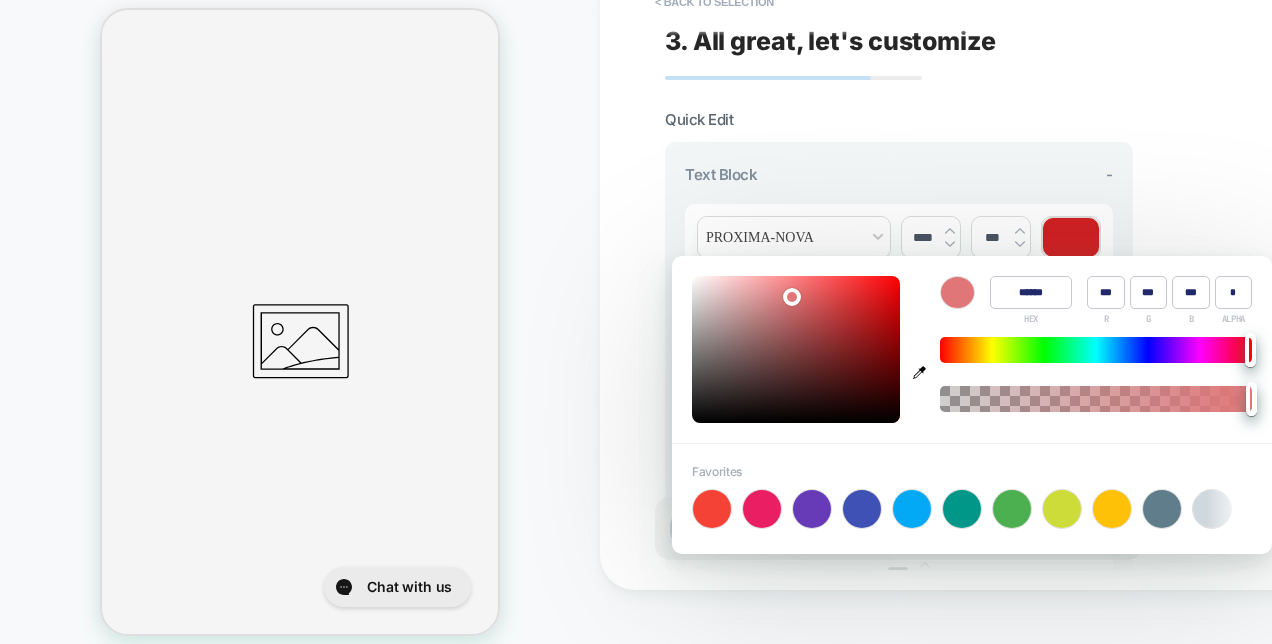 type on "******" 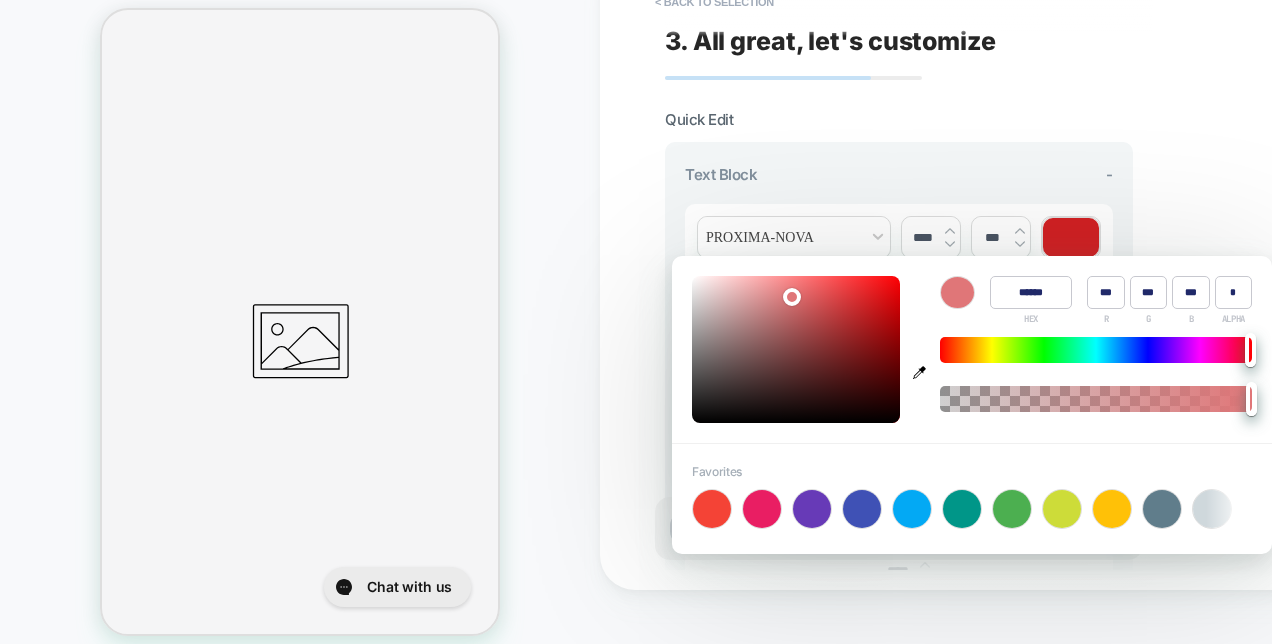type on "***" 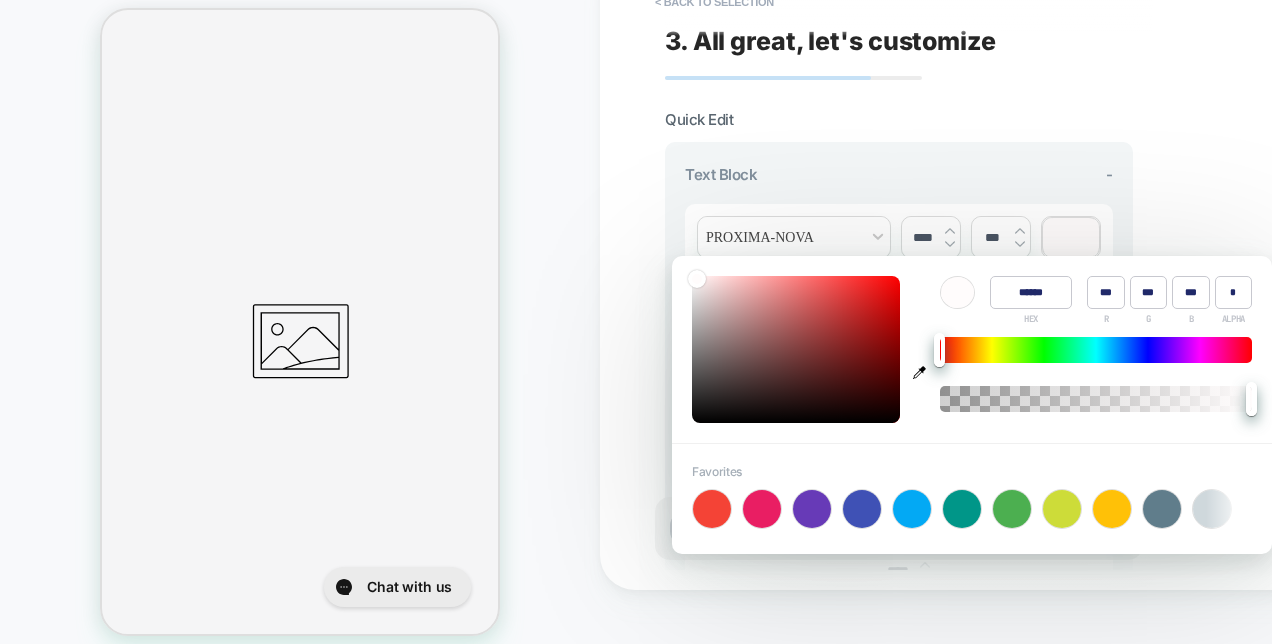 drag, startPoint x: 871, startPoint y: 300, endPoint x: 695, endPoint y: 275, distance: 177.76671 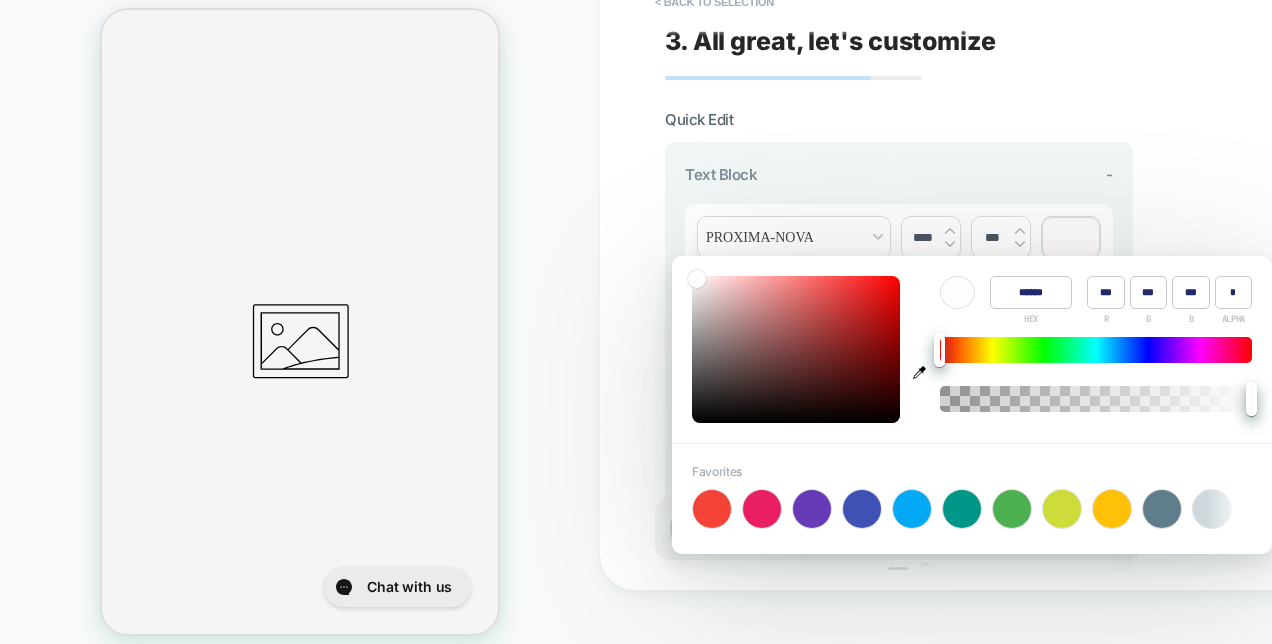click on "**********" at bounding box center (1040, 268) 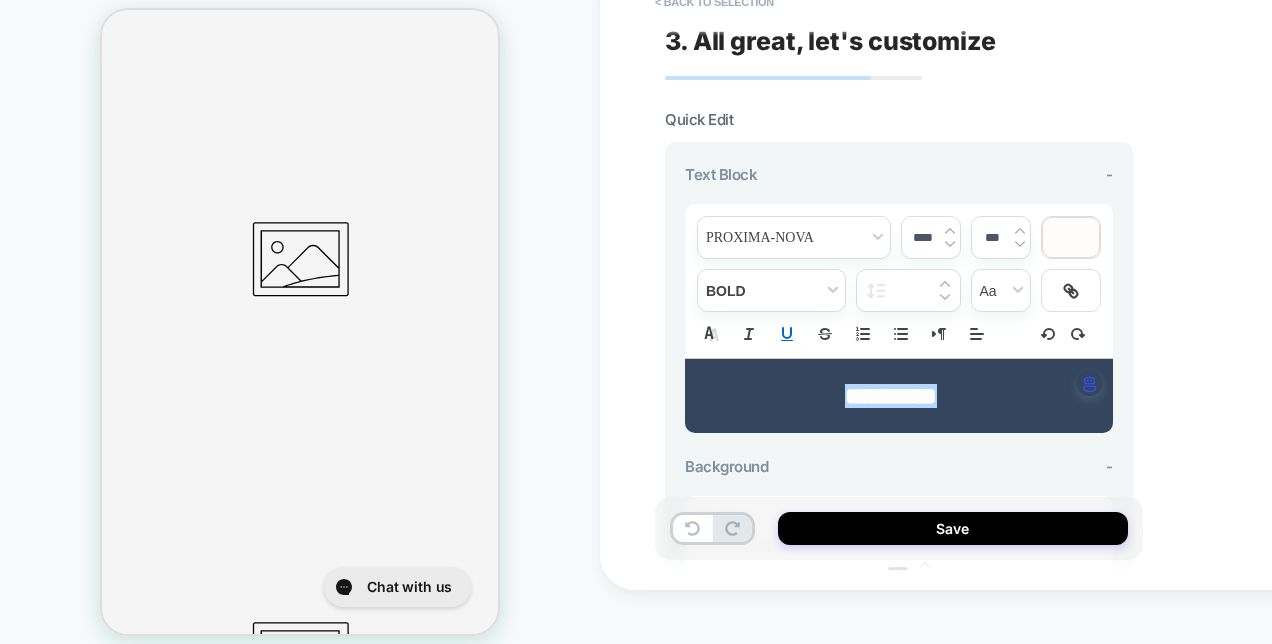 scroll, scrollTop: 894, scrollLeft: 0, axis: vertical 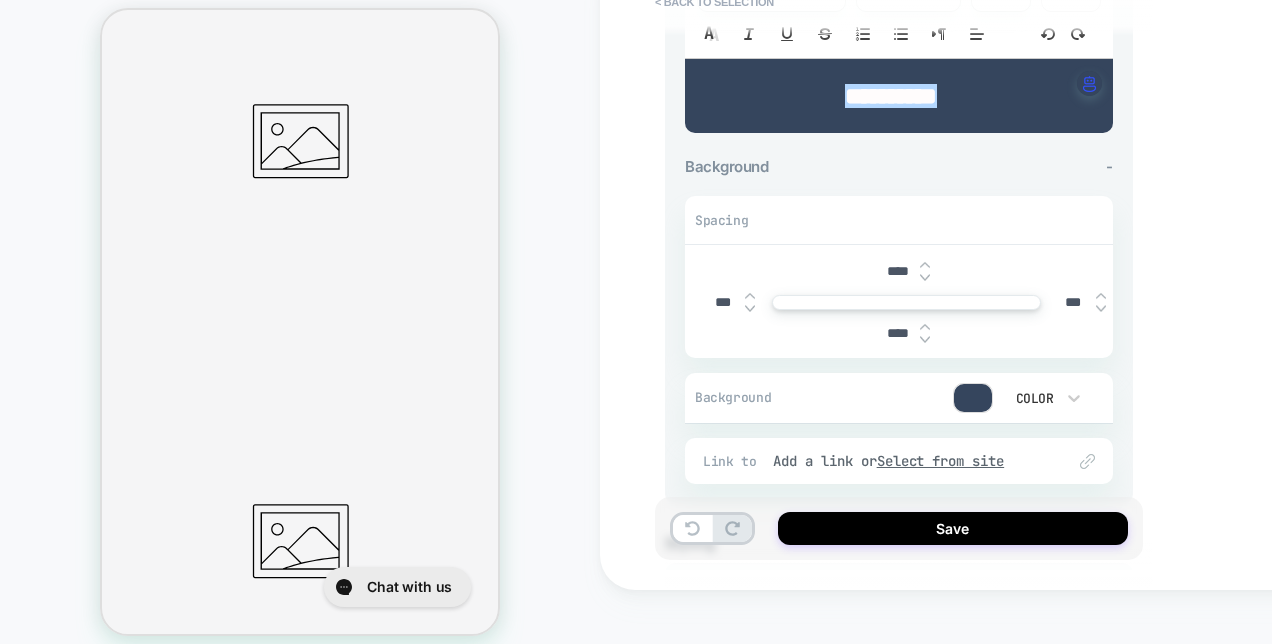 click at bounding box center (925, 278) 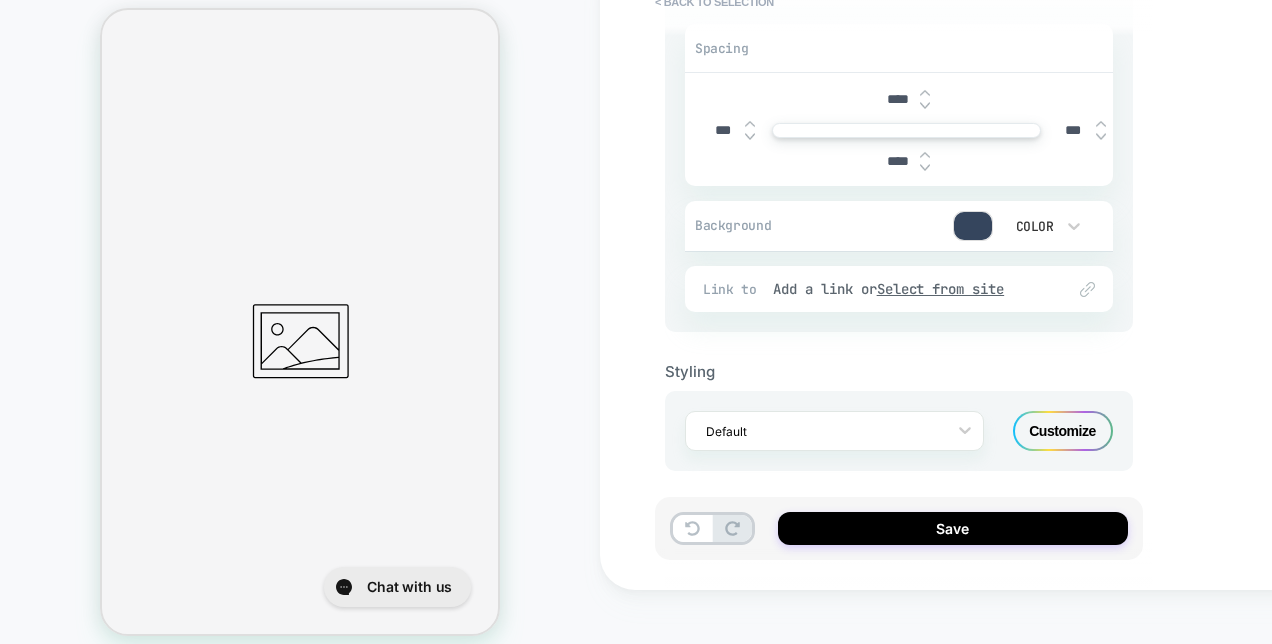 scroll, scrollTop: 477, scrollLeft: 0, axis: vertical 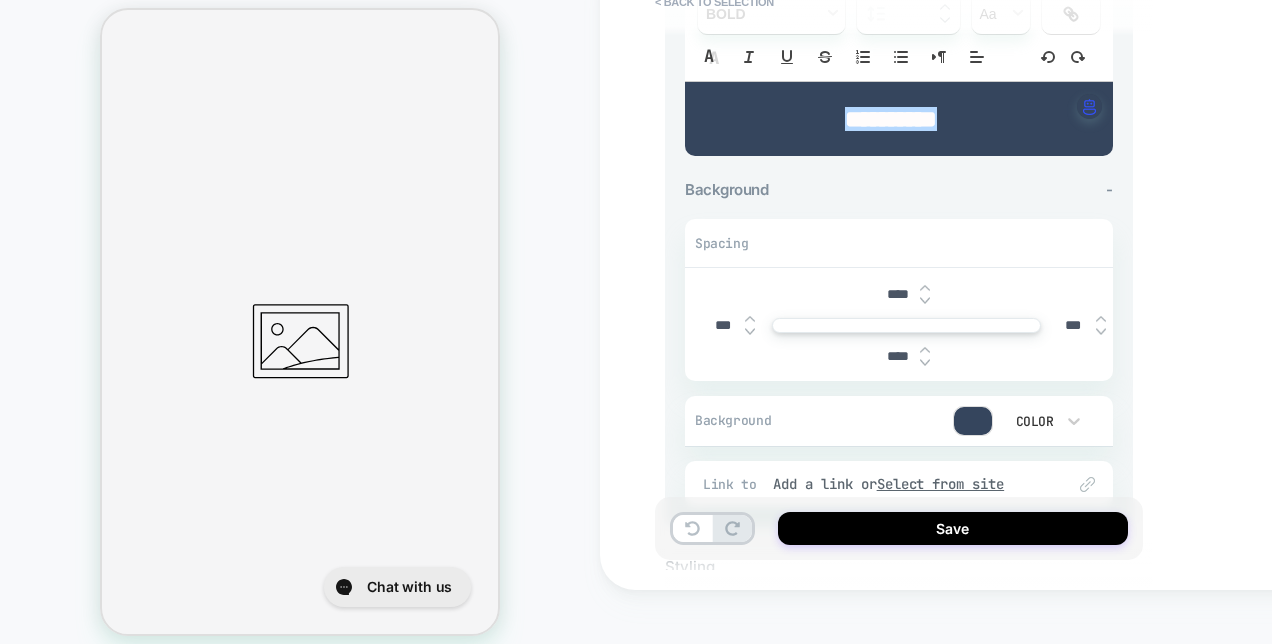 click at bounding box center [750, 319] 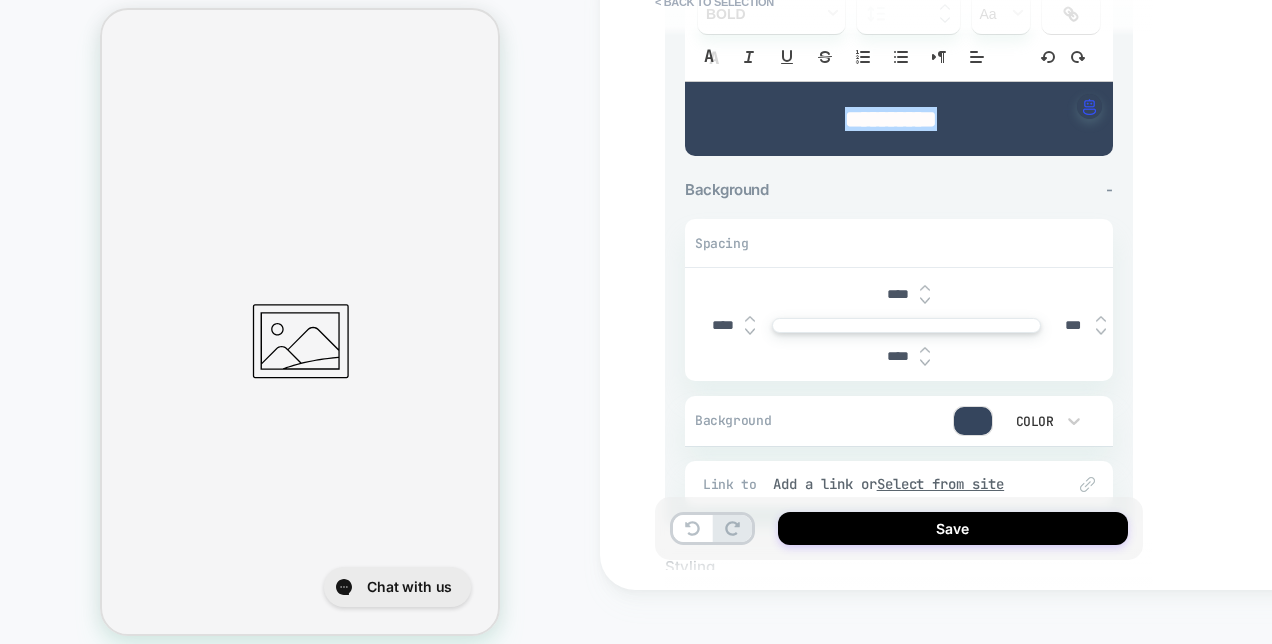 click on "****" at bounding box center (722, 325) 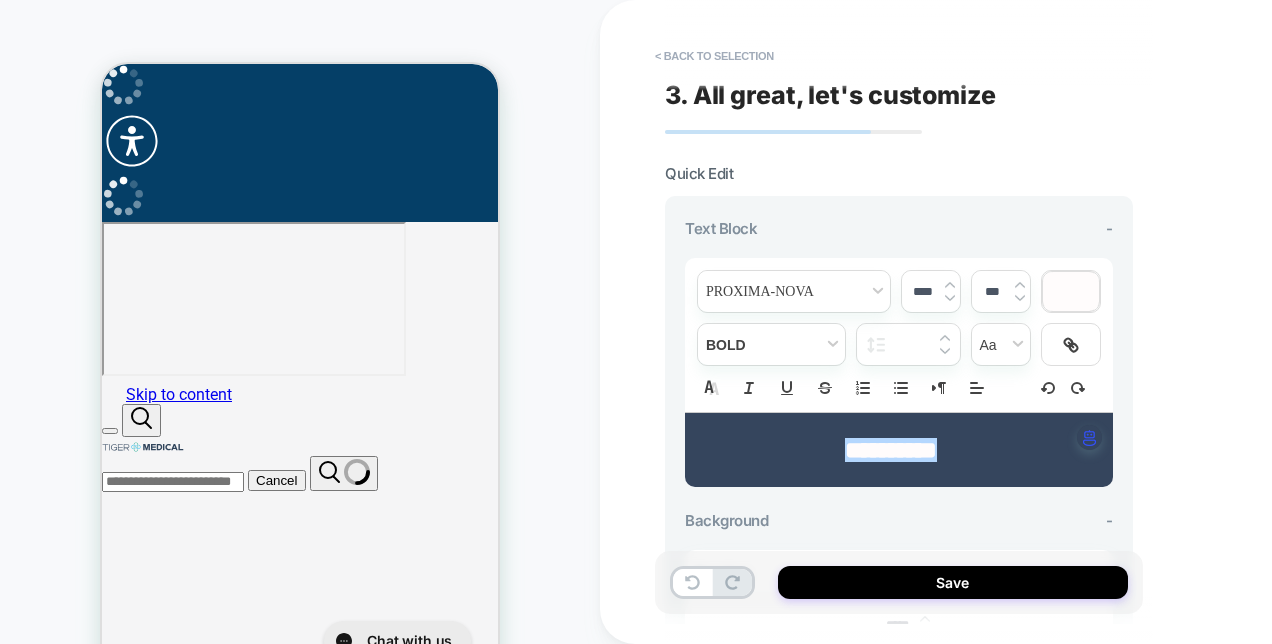 scroll, scrollTop: 0, scrollLeft: 0, axis: both 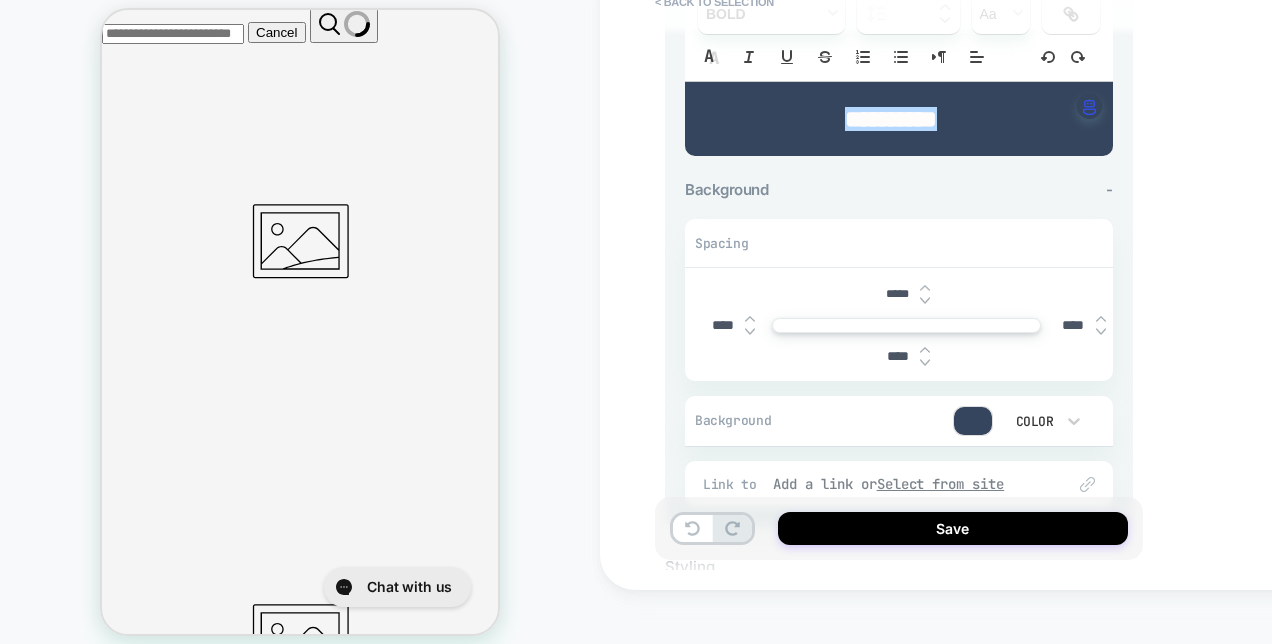 click on "Select from site" at bounding box center (941, 484) 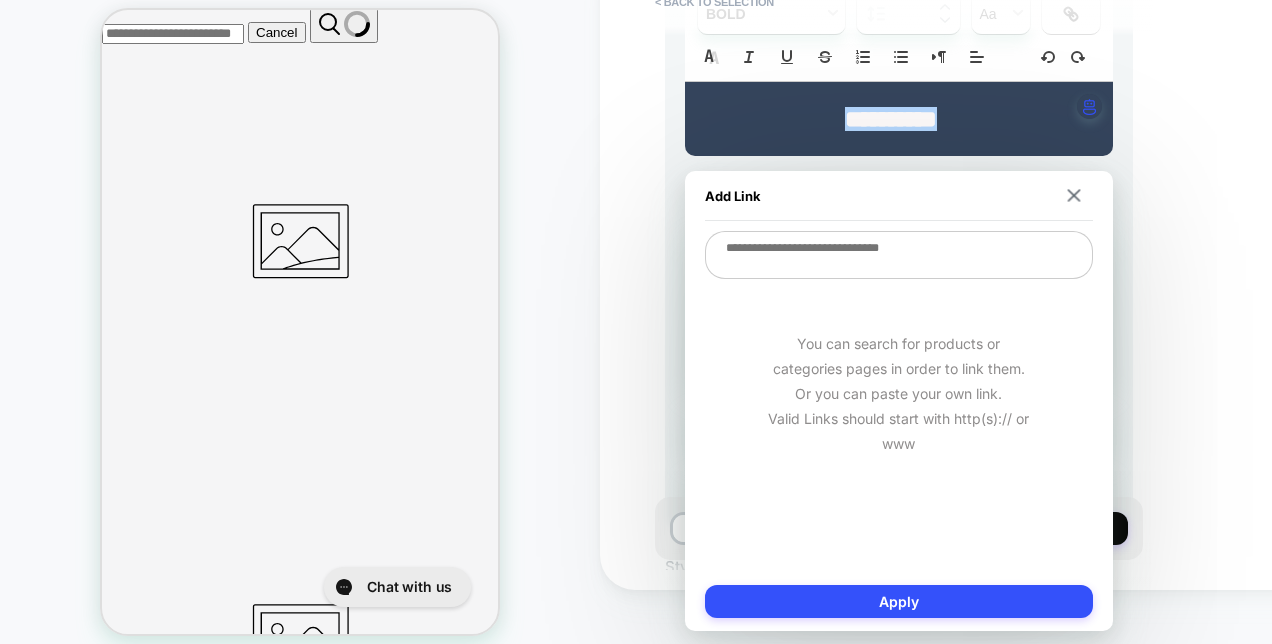 click at bounding box center (899, 255) 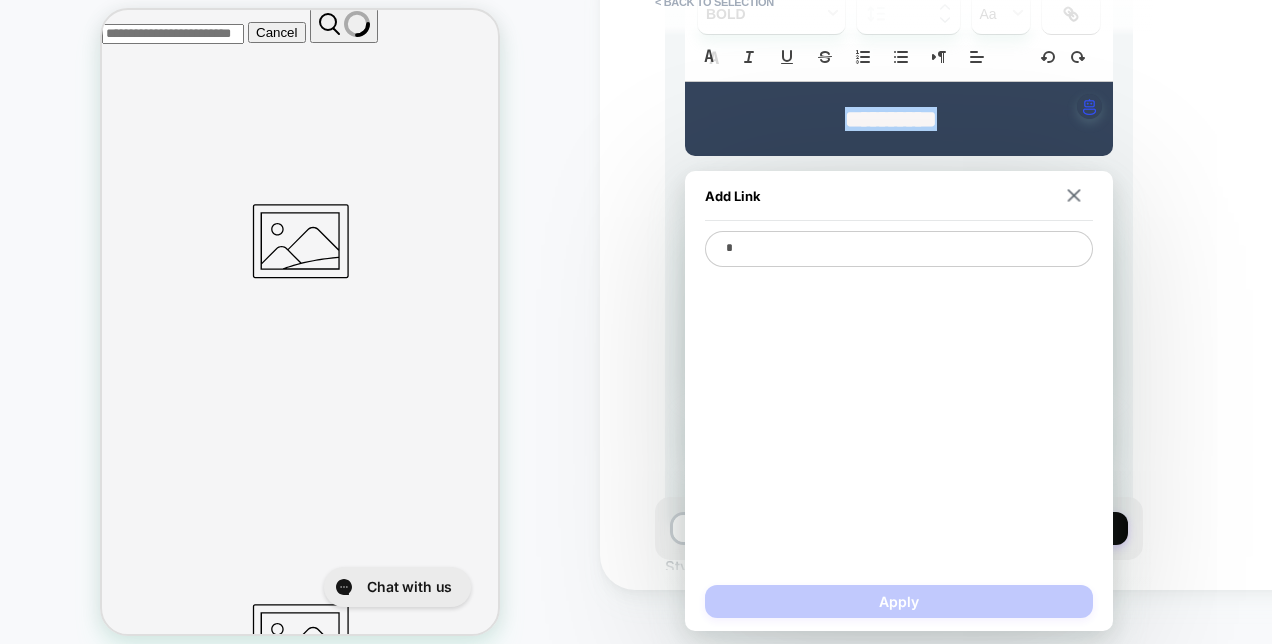 type on "*" 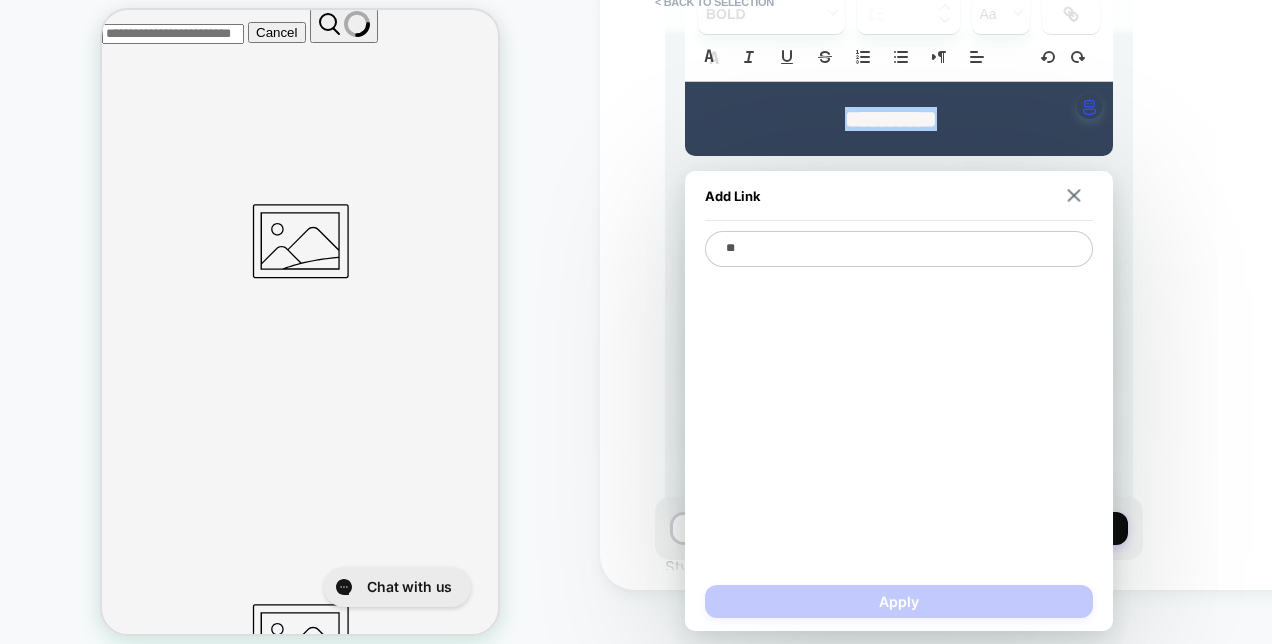 type on "*" 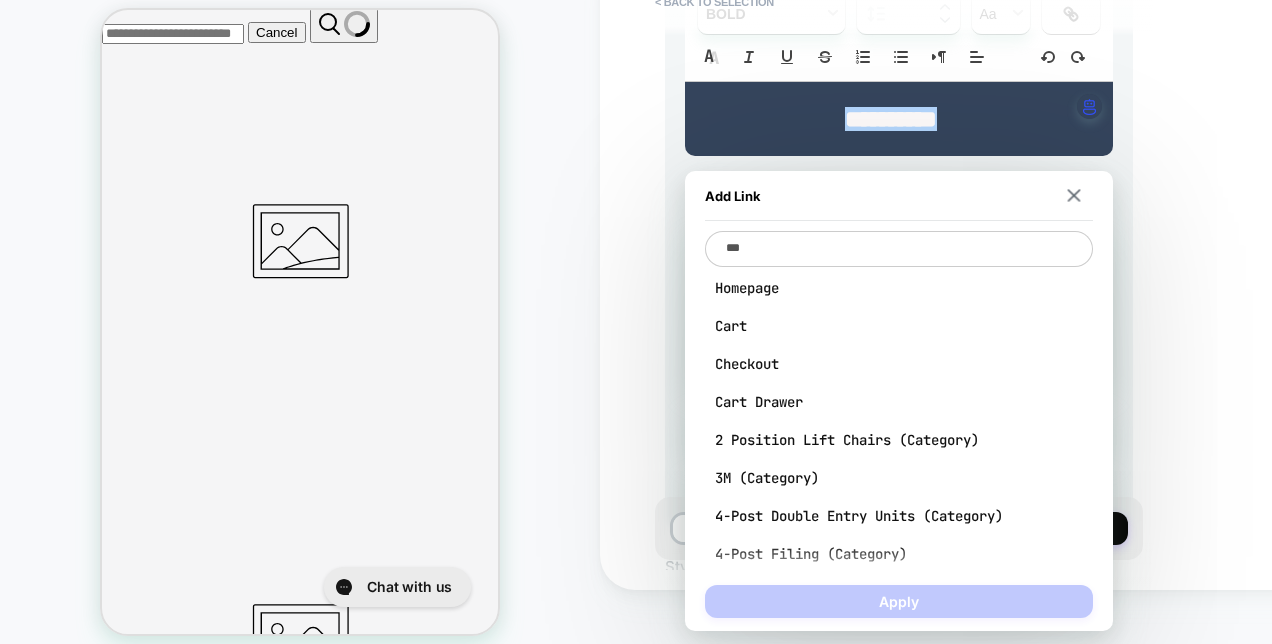 type on "*" 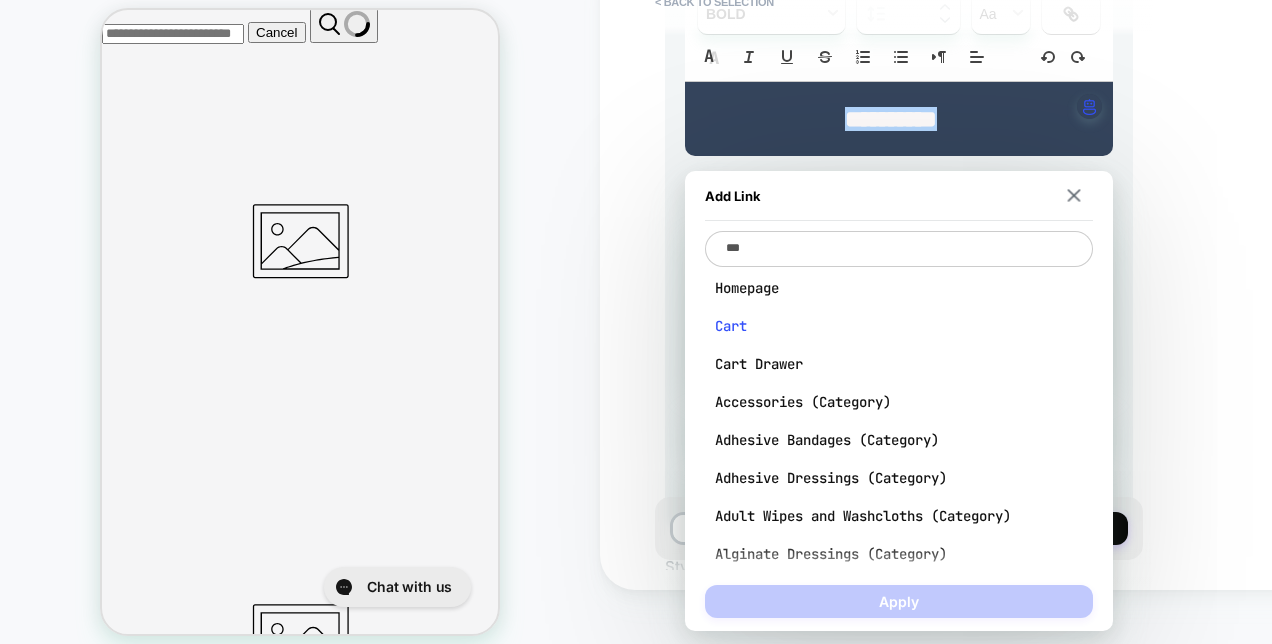 type on "***" 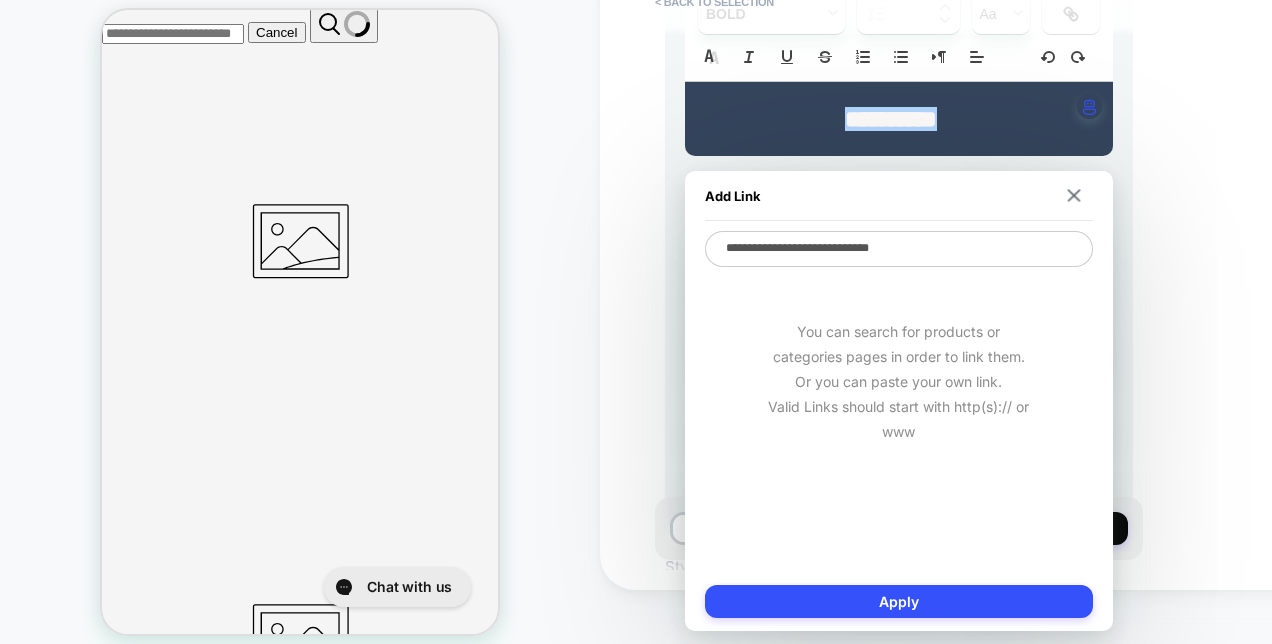 click on "**********" at bounding box center (899, 249) 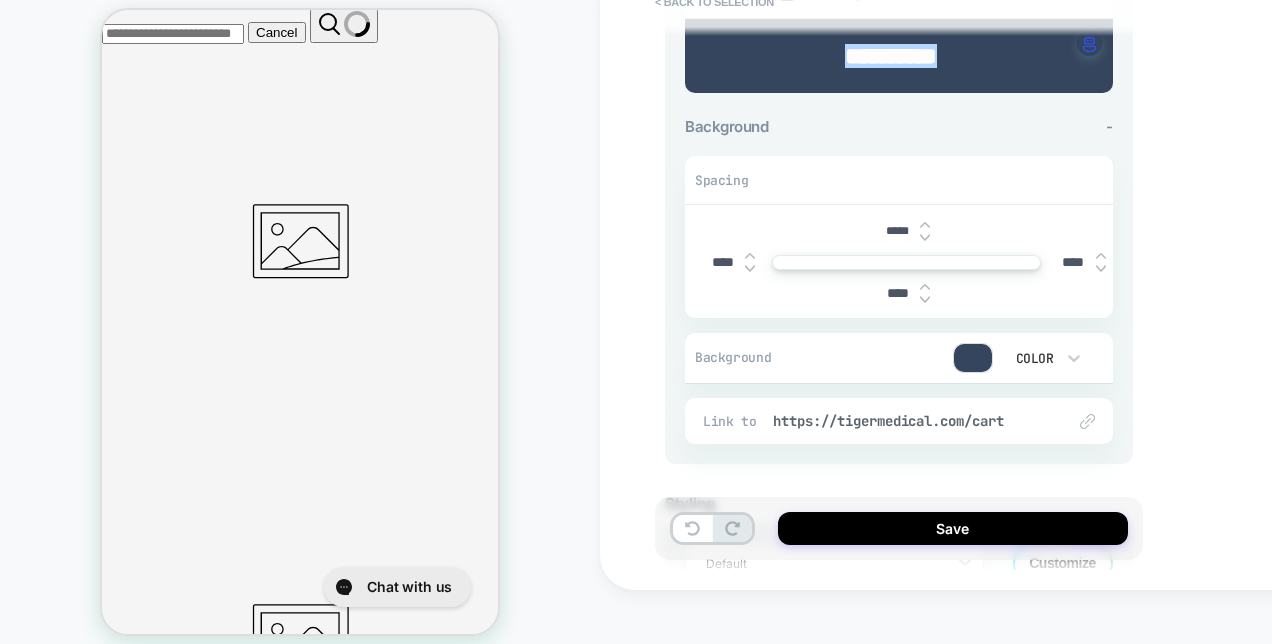 scroll, scrollTop: 477, scrollLeft: 0, axis: vertical 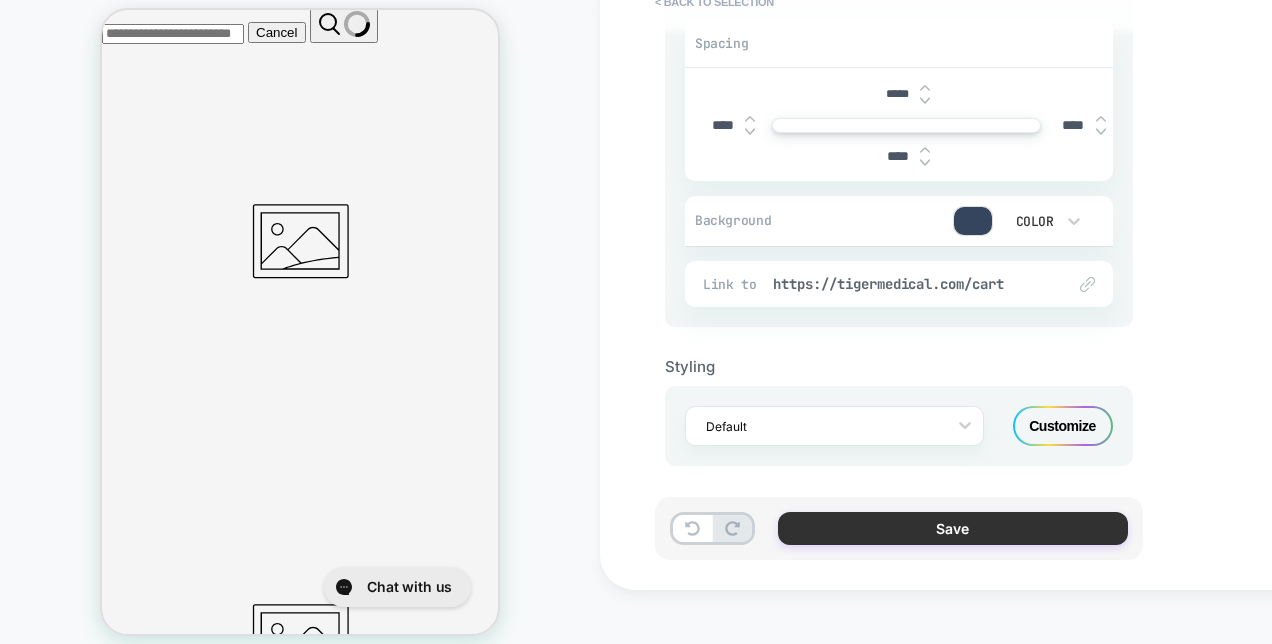 click on "Save" at bounding box center [953, 528] 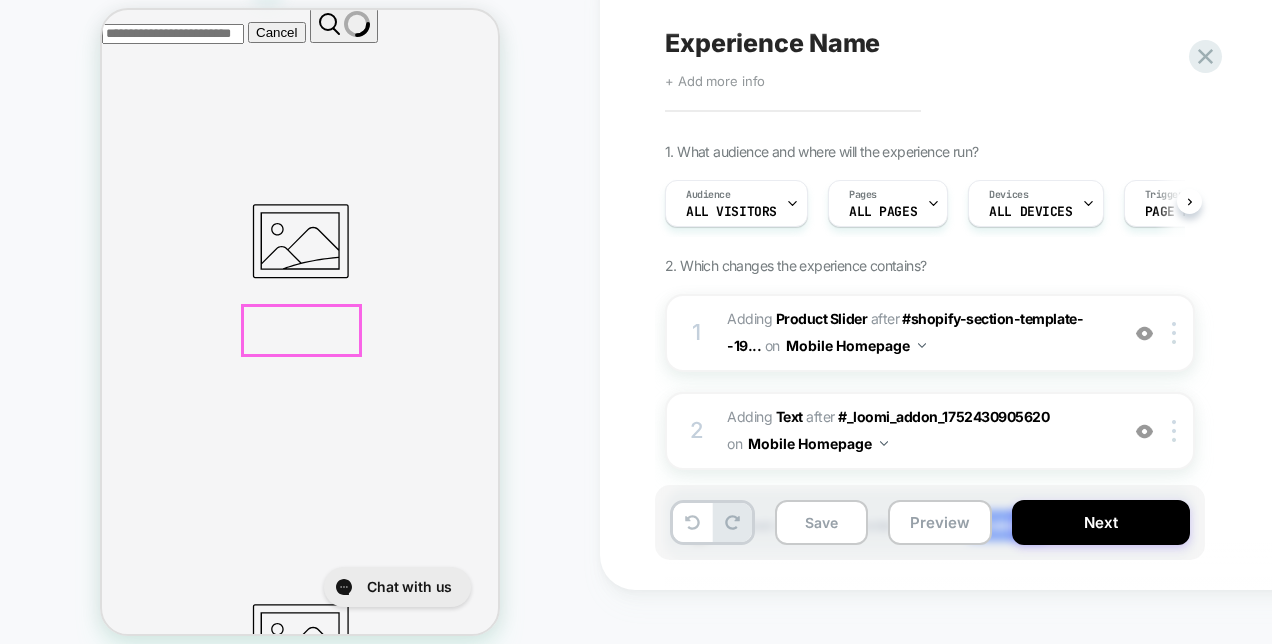 scroll, scrollTop: 0, scrollLeft: 1, axis: horizontal 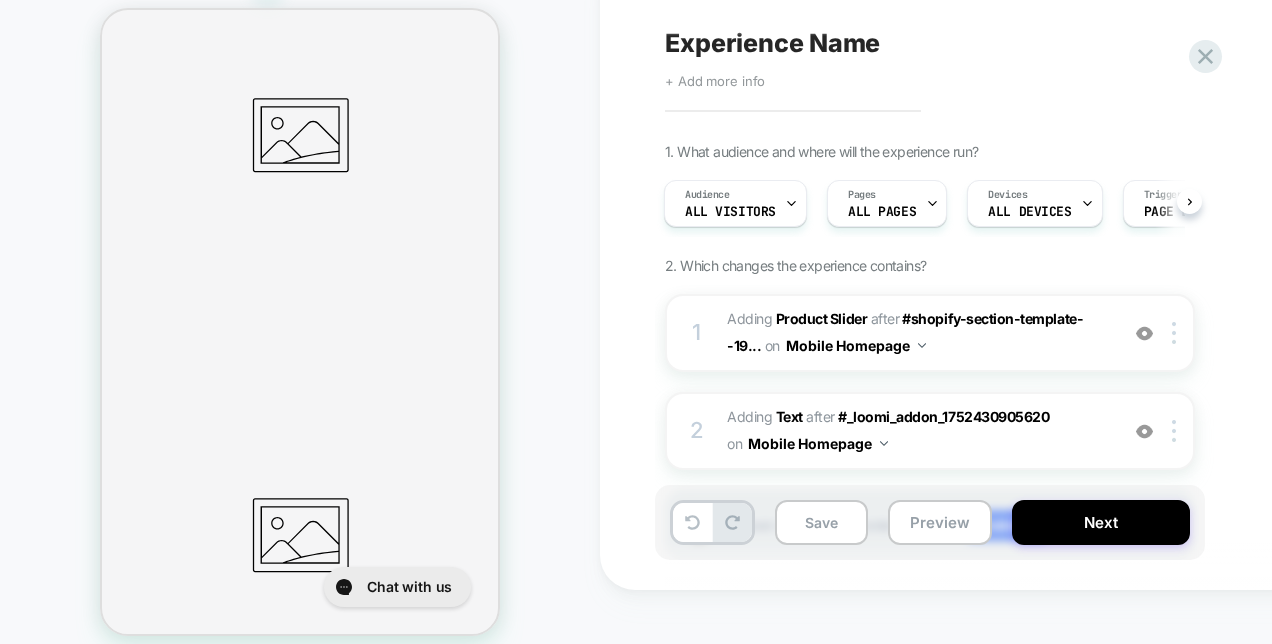 click on "Experience Name Click to edit experience details + Add more info 1. What audience and where will the experience run? Audience All Visitors Pages ALL PAGES Devices ALL DEVICES Trigger Page Load 2. Which changes the experience contains? 1 #_loomi_addon_1752430905620 Adding   Product Slider   AFTER #shopify-section-template--19... #shopify-section-template--19317151203619__dynamic_slideshow   on Mobile Homepage Add Before Add After Duplicate Replace Position Copy CSS Selector Copy Widget Id Rename Copy to   Desktop Target   All Devices Delete 2 #_loomi_addon_1752431198631 Adding   Text   AFTER #_loomi_addon_1752430905620 #_loomi_addon_1752430905620   on Mobile Homepage Add Before Add After Duplicate Replace Position Copy CSS Selector Copy Widget Id Rename Copy to   Desktop Target   All Devices Delete Hover on a section in order to edit or  Add  new" at bounding box center [1030, 268] 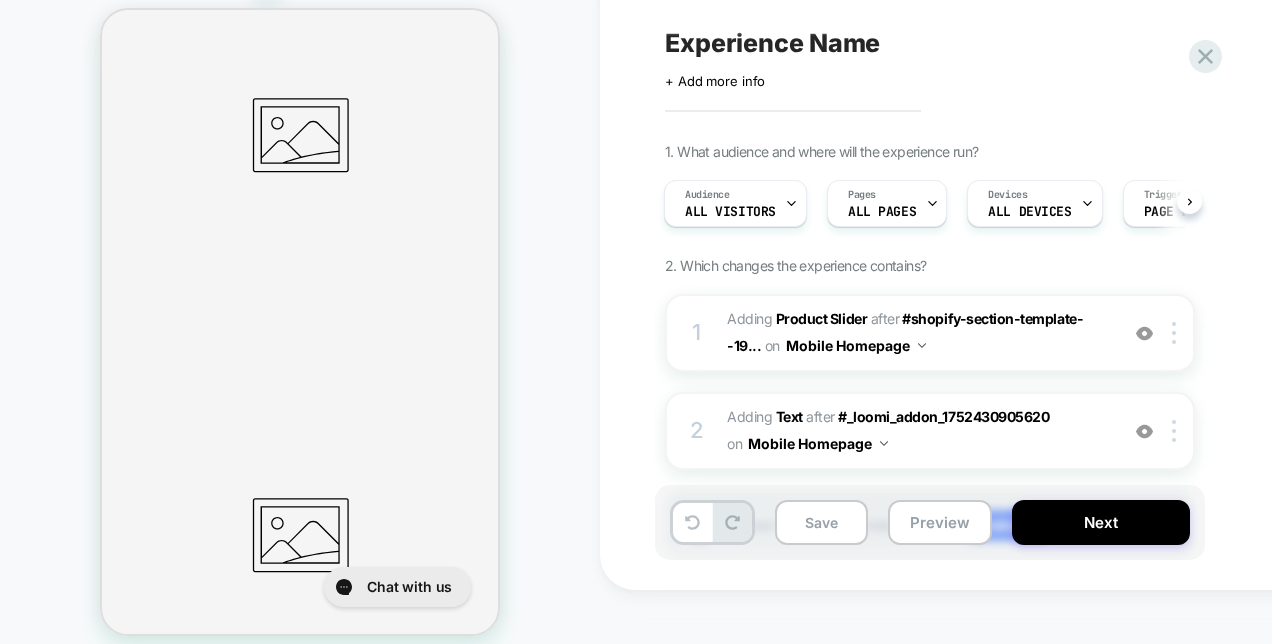 click on "+ Add more info" at bounding box center (715, 81) 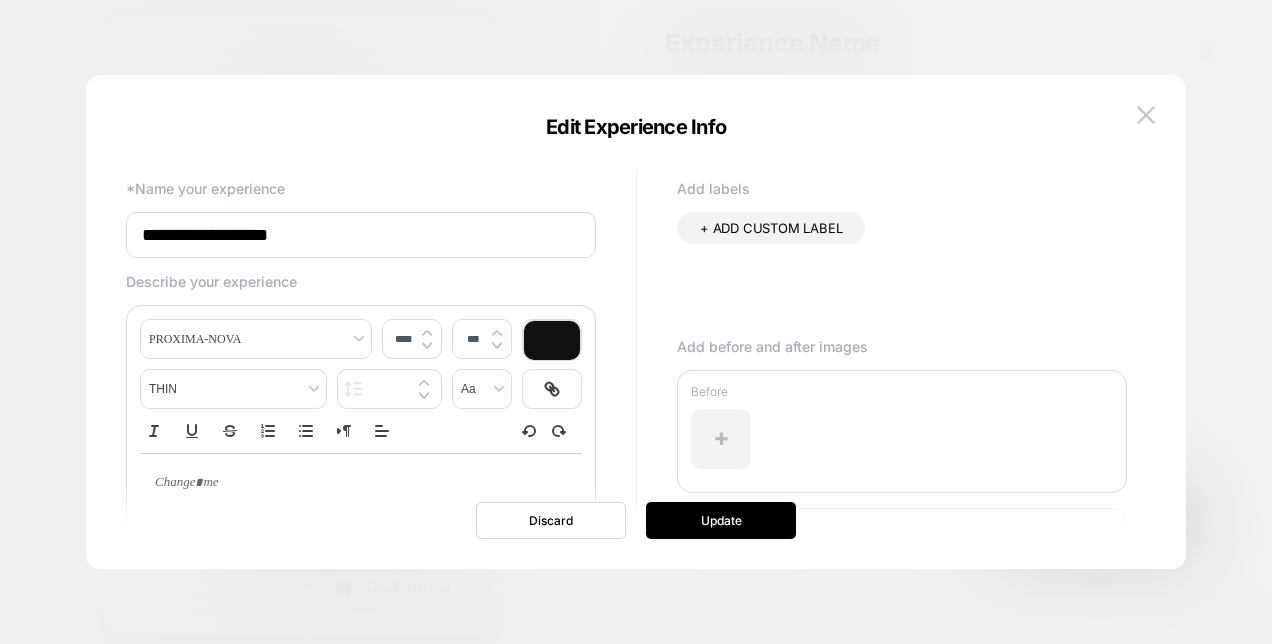 click on "**********" at bounding box center [361, 235] 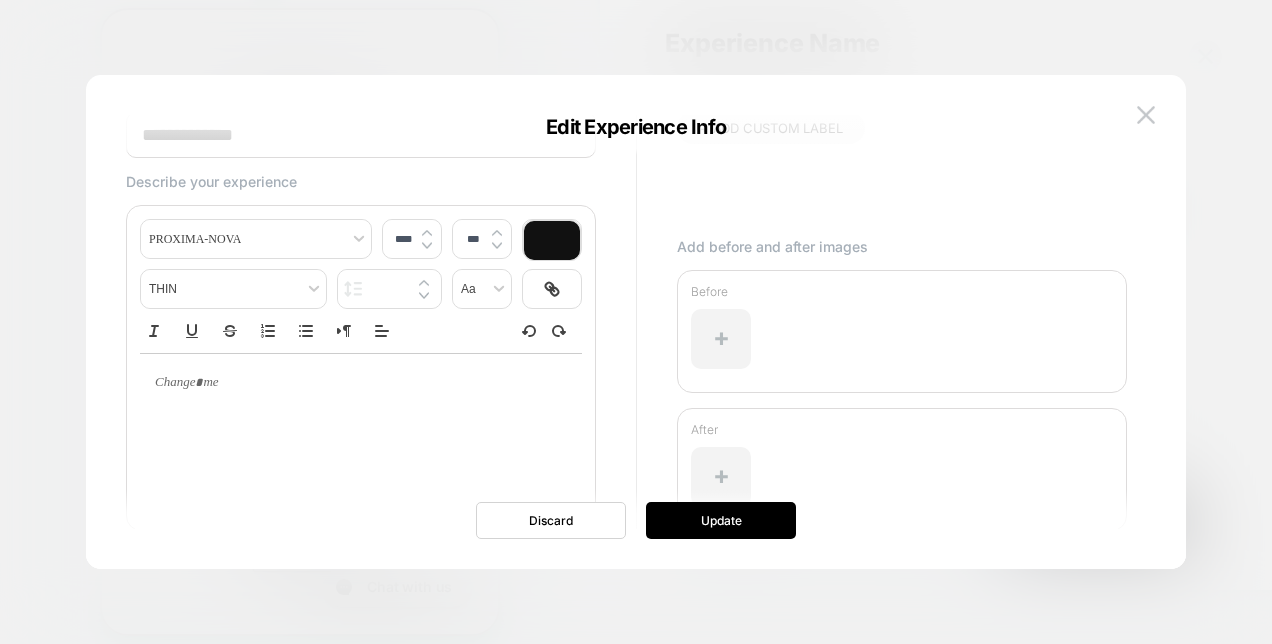 scroll, scrollTop: 102, scrollLeft: 0, axis: vertical 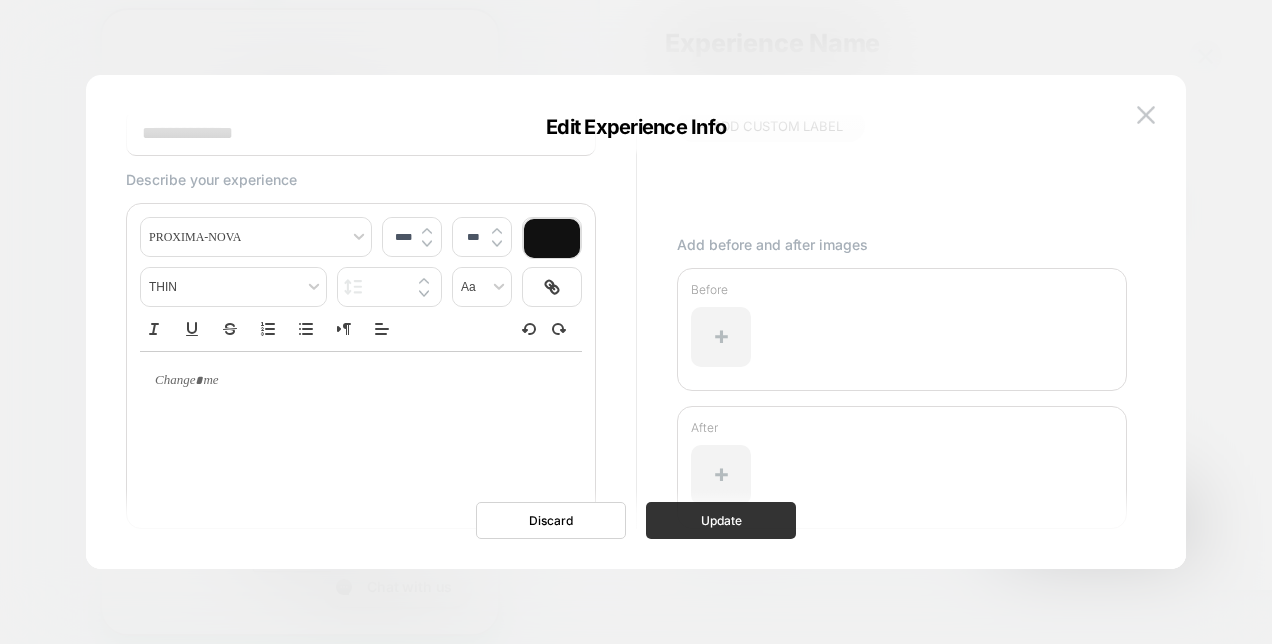 type on "**********" 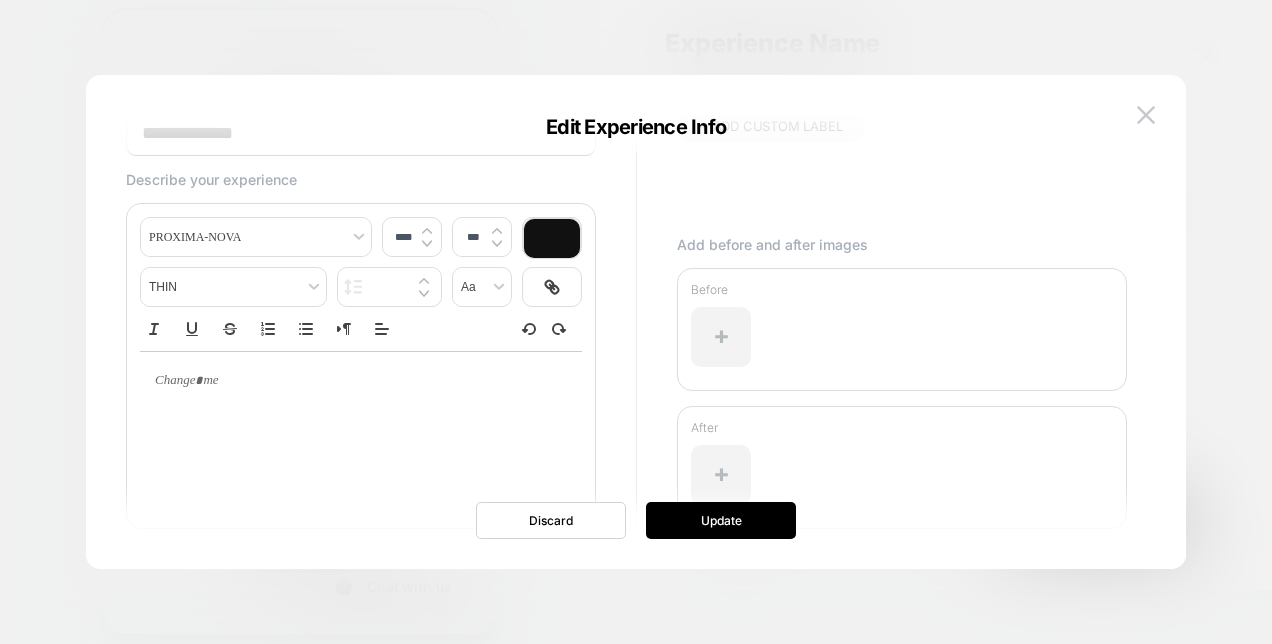 drag, startPoint x: 685, startPoint y: 528, endPoint x: 736, endPoint y: 510, distance: 54.08327 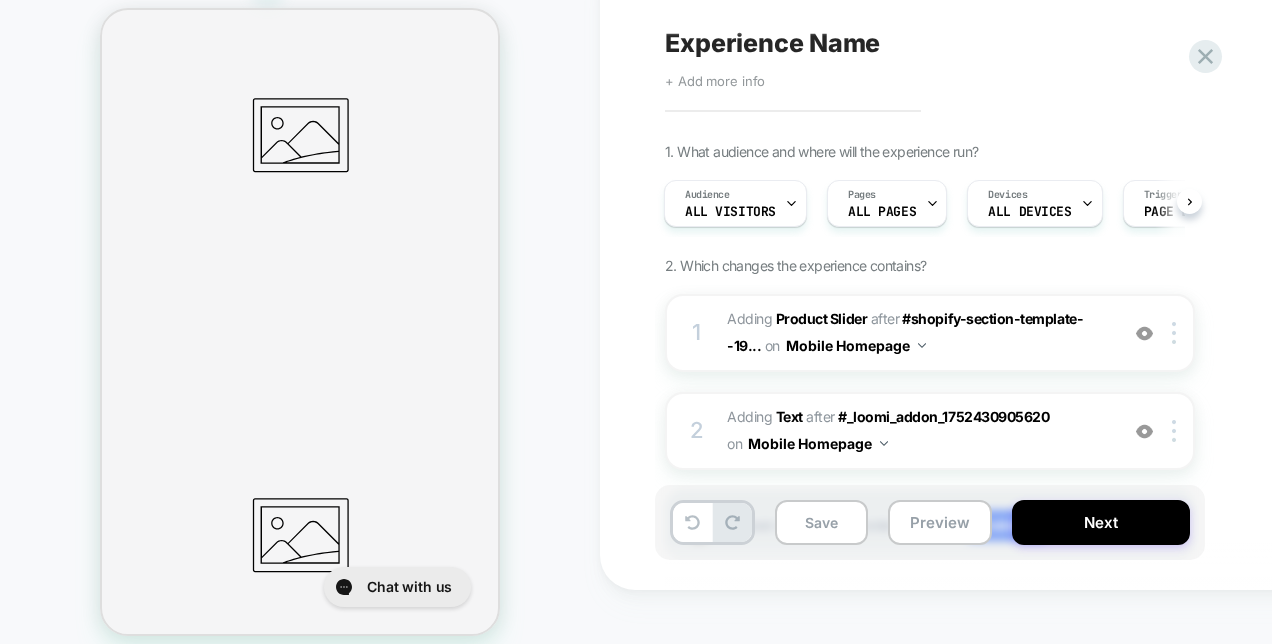 click on "Experience Name" at bounding box center [772, 43] 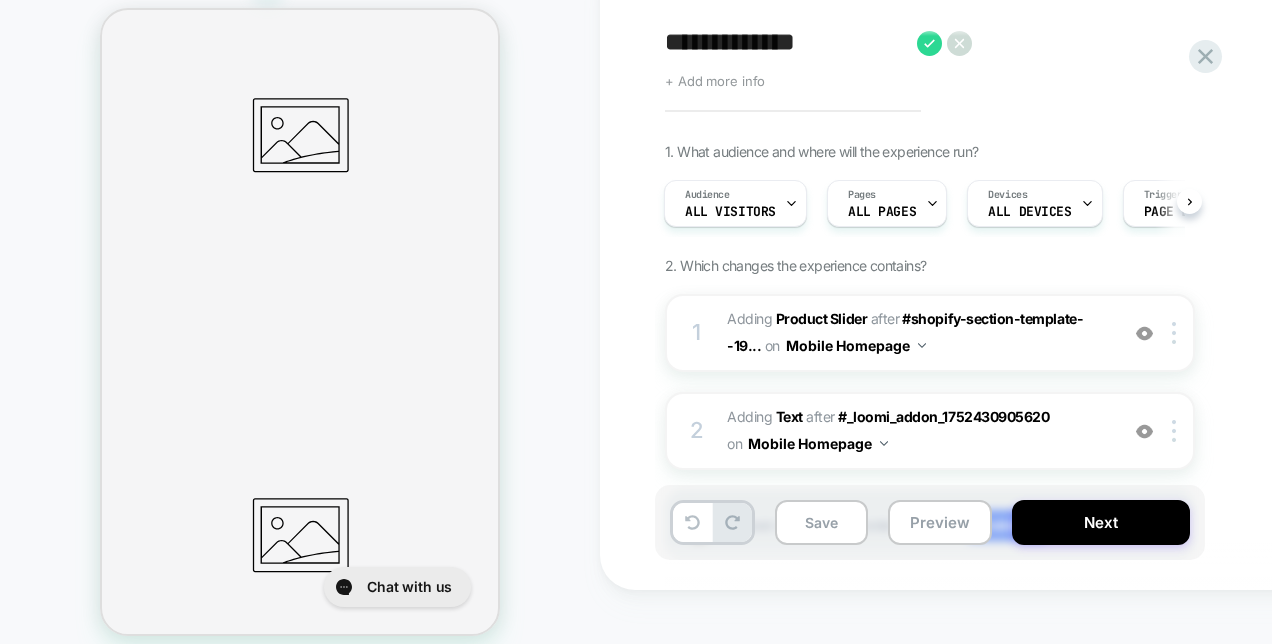 type on "**********" 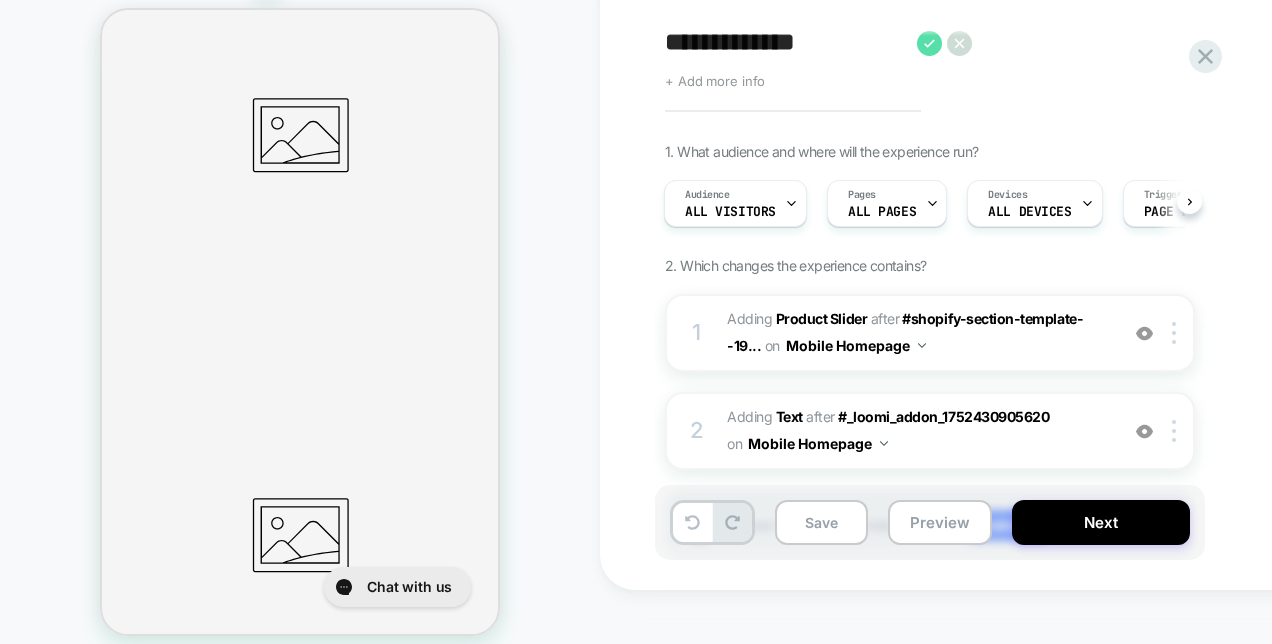 click 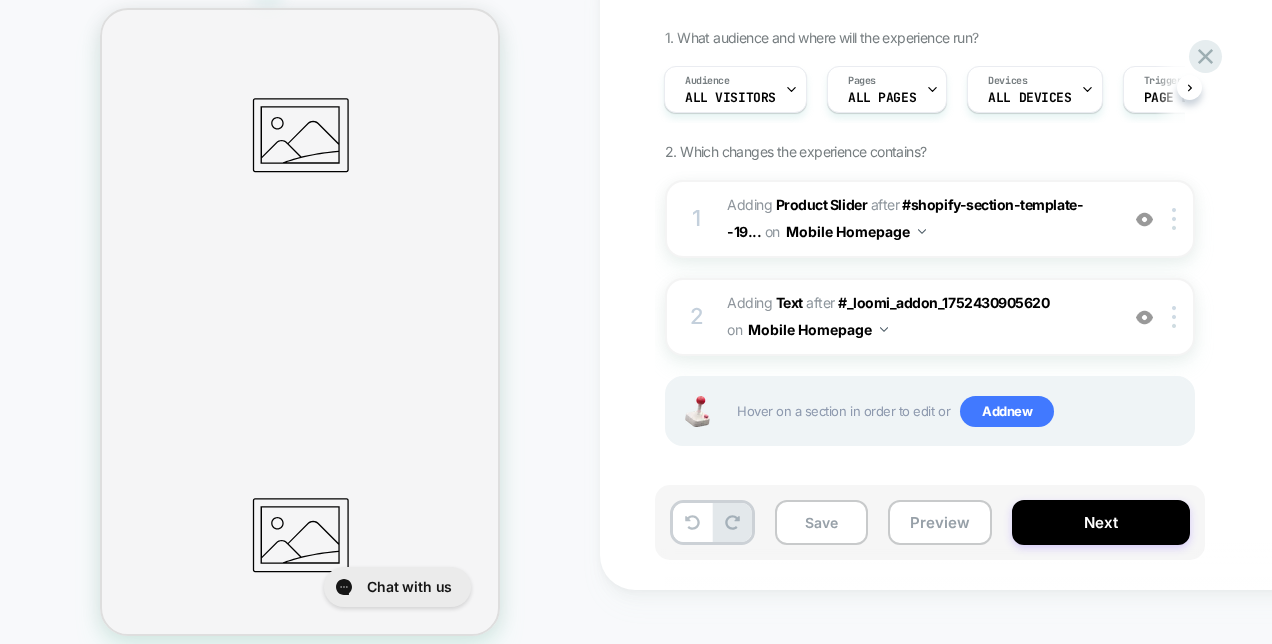 scroll, scrollTop: 118, scrollLeft: 0, axis: vertical 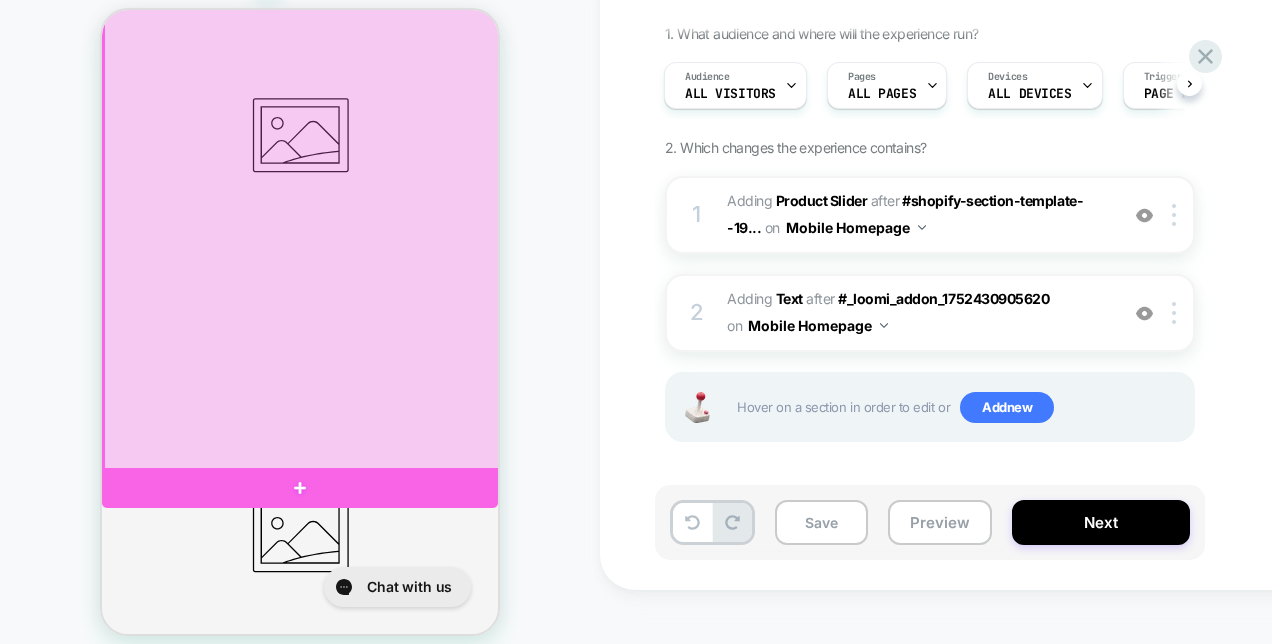 click at bounding box center [302, 238] 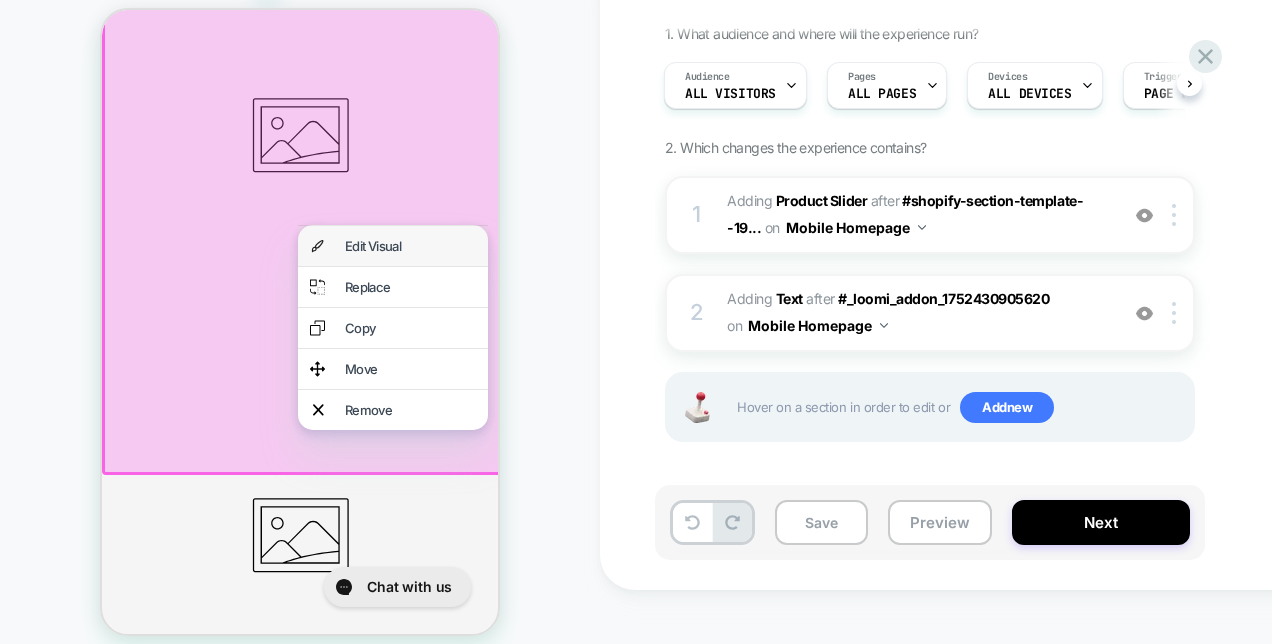 click on "Edit Visual" at bounding box center [393, 246] 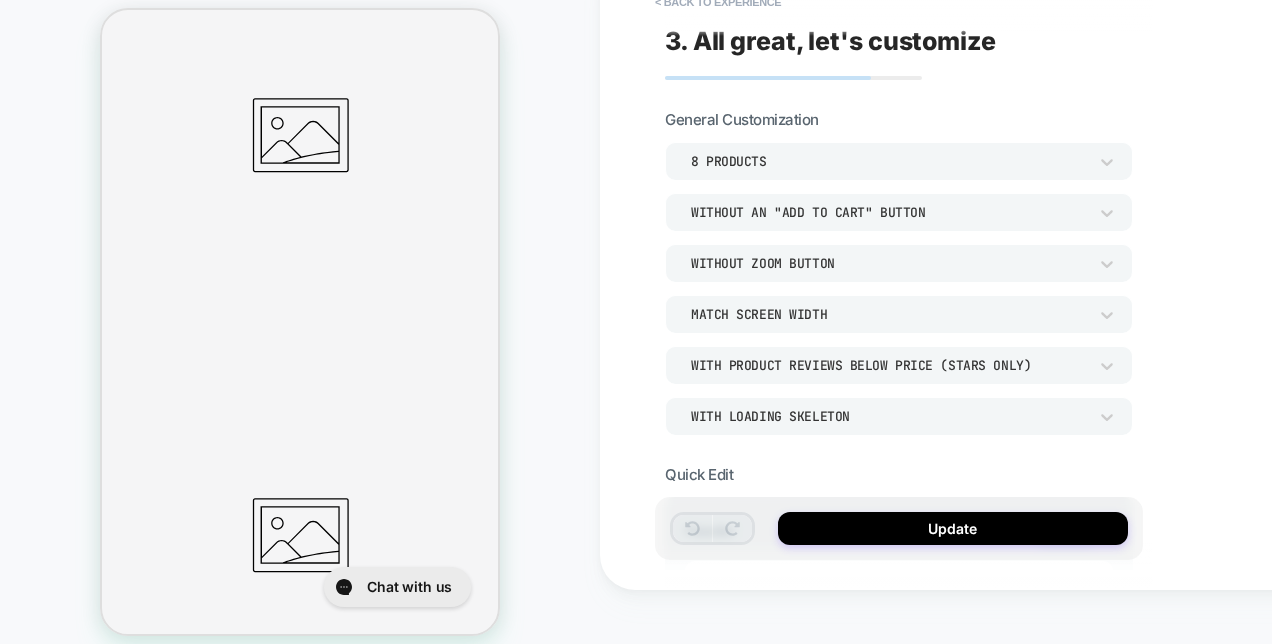 scroll, scrollTop: 0, scrollLeft: 0, axis: both 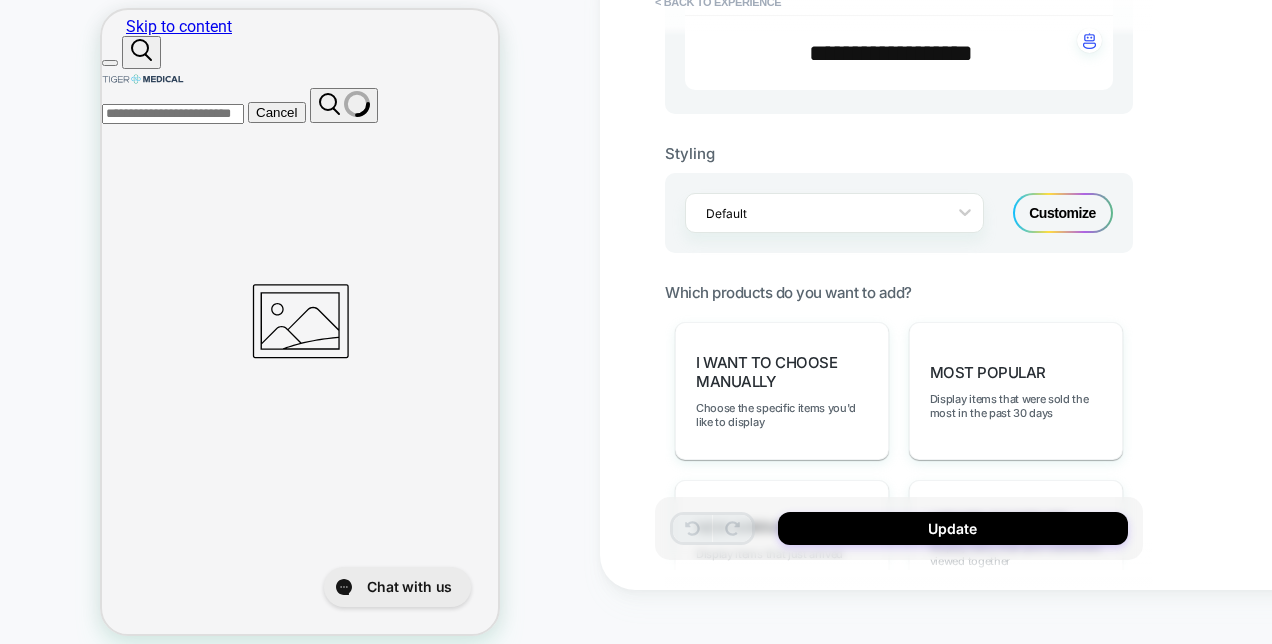 click on "Customize" at bounding box center (1063, 213) 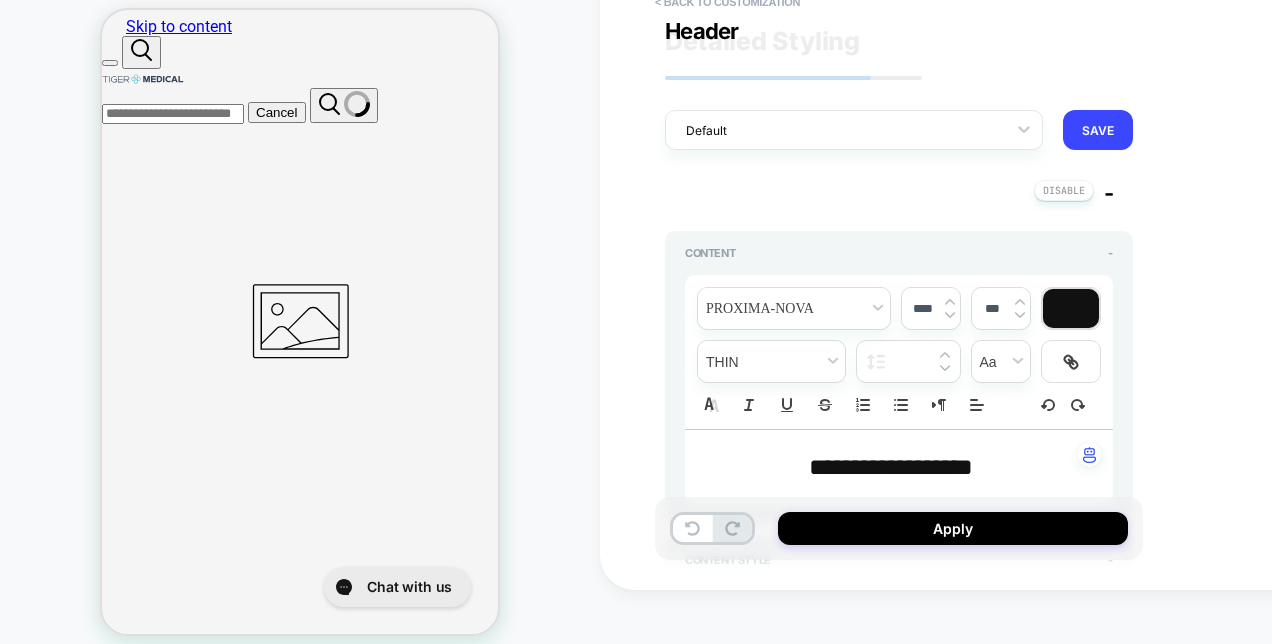 scroll, scrollTop: 400, scrollLeft: 0, axis: vertical 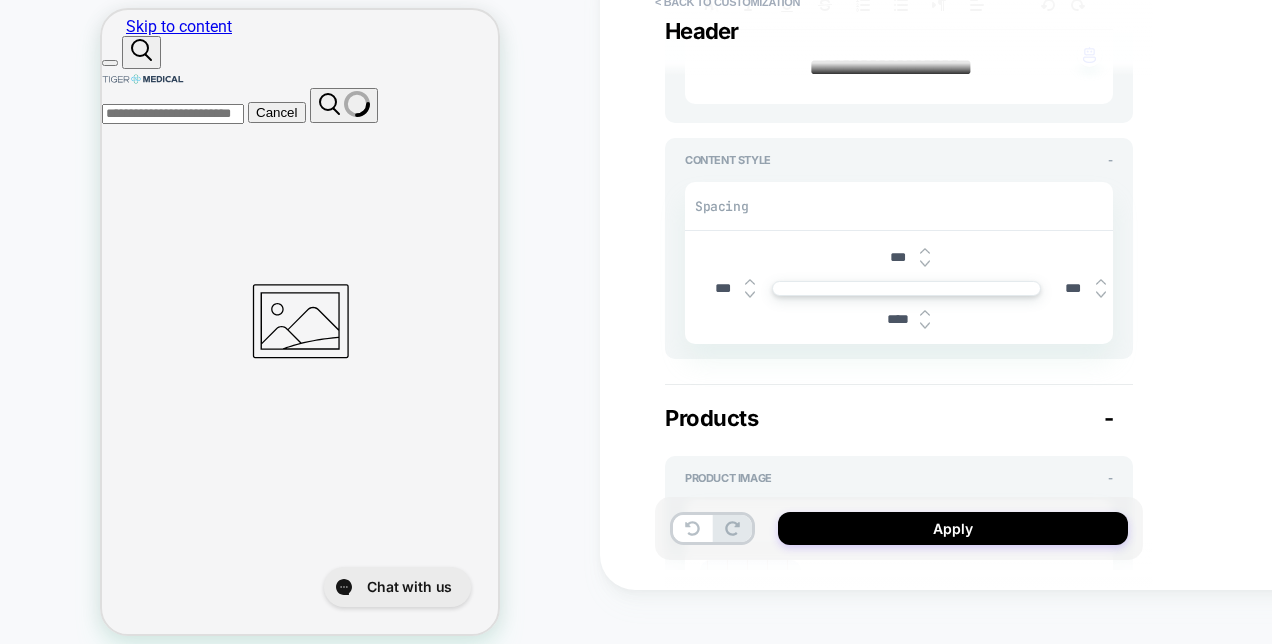 click at bounding box center (925, 326) 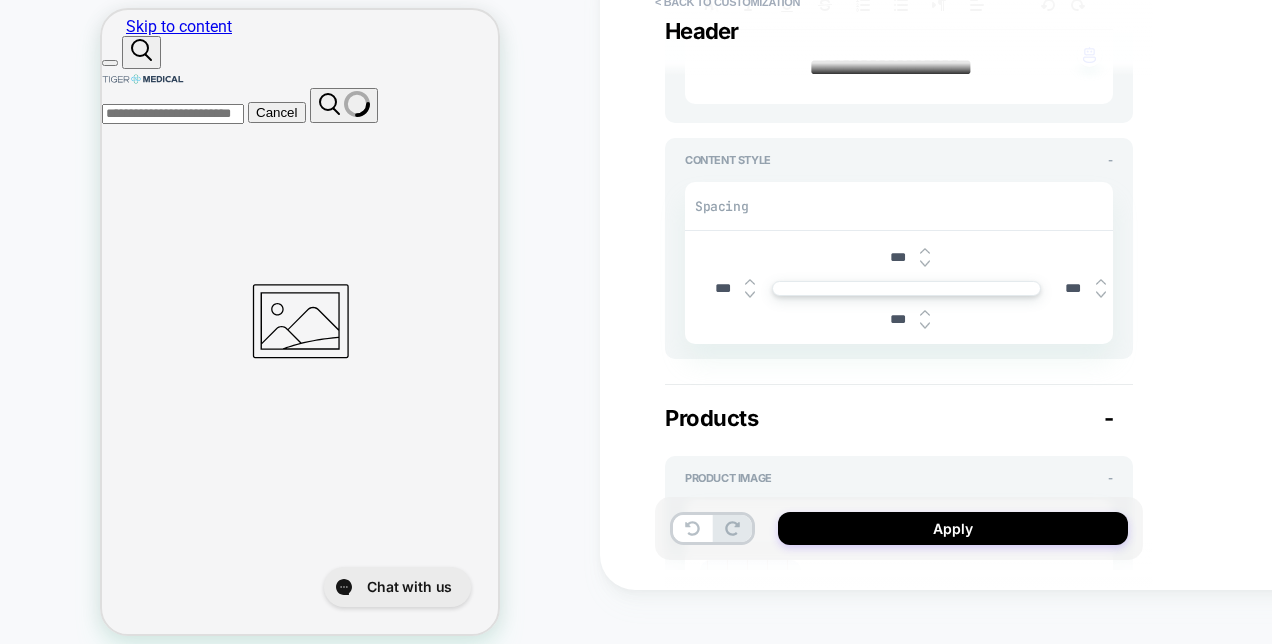 click at bounding box center [925, 326] 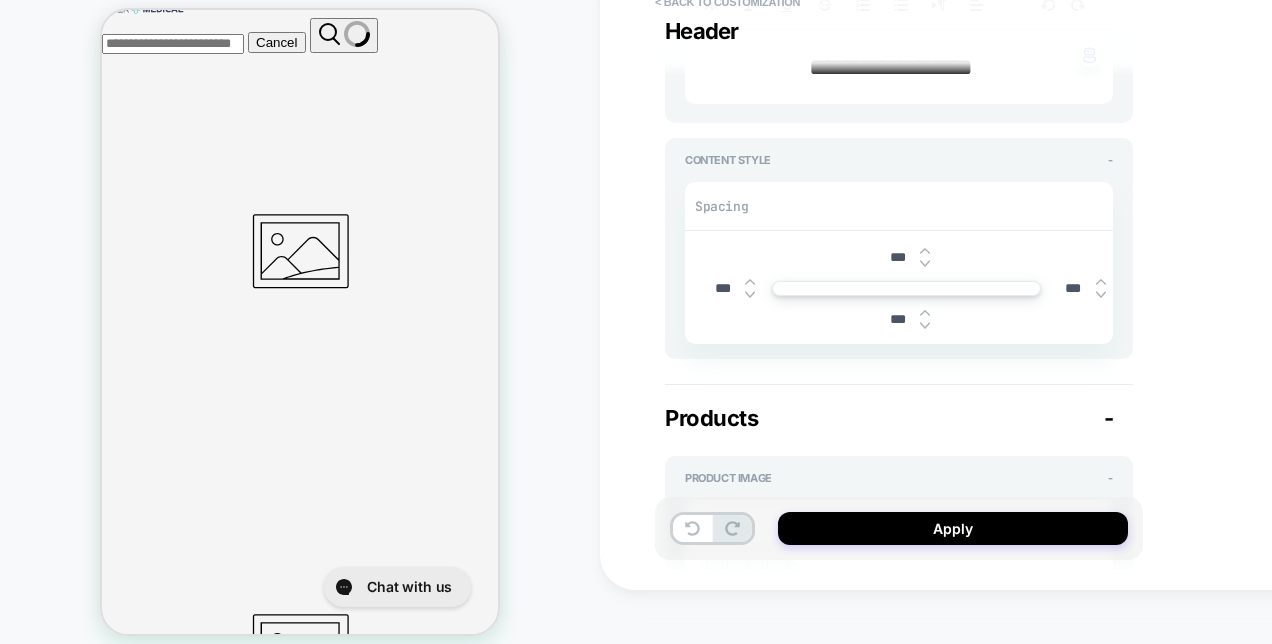 scroll, scrollTop: 414, scrollLeft: 0, axis: vertical 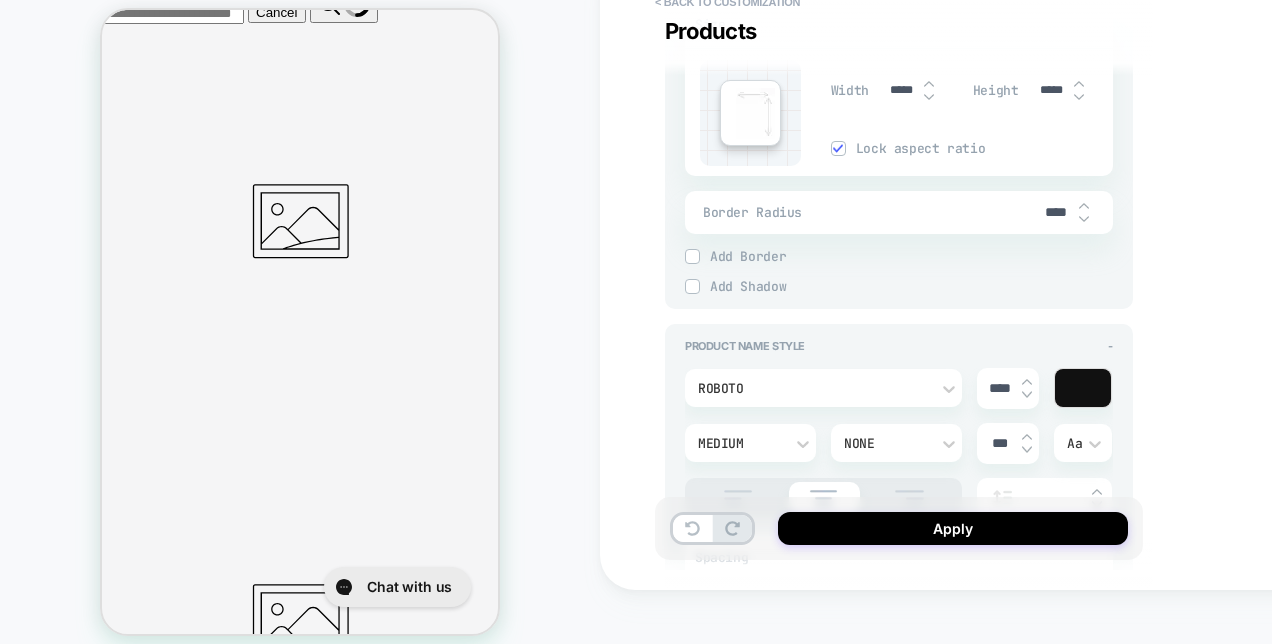 click on "Add Border" at bounding box center [911, 256] 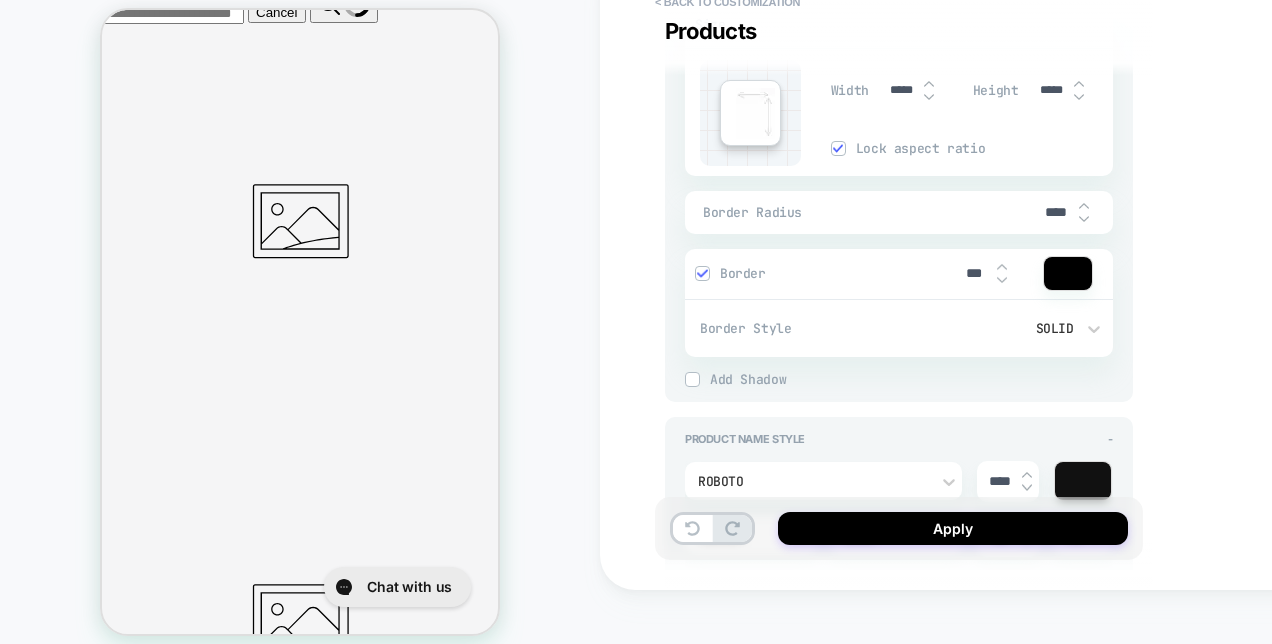 click on "Border" at bounding box center [831, 273] 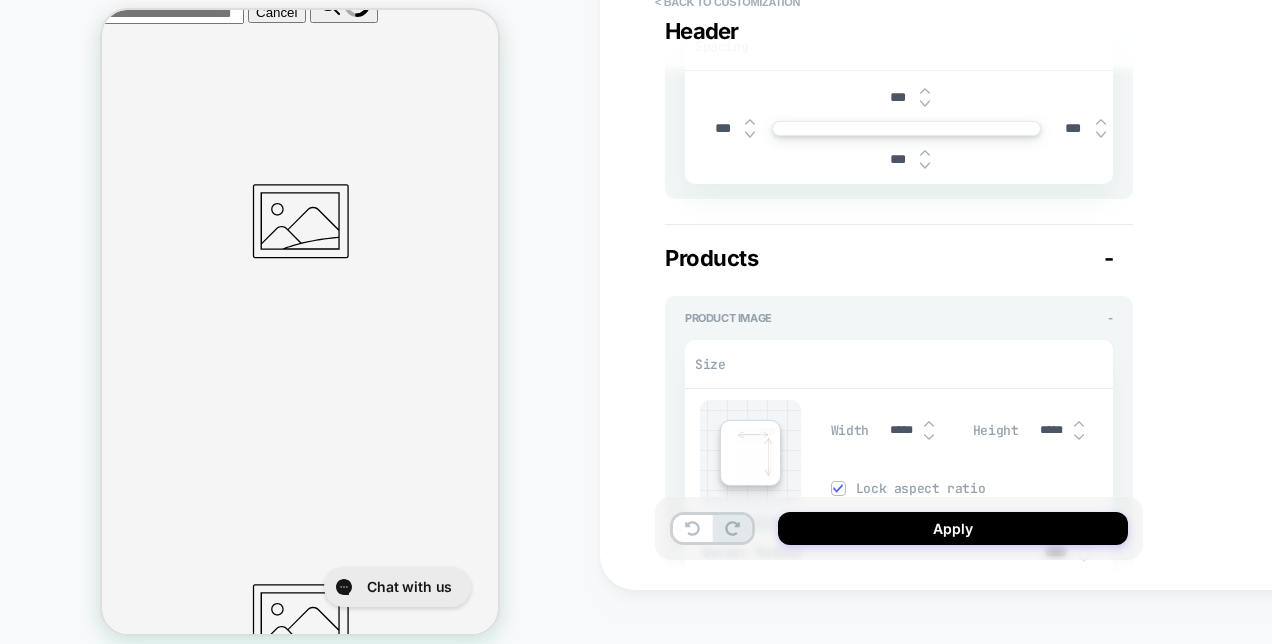 scroll, scrollTop: 600, scrollLeft: 0, axis: vertical 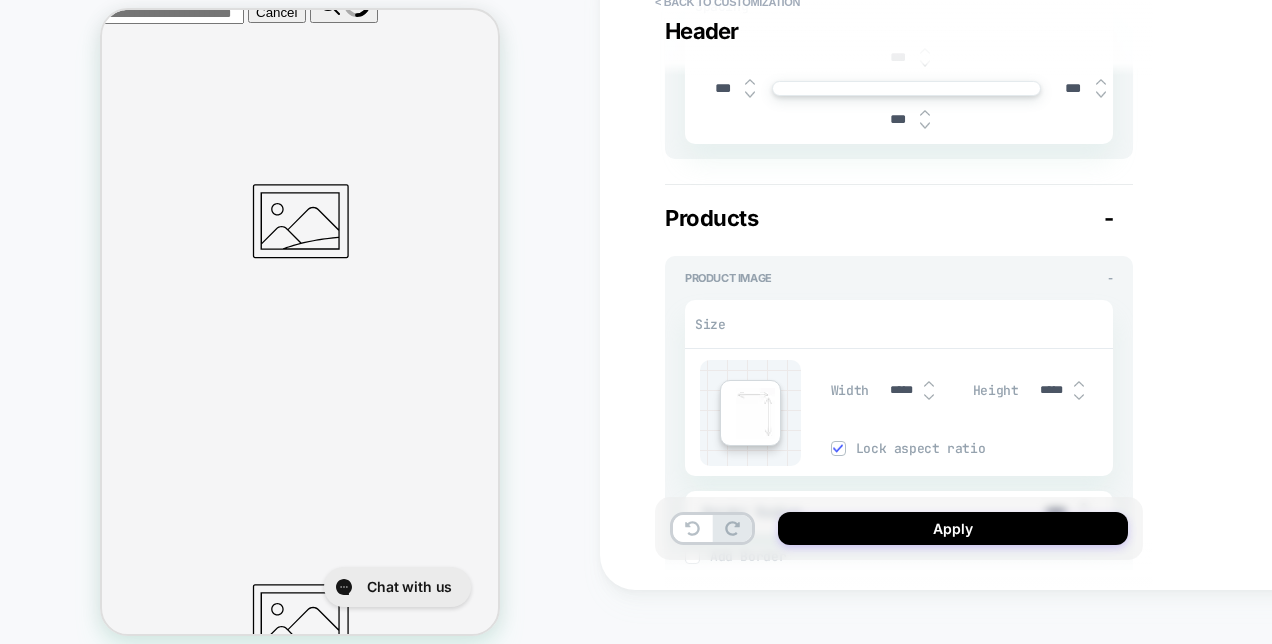 click at bounding box center [929, 397] 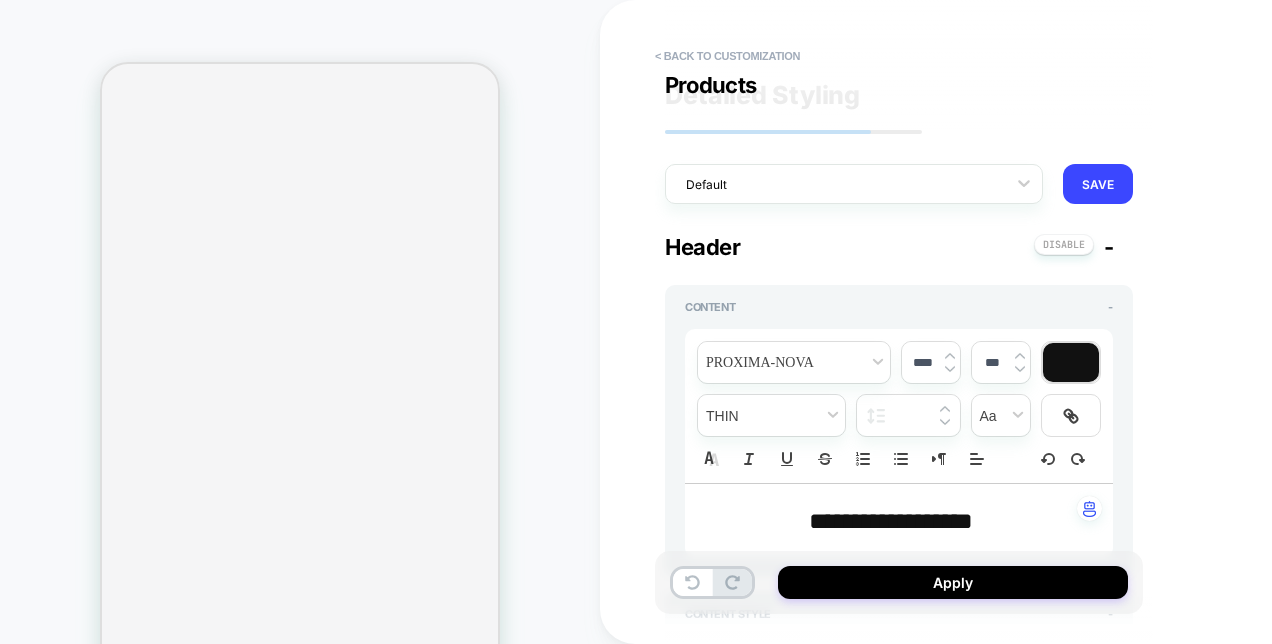 scroll, scrollTop: 0, scrollLeft: 0, axis: both 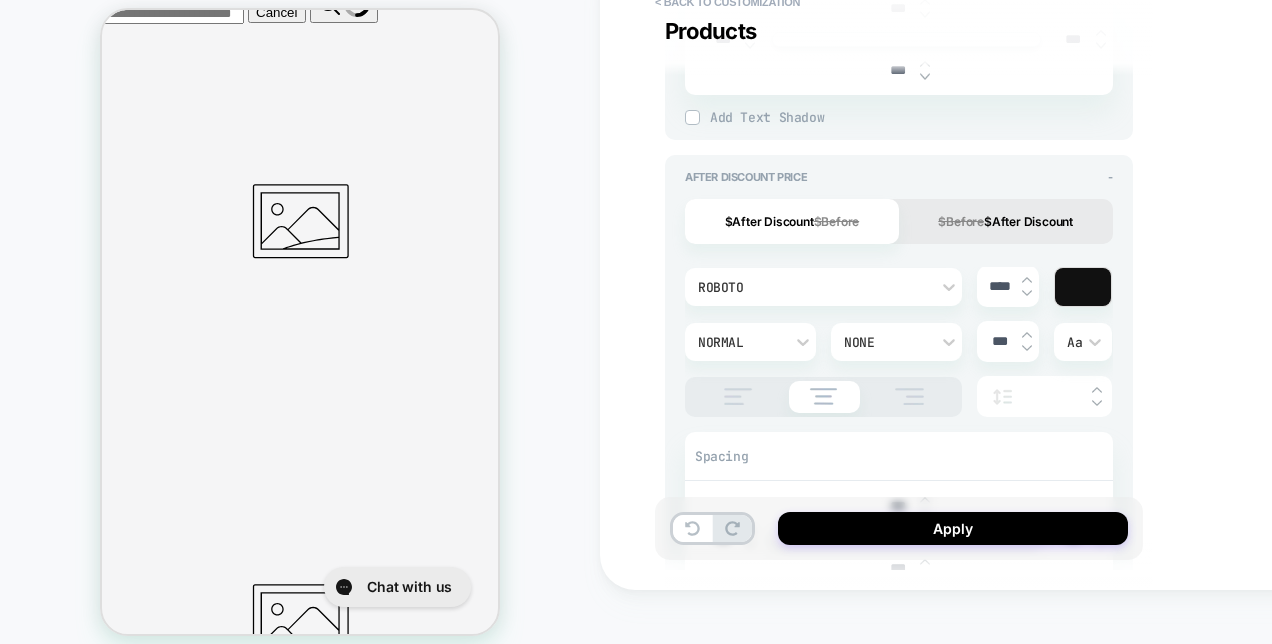 click on "$Before  $After Discount" at bounding box center (1006, 221) 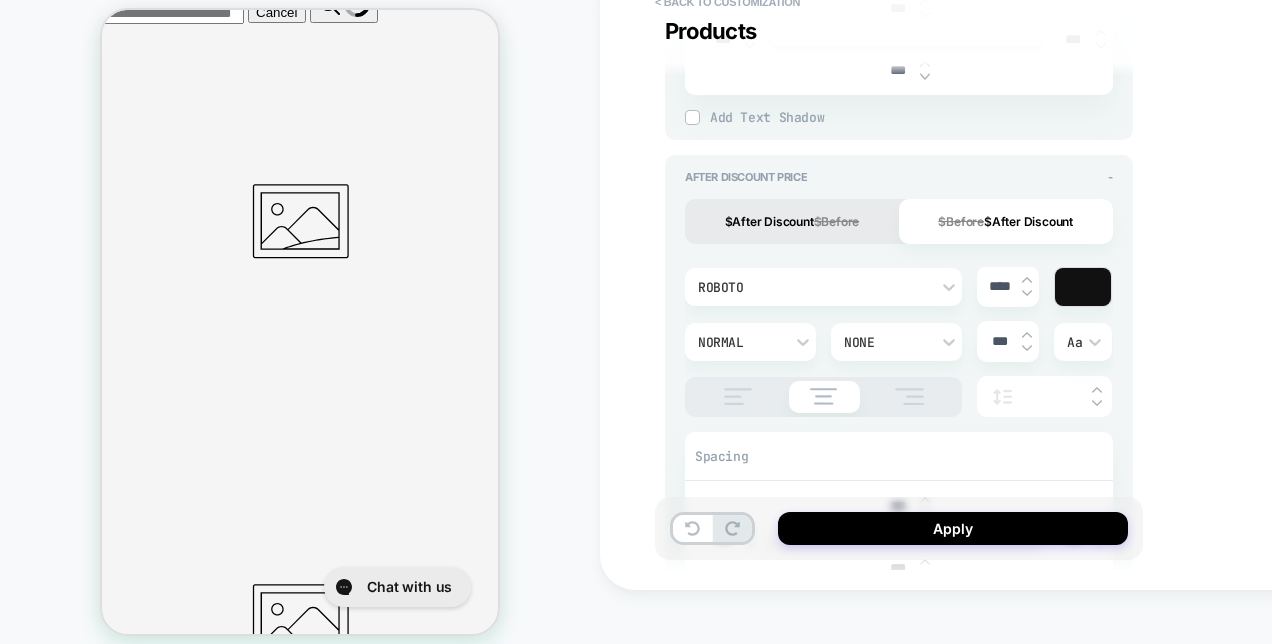 click on "$After Discount  $Before" at bounding box center (792, 221) 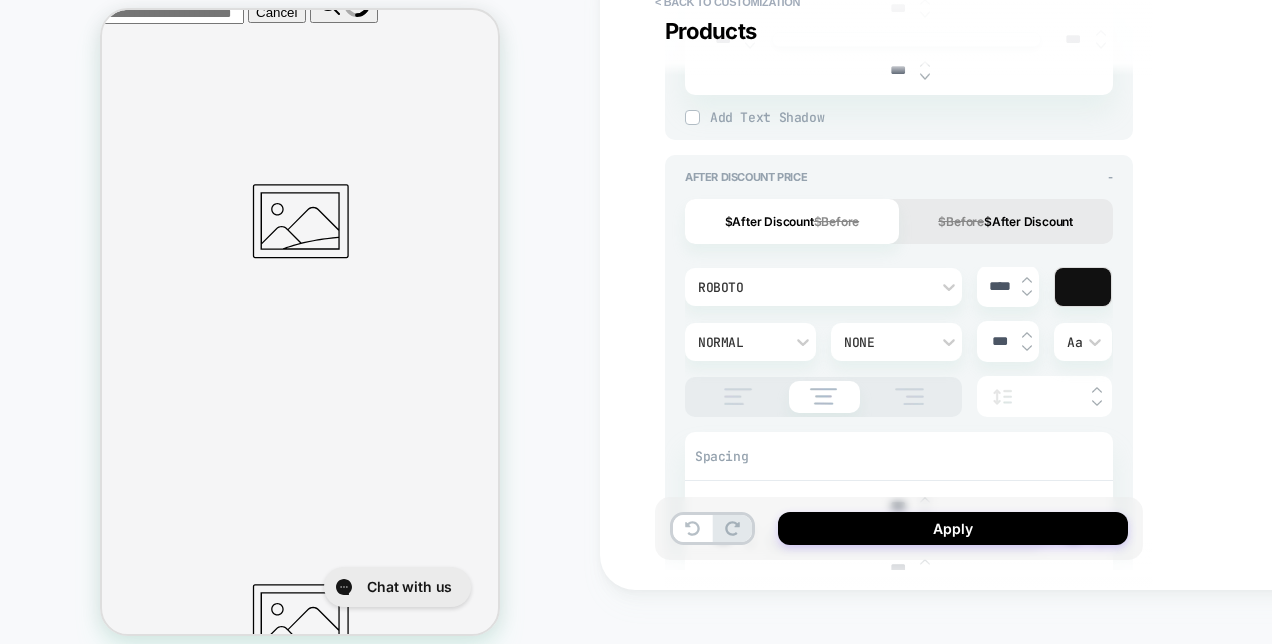 type on "*" 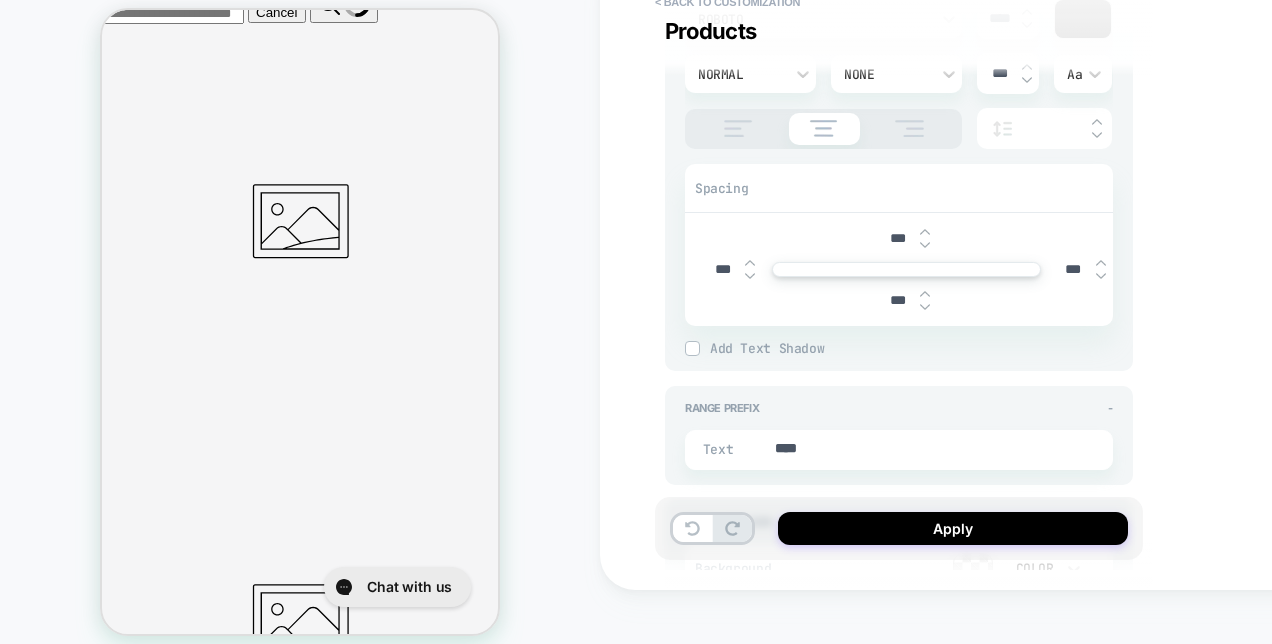 scroll, scrollTop: 2500, scrollLeft: 0, axis: vertical 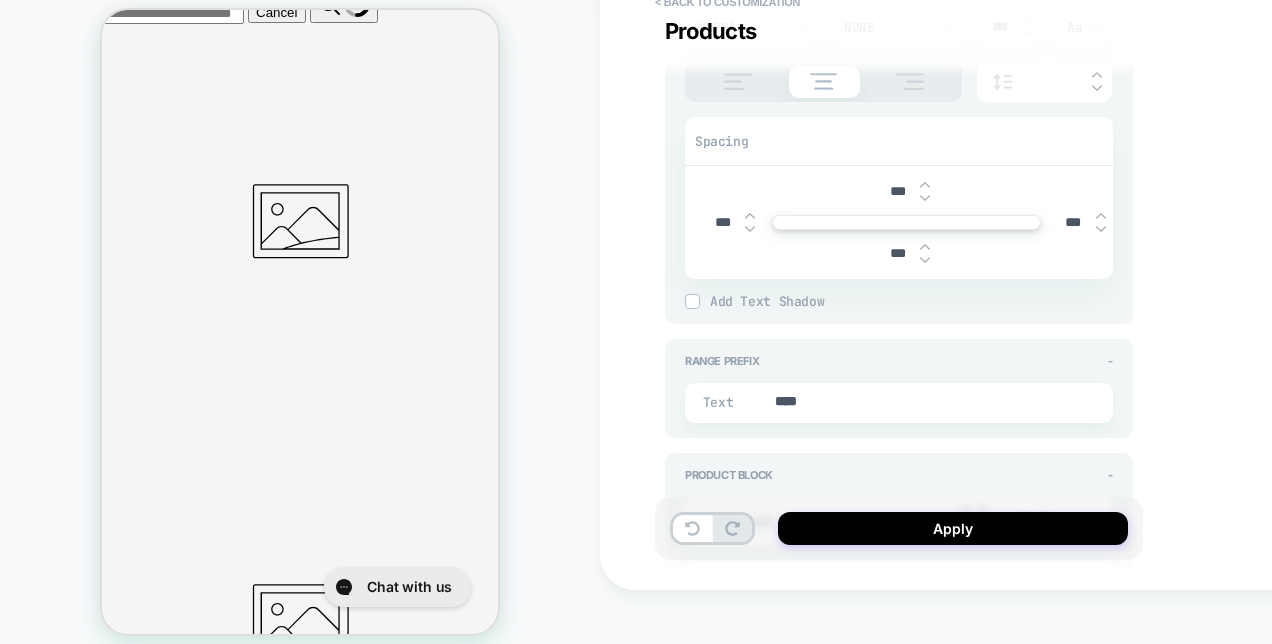 click at bounding box center [1101, 229] 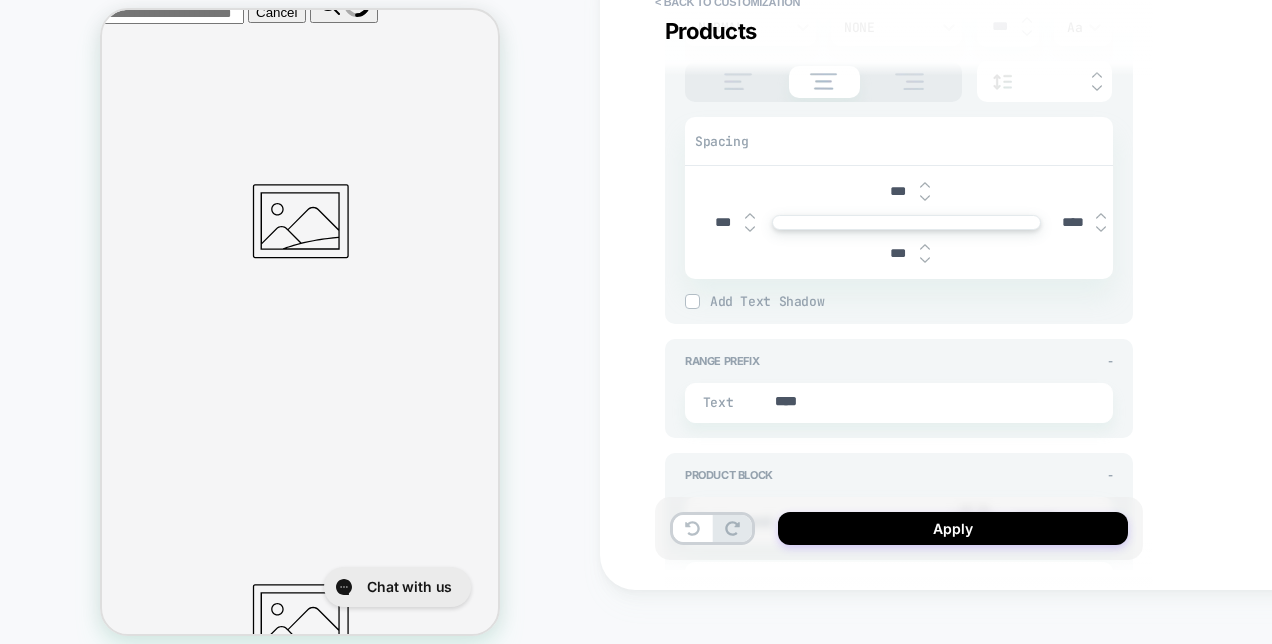 type on "*" 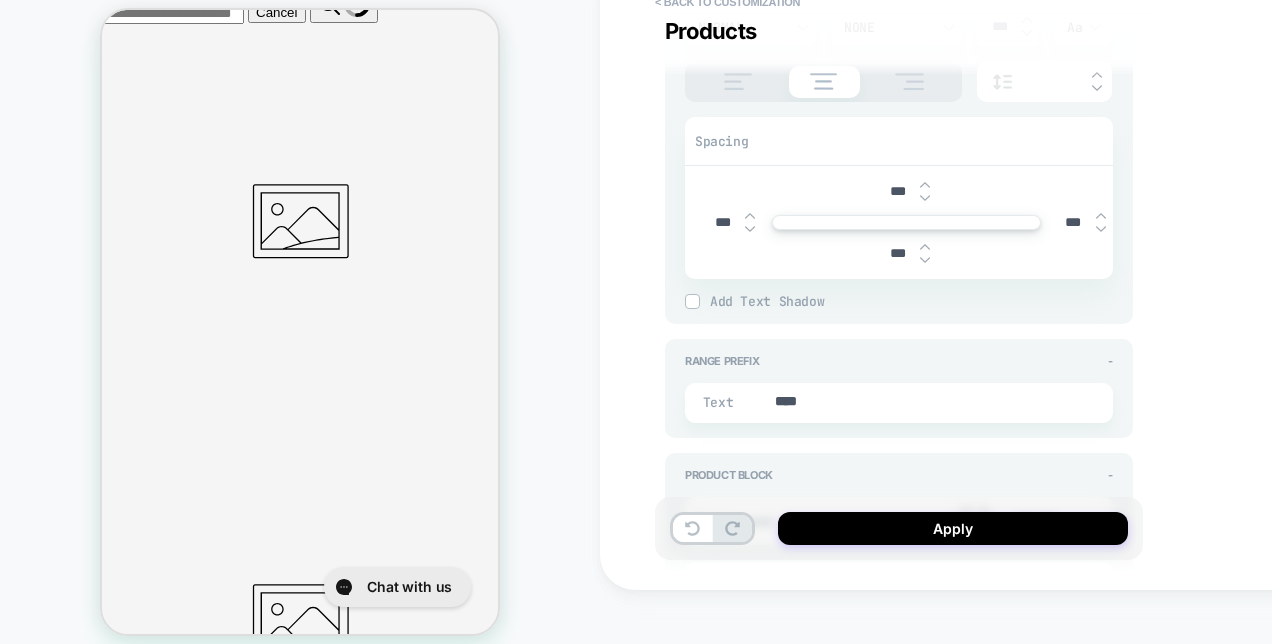 type on "*" 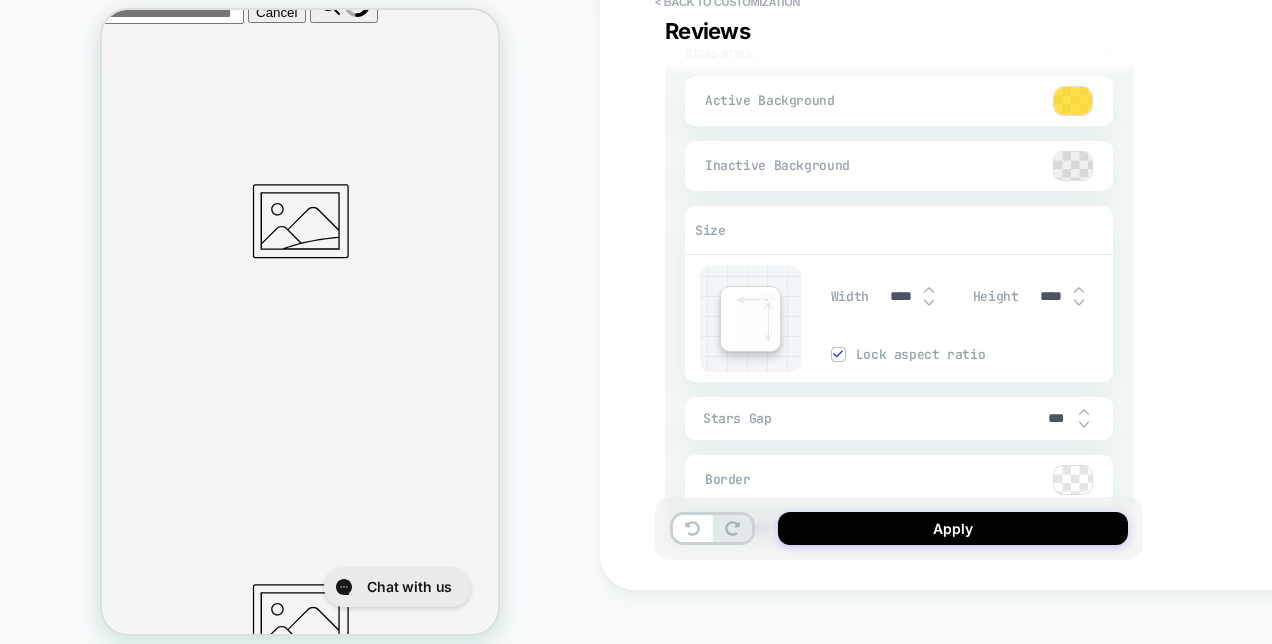 scroll, scrollTop: 3600, scrollLeft: 0, axis: vertical 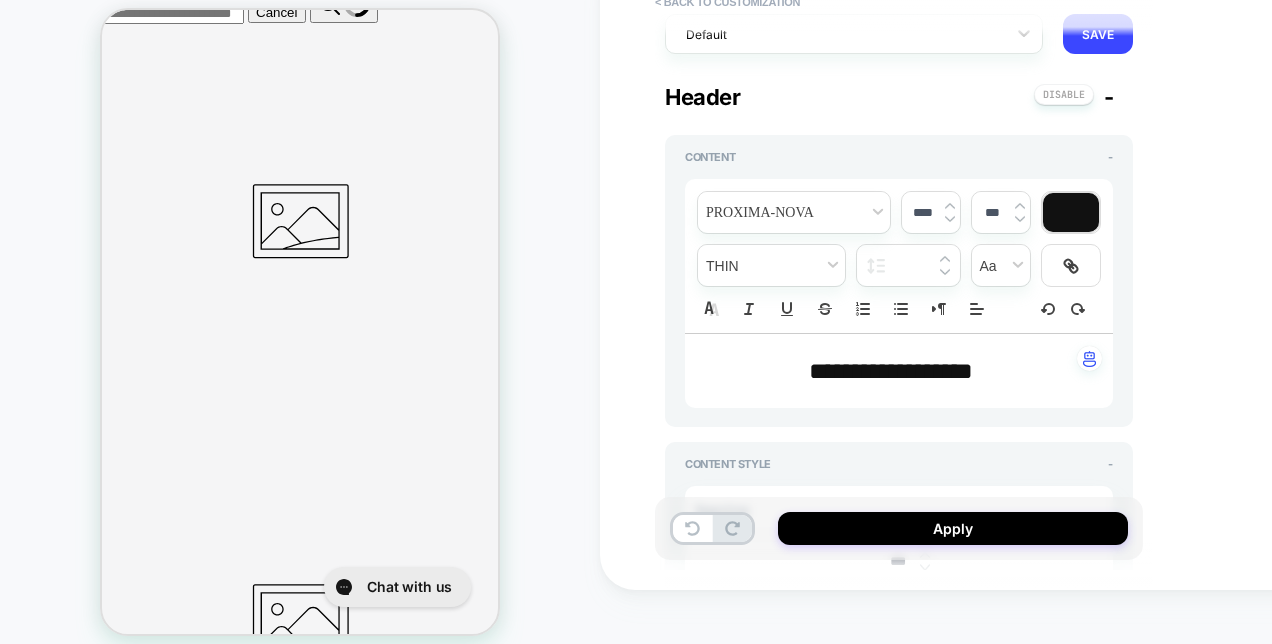 type on "*" 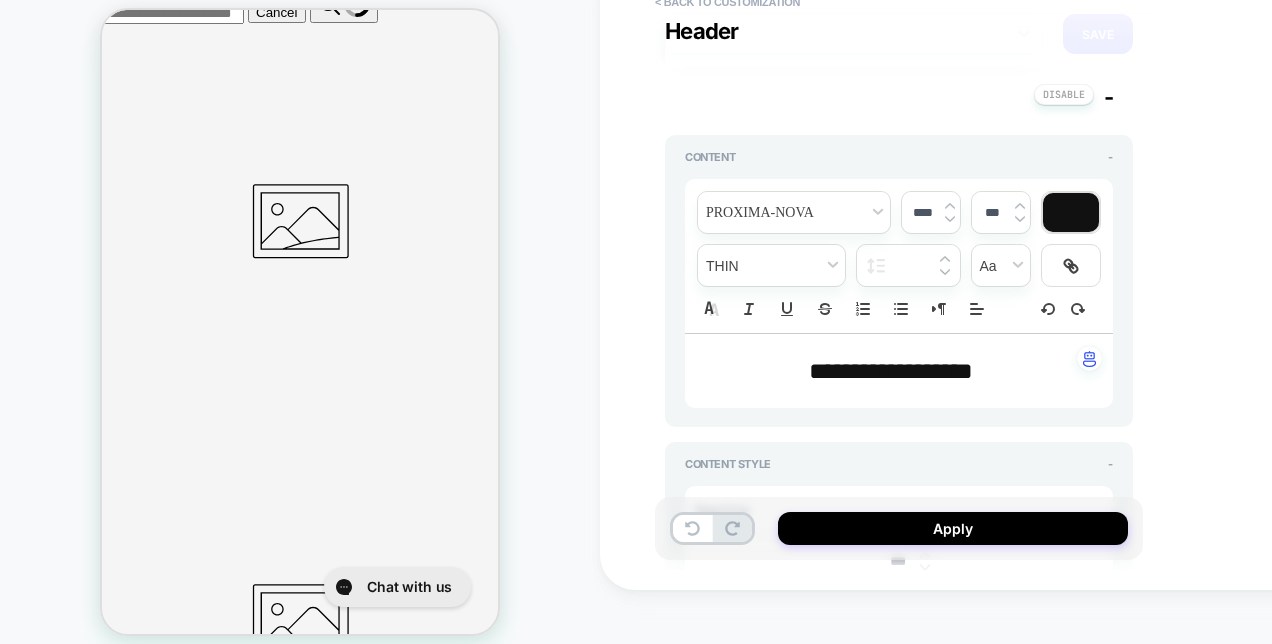 scroll, scrollTop: 200, scrollLeft: 0, axis: vertical 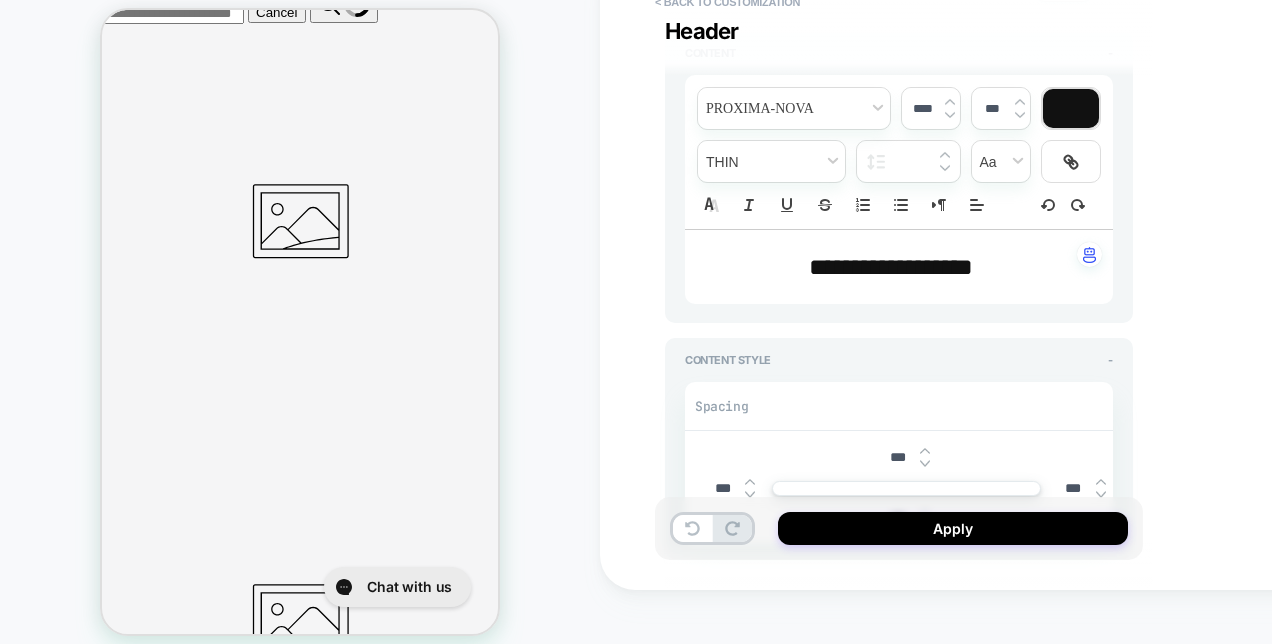click on "**********" at bounding box center [891, 267] 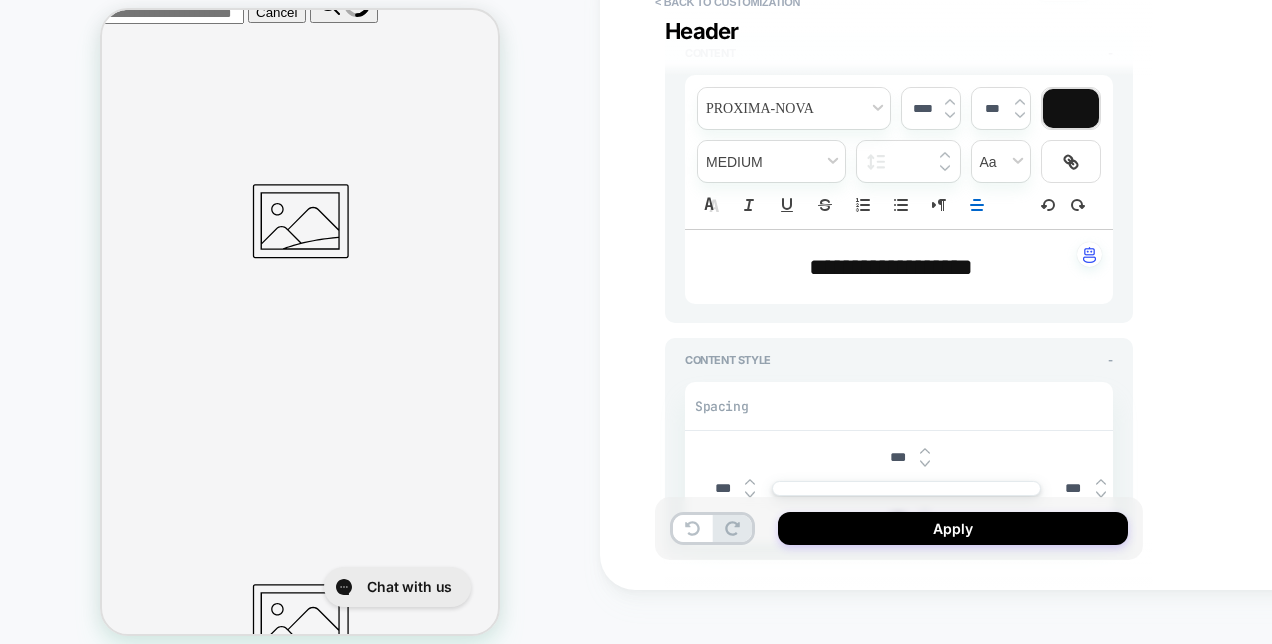 scroll, scrollTop: 59, scrollLeft: 0, axis: vertical 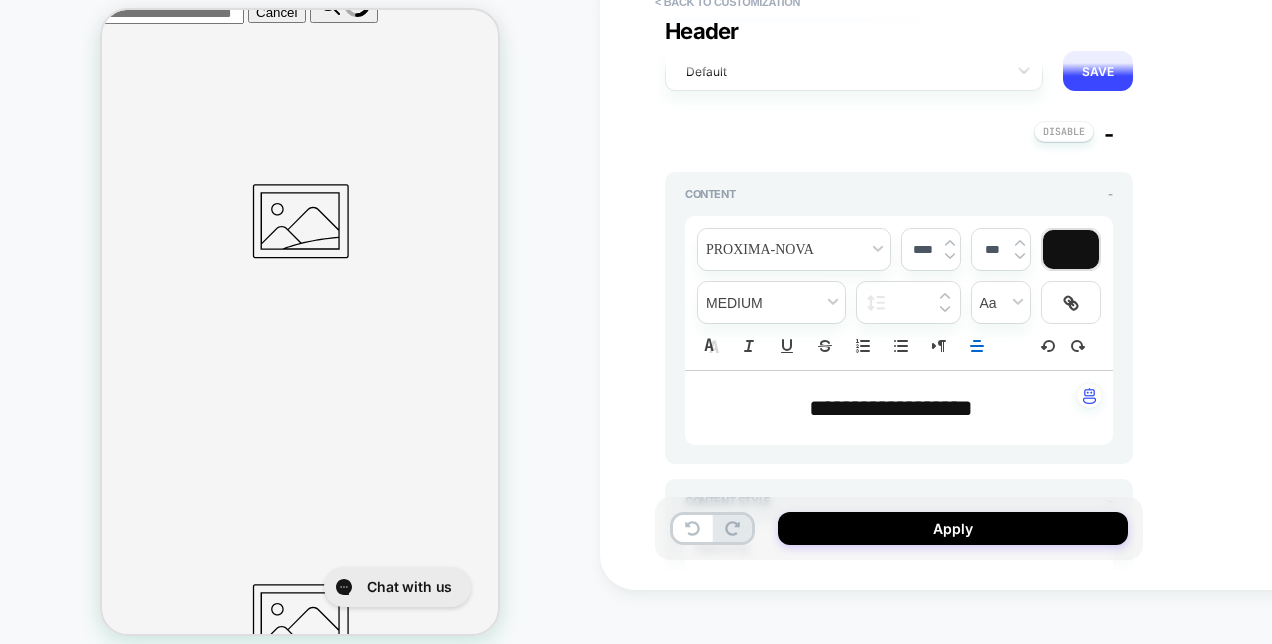 type on "*" 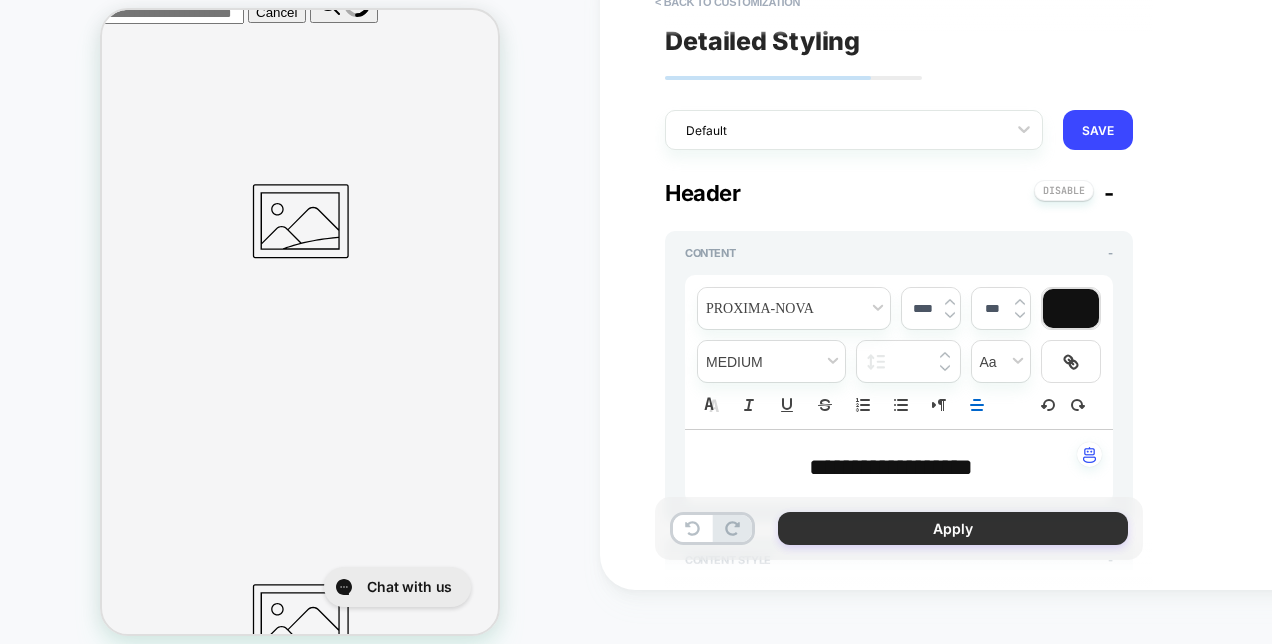 click on "Apply" at bounding box center (953, 528) 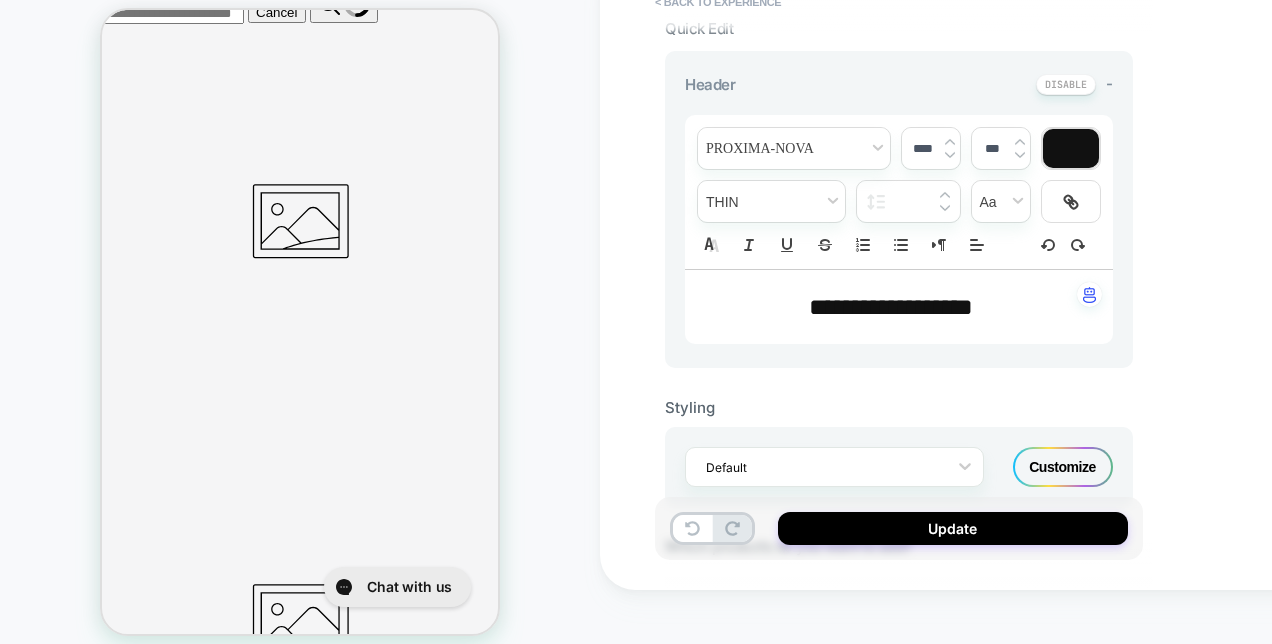 scroll, scrollTop: 500, scrollLeft: 0, axis: vertical 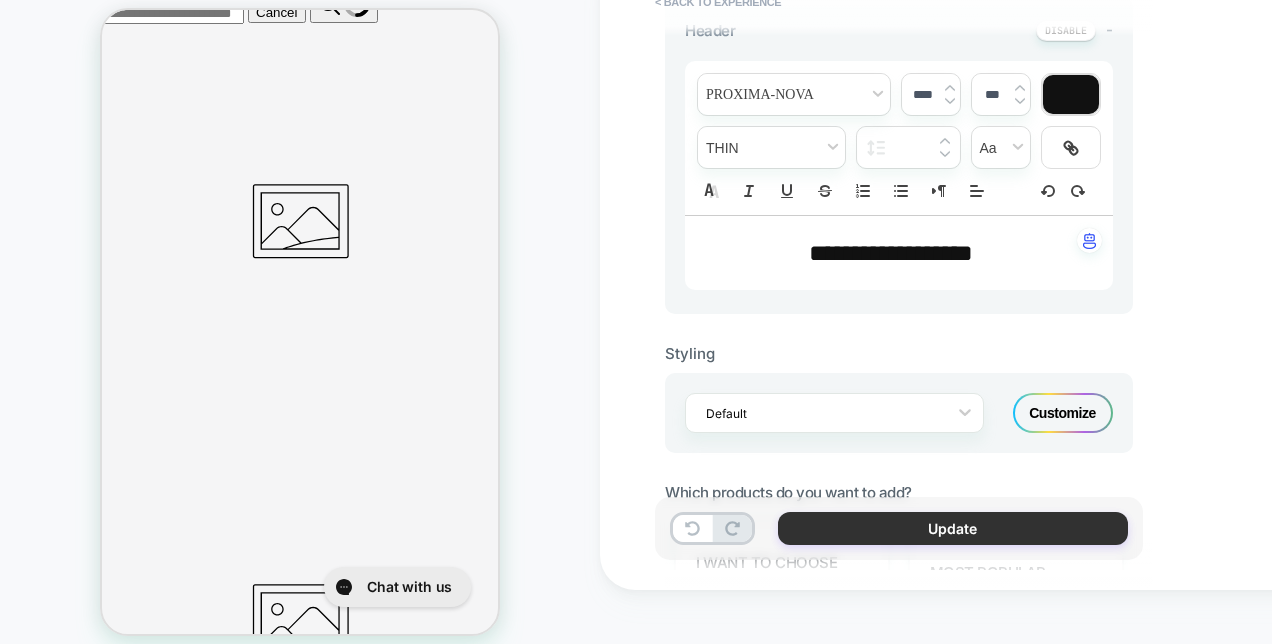 click on "Update" at bounding box center [953, 528] 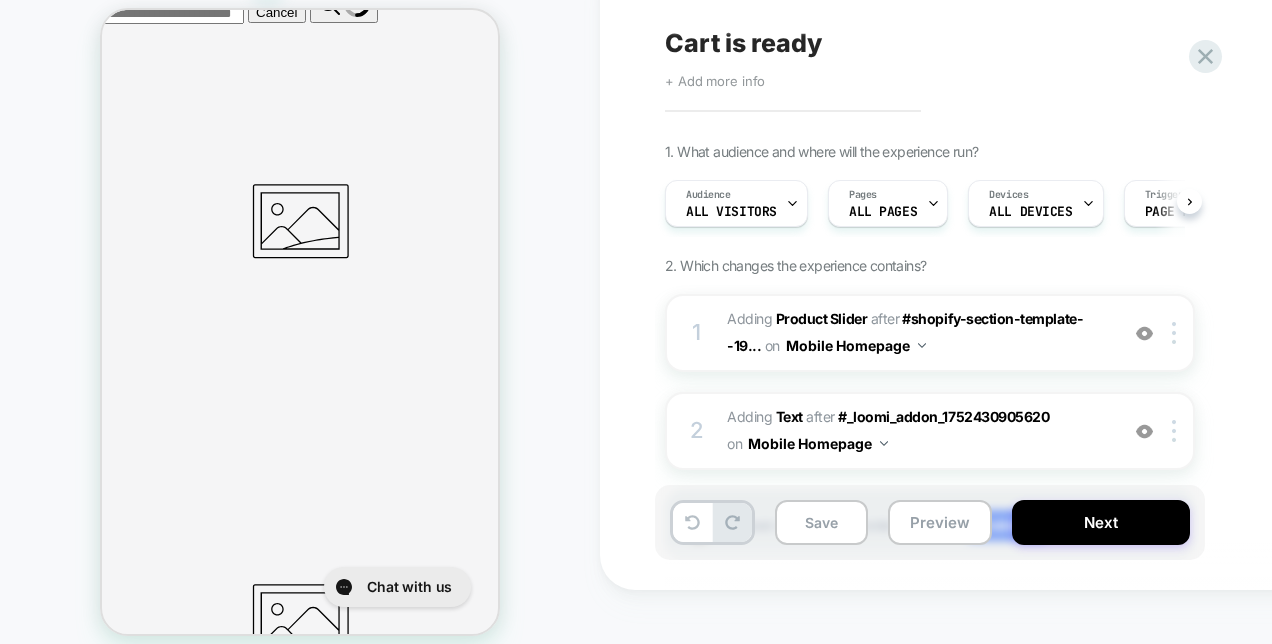 scroll, scrollTop: 0, scrollLeft: 1, axis: horizontal 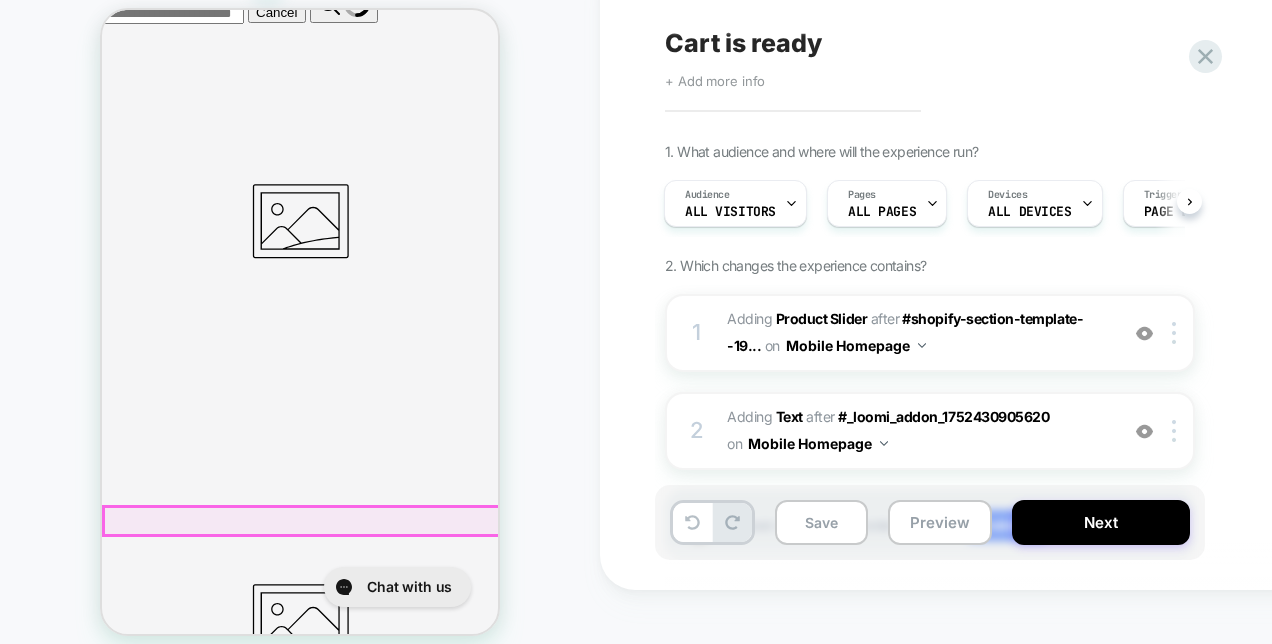 click on "GO TO CART" at bounding box center (300, 12748) 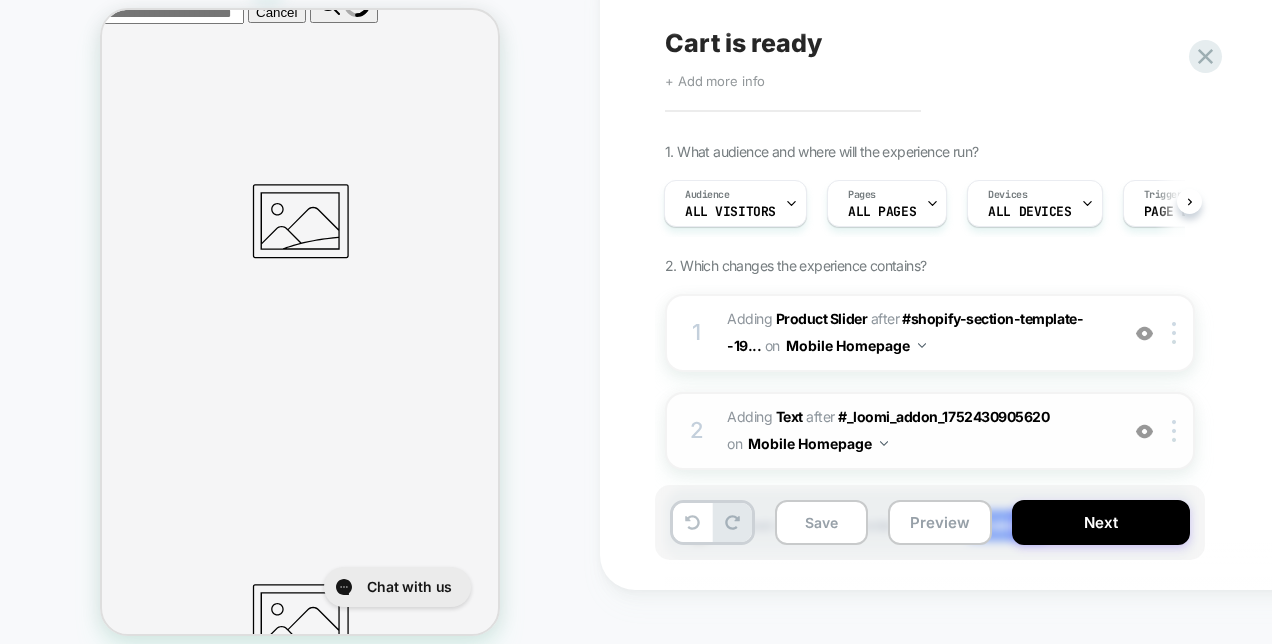 scroll, scrollTop: 118, scrollLeft: 0, axis: vertical 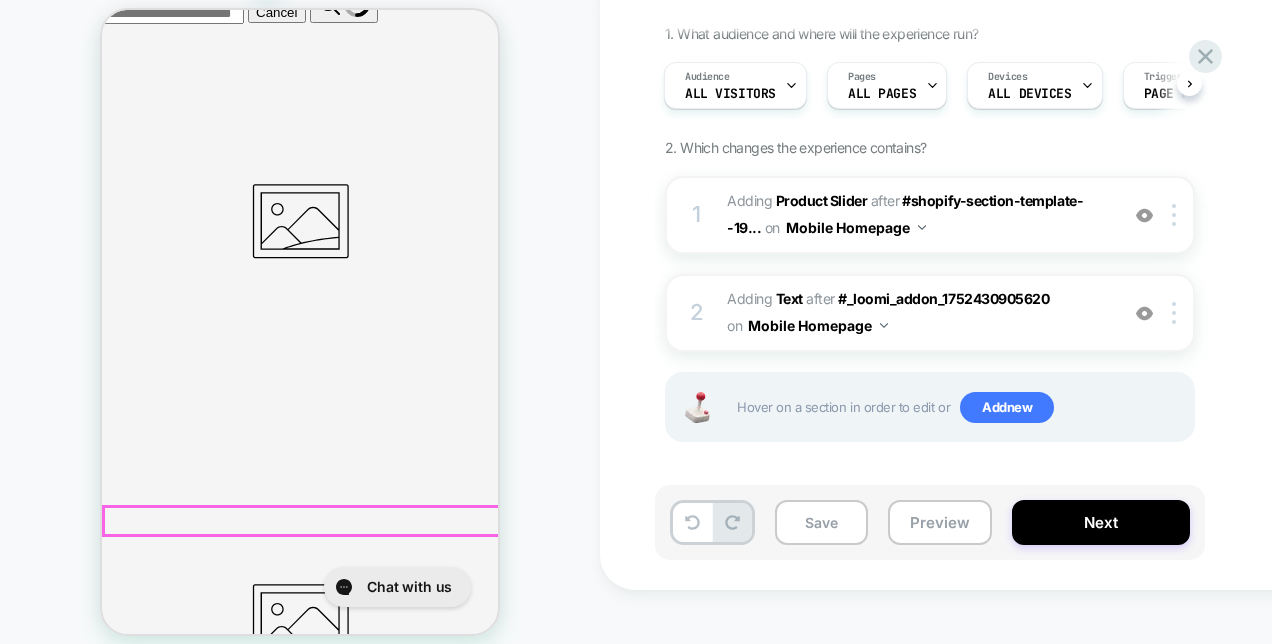click on "GO TO CART" at bounding box center [300, 12748] 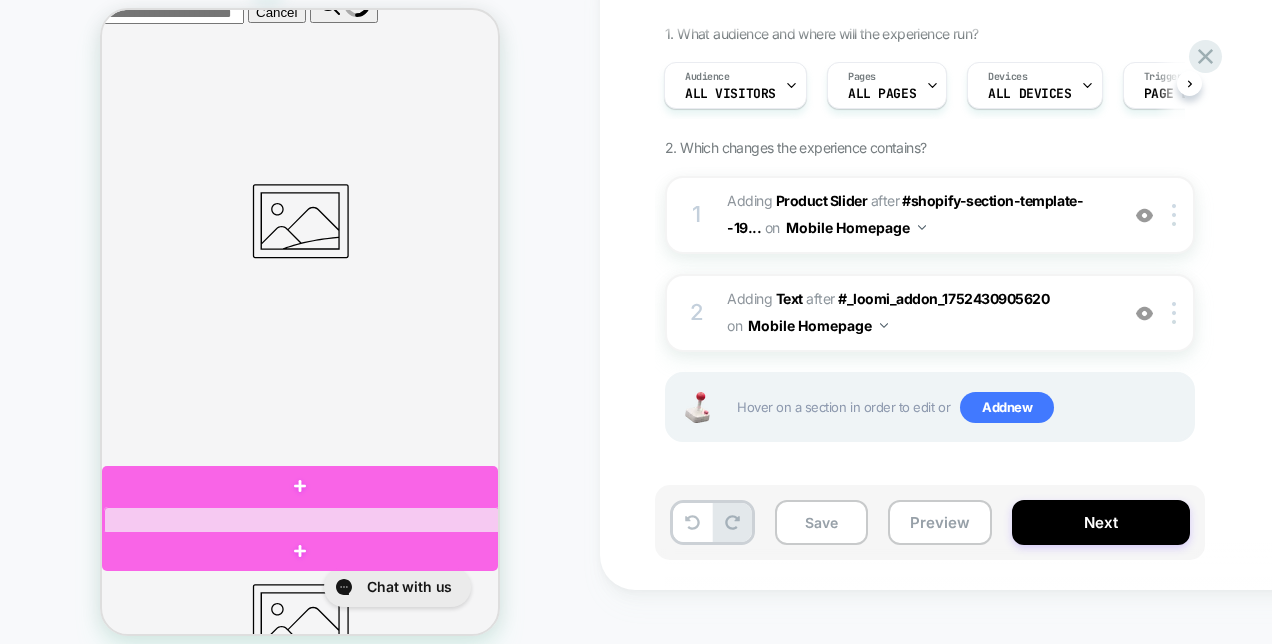 click at bounding box center (302, 521) 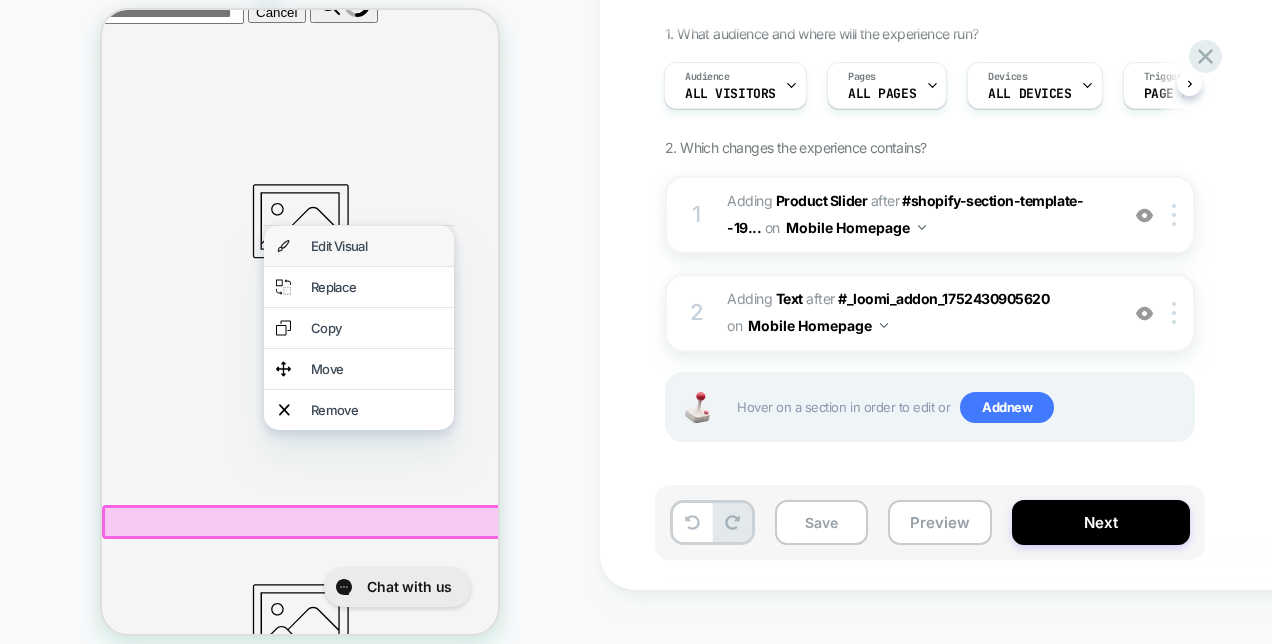 click on "Edit Visual" at bounding box center [376, 246] 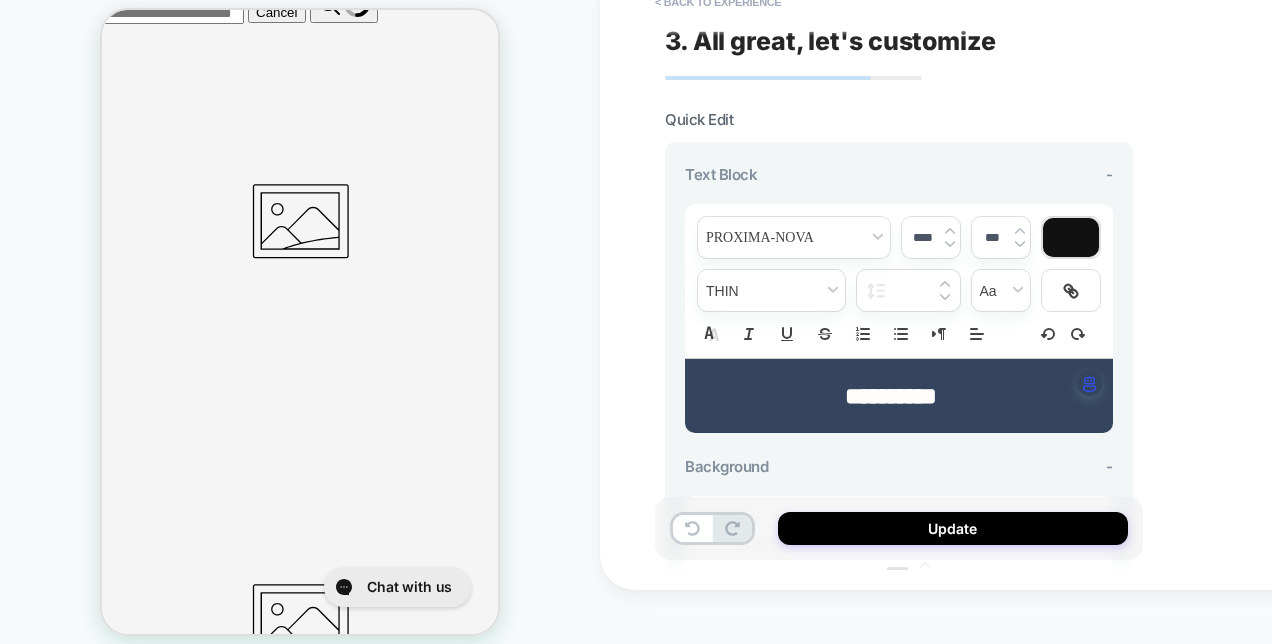 click on "**********" at bounding box center (891, 396) 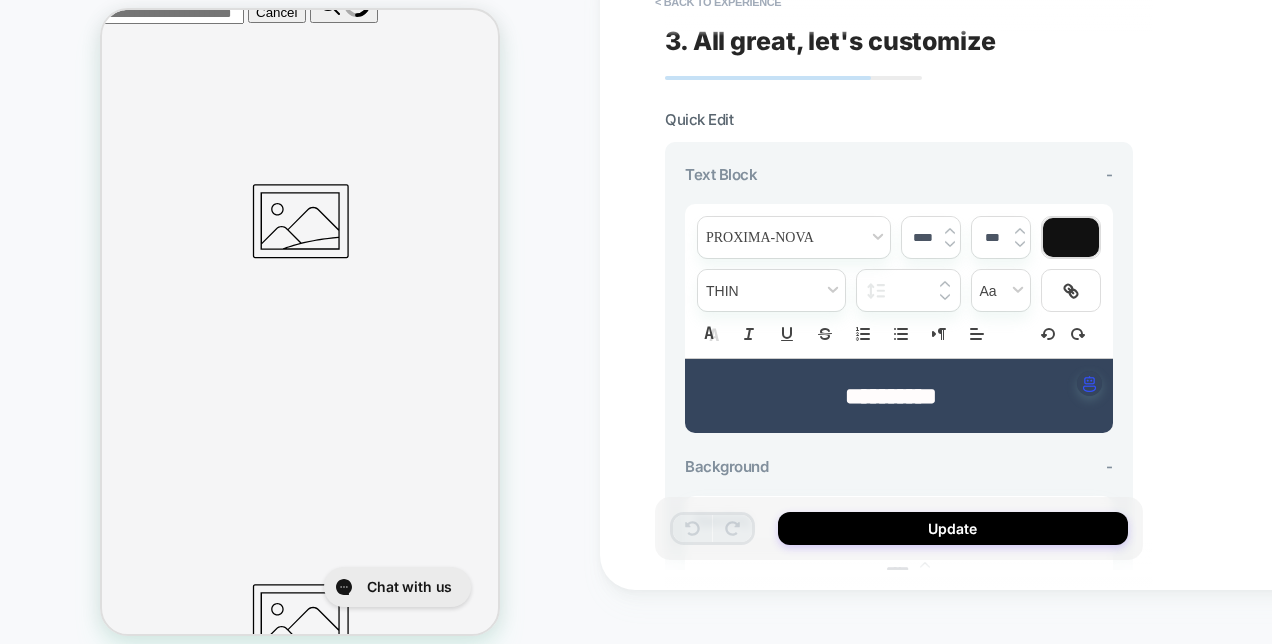 scroll, scrollTop: 610, scrollLeft: 0, axis: vertical 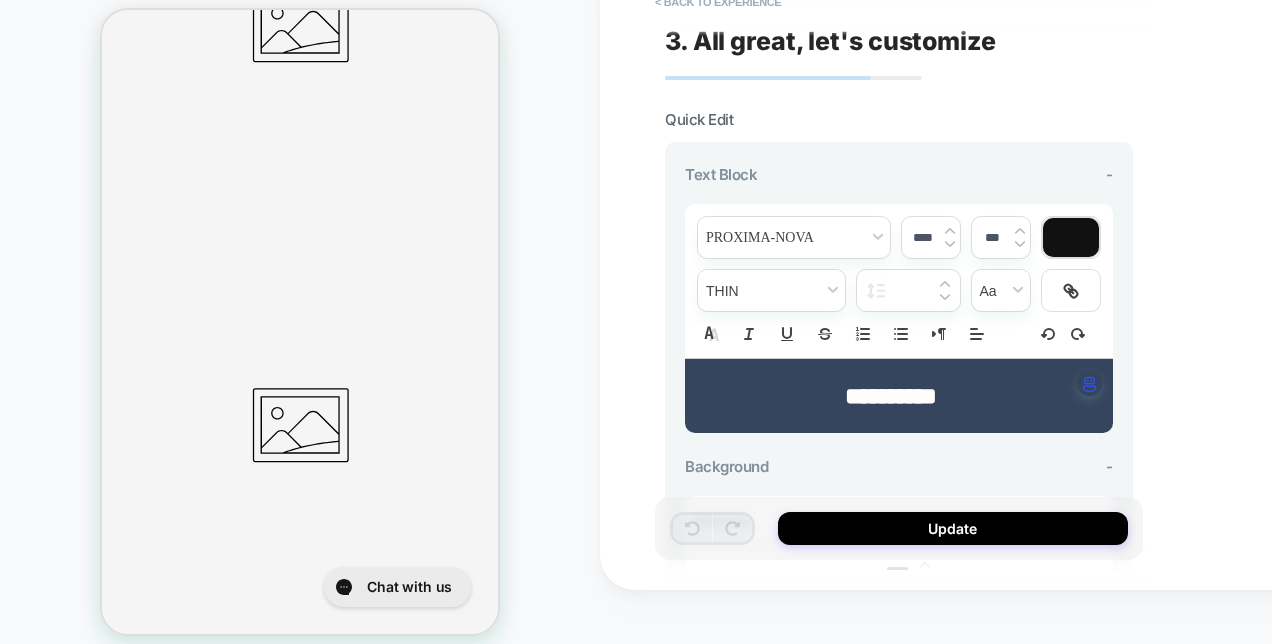 click on "**********" at bounding box center [891, 396] 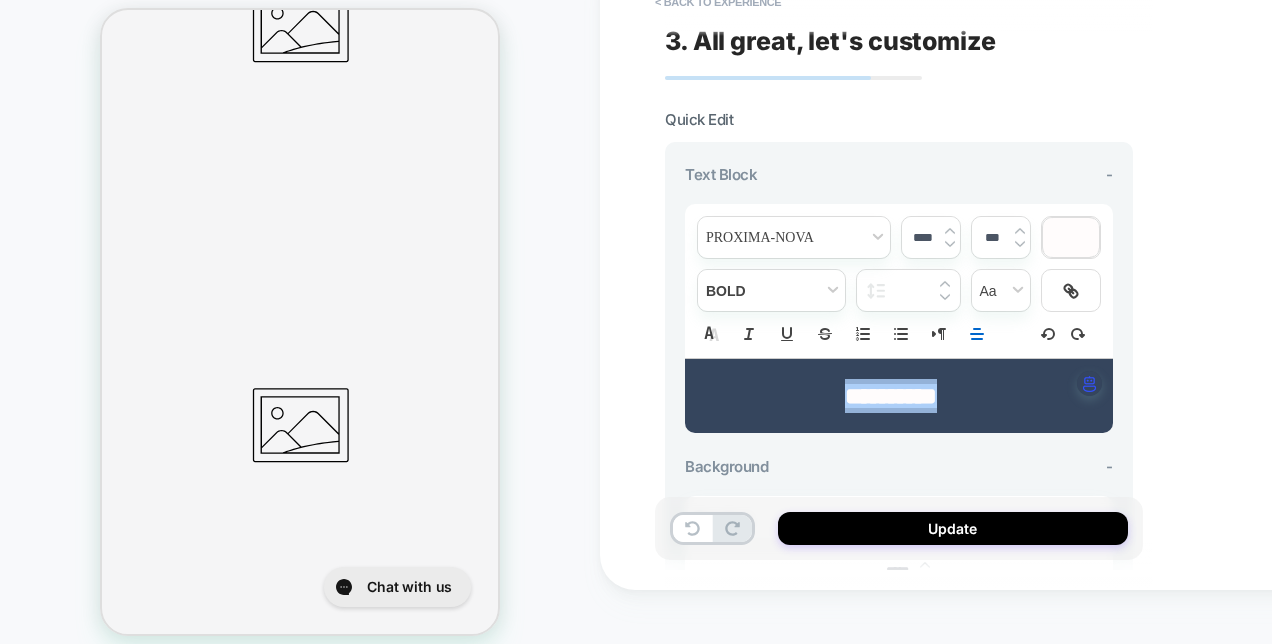 click at bounding box center [950, 244] 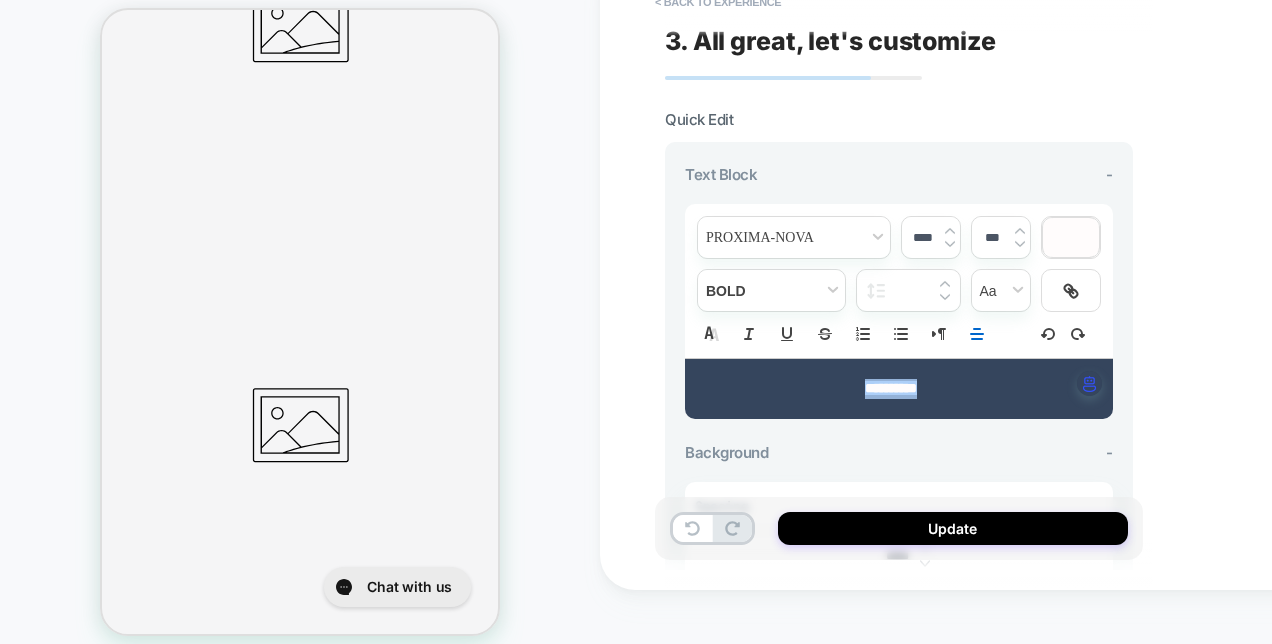 click on "****" at bounding box center [931, 237] 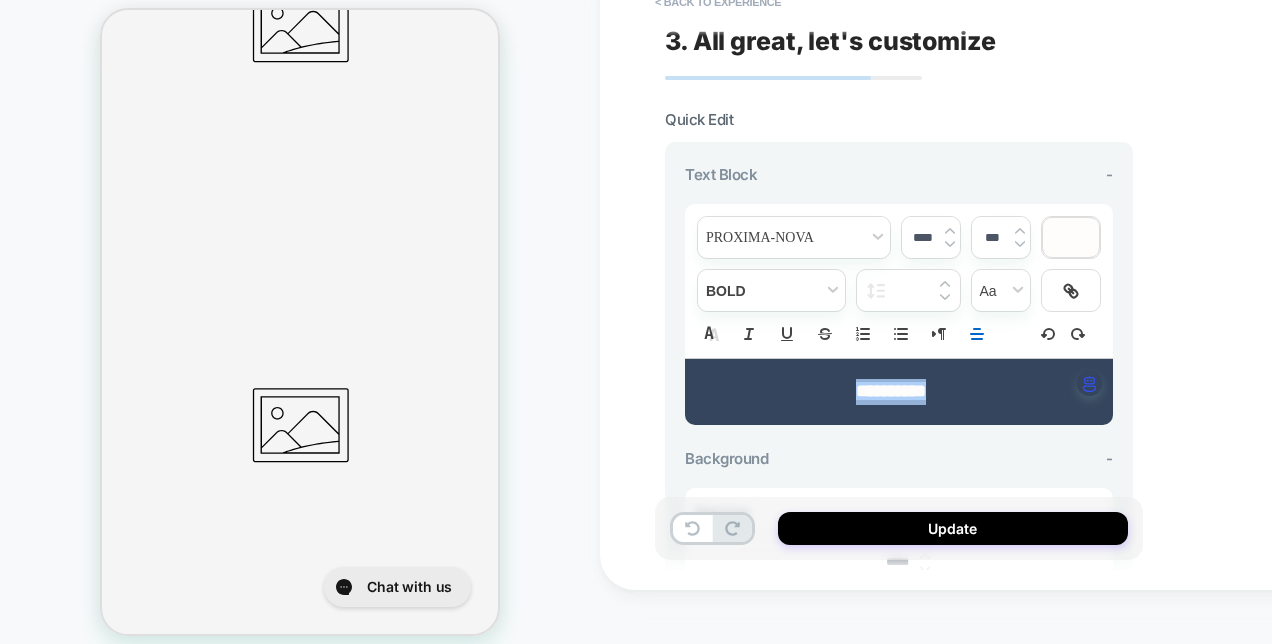 click at bounding box center (950, 231) 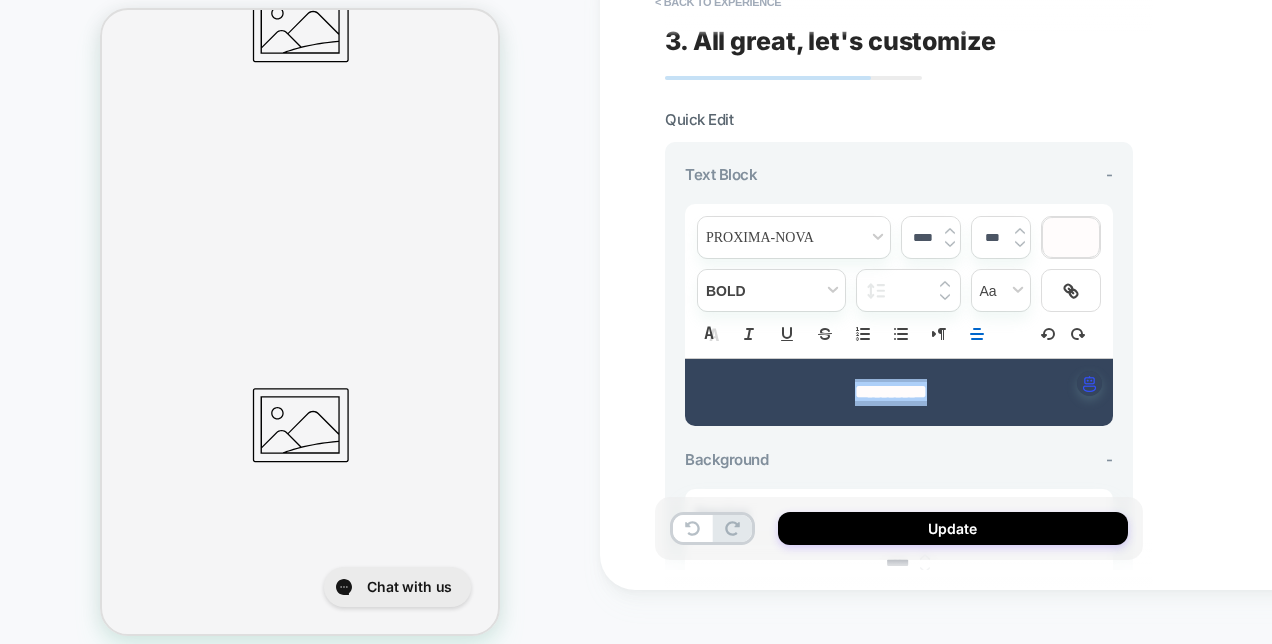 click on "****" at bounding box center (922, 237) 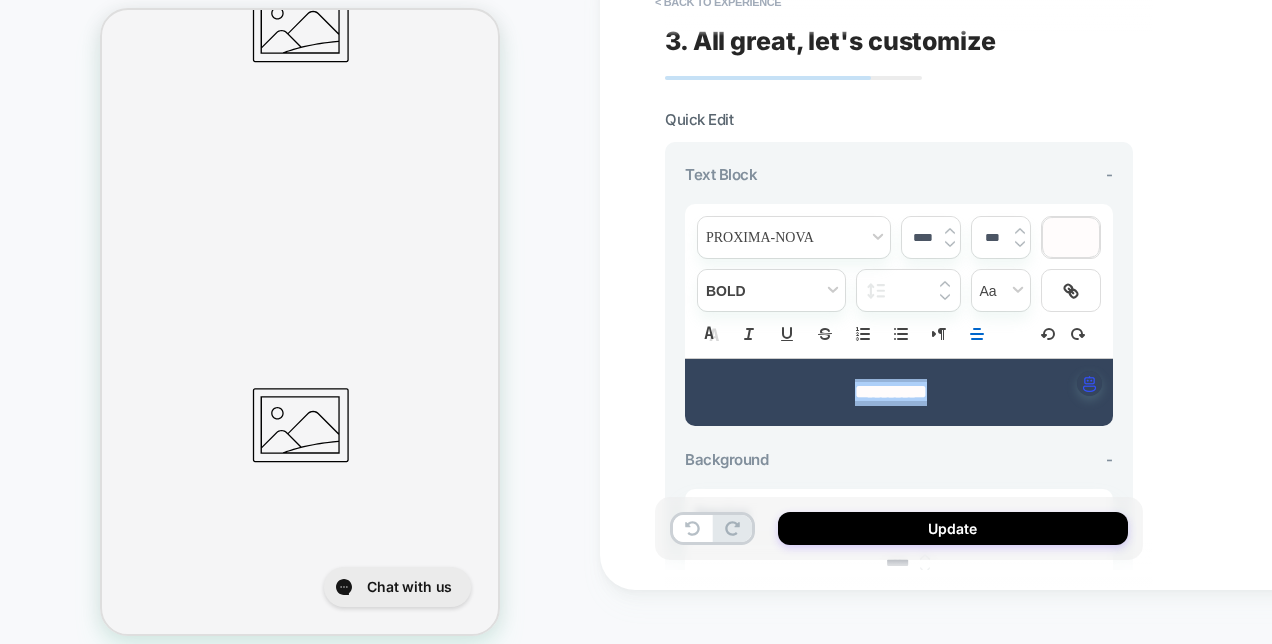 click at bounding box center [950, 231] 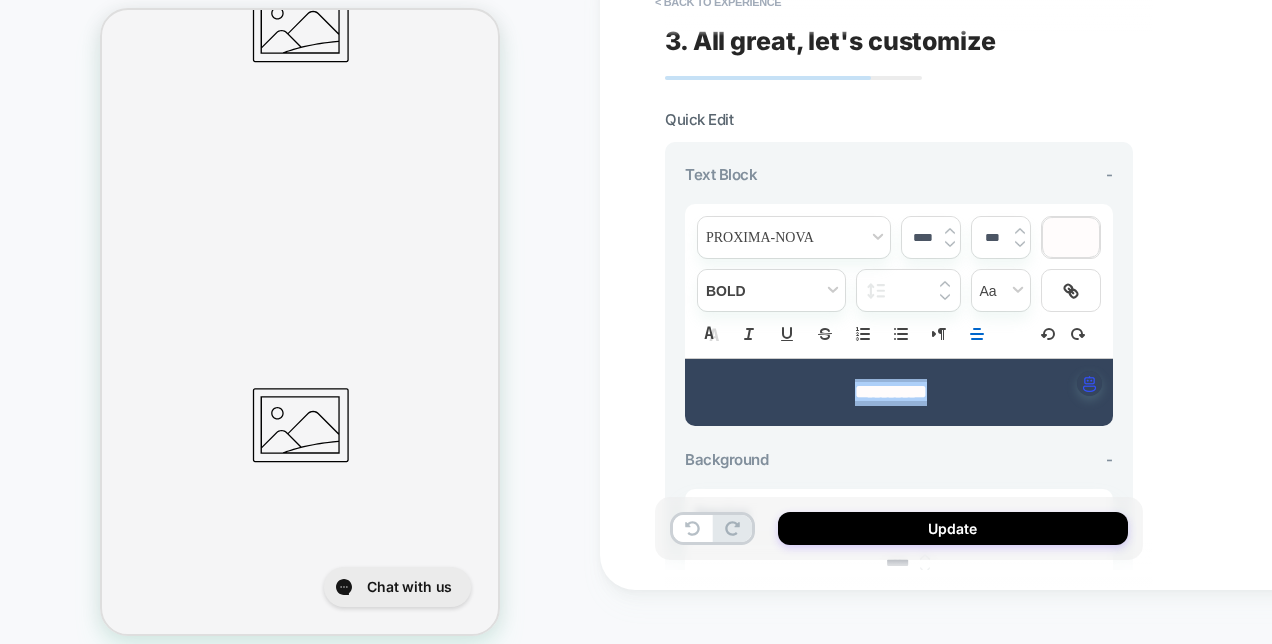 type on "****" 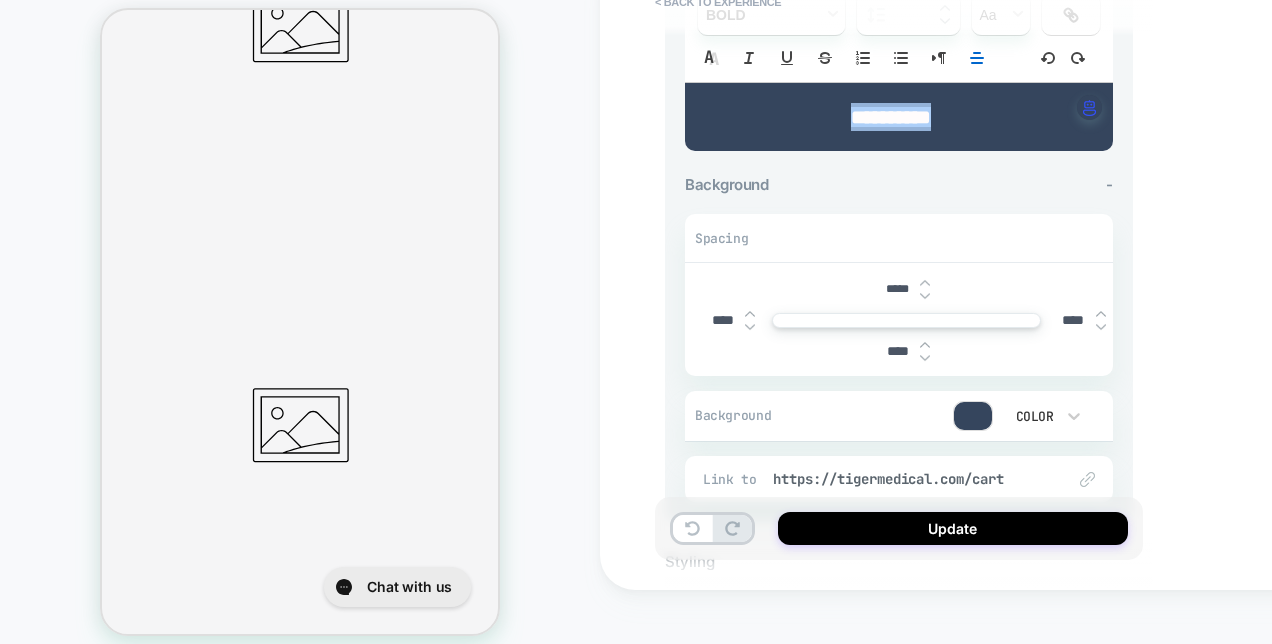 scroll, scrollTop: 272, scrollLeft: 0, axis: vertical 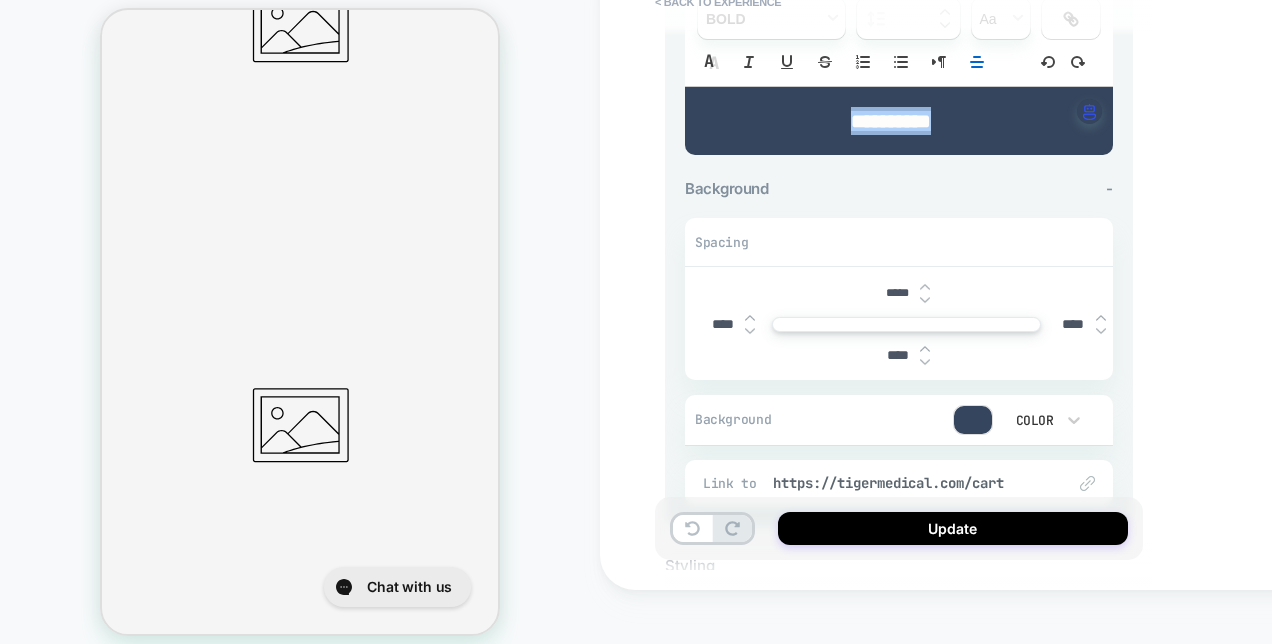 click at bounding box center [750, 318] 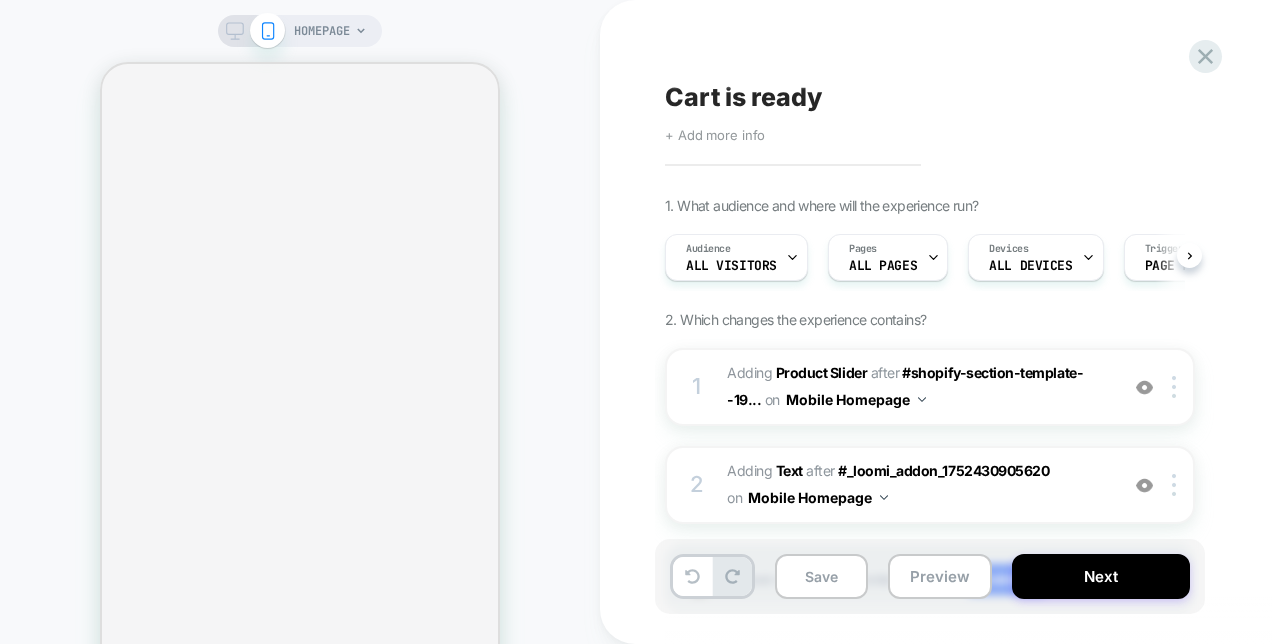 scroll, scrollTop: 0, scrollLeft: 0, axis: both 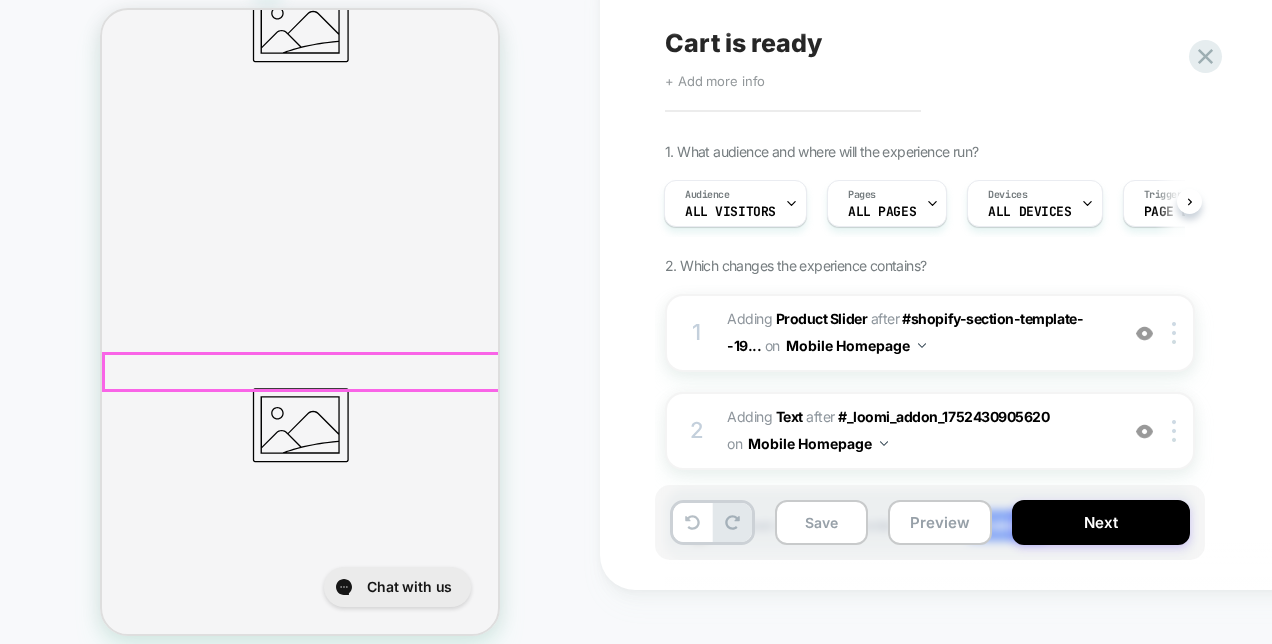 click on "Financing
Purchase Orders
Learning Center" at bounding box center [300, 12591] 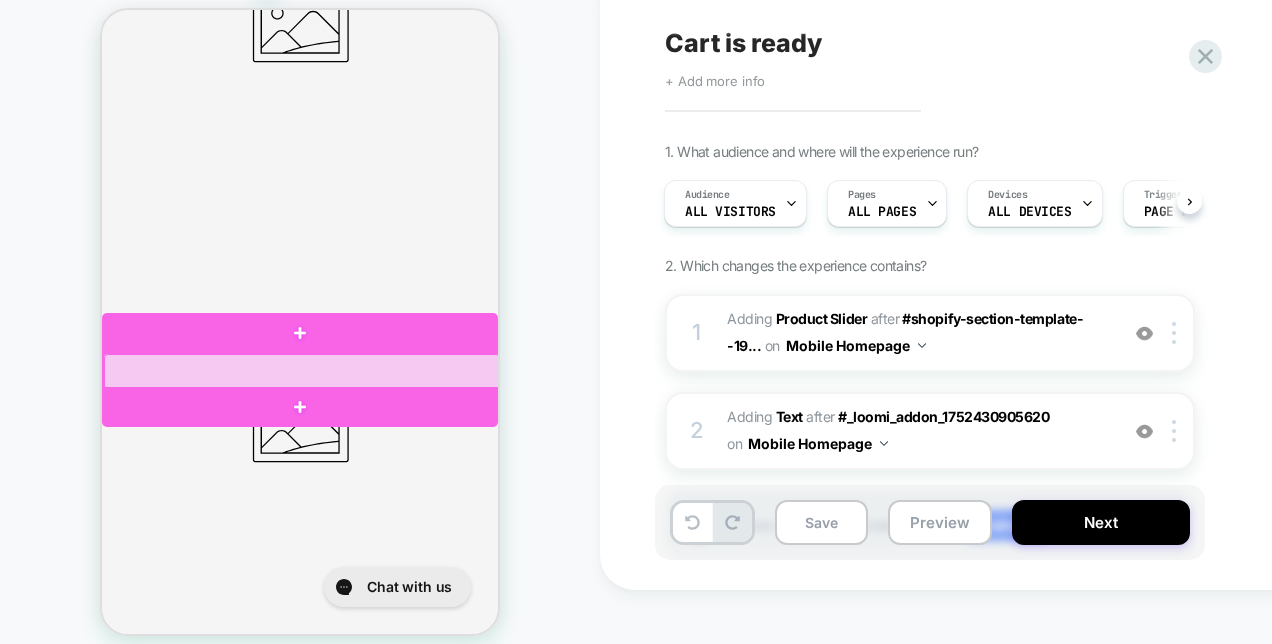 click at bounding box center (302, 372) 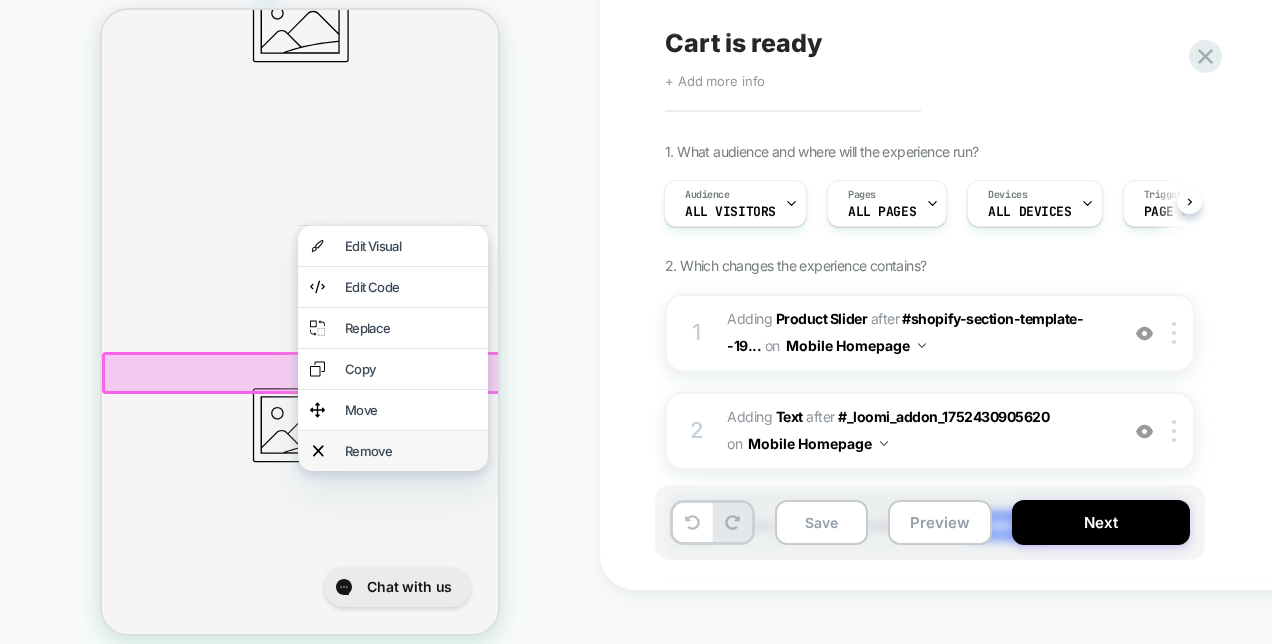 click on "Remove" at bounding box center [410, 451] 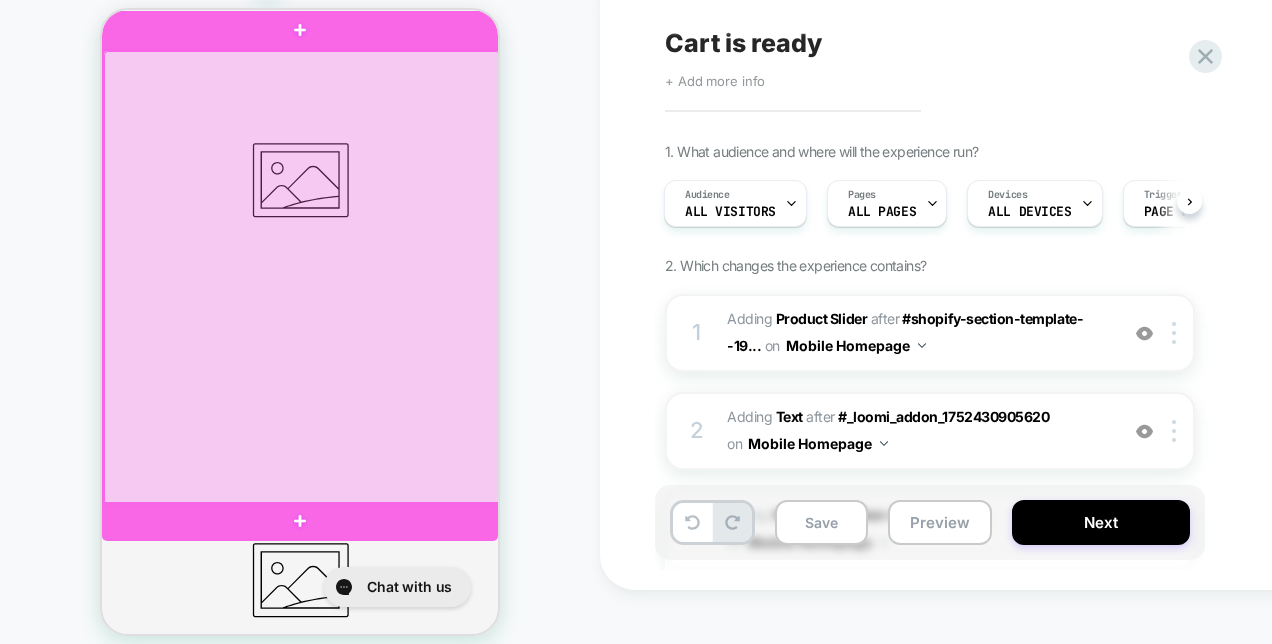 scroll, scrollTop: 532, scrollLeft: 0, axis: vertical 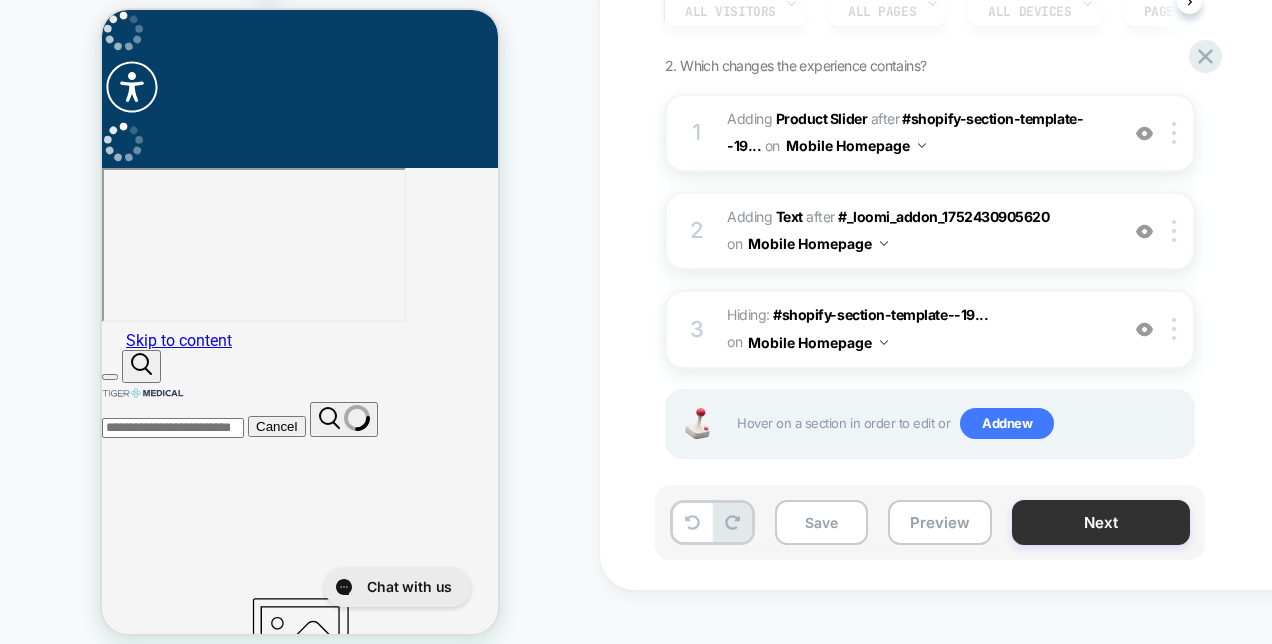 click on "Next" at bounding box center (1101, 522) 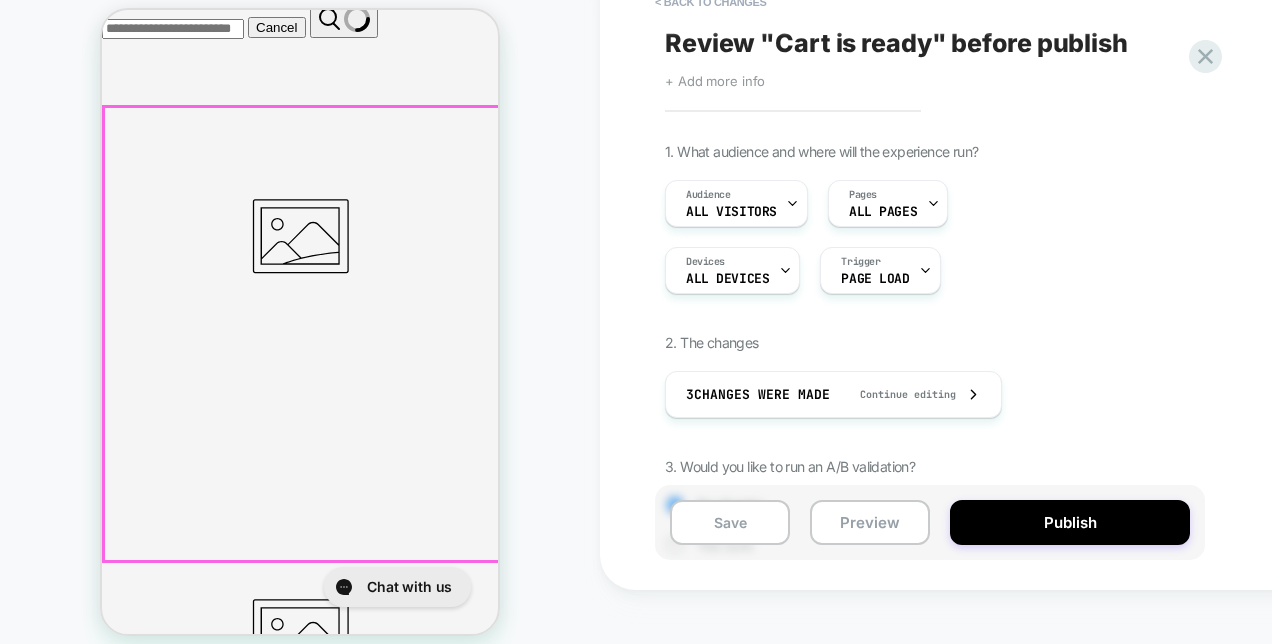 scroll, scrollTop: 400, scrollLeft: 0, axis: vertical 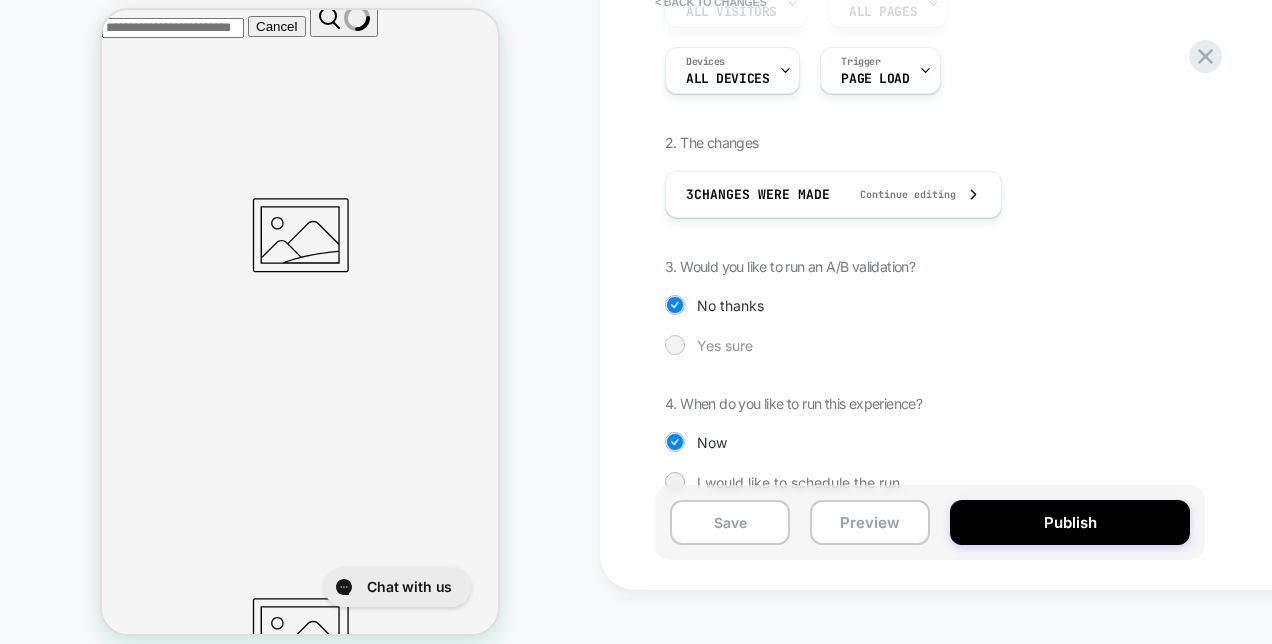 click on "Yes sure" at bounding box center [725, 345] 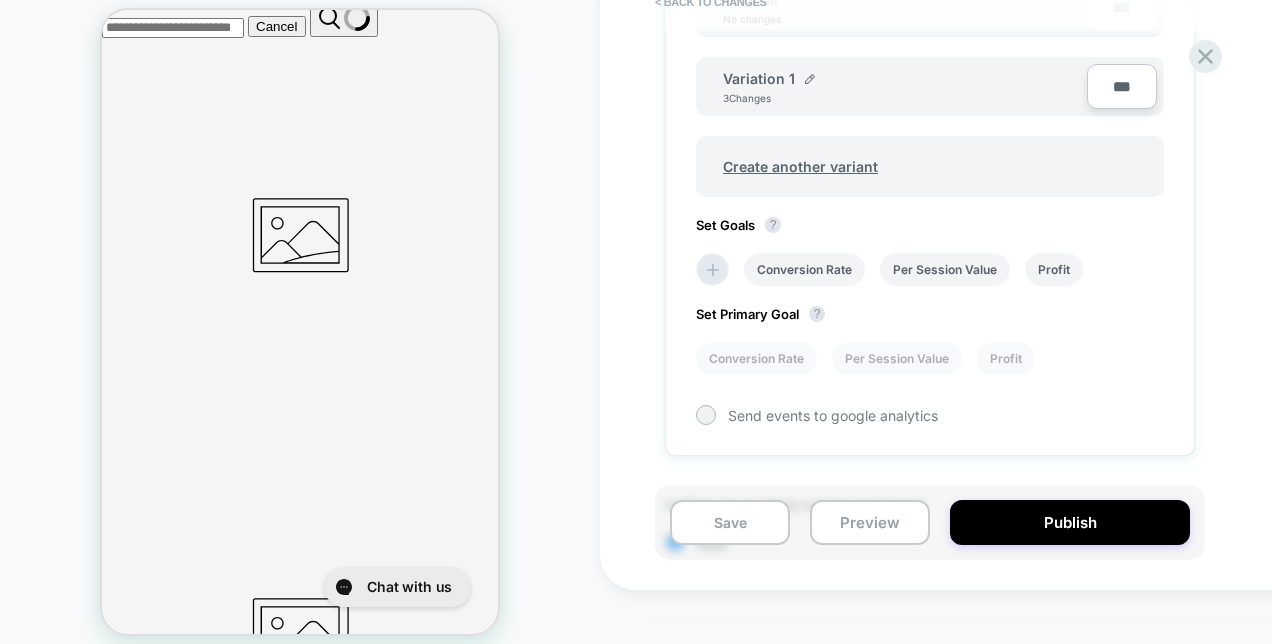 scroll, scrollTop: 693, scrollLeft: 0, axis: vertical 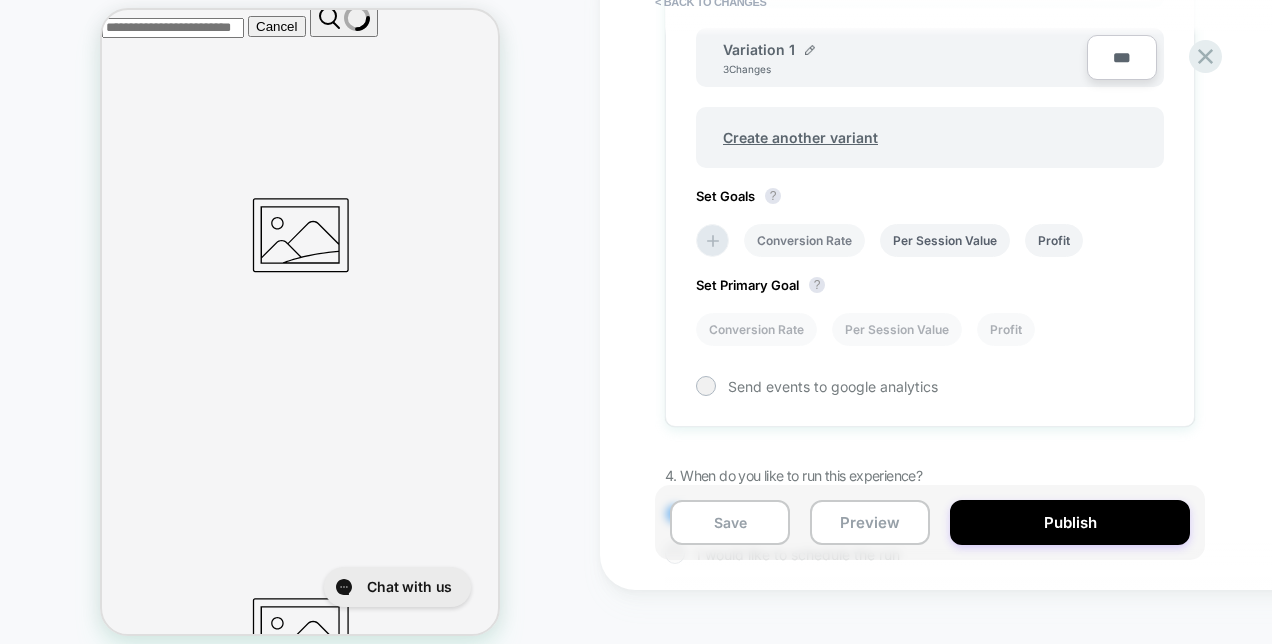 click on "Conversion Rate" at bounding box center [804, 240] 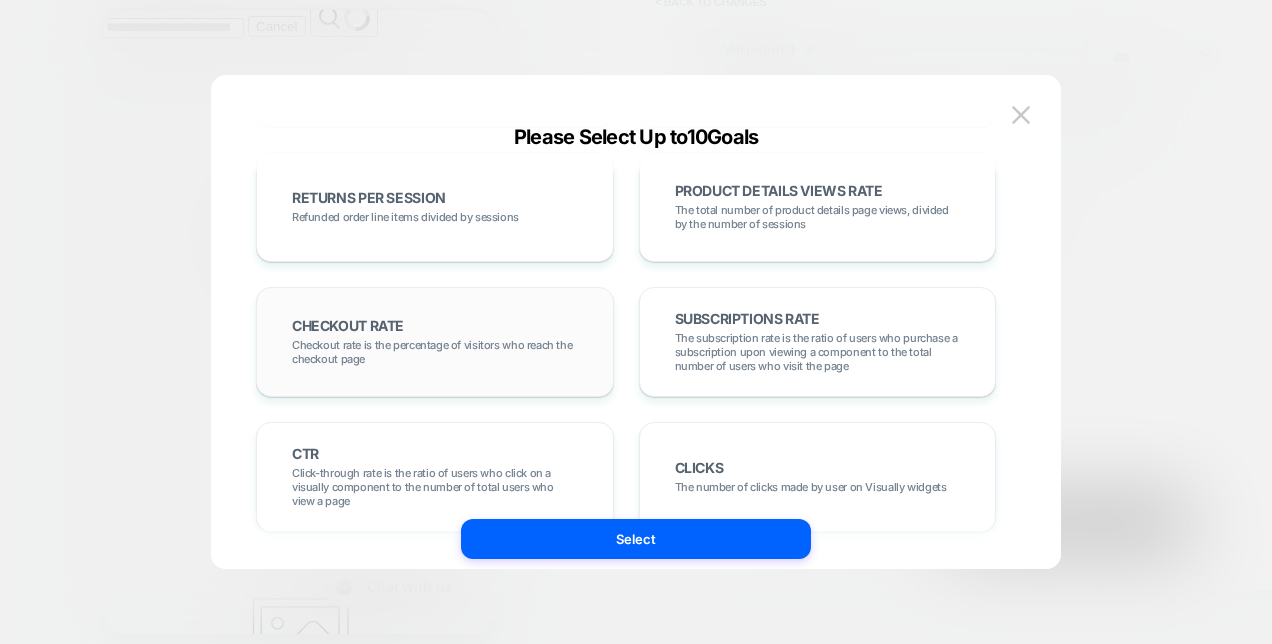 scroll, scrollTop: 700, scrollLeft: 0, axis: vertical 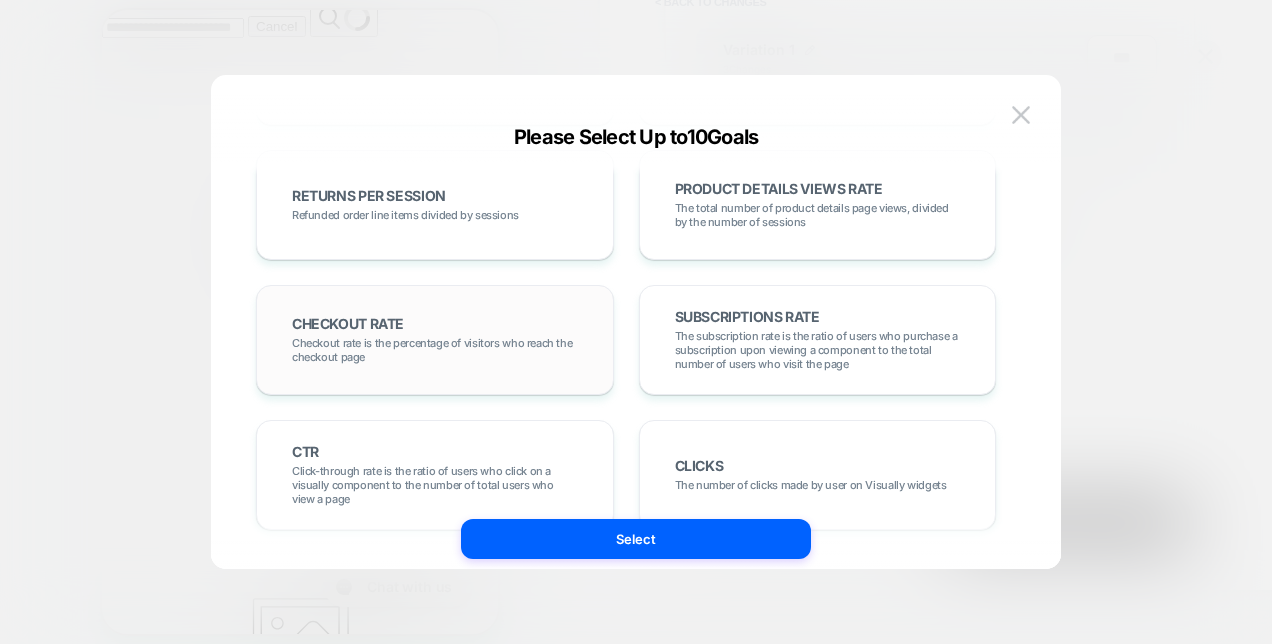 click on "Checkout rate is the percentage of visitors who reach the checkout page" at bounding box center (435, 350) 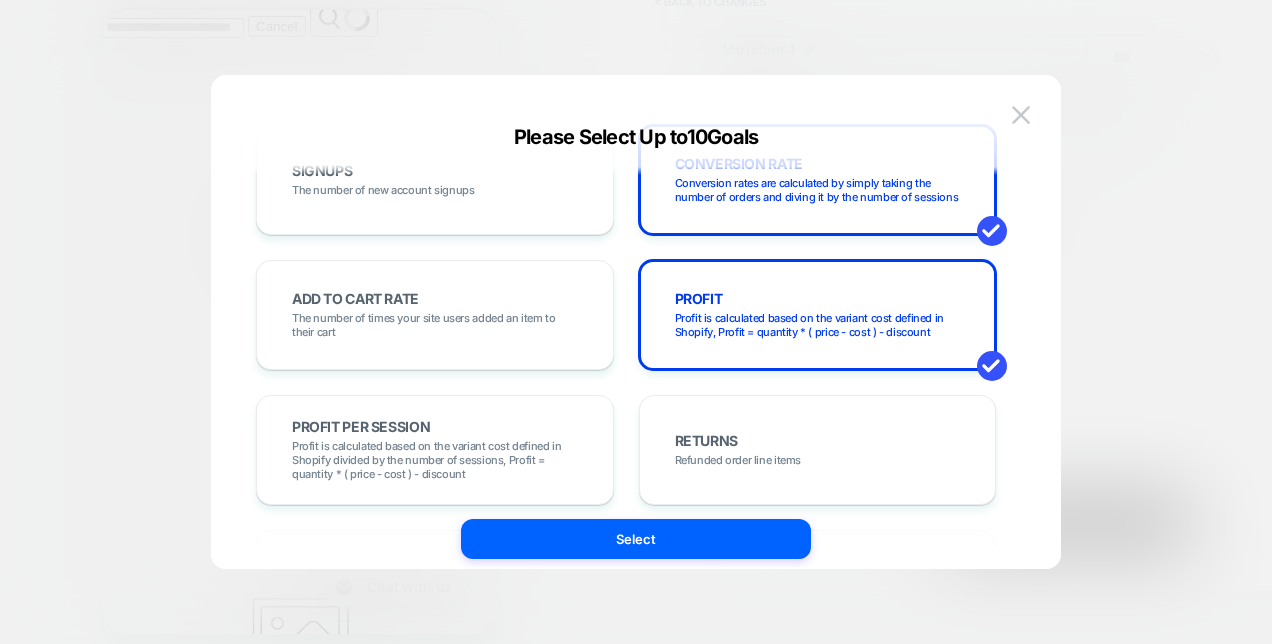 scroll, scrollTop: 740, scrollLeft: 0, axis: vertical 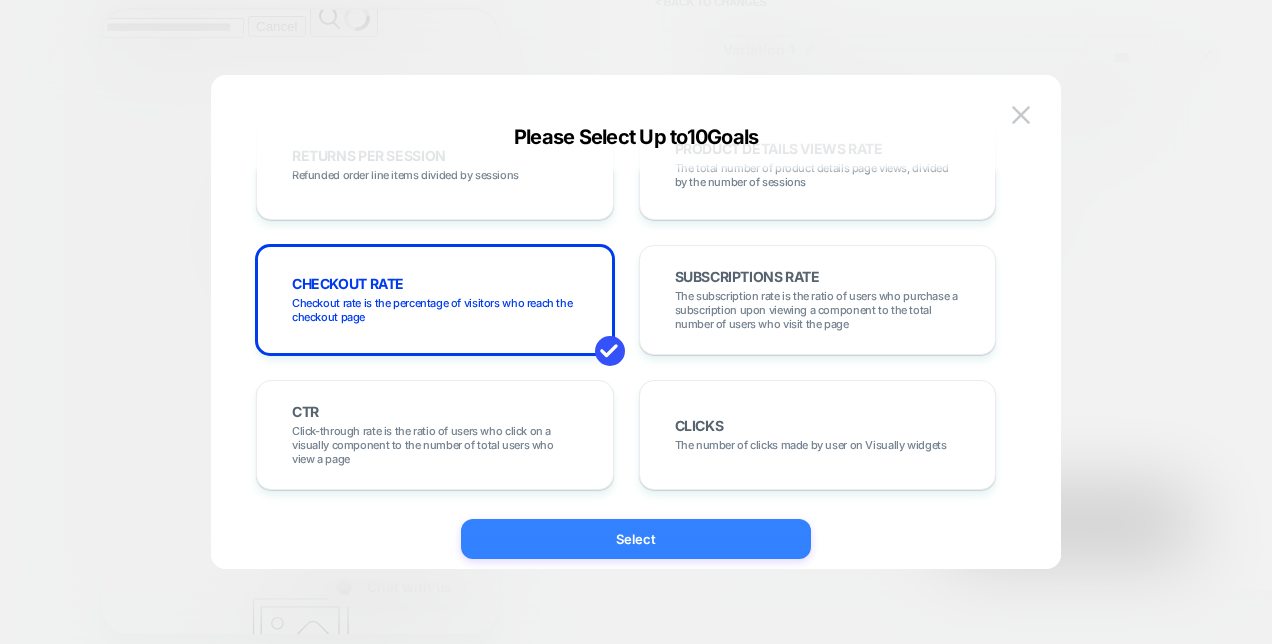 click on "Select" at bounding box center (636, 539) 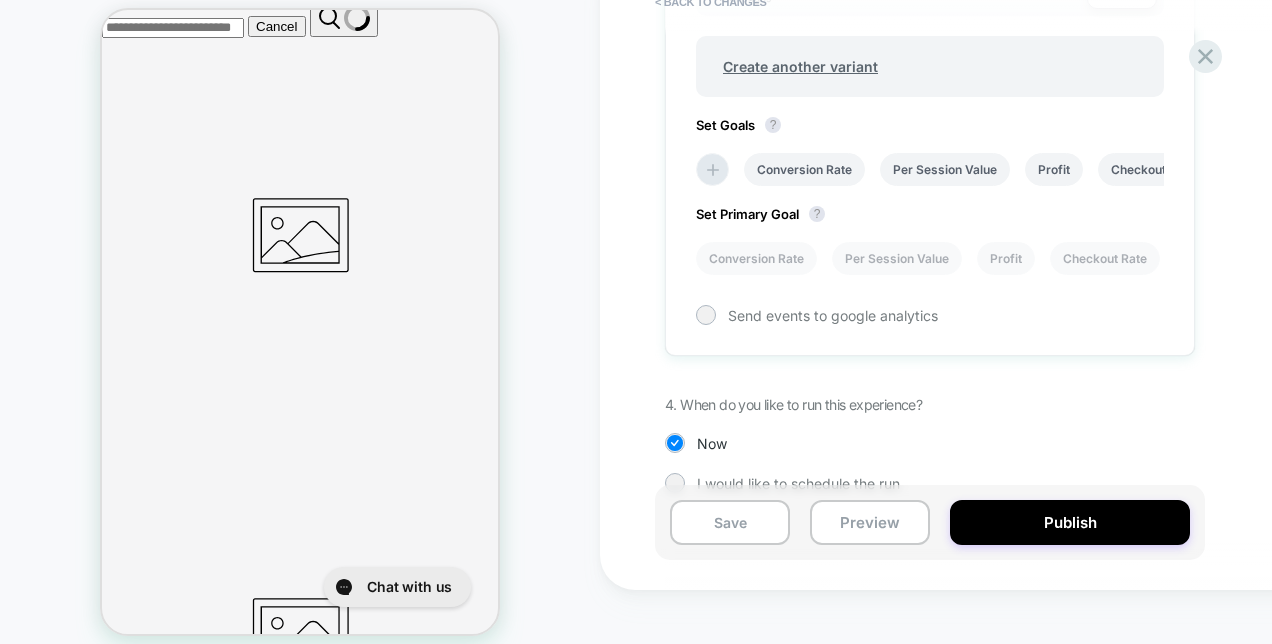 scroll, scrollTop: 793, scrollLeft: 0, axis: vertical 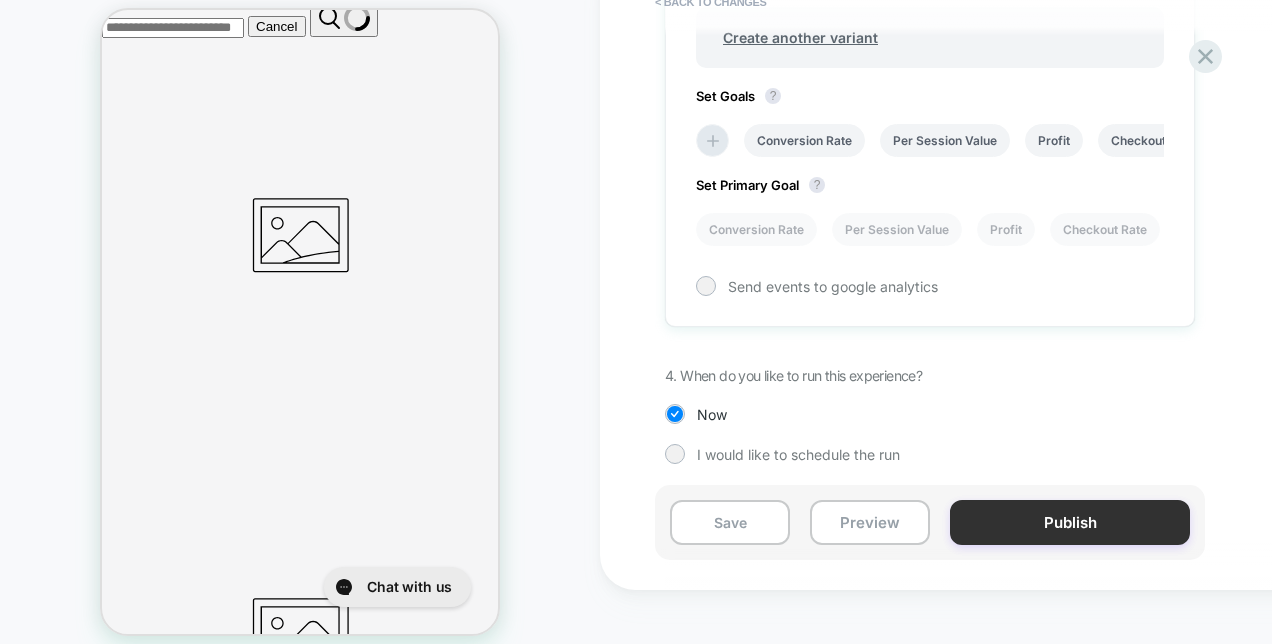 click on "Publish" at bounding box center (1070, 522) 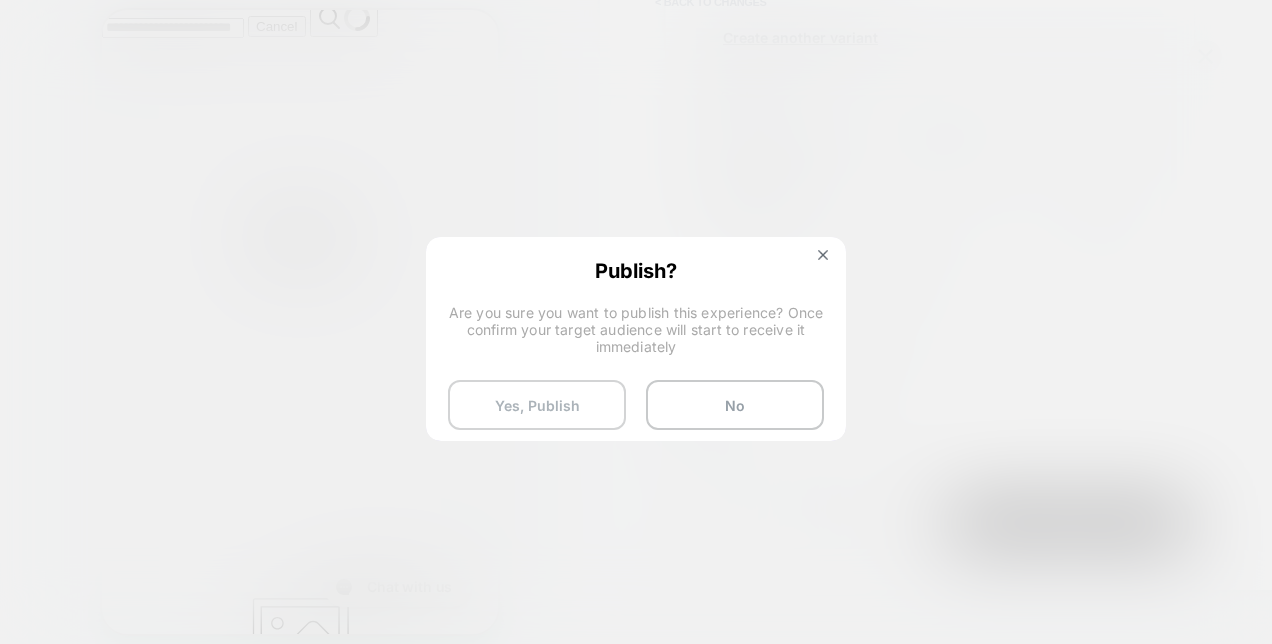 click on "Yes, Publish" at bounding box center (537, 405) 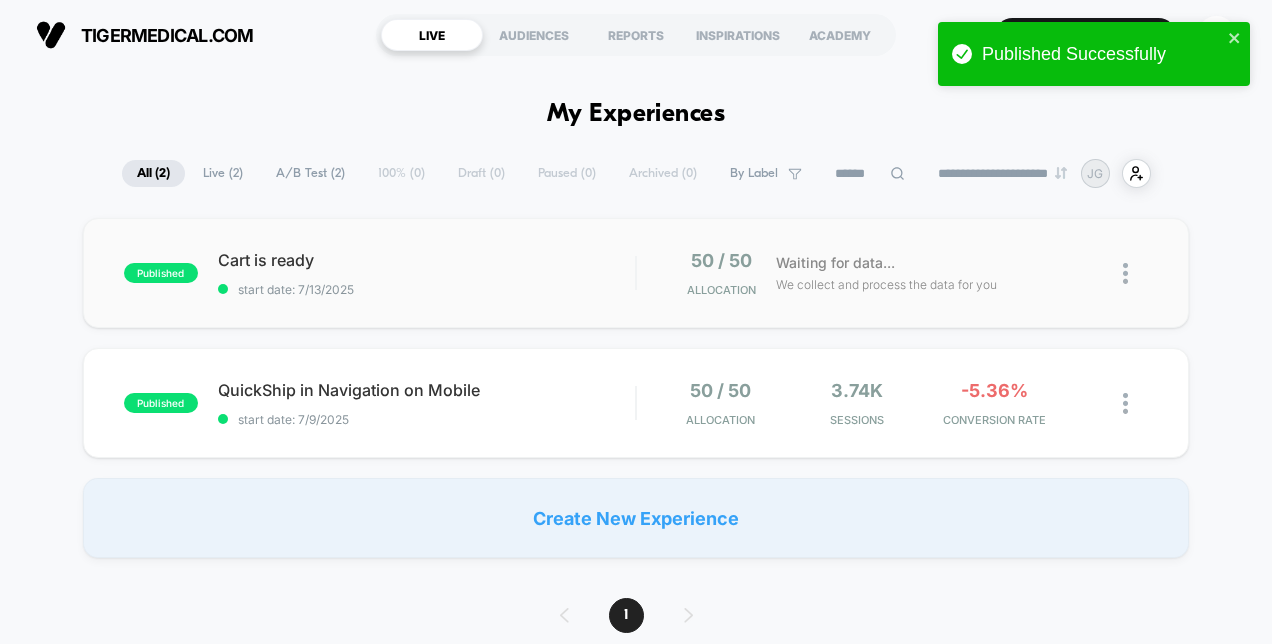 scroll, scrollTop: 0, scrollLeft: 0, axis: both 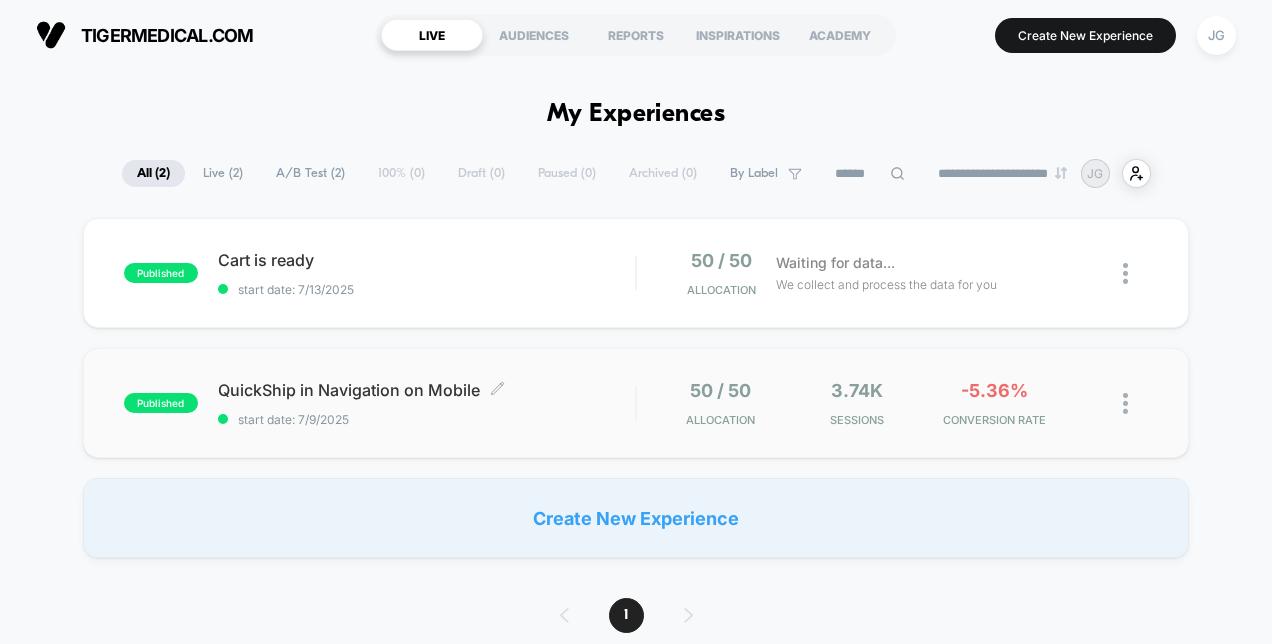 click on "published QuickShip in Navigation on Mobile Click to edit experience details Click to edit experience details start date: [DATE]" at bounding box center [380, 403] 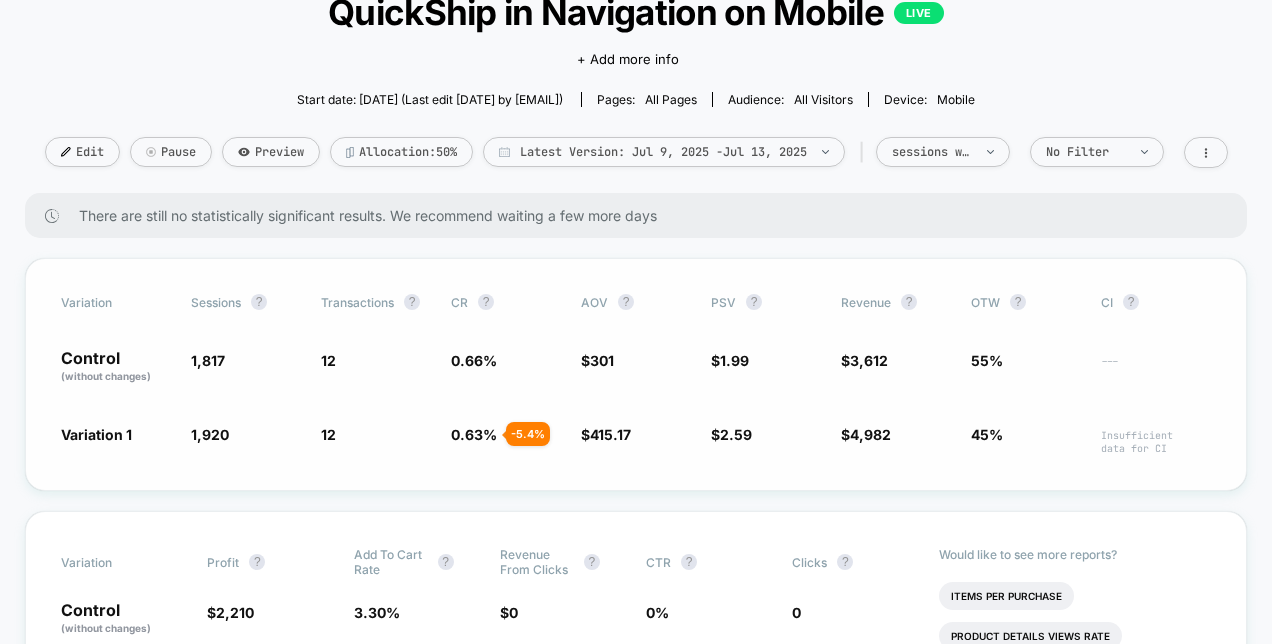 scroll, scrollTop: 100, scrollLeft: 0, axis: vertical 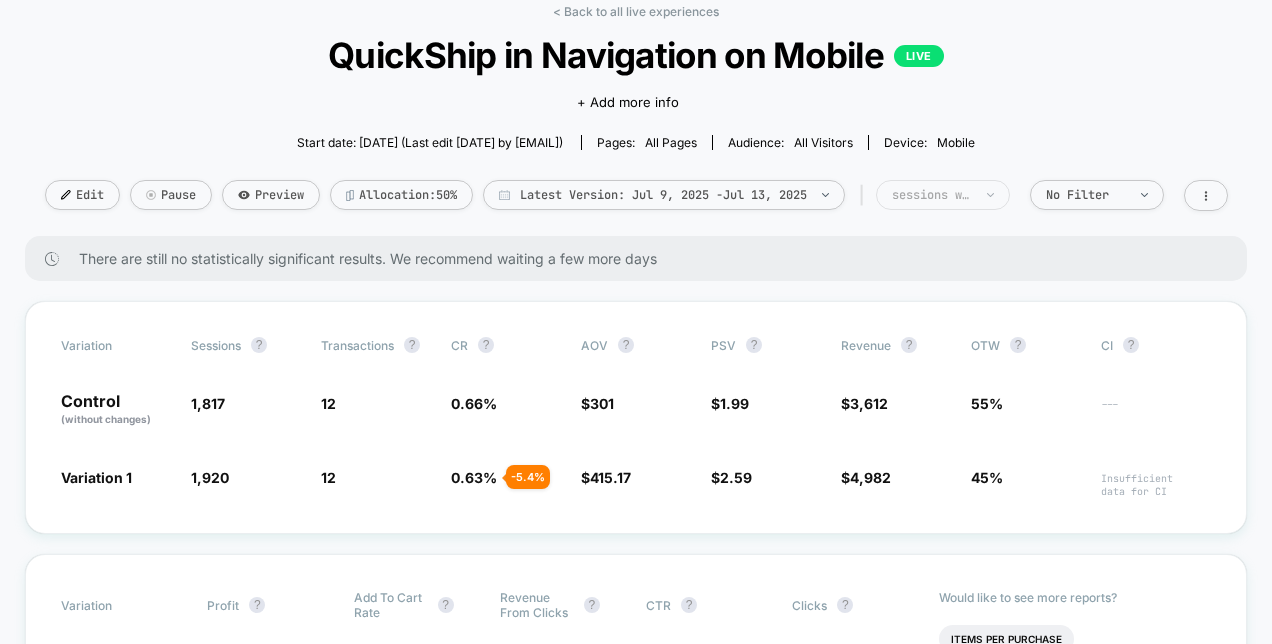 click on "sessions with impression" at bounding box center (943, 195) 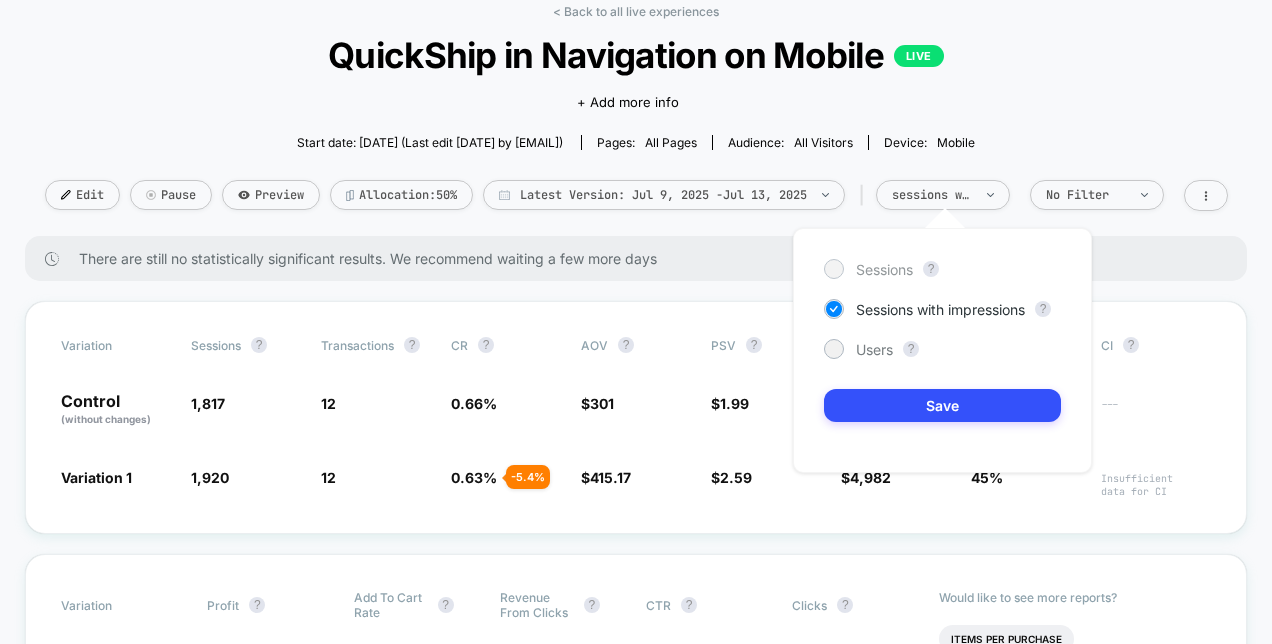 click on "Sessions" at bounding box center [884, 269] 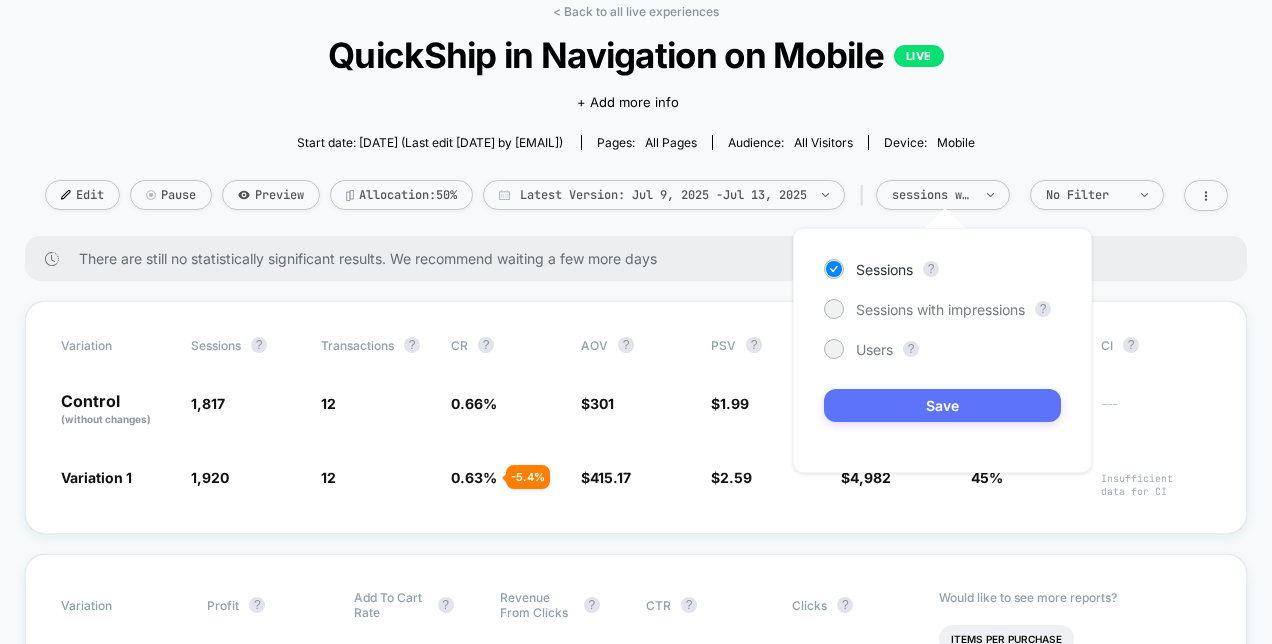 click on "Save" at bounding box center [942, 405] 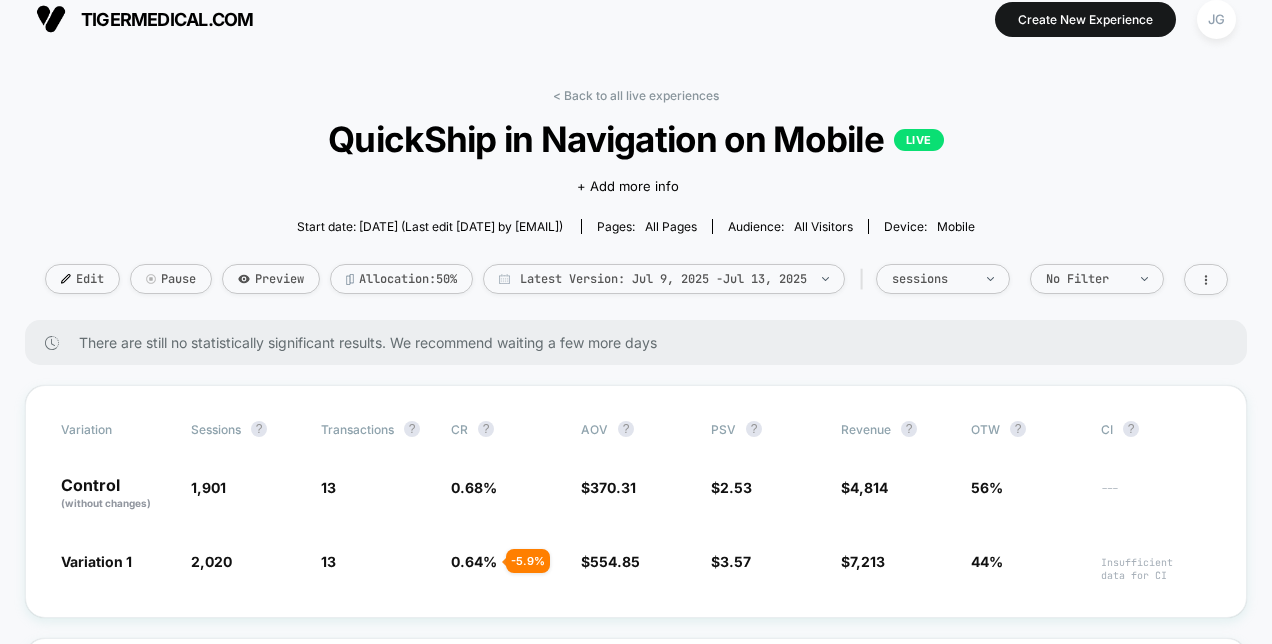 scroll, scrollTop: 0, scrollLeft: 0, axis: both 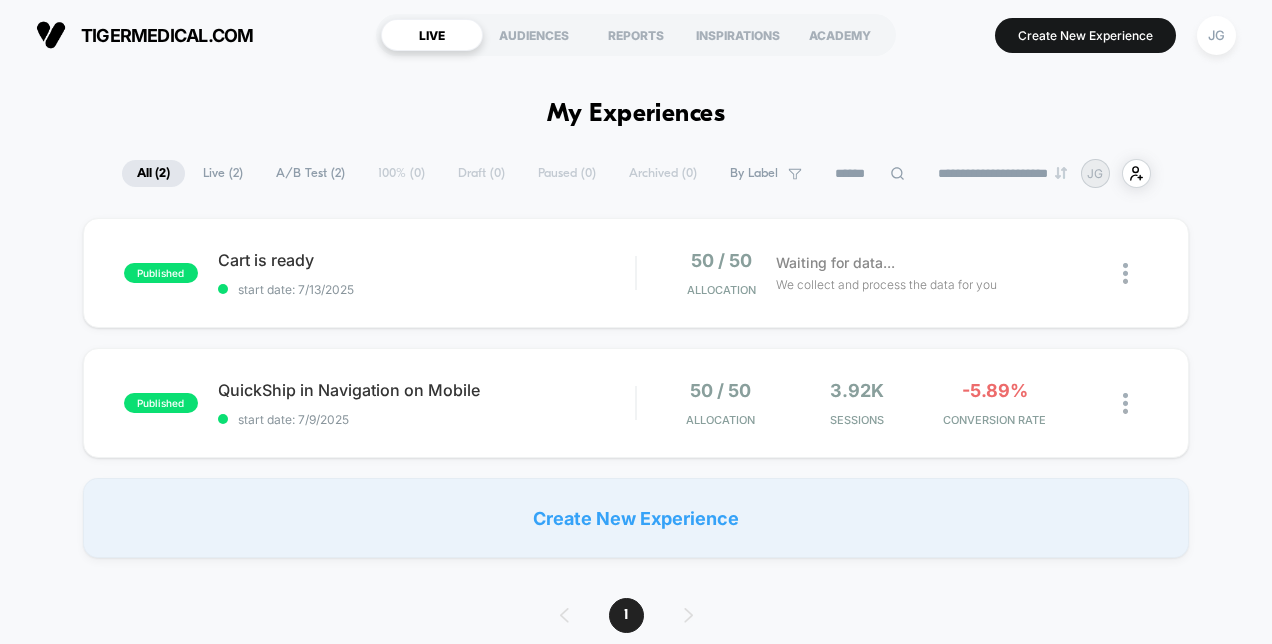 click on "**********" at bounding box center (636, 1464) 